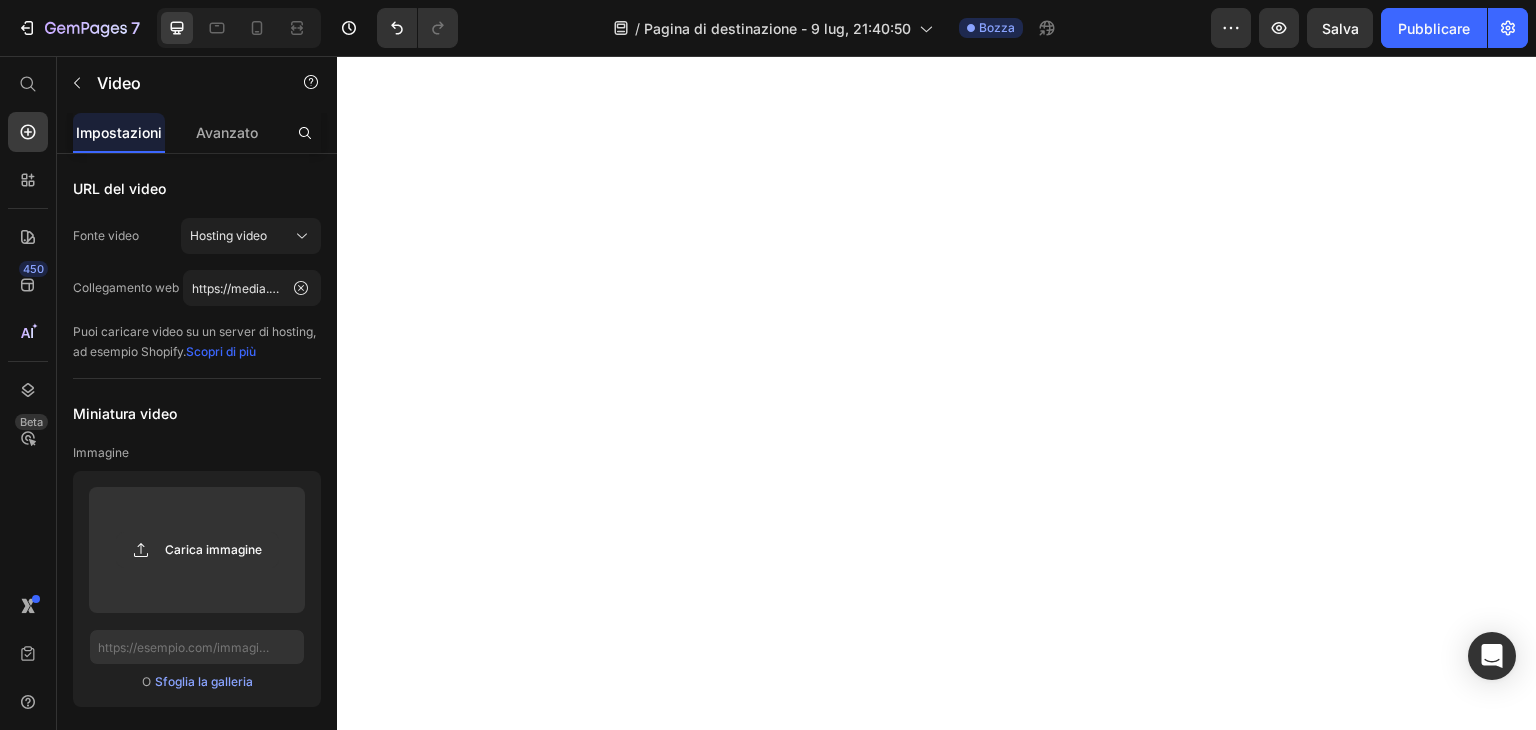 scroll, scrollTop: 0, scrollLeft: 0, axis: both 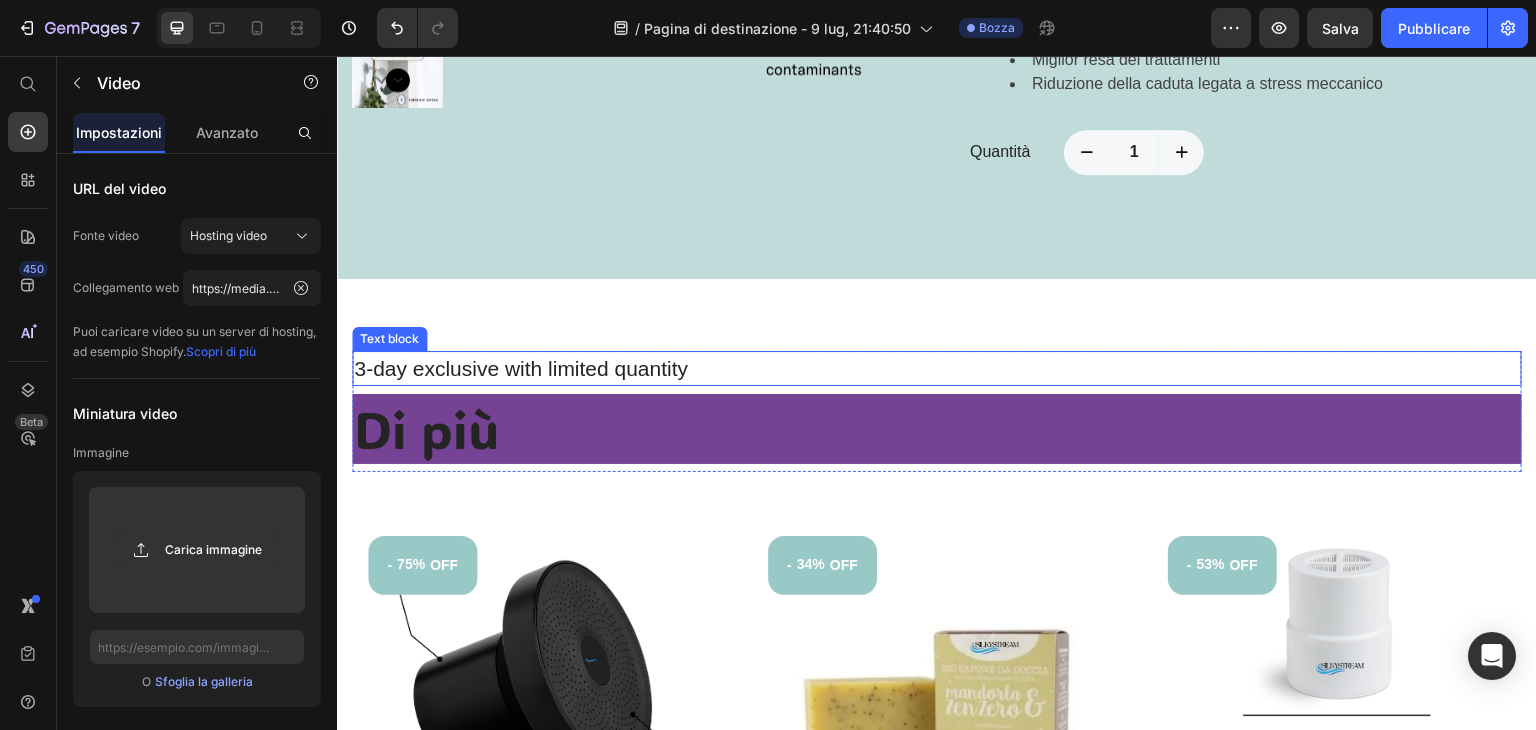 click on "3-day exclusive with limited quantity" at bounding box center (937, 369) 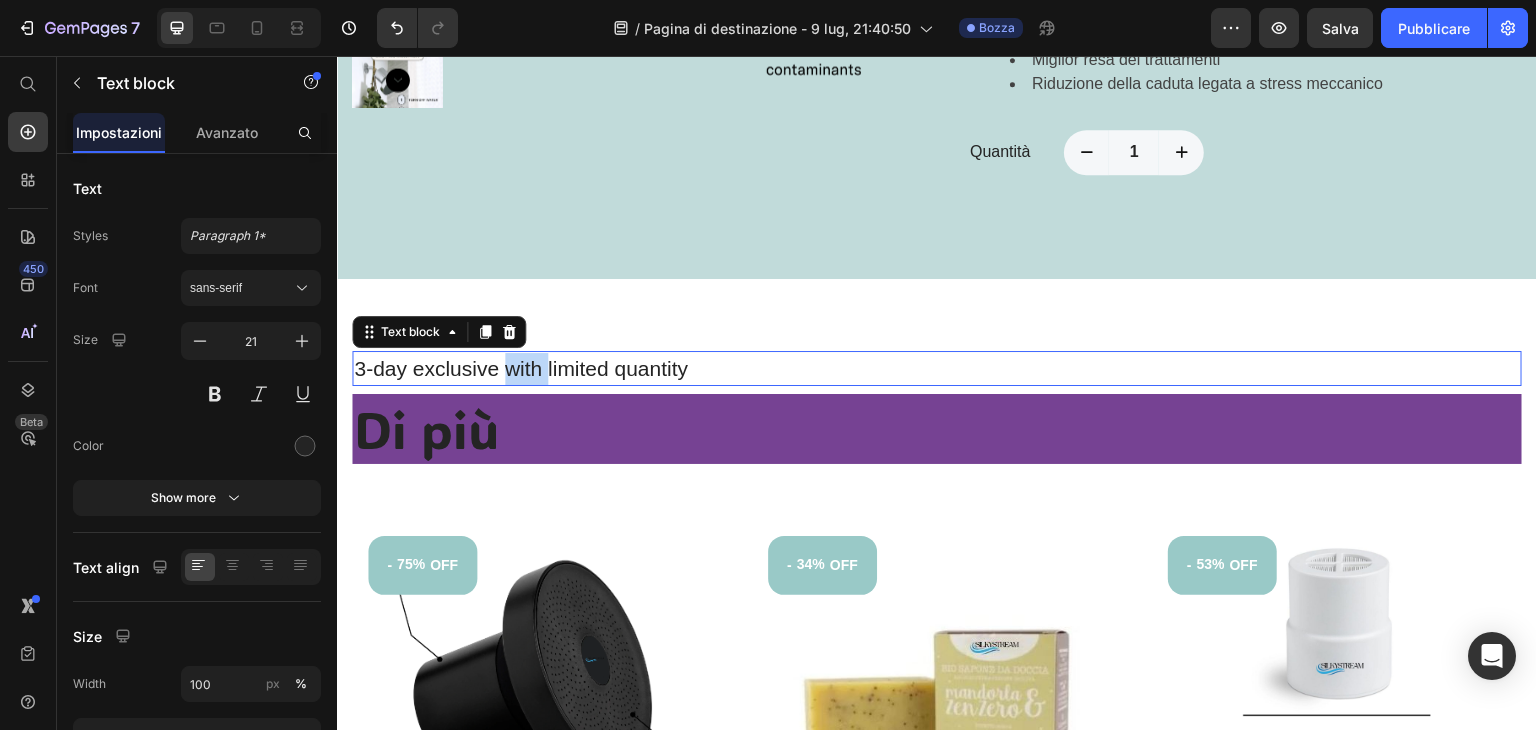 click on "3-day exclusive with limited quantity" at bounding box center [937, 369] 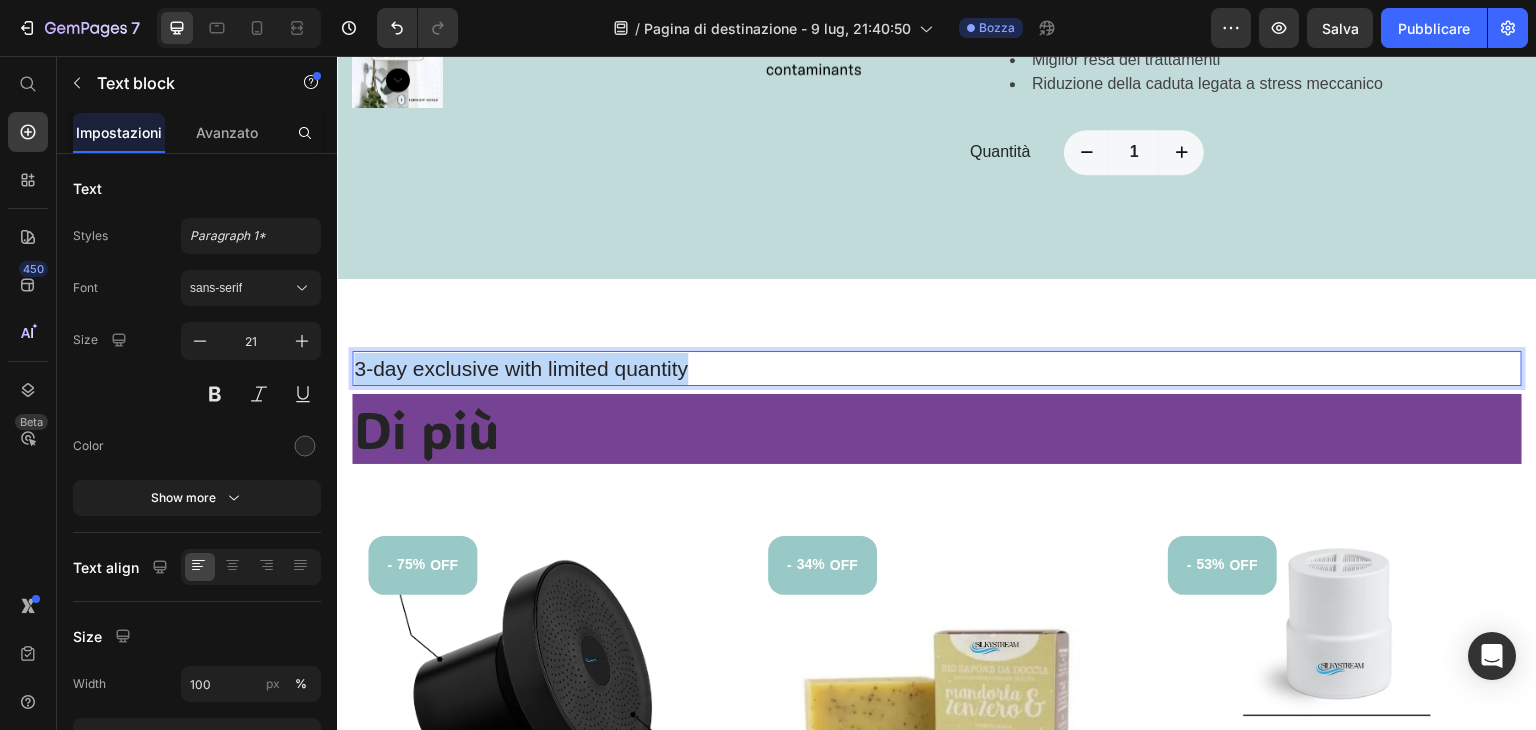 click on "3-day exclusive with limited quantity" at bounding box center [937, 369] 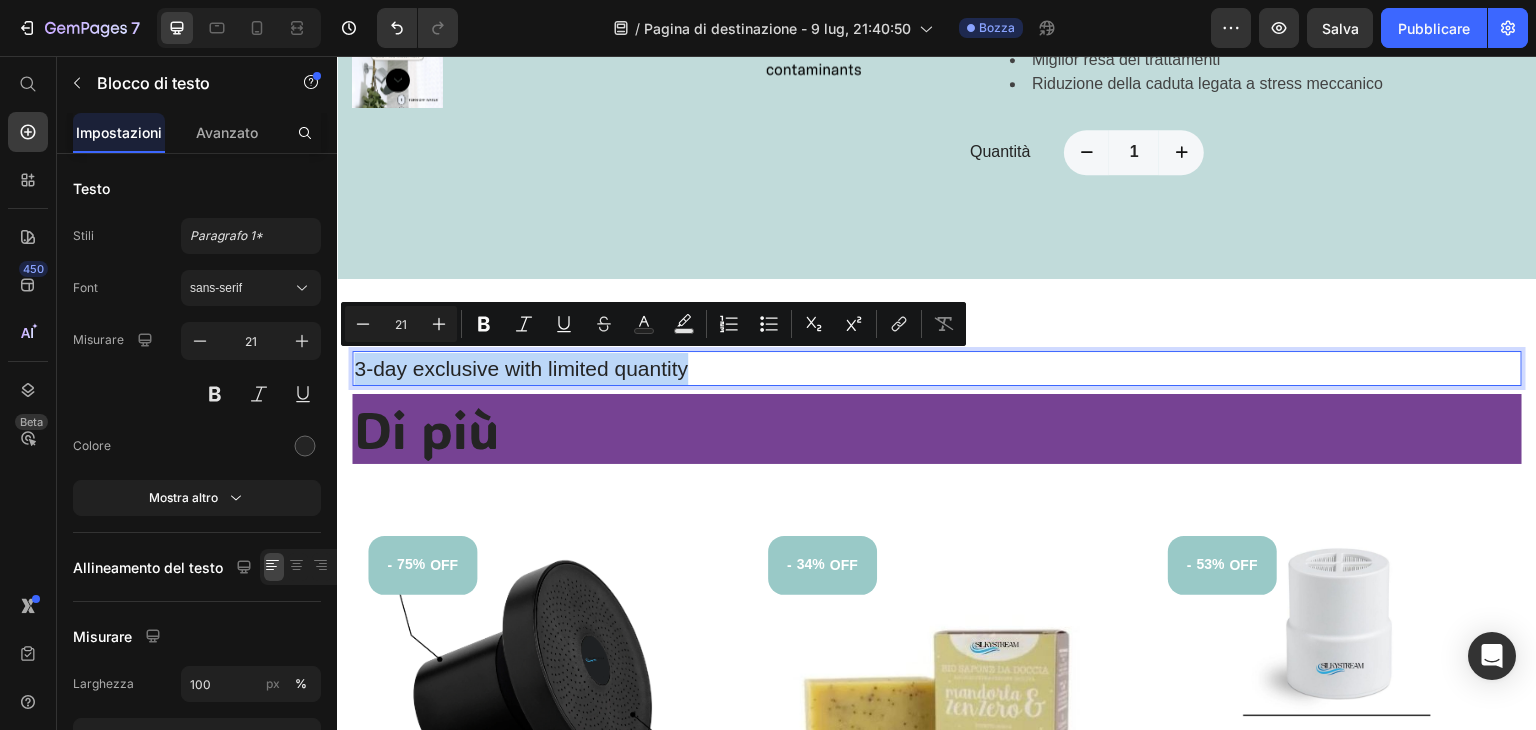 copy on "3-day exclusive with limited quantity" 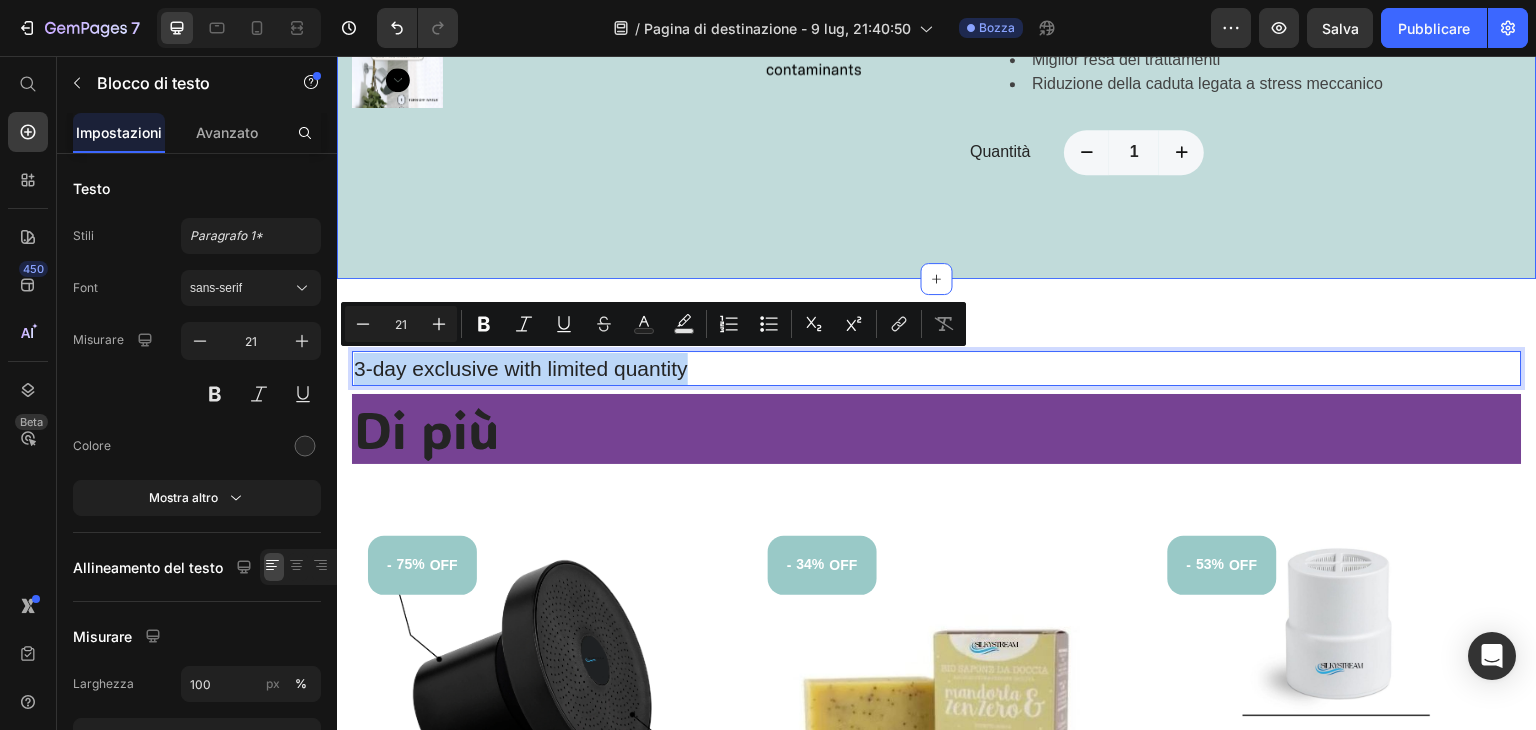 click on "Approfitta dello sconto del 74% Heading Row Row
Product Images SOFFIONE DOCCIA FILTRATO (P) Title Il nostro brand offre  soffioni doccia filtrati  che migliorano la qualità dell'acqua, per una doccia più  pura, salutare e rigenerante  ogni giorno. (P) Description €35,00 (P) Price €129,99 (P) Price                Title Line aggiungi al carrello (P) Cart Button Row Benefici Riduzione di secchezza e rottura Maggiore morbidezza, brillantezza e facilità di pettinatura Cura del cuoio capelluto Miglior resa dei trattamenti Riduzione della caduta legata a stress meccanico Text block Quantità Text block 1 Product Quantity Row Product Section 4" at bounding box center [937, -163] 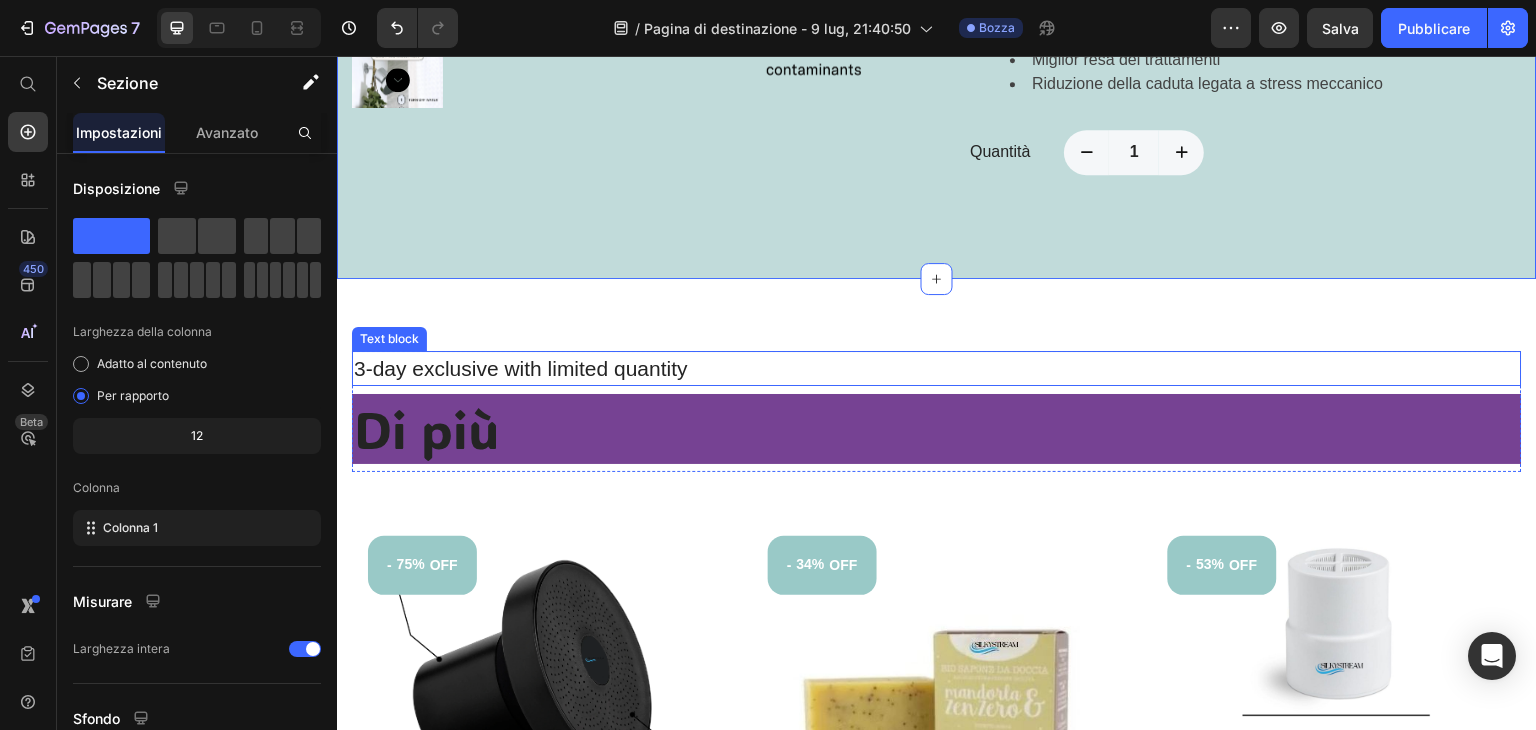 click on "3-day exclusive with limited quantity" at bounding box center [937, 369] 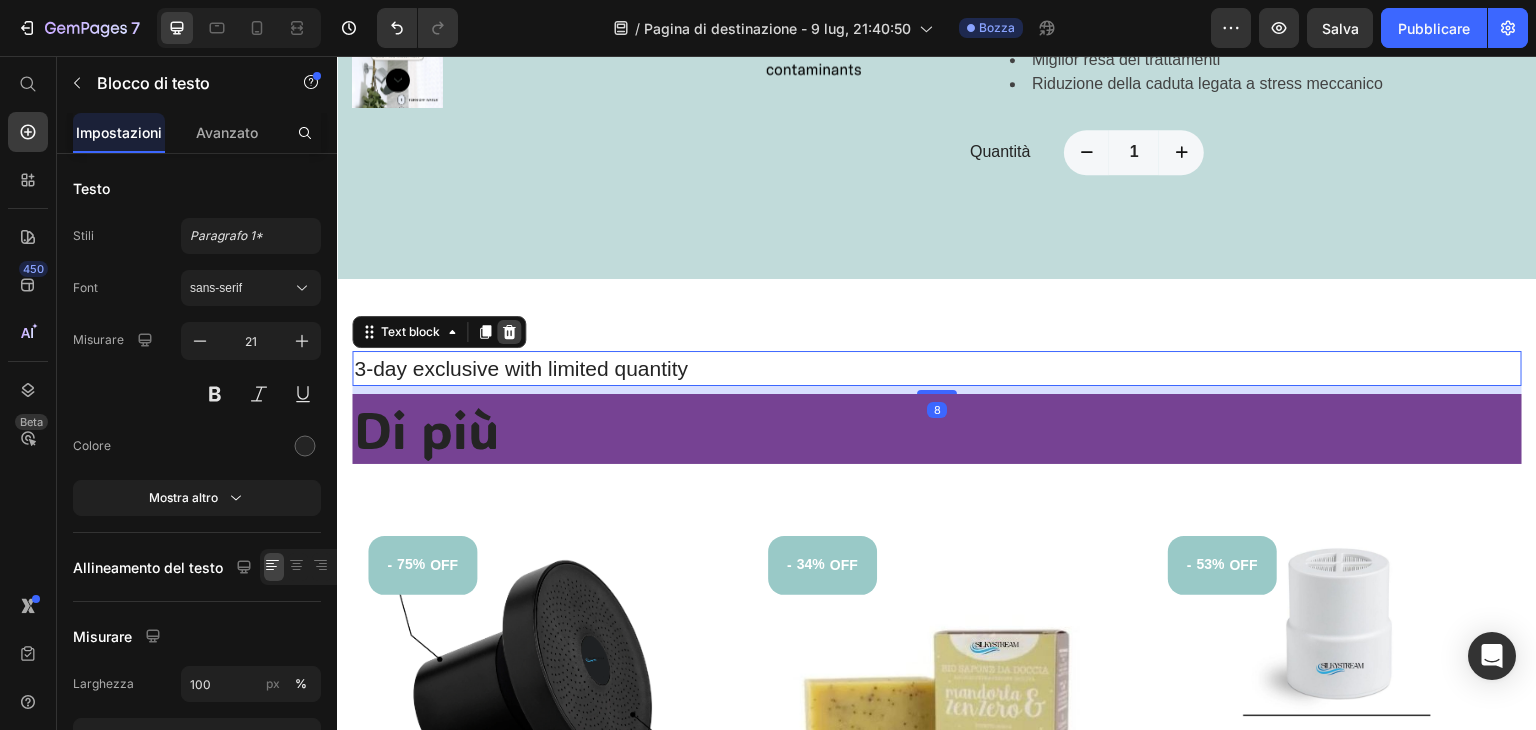 click 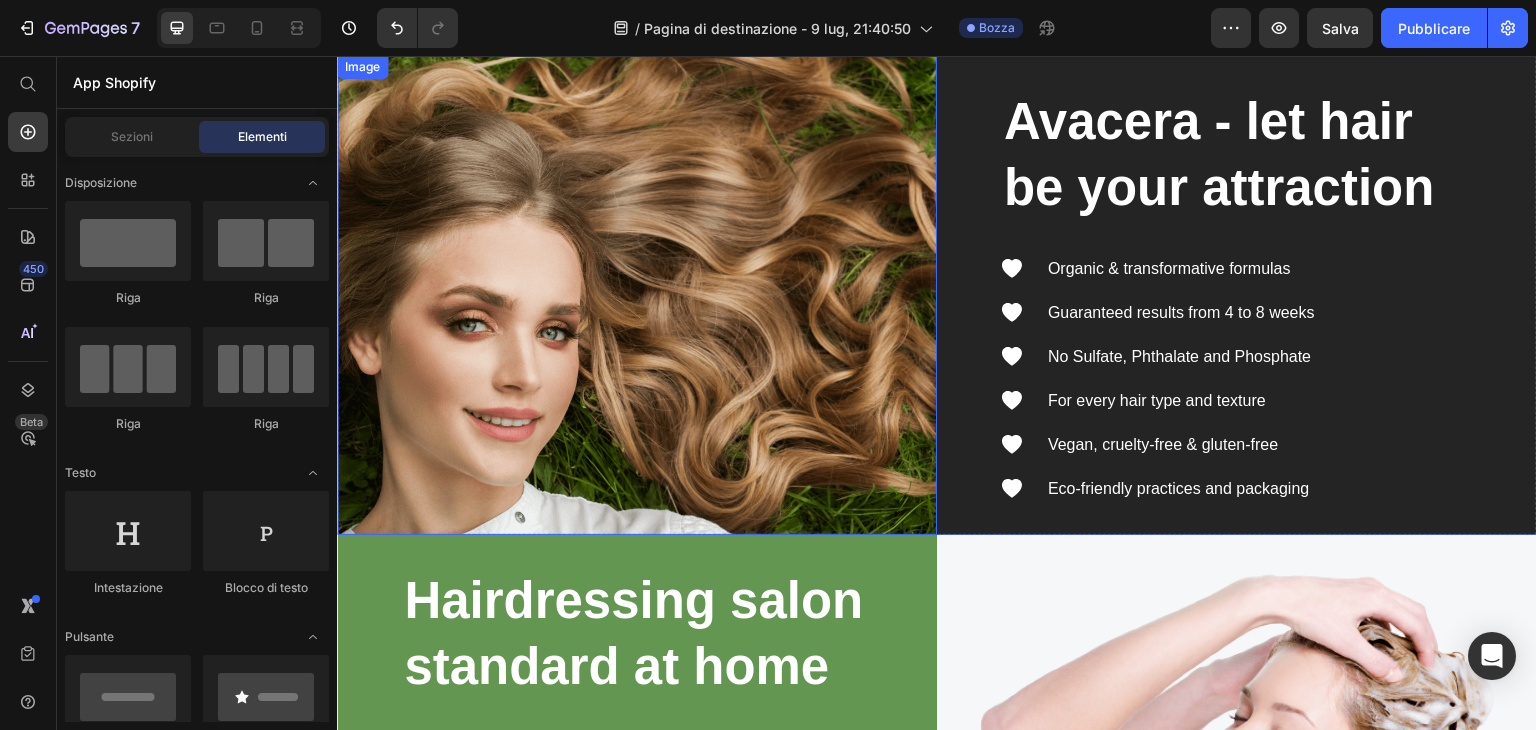 scroll, scrollTop: 3075, scrollLeft: 0, axis: vertical 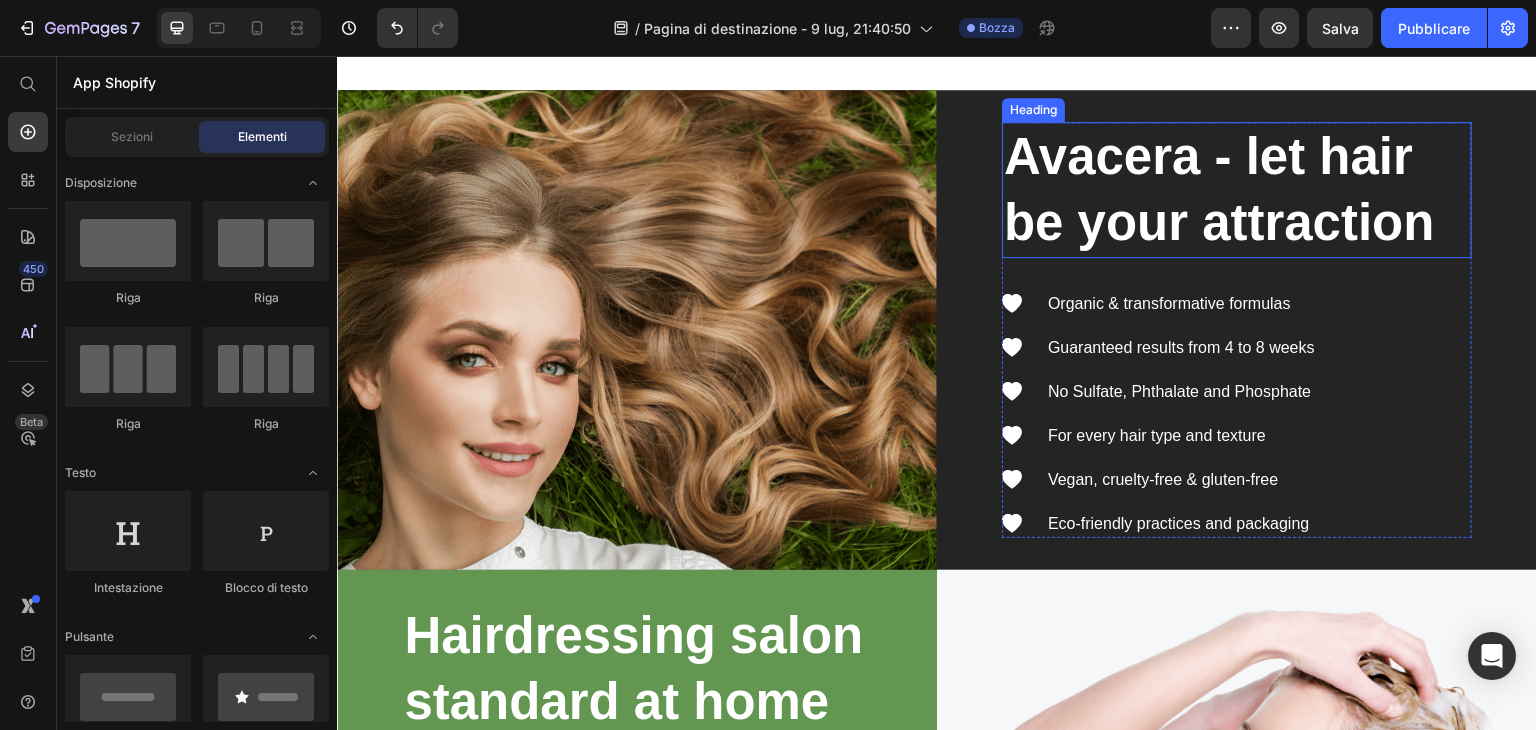click on "Avacera - let hair be your attraction" at bounding box center [1237, 190] 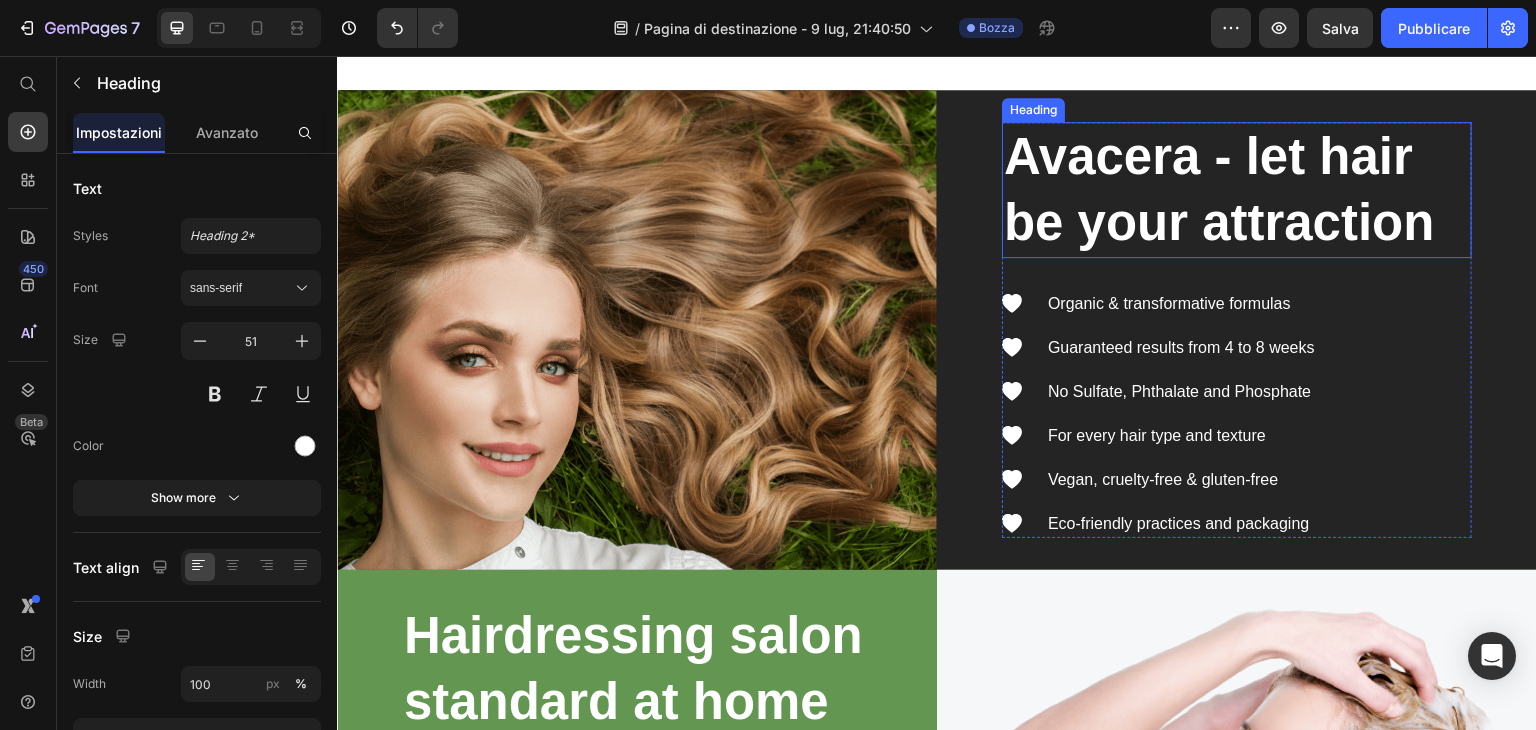 click on "Avacera - let hair be your attraction" at bounding box center [1237, 190] 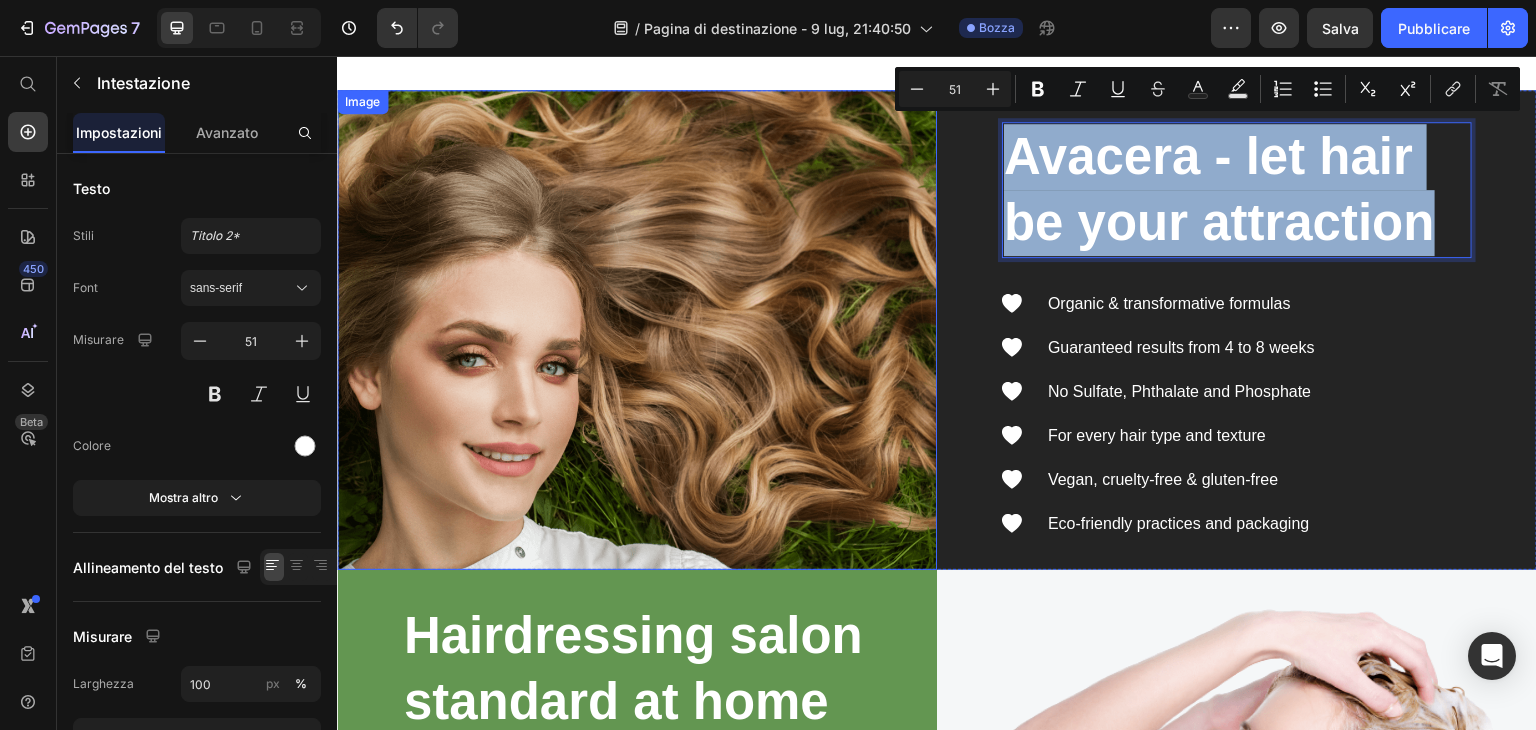 scroll, scrollTop: 2975, scrollLeft: 0, axis: vertical 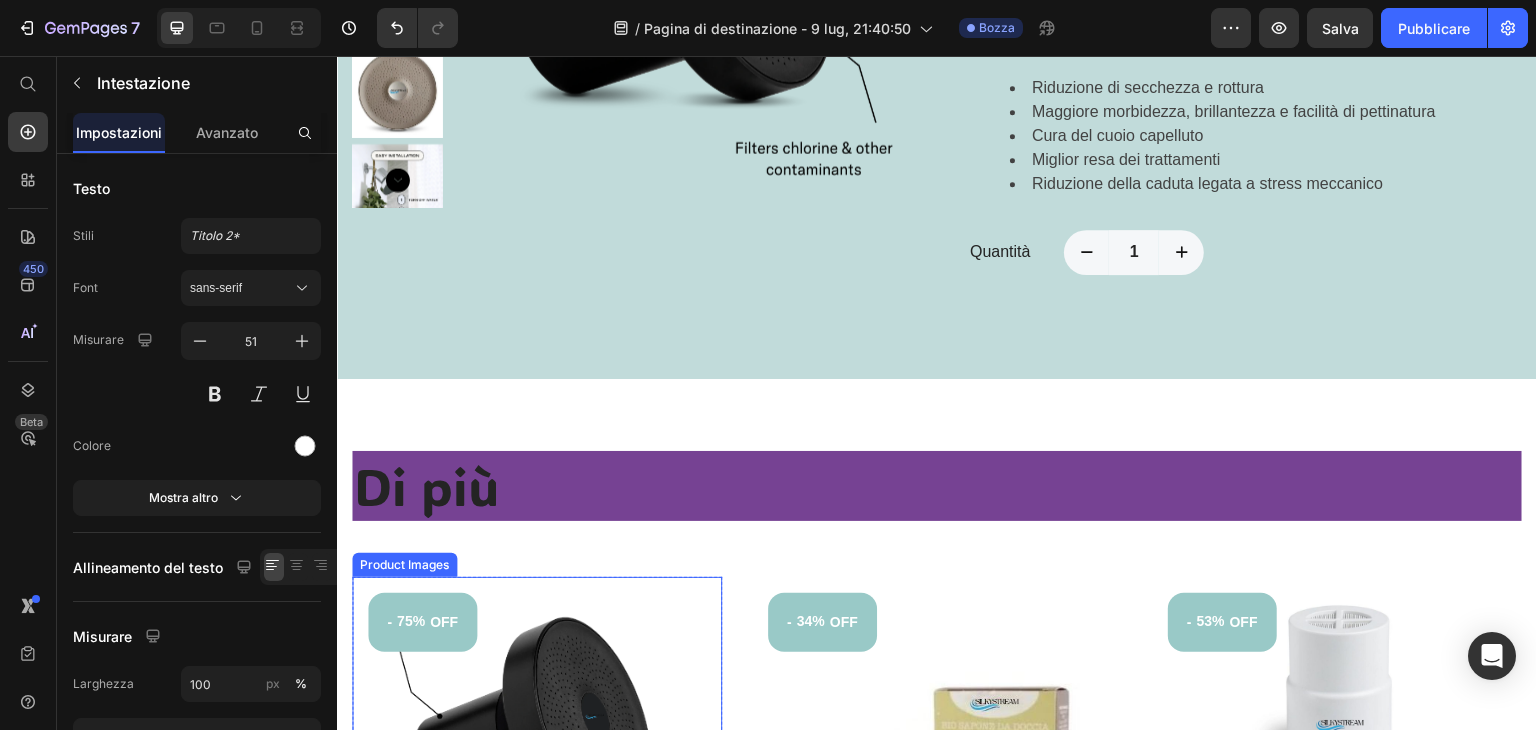 type on "16" 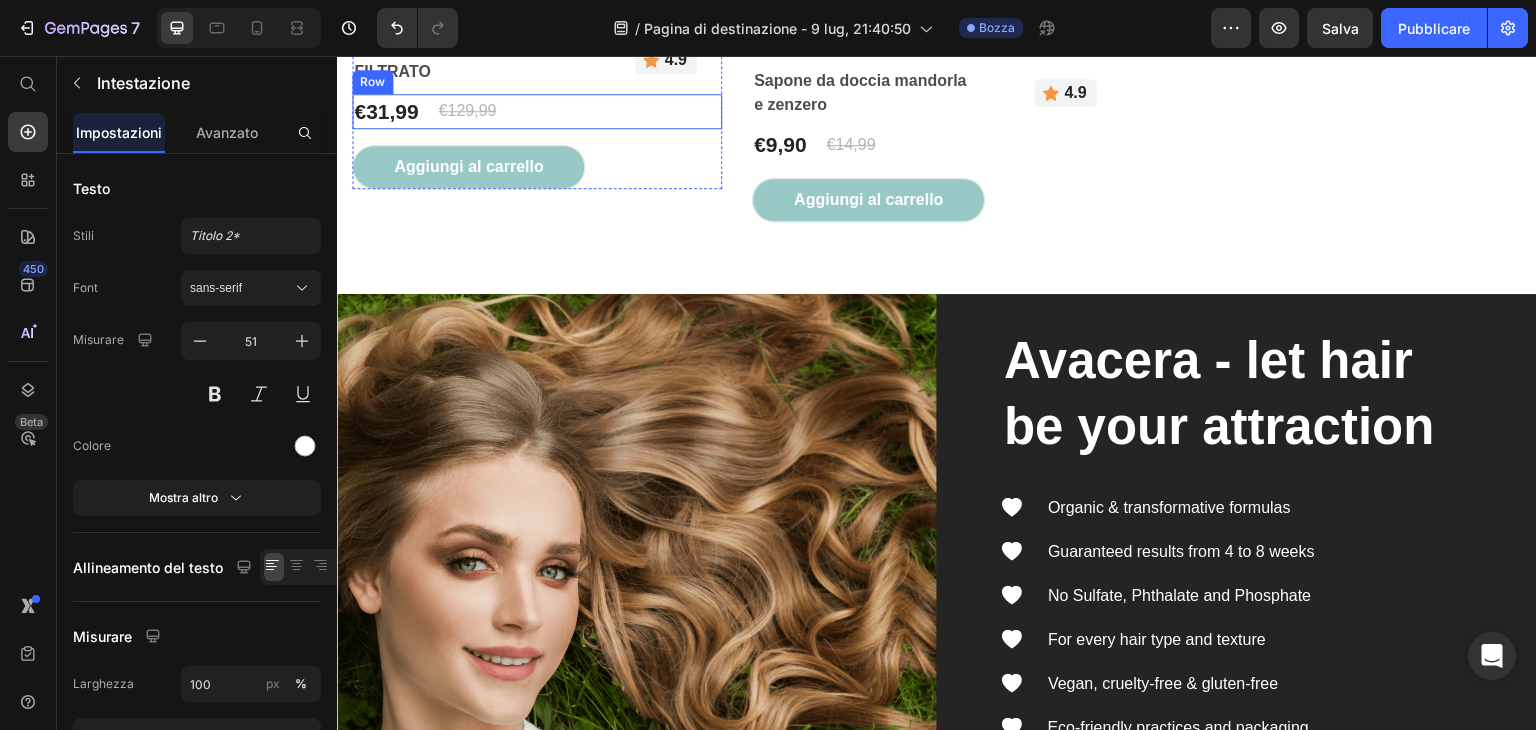 scroll, scrollTop: 2875, scrollLeft: 0, axis: vertical 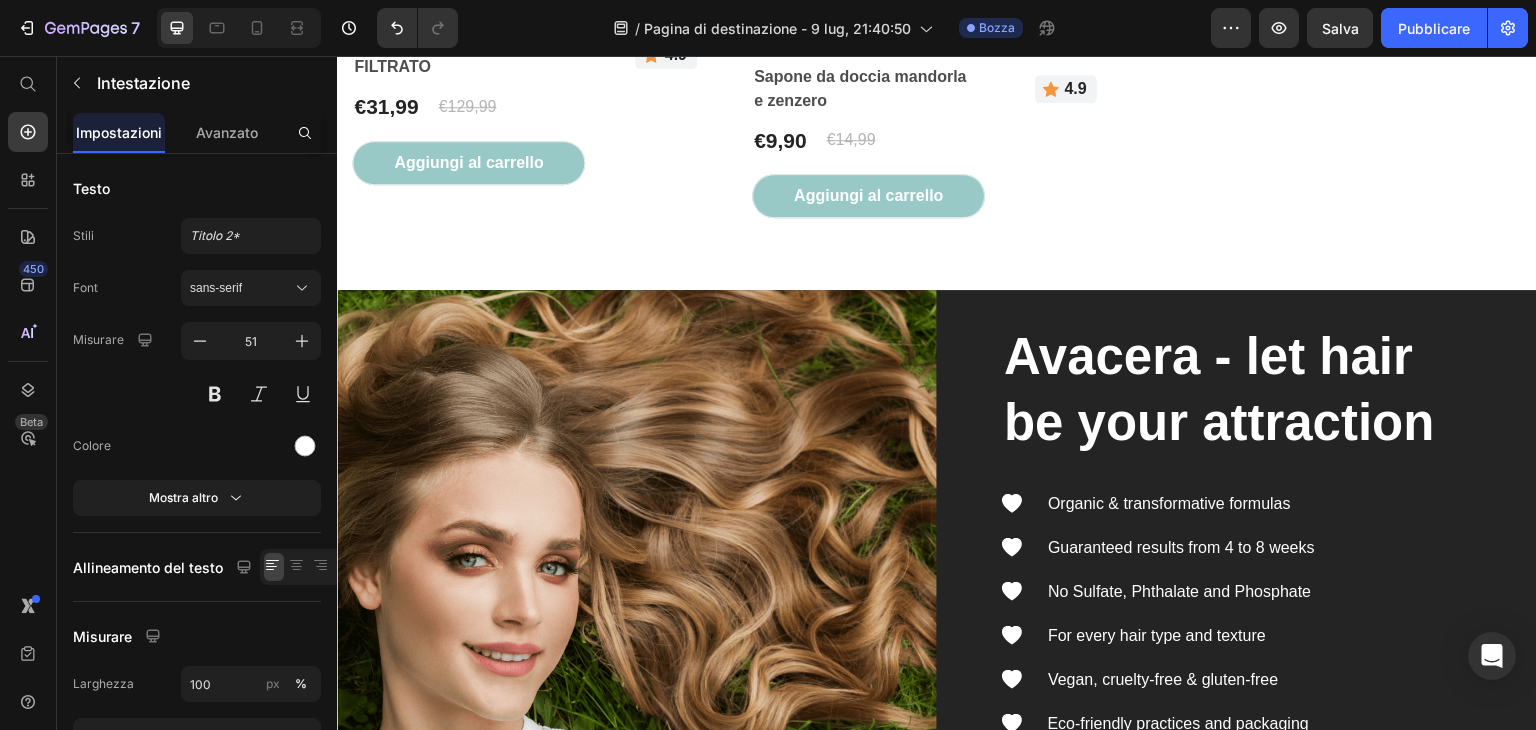 click on "Avacera - let hair be your attraction" at bounding box center (1237, 390) 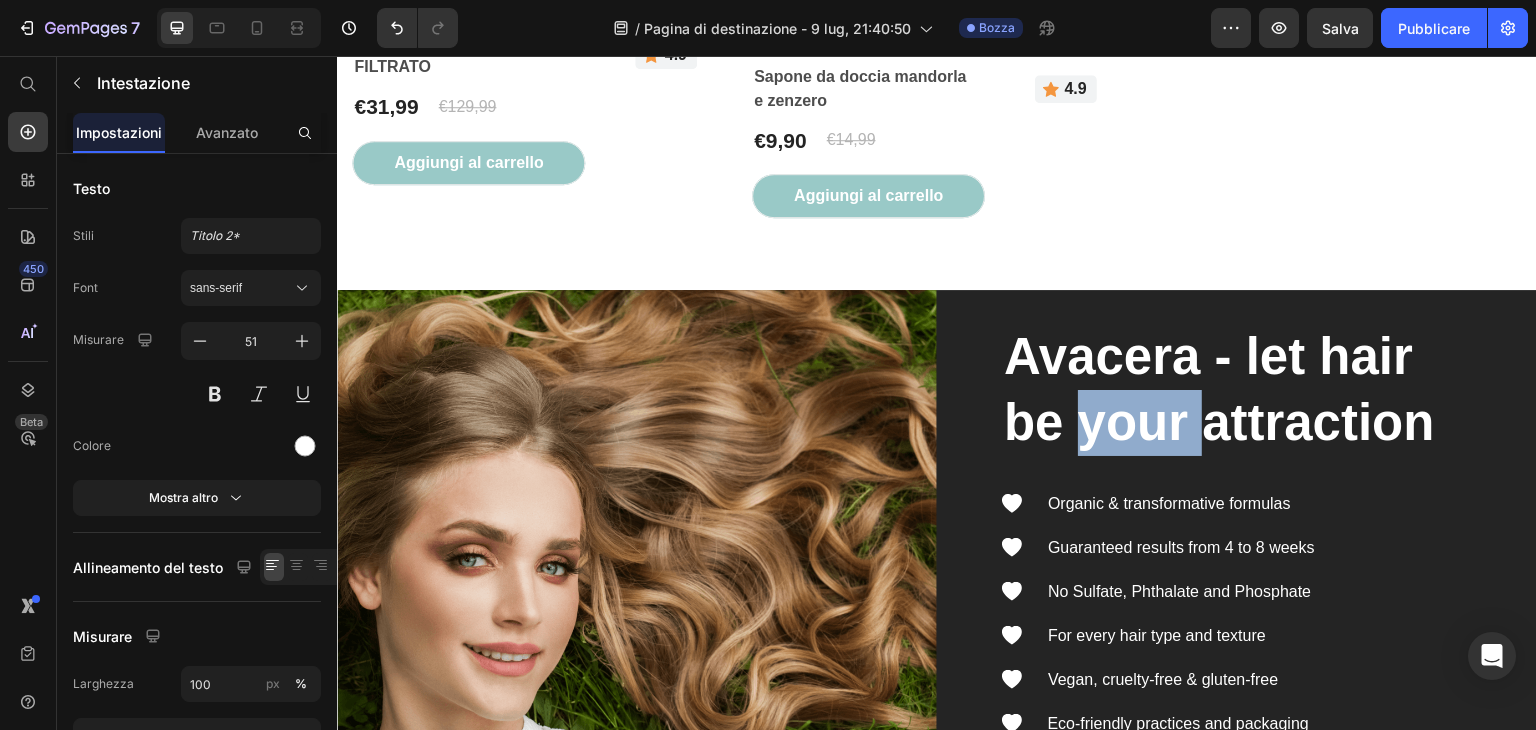 click on "Avacera - let hair be your attraction" at bounding box center (1237, 390) 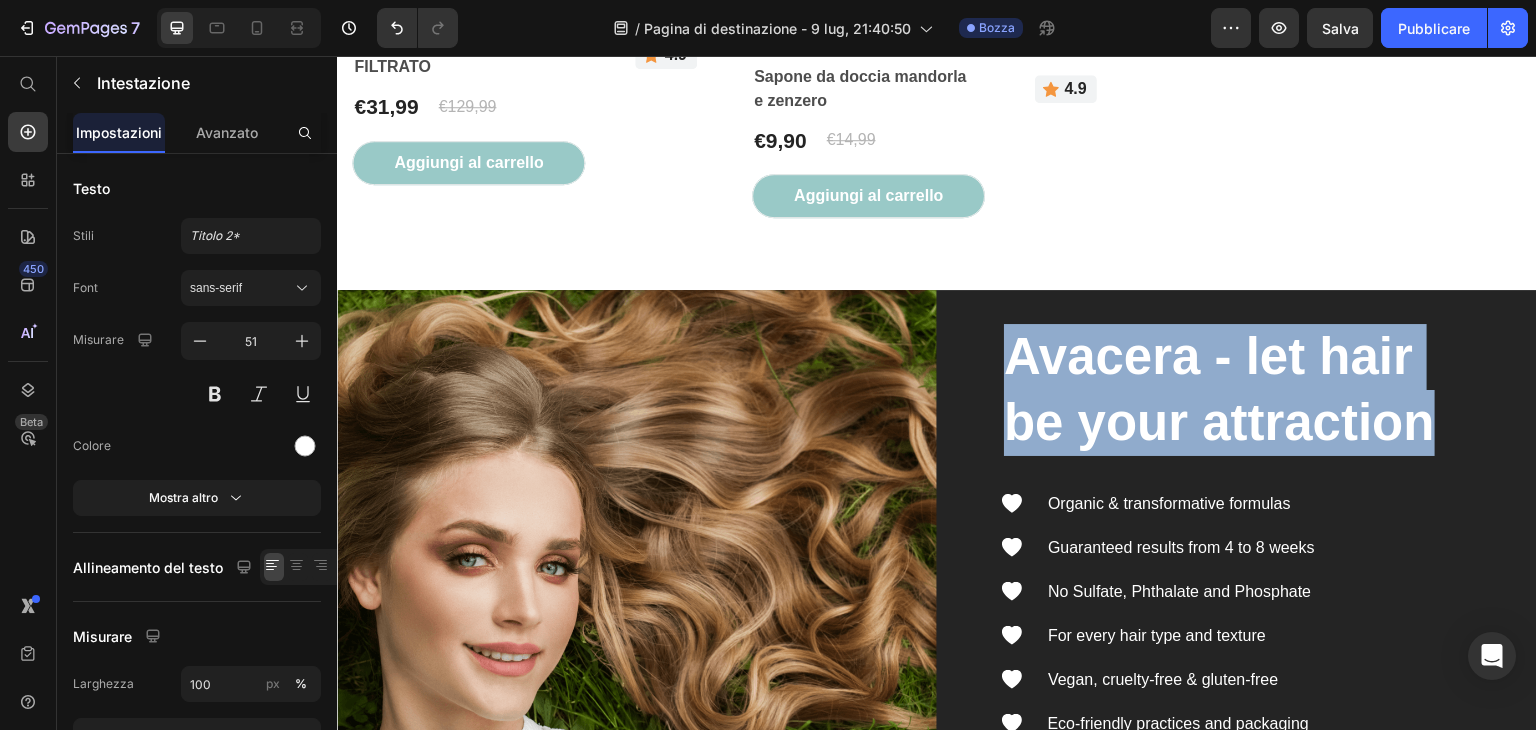 click on "Avacera - let hair be your attraction" at bounding box center [1237, 390] 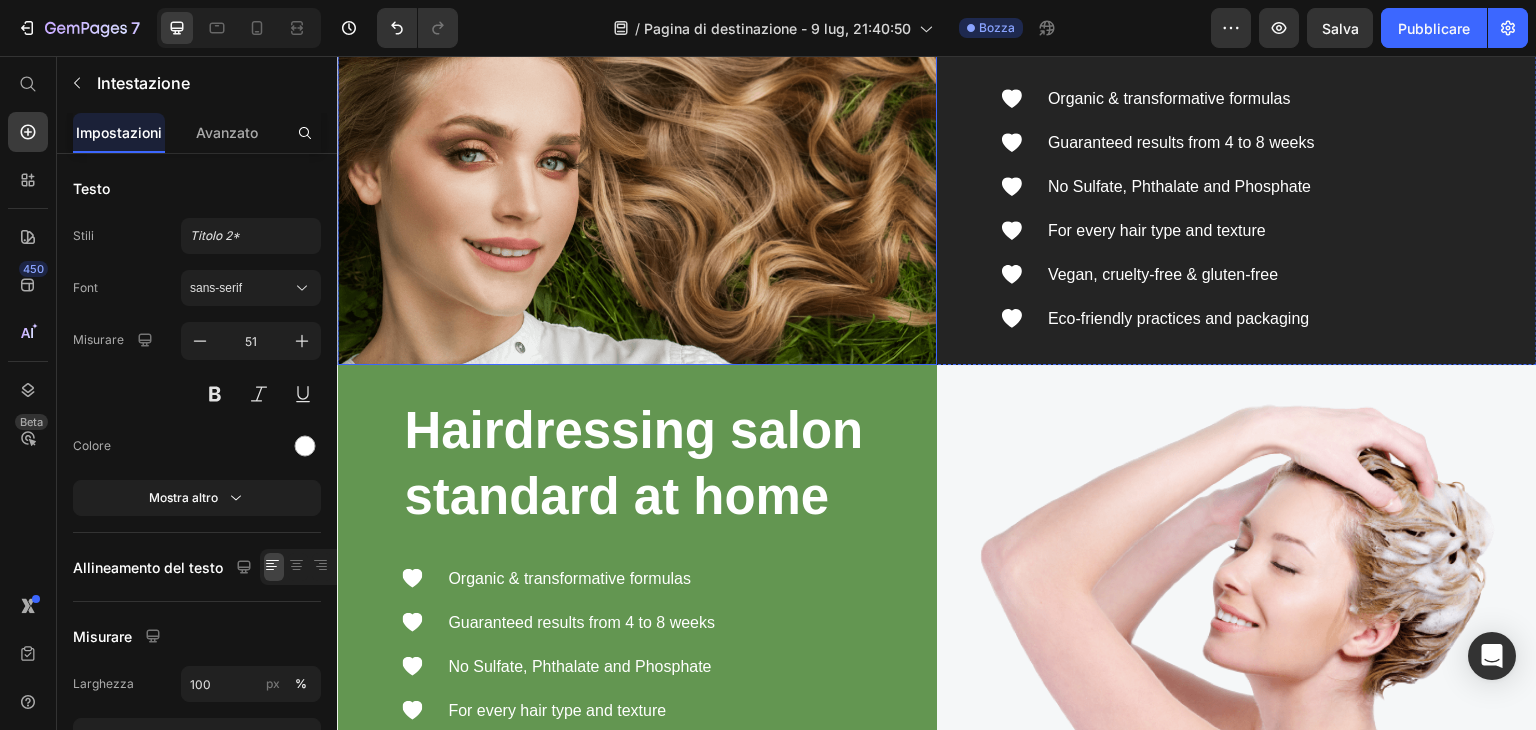 scroll, scrollTop: 3375, scrollLeft: 0, axis: vertical 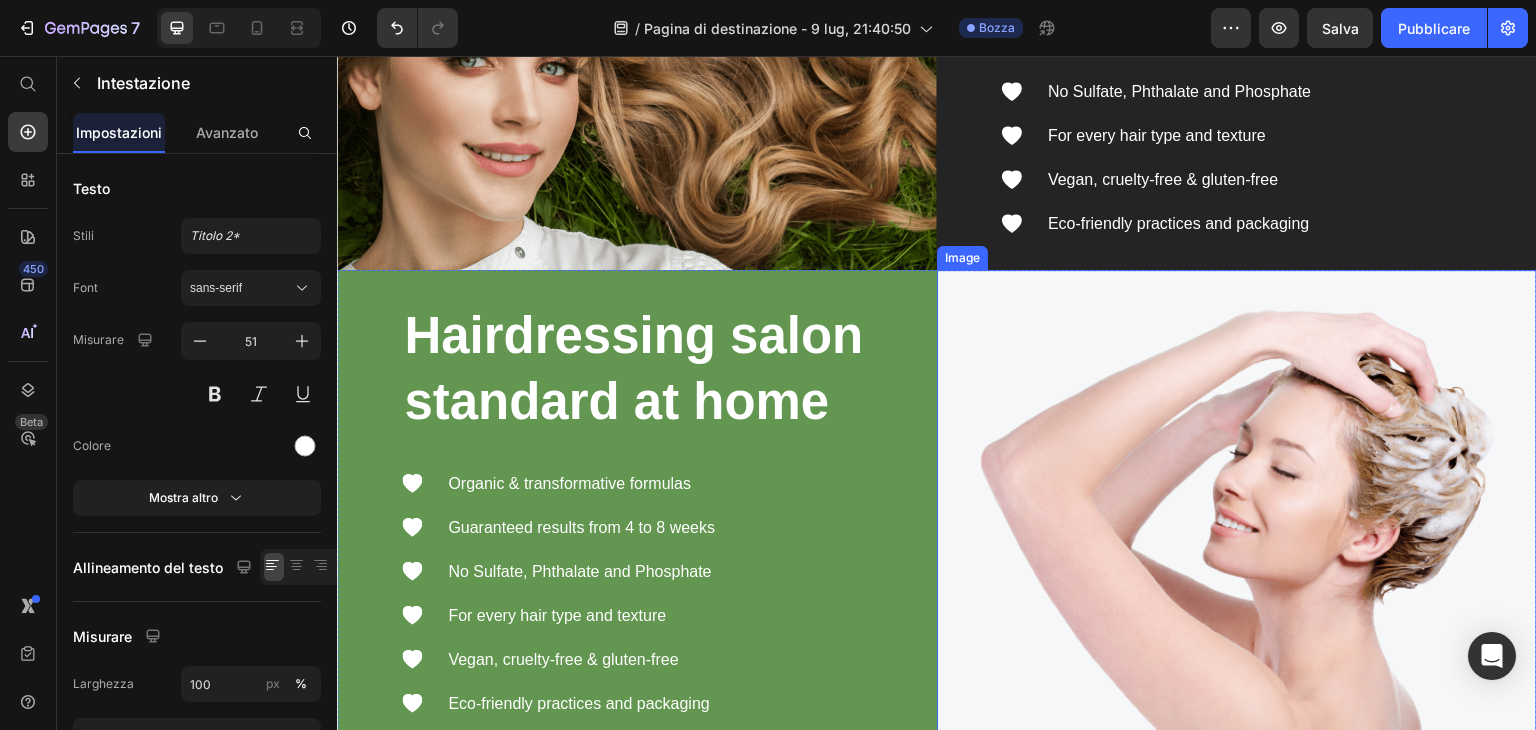 click at bounding box center (1237, 510) 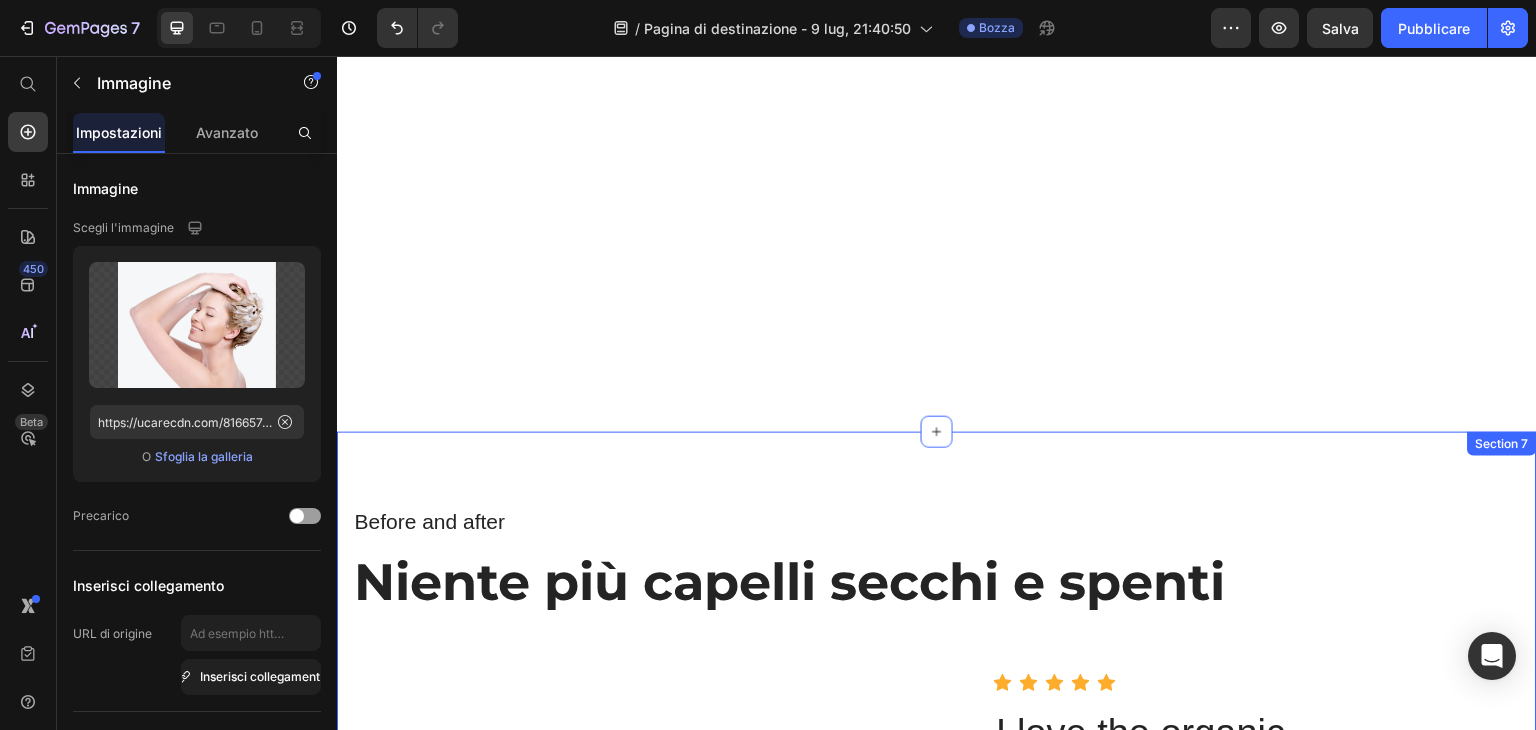 scroll, scrollTop: 4675, scrollLeft: 0, axis: vertical 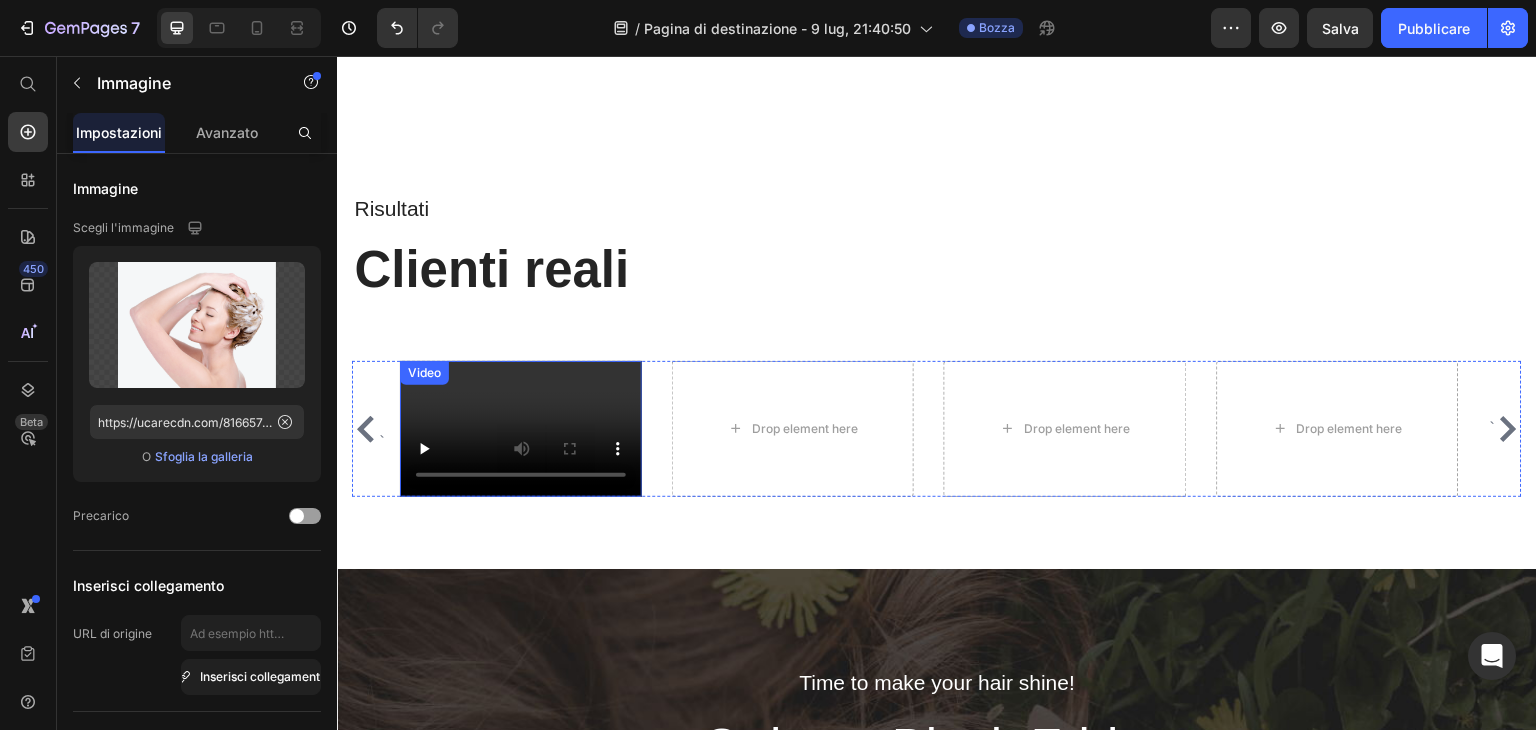 click at bounding box center (521, 429) 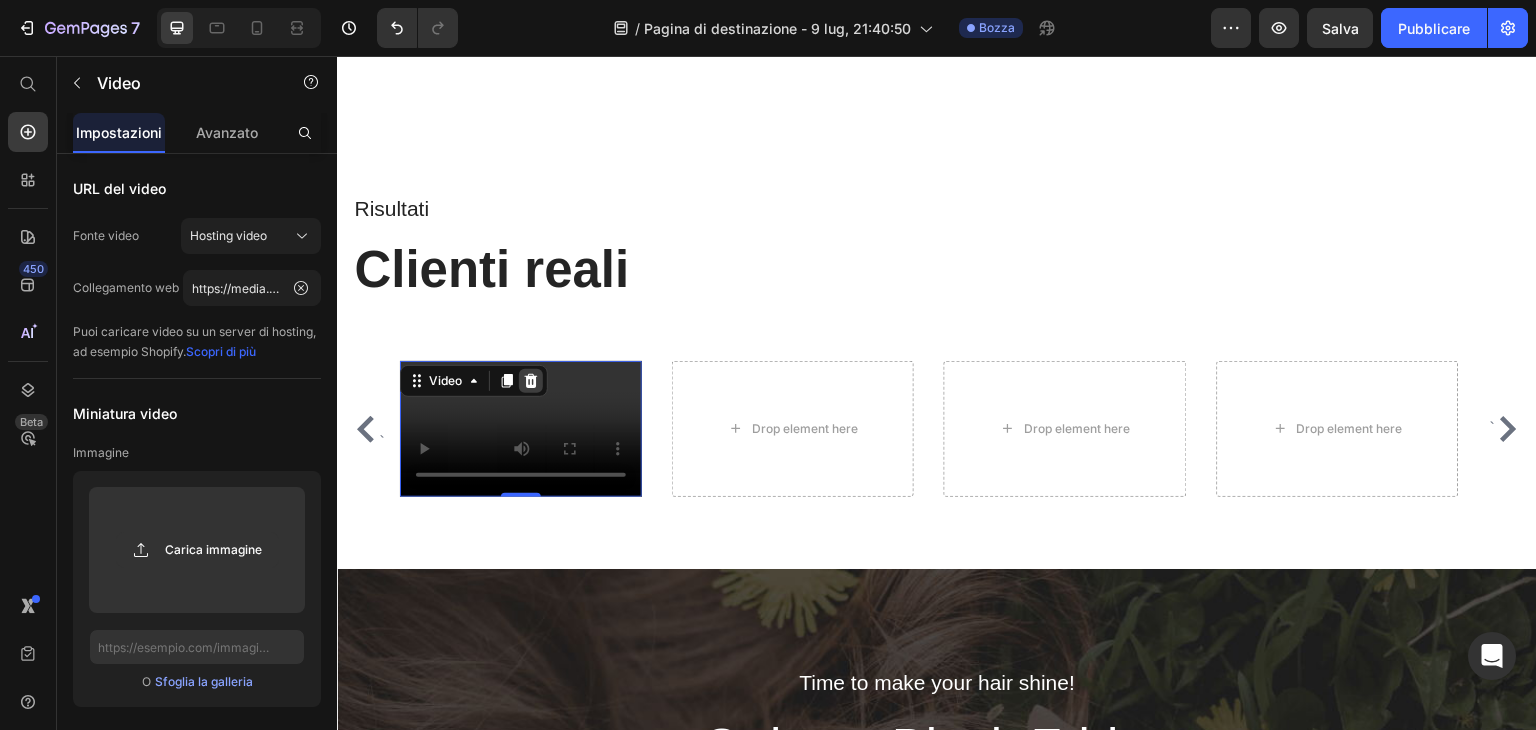 click 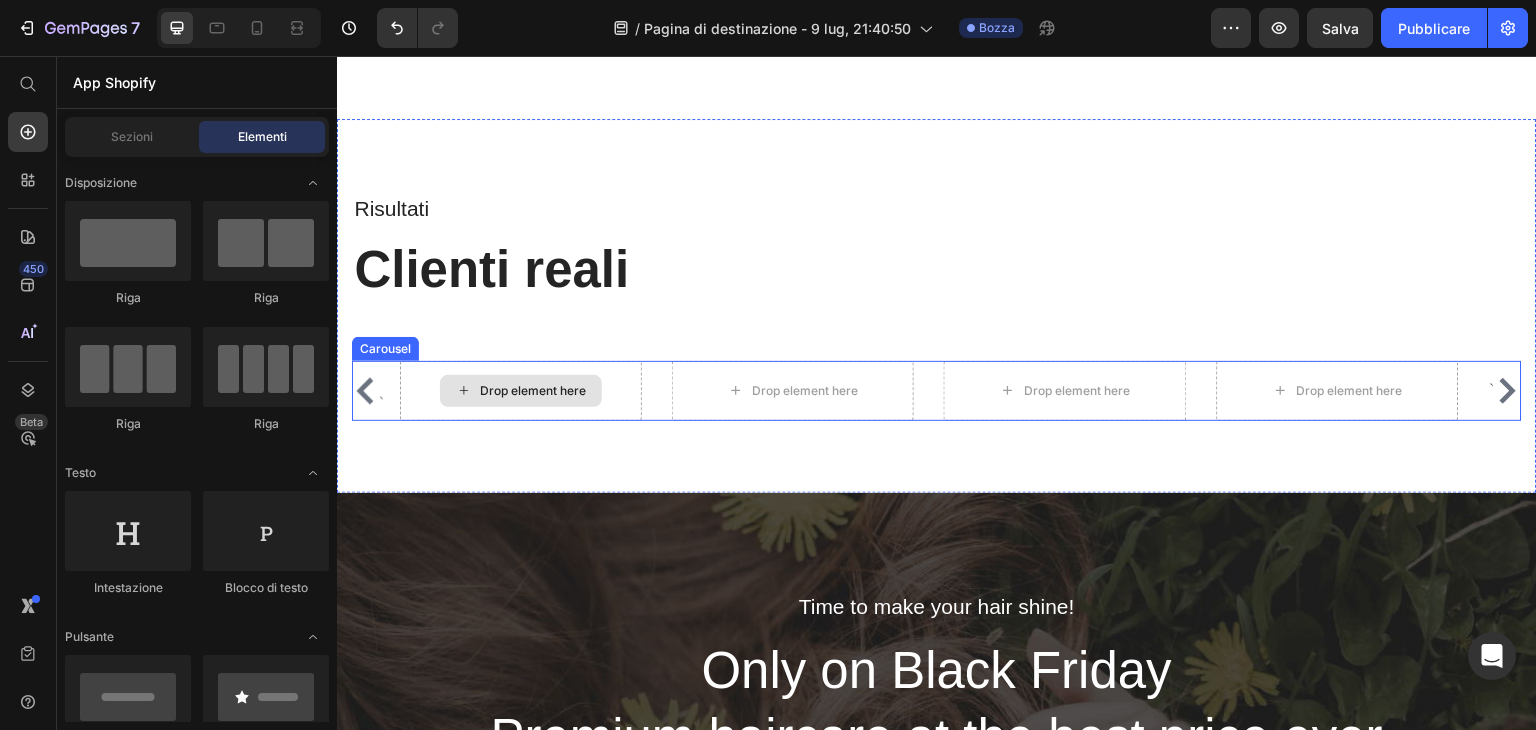 click on "Drop element here" at bounding box center (521, 391) 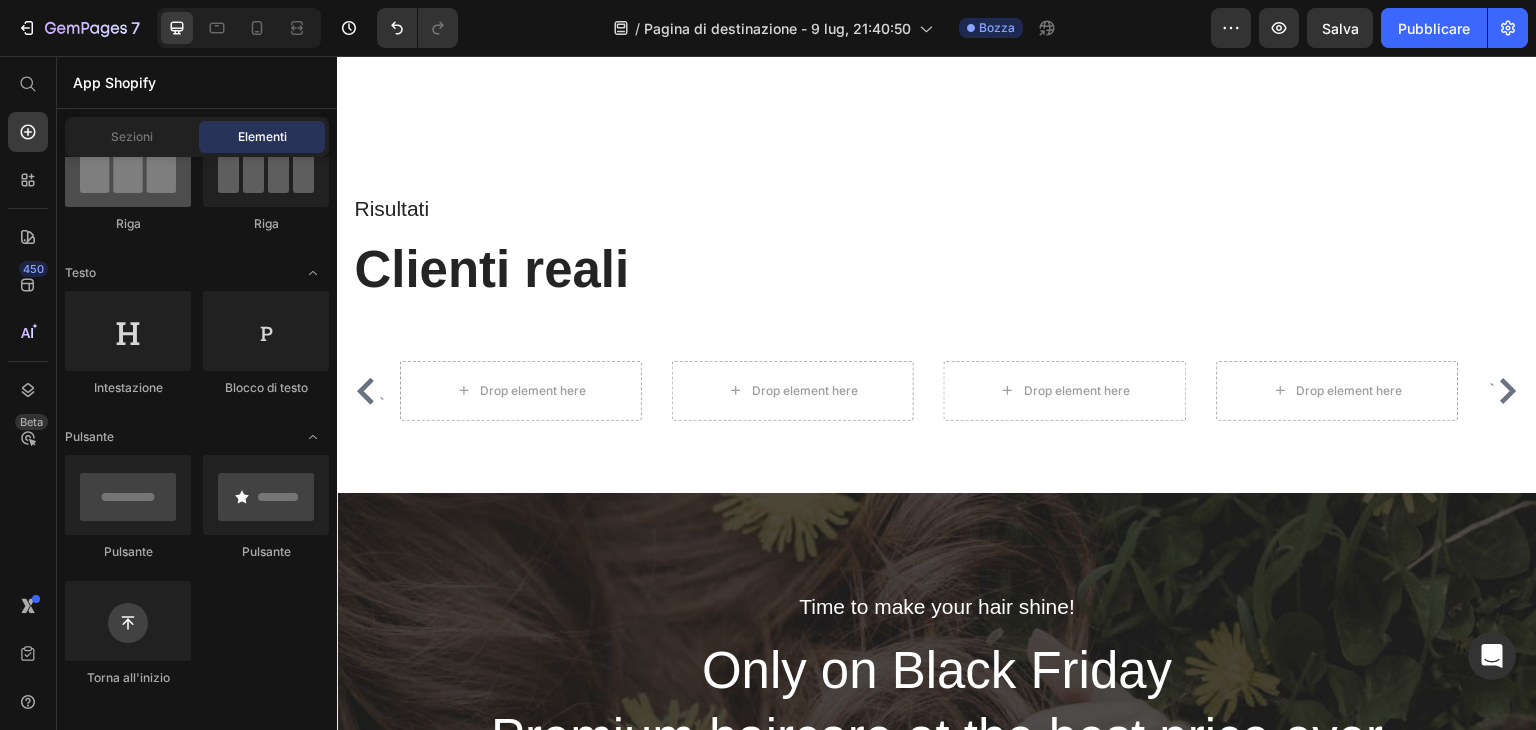 scroll, scrollTop: 0, scrollLeft: 0, axis: both 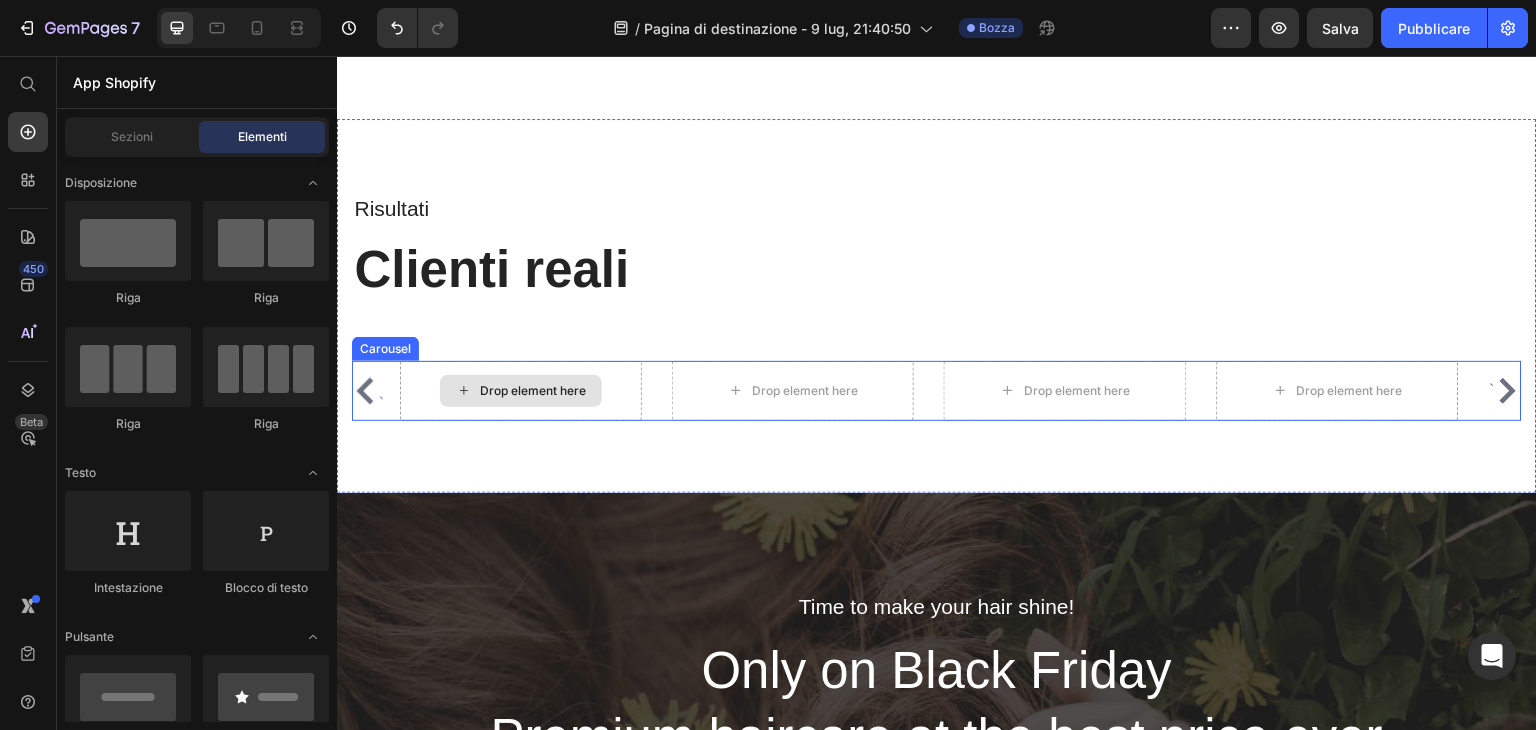 click on "Drop element here" at bounding box center (533, 391) 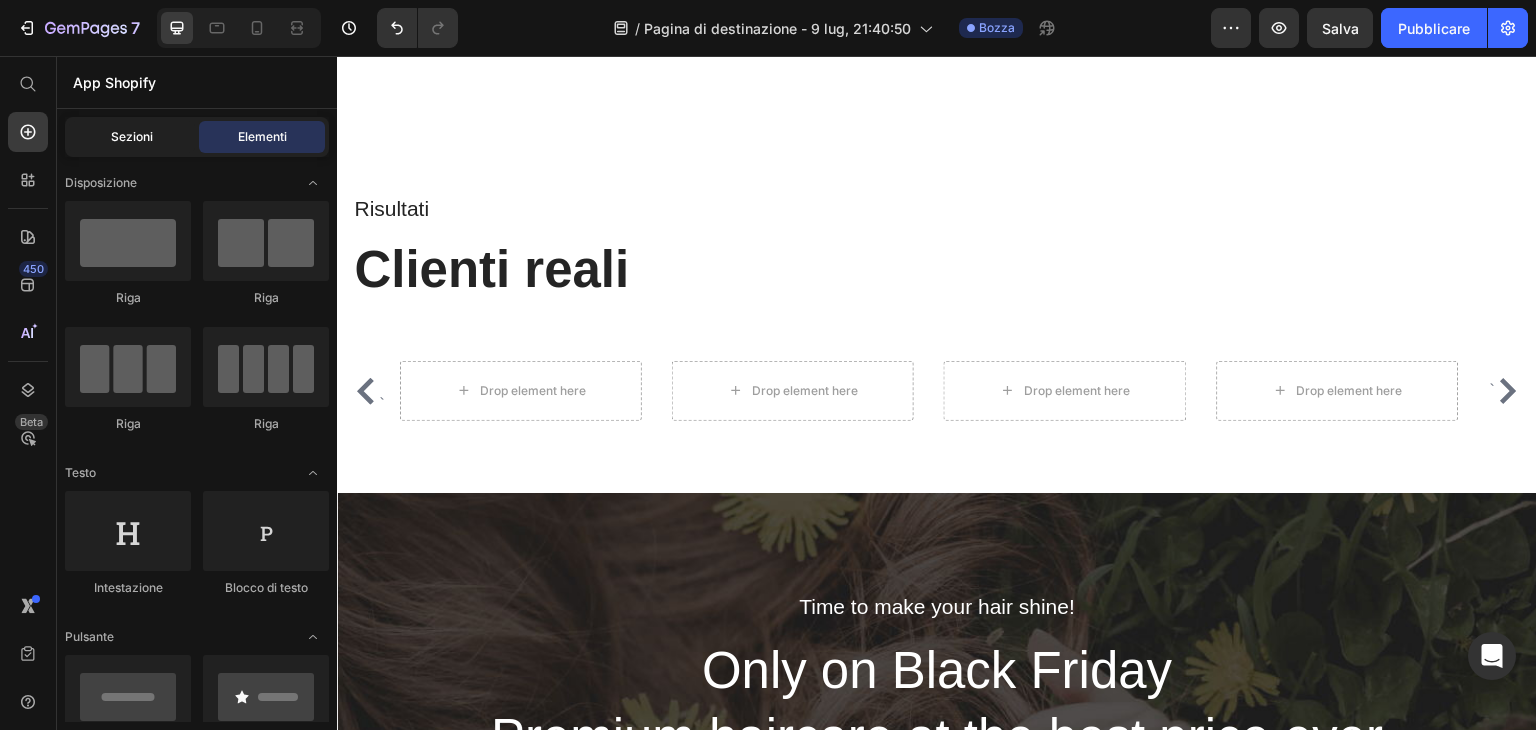click on "Sezioni" at bounding box center [132, 136] 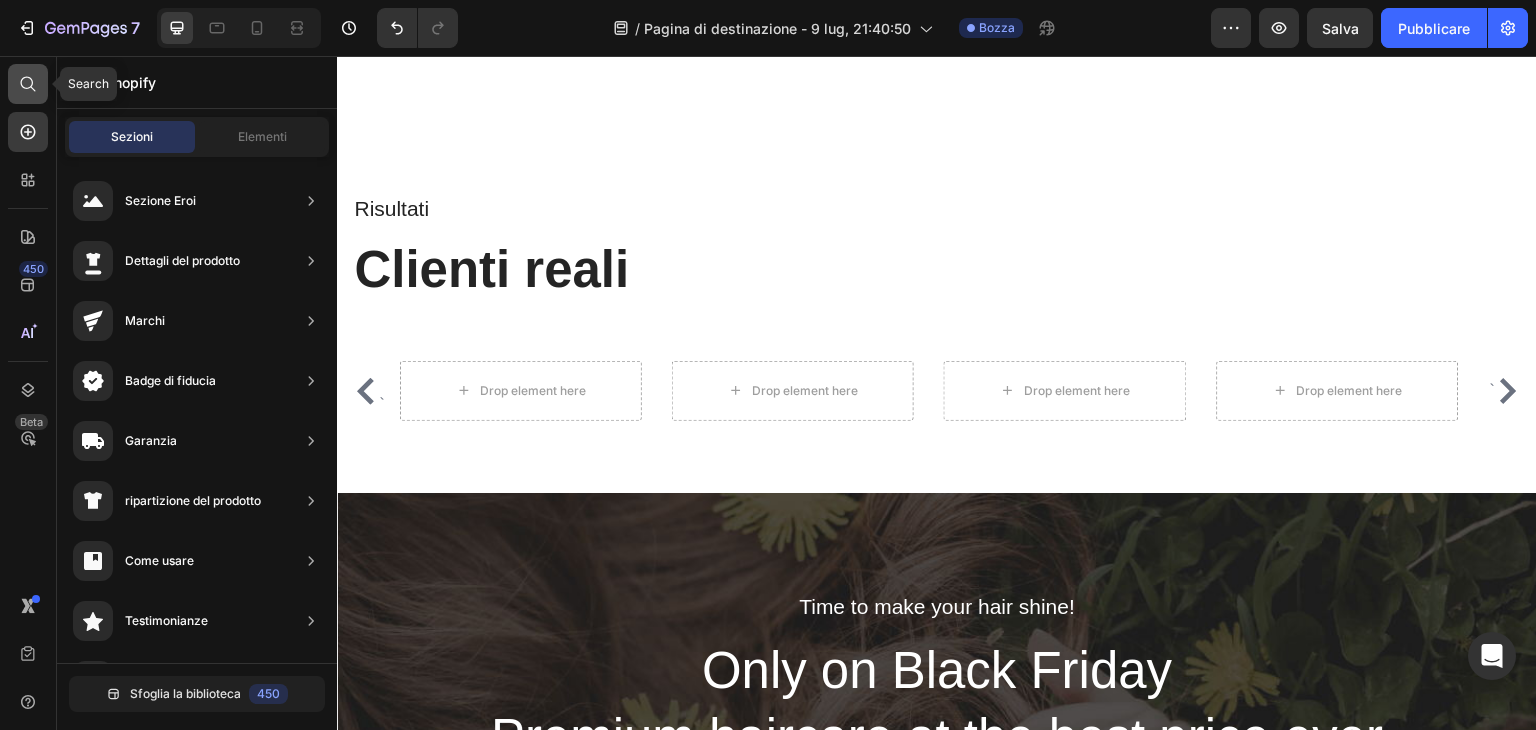click 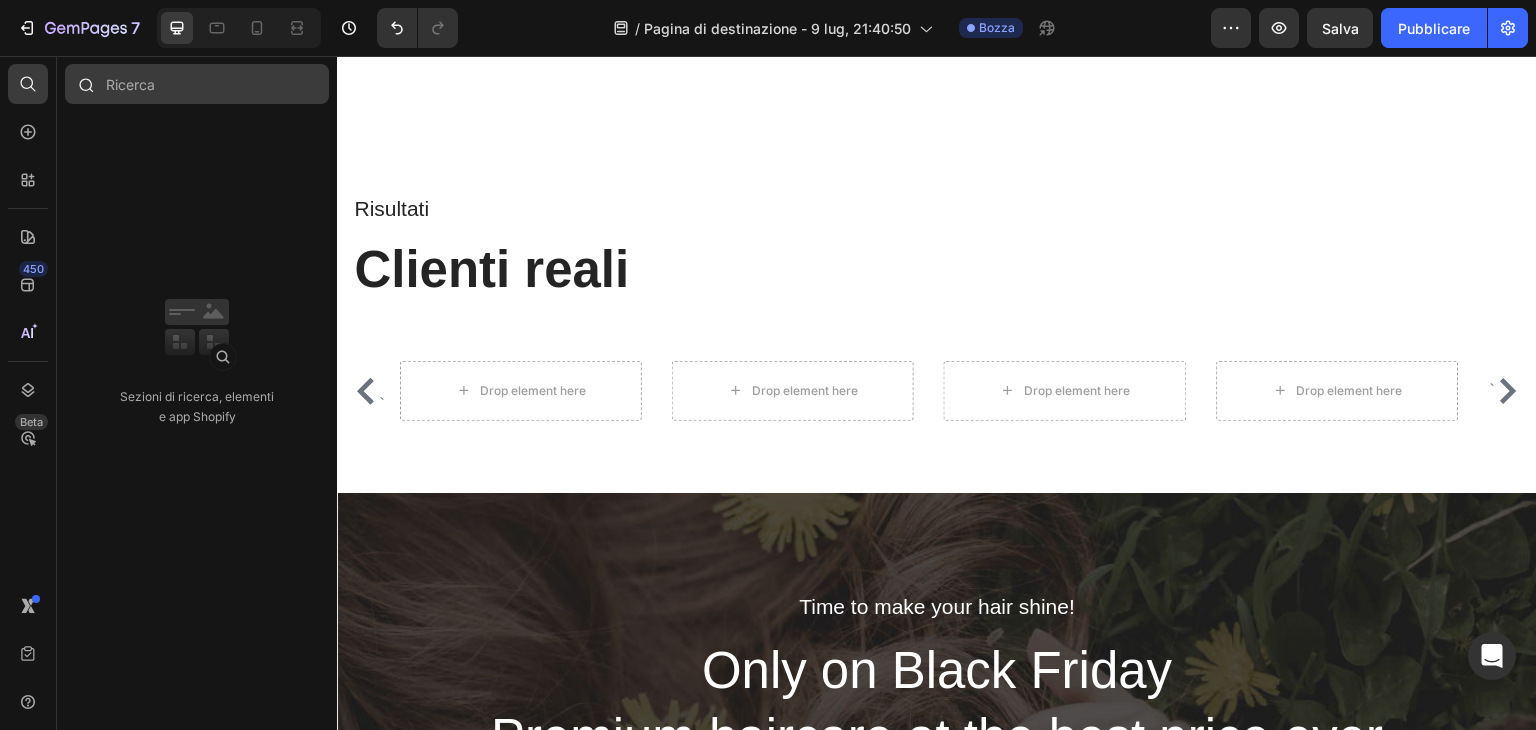 click at bounding box center [197, 84] 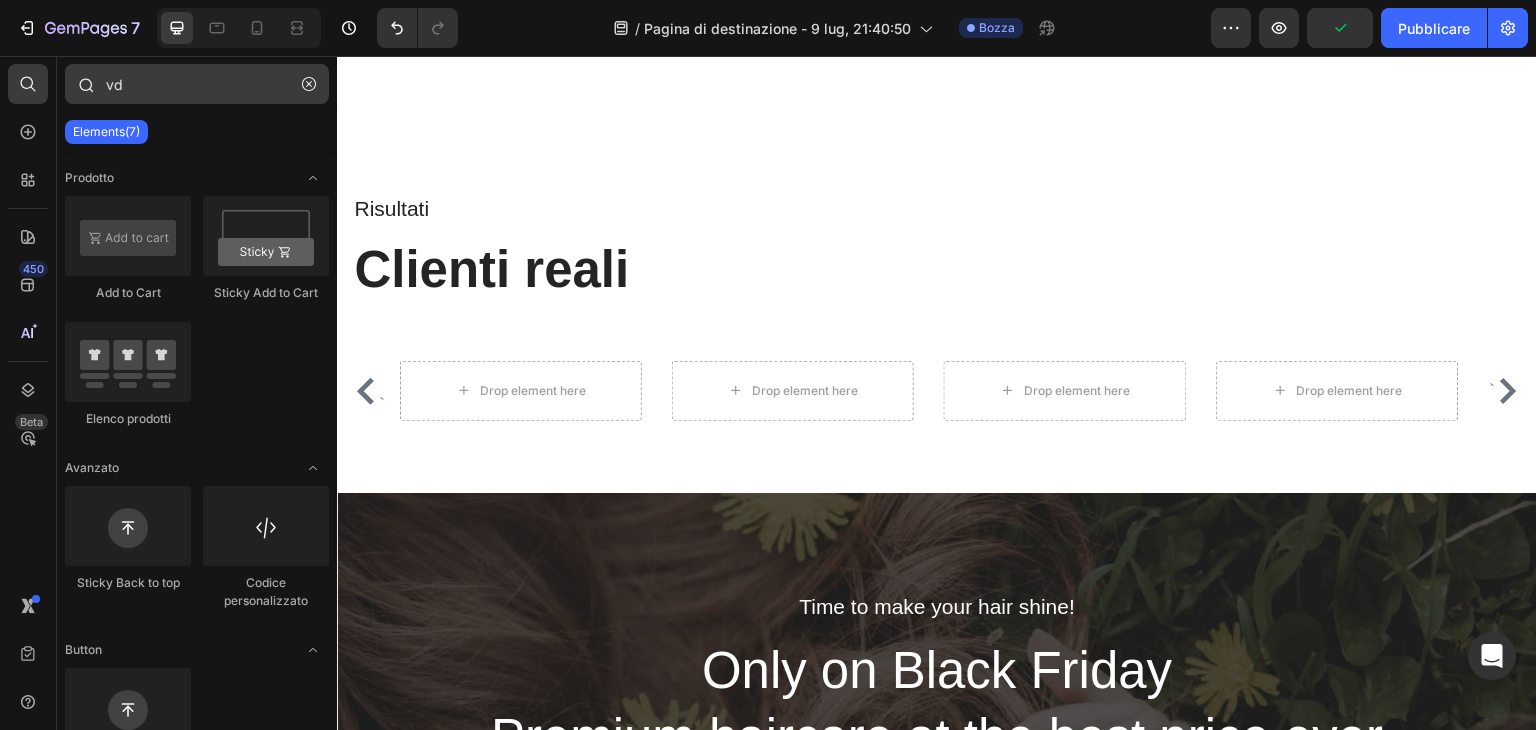 type on "v" 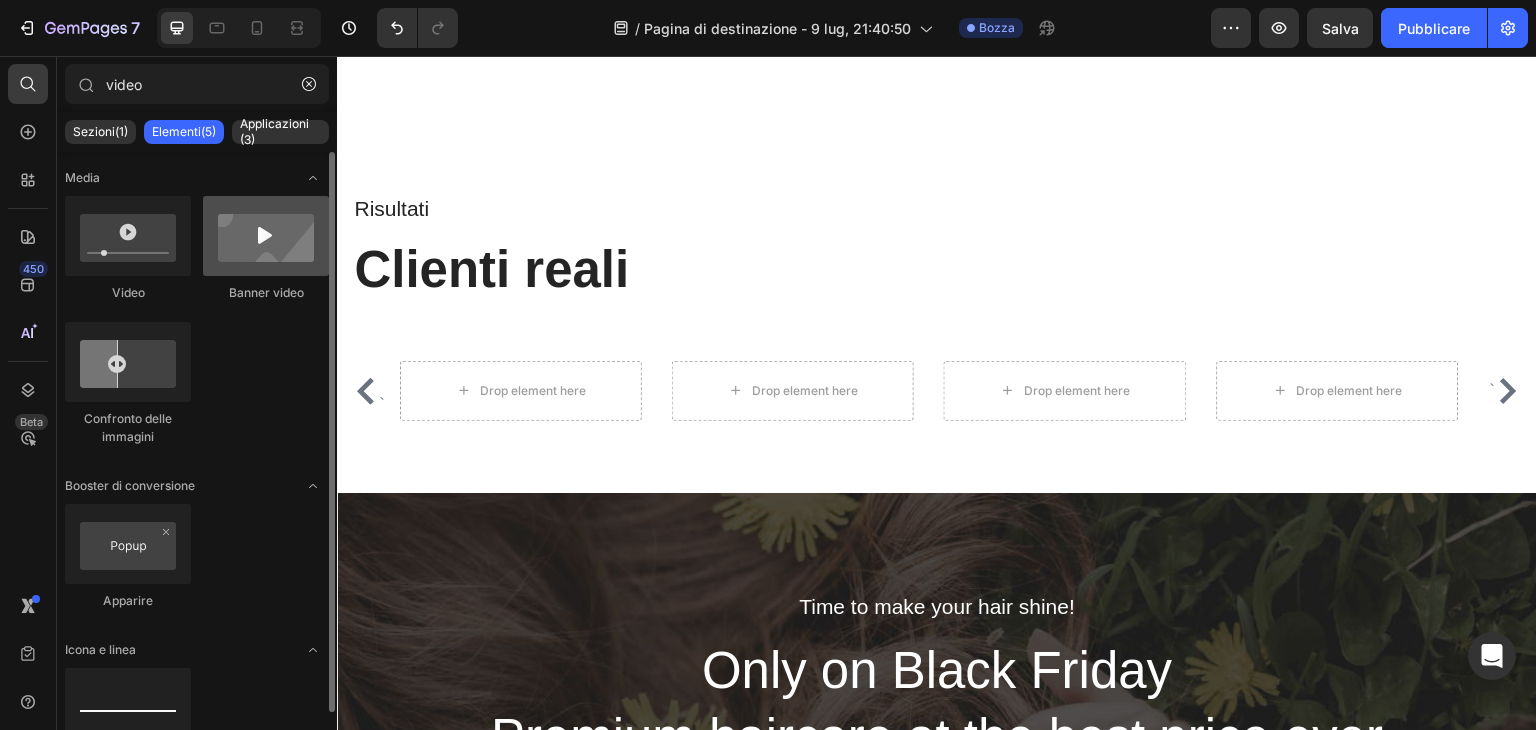 type on "video" 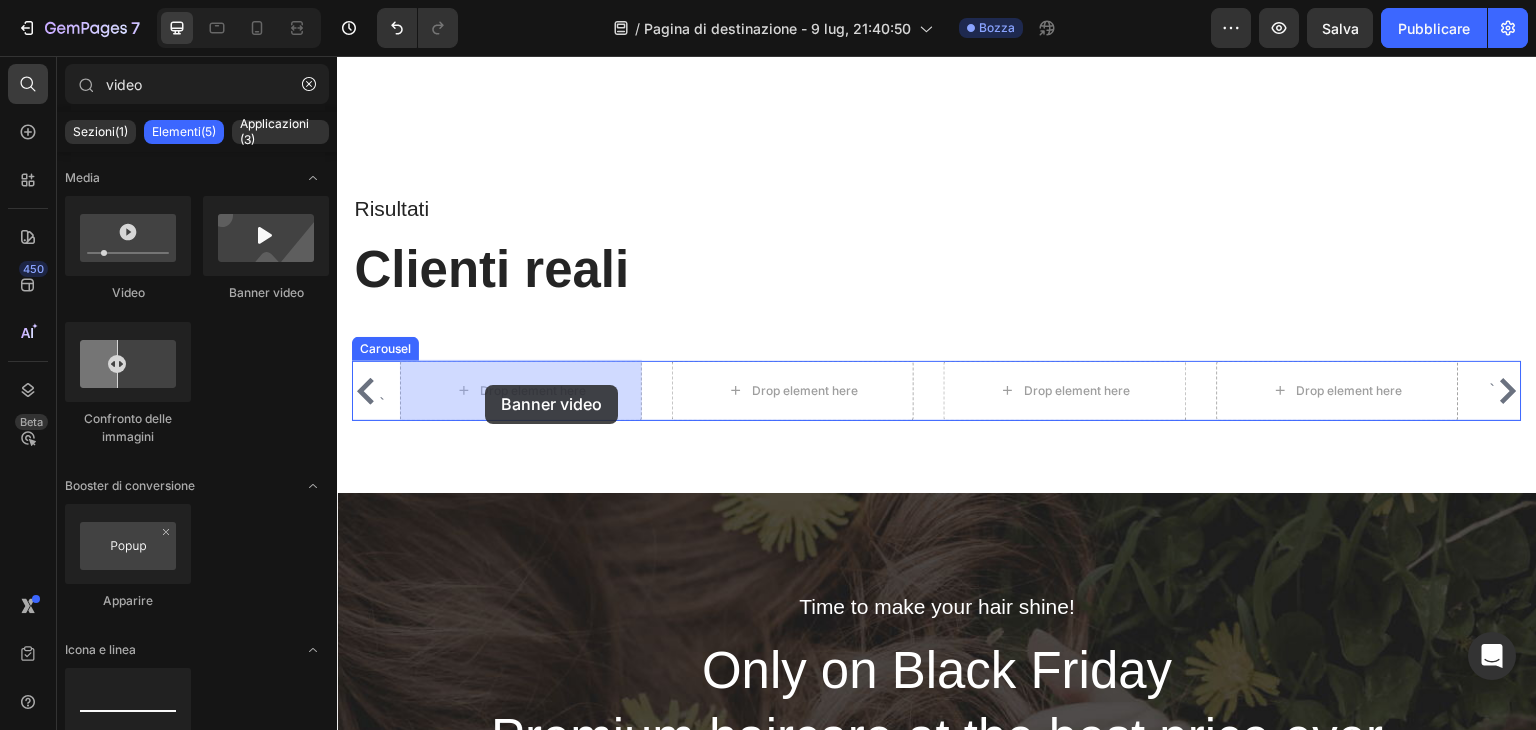 drag, startPoint x: 596, startPoint y: 302, endPoint x: 485, endPoint y: 385, distance: 138.60014 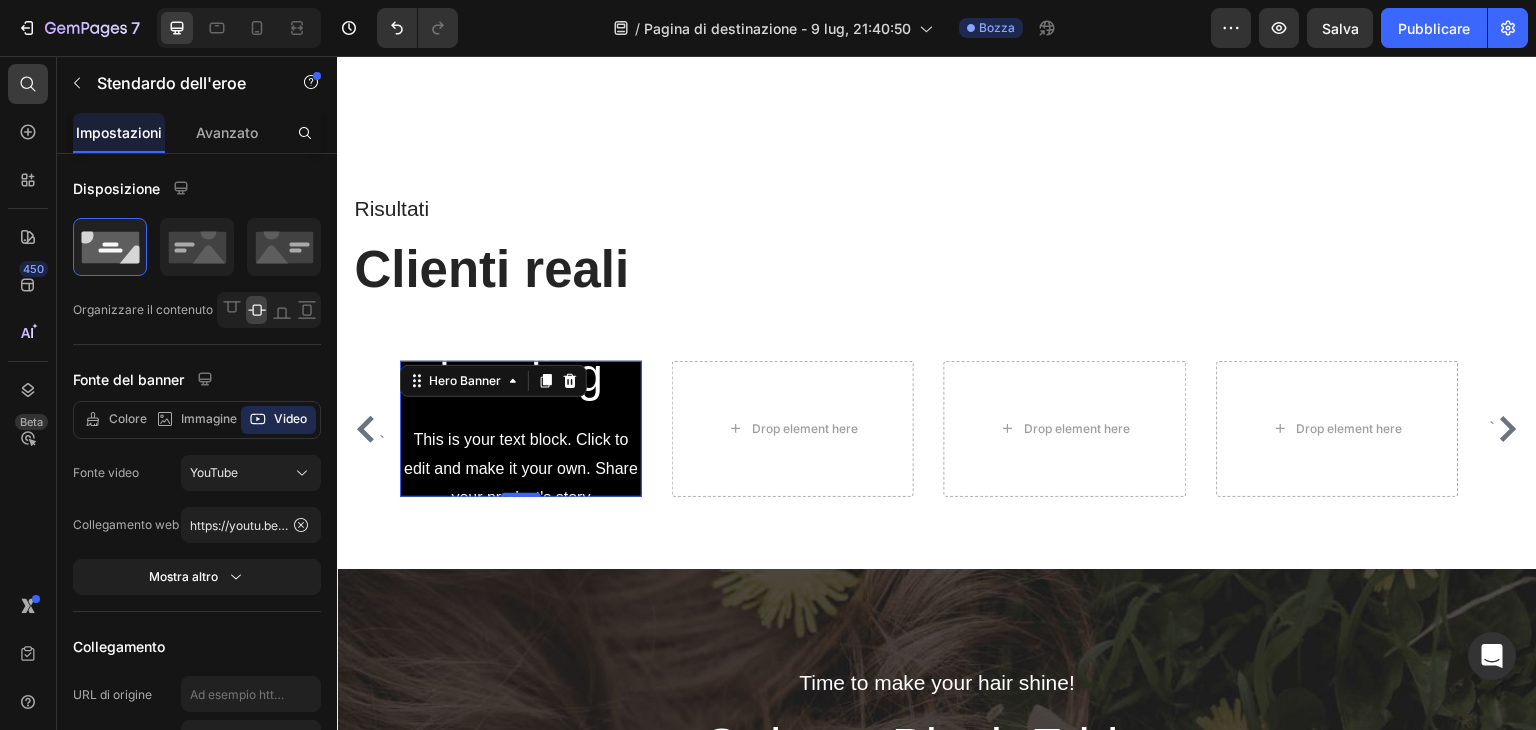 click on "Click here to edit heading Heading This is your text block. Click to edit and make it your own. Share your product's story                   or services offered. Get creative and make it yours! Text Block Get started Button" at bounding box center [521, 429] 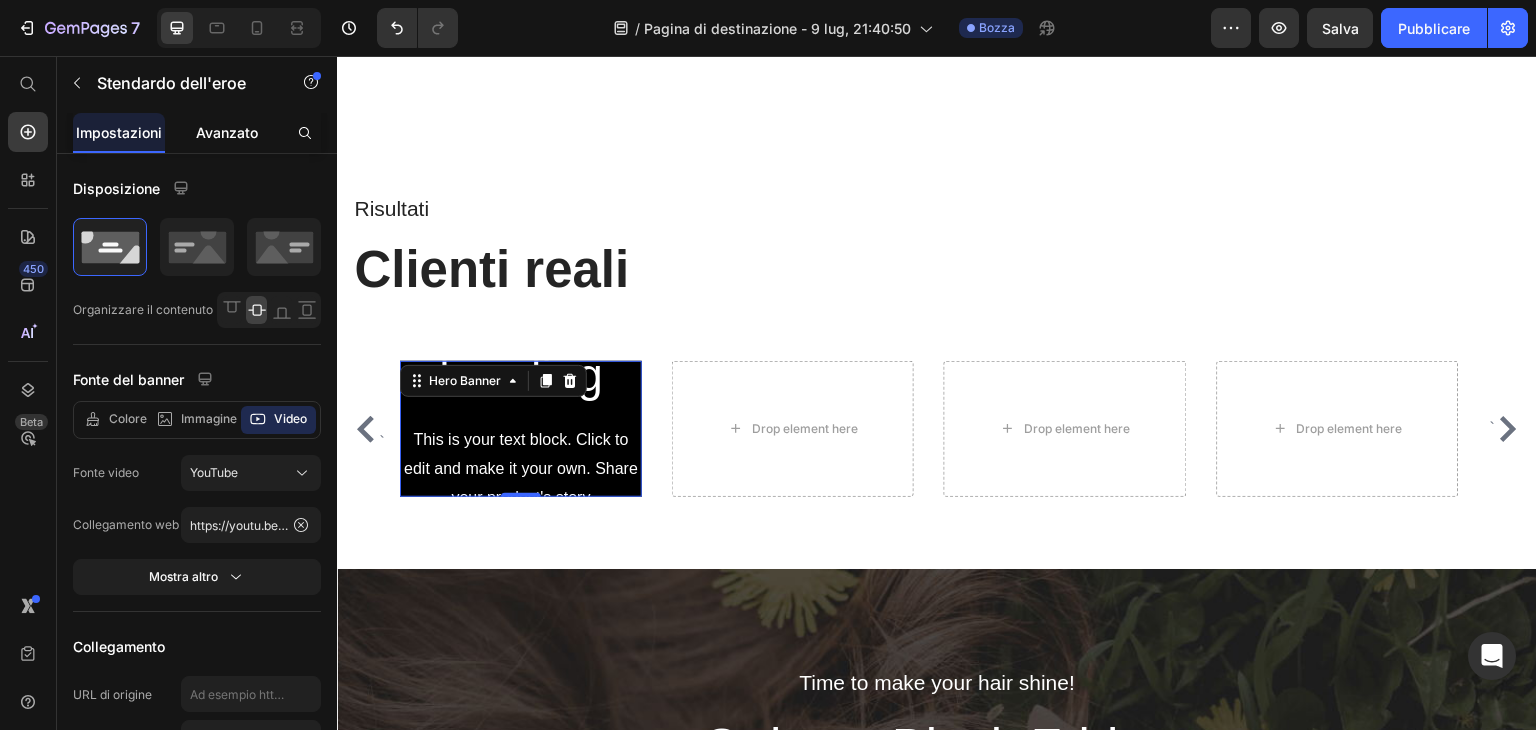 click on "Avanzato" at bounding box center [227, 132] 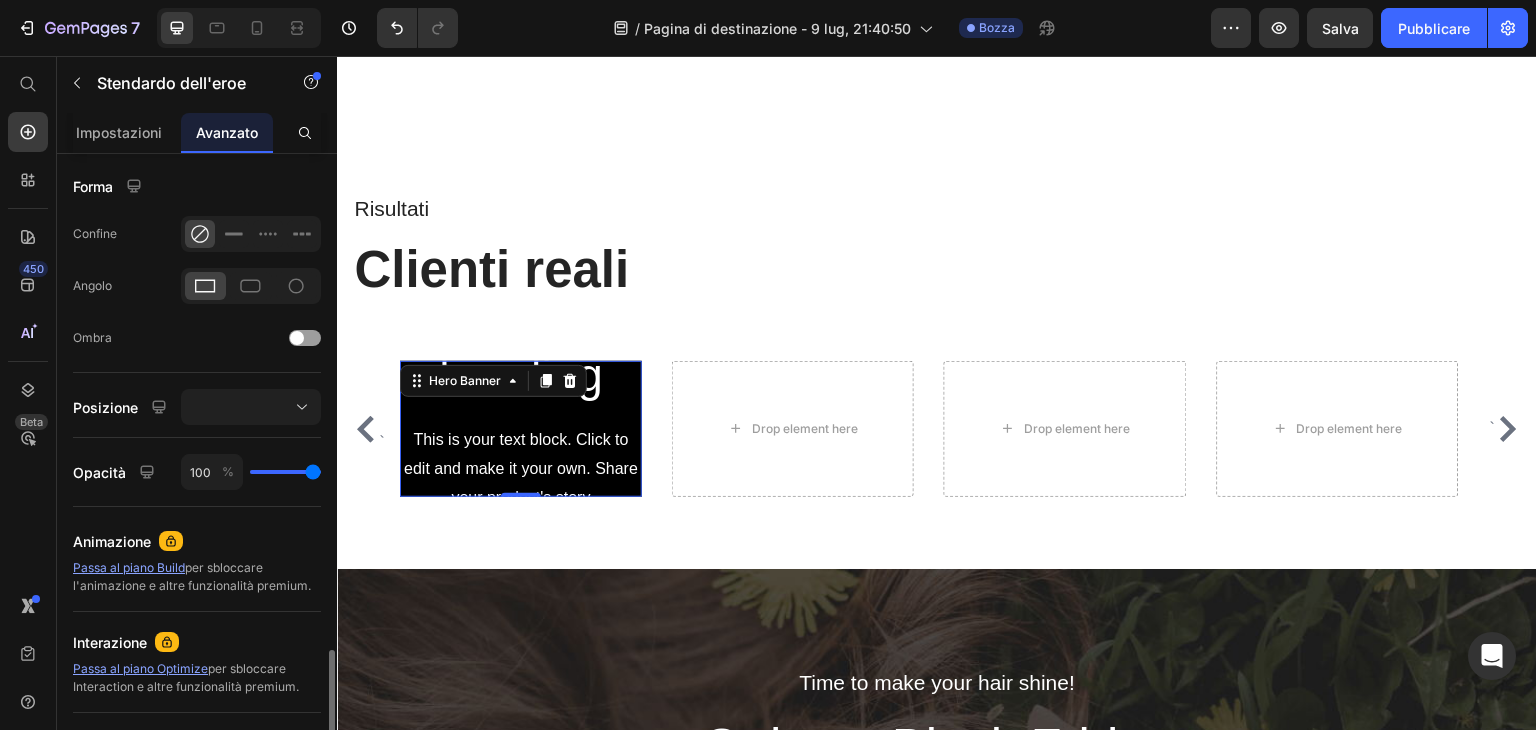 scroll, scrollTop: 670, scrollLeft: 0, axis: vertical 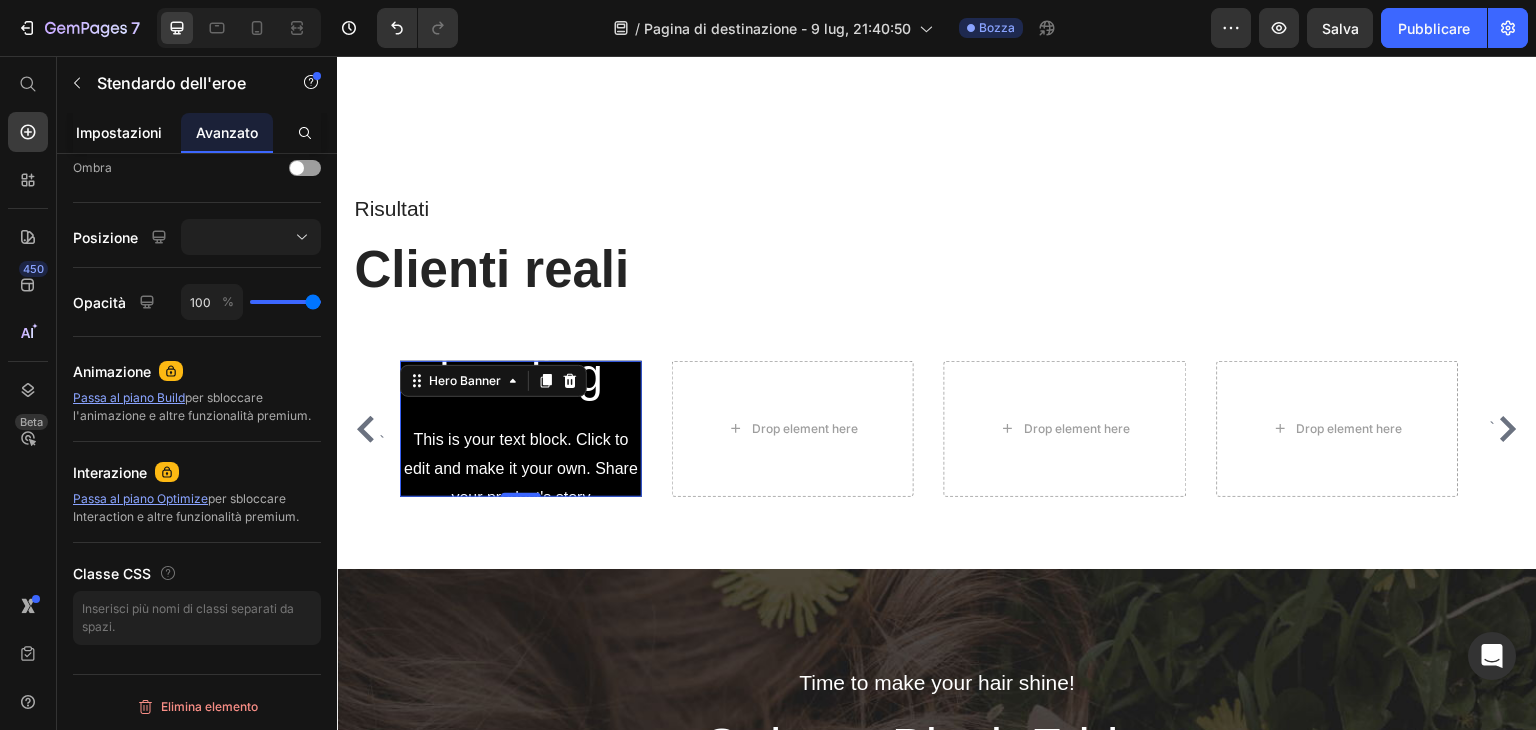 click on "Impostazioni" at bounding box center (119, 132) 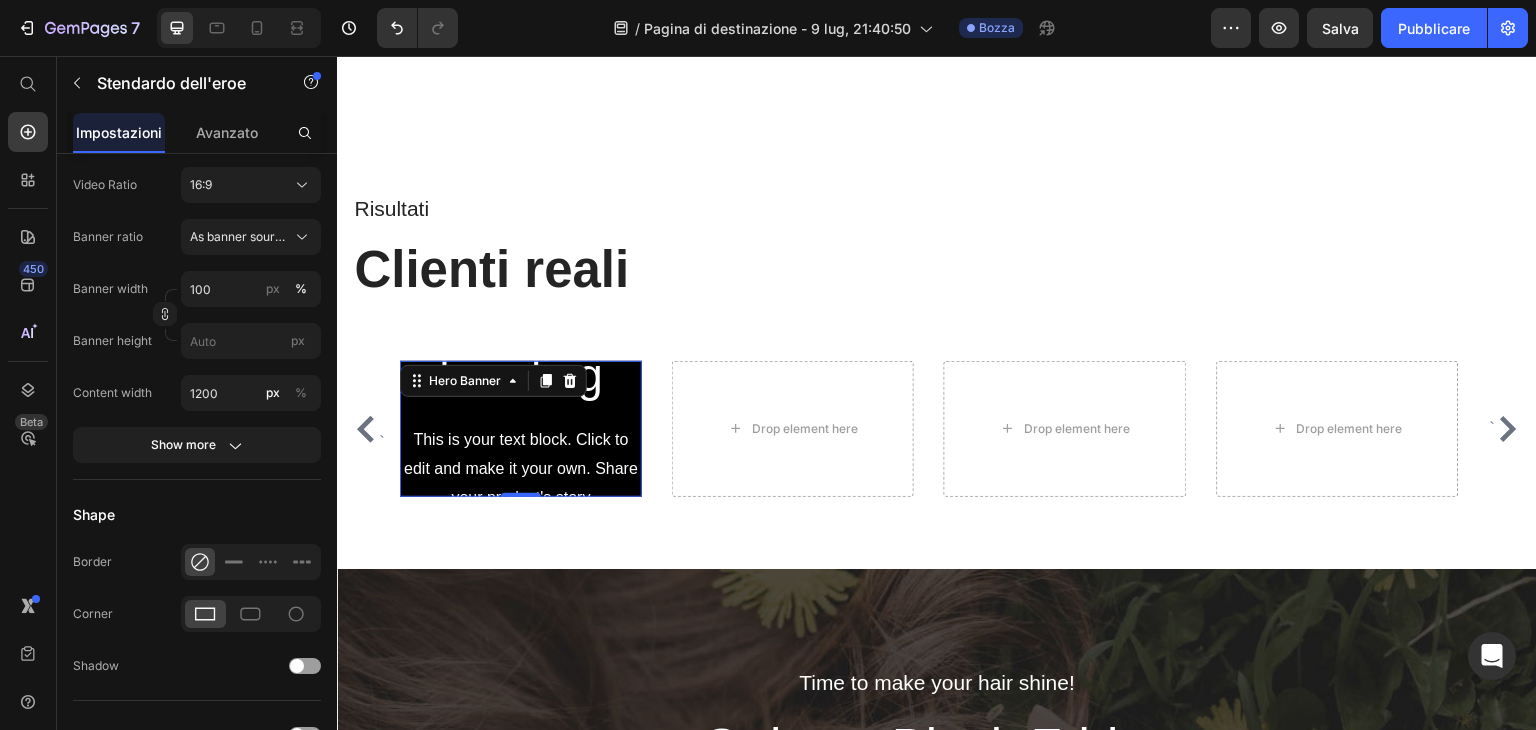 scroll, scrollTop: 0, scrollLeft: 0, axis: both 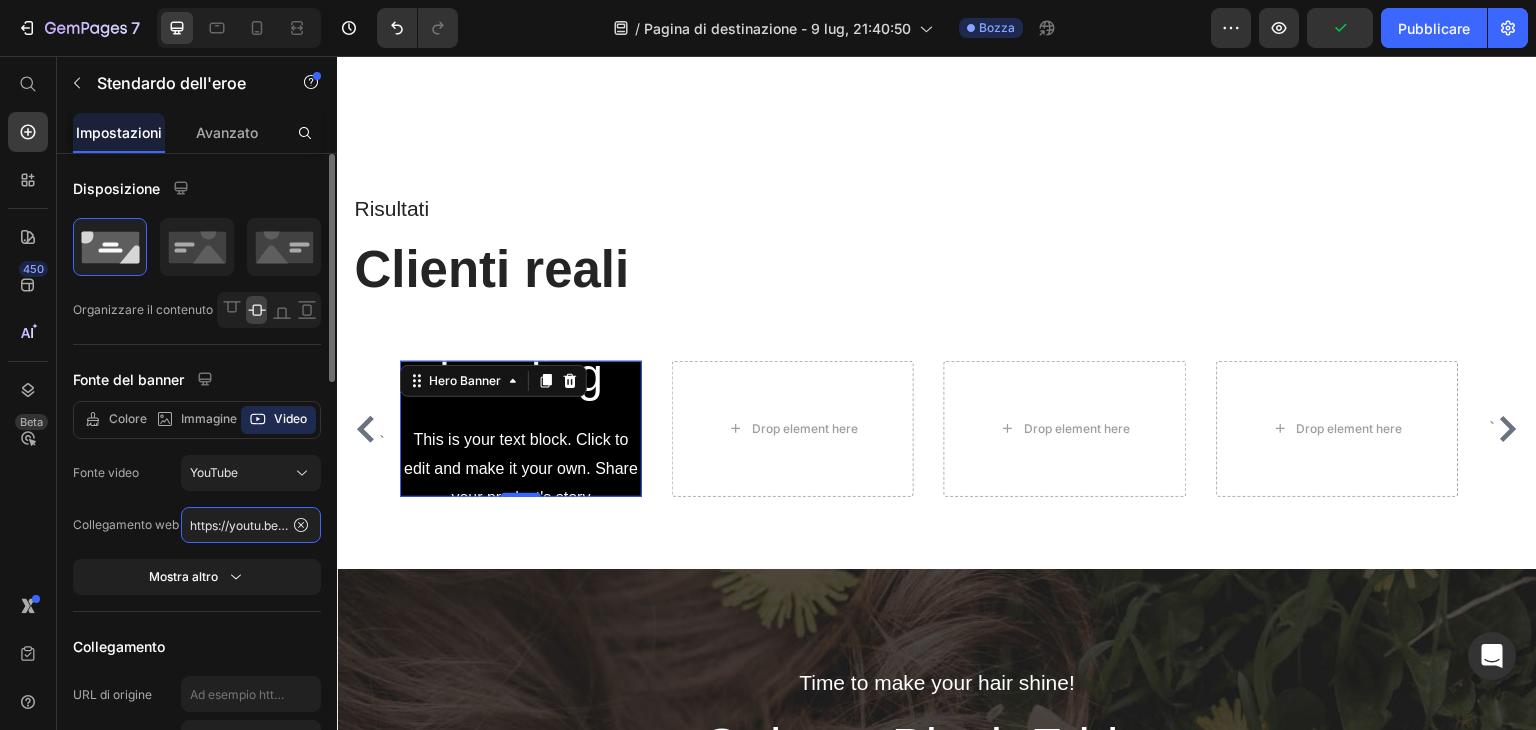 click on "https://youtu.be/KOxfzBp72uk" 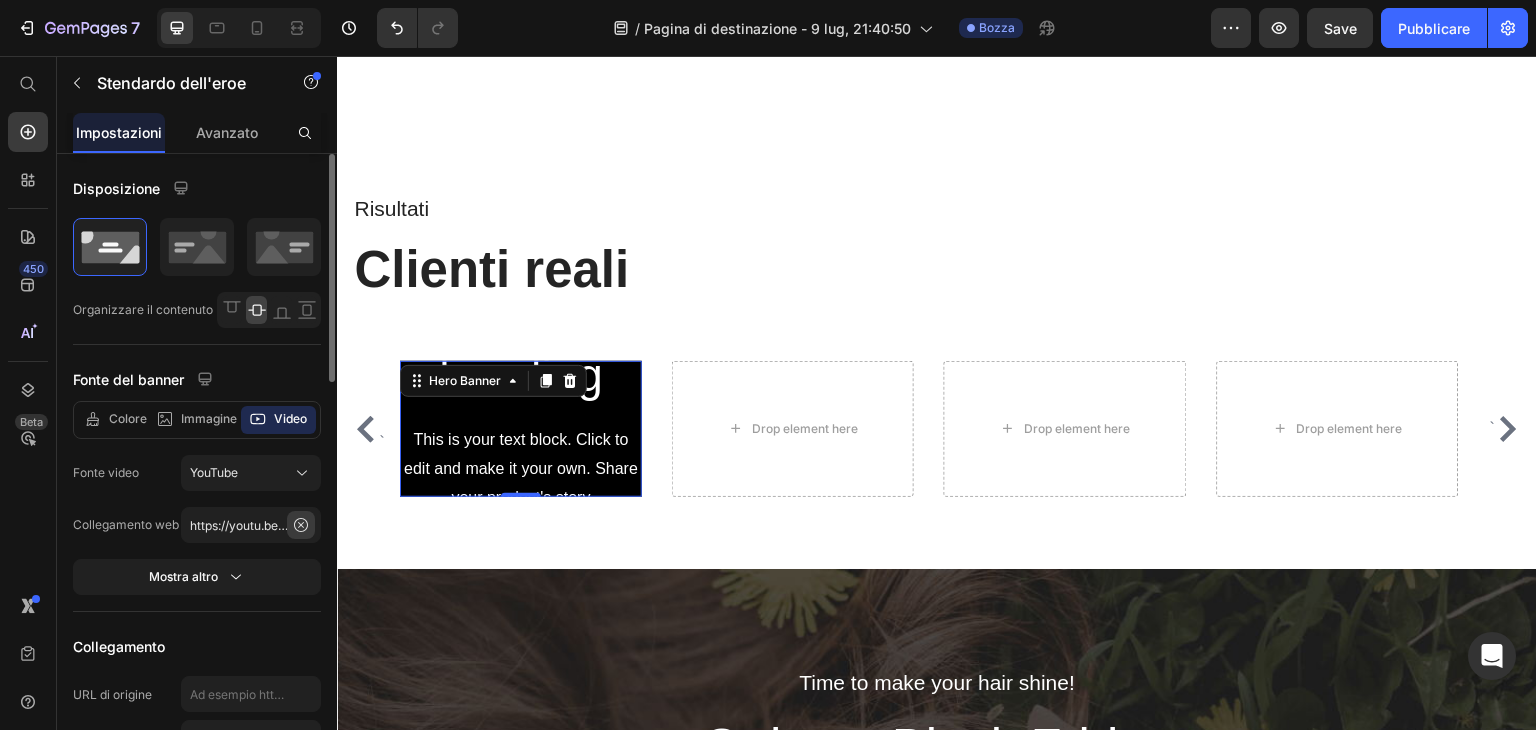 click 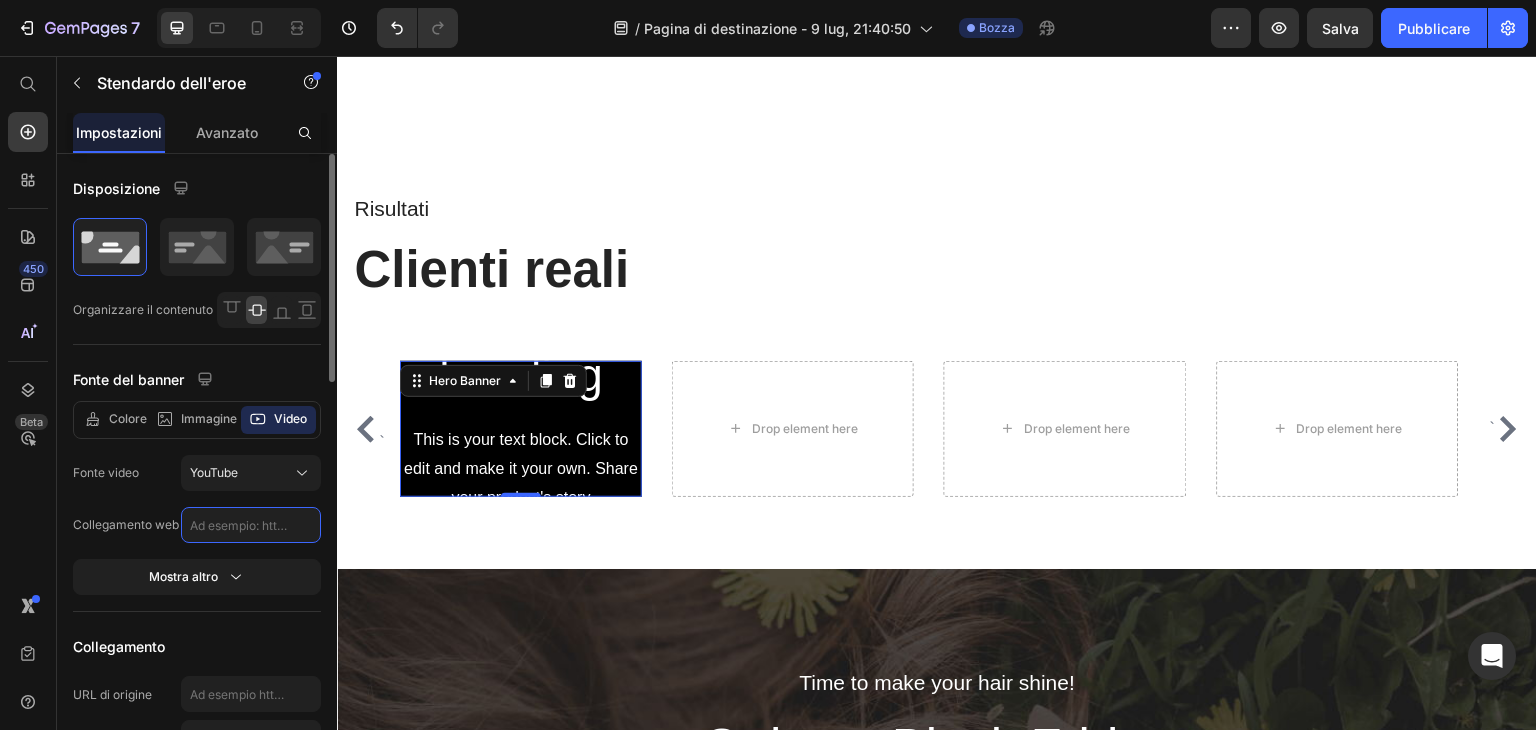 click 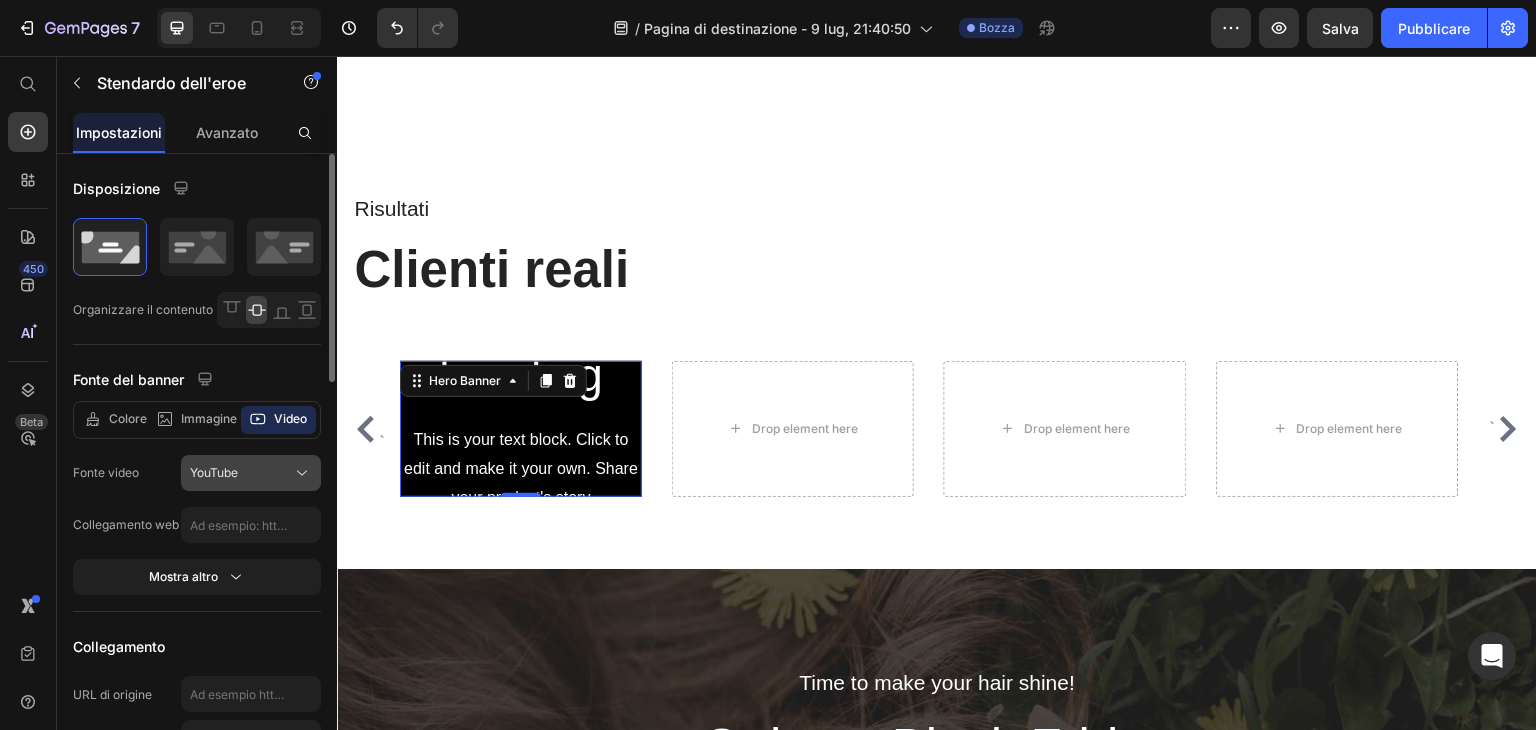 click on "YouTube" 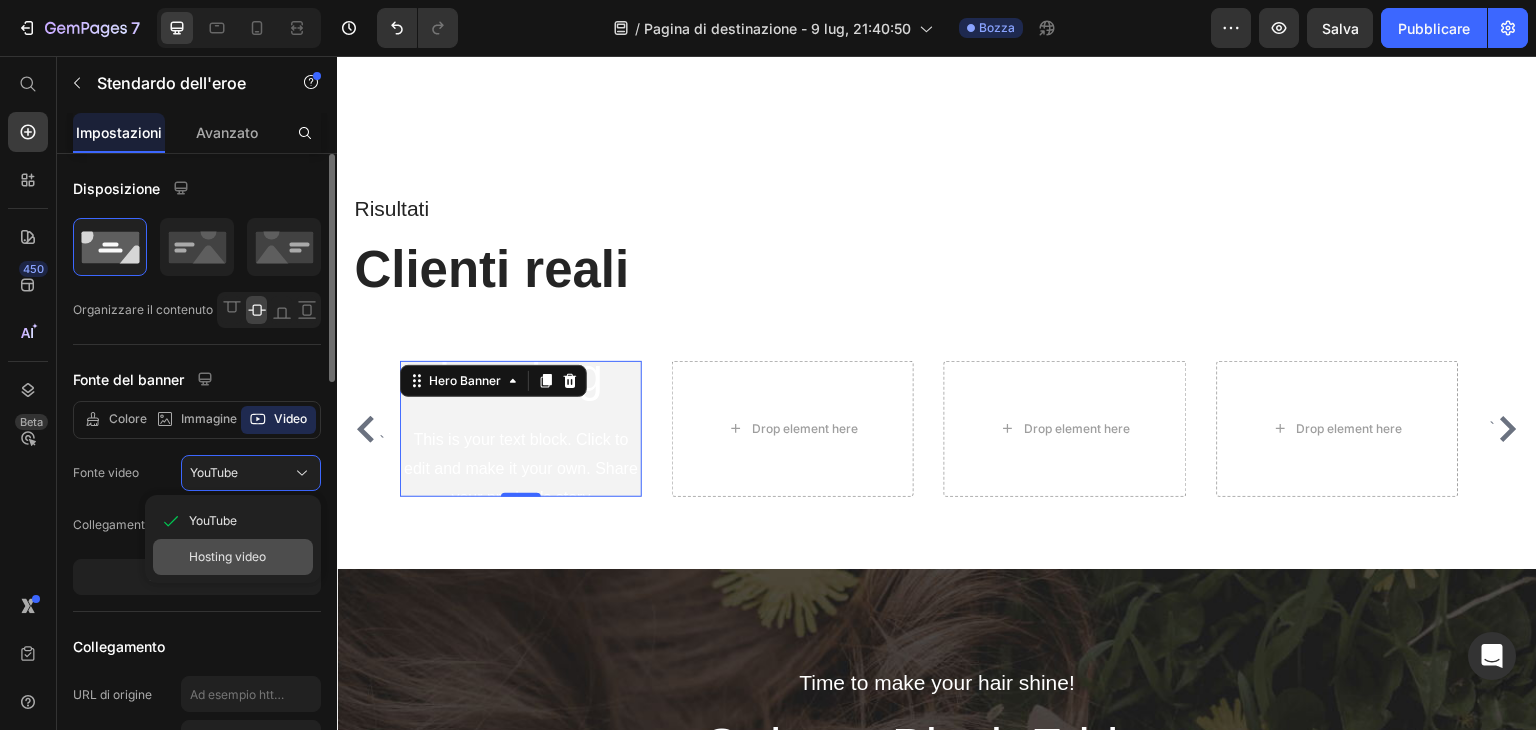 click on "Hosting video" at bounding box center [227, 556] 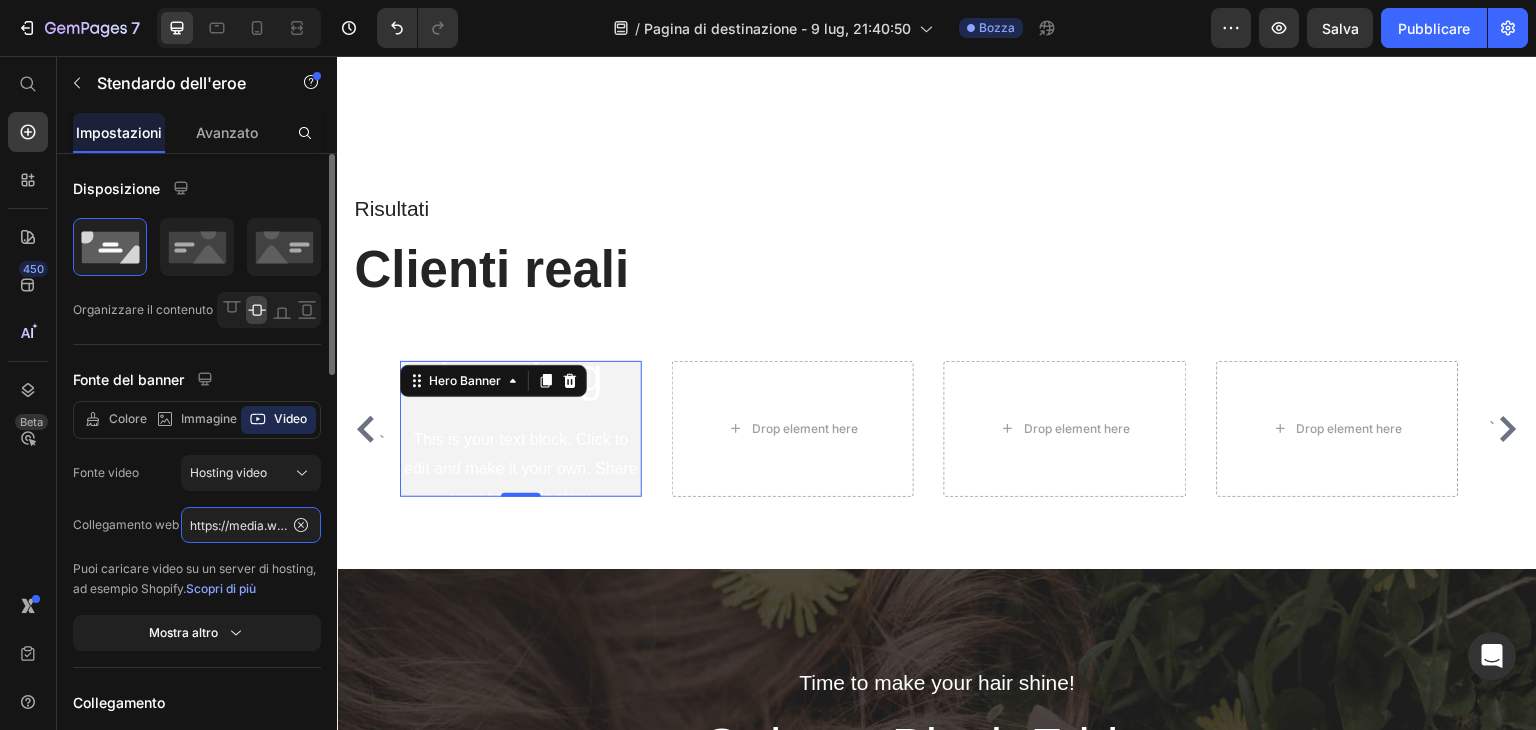 click on "https://media.w3.org/2010/05/sintel/trailer.mp4" 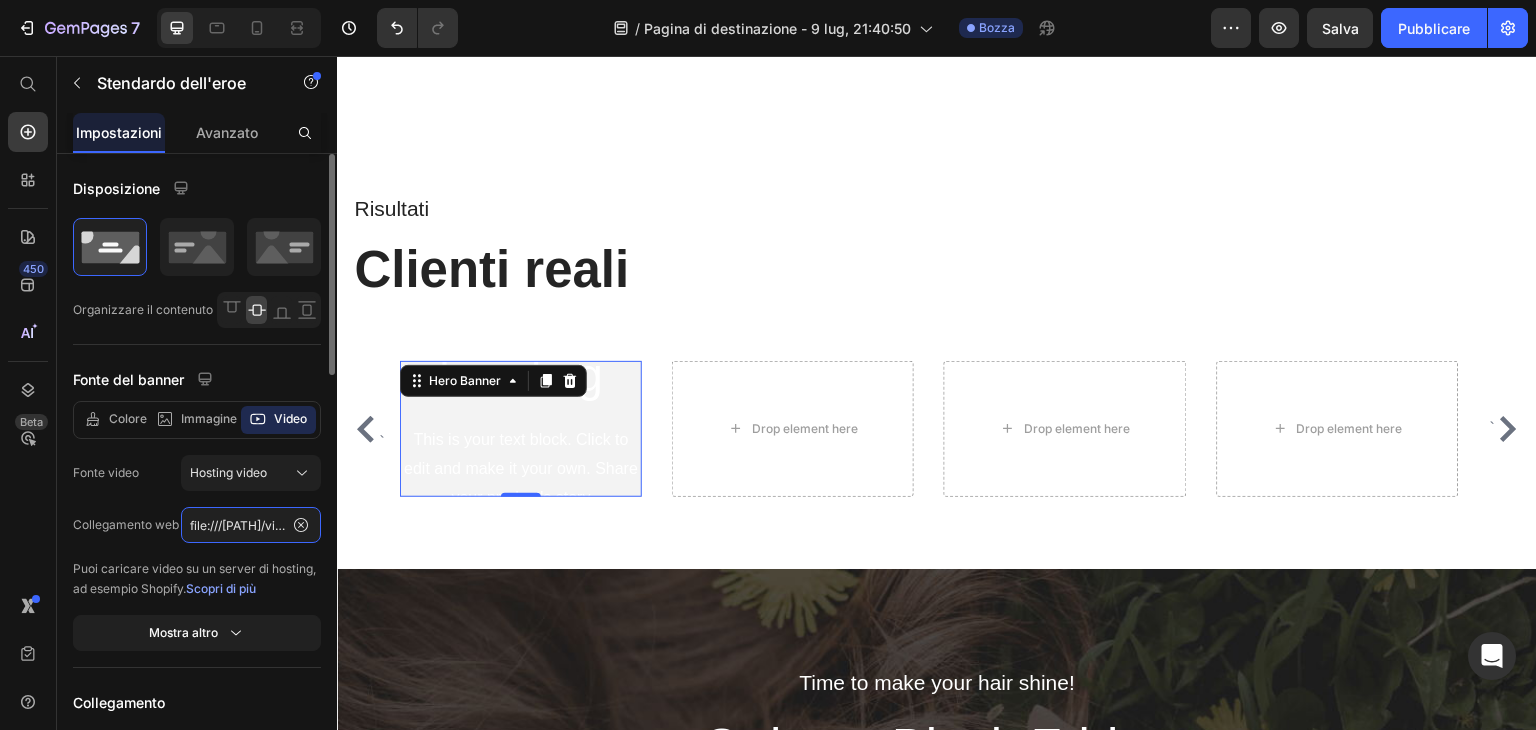 click on "file:///[PATH]/video%20proodtto.mp4" 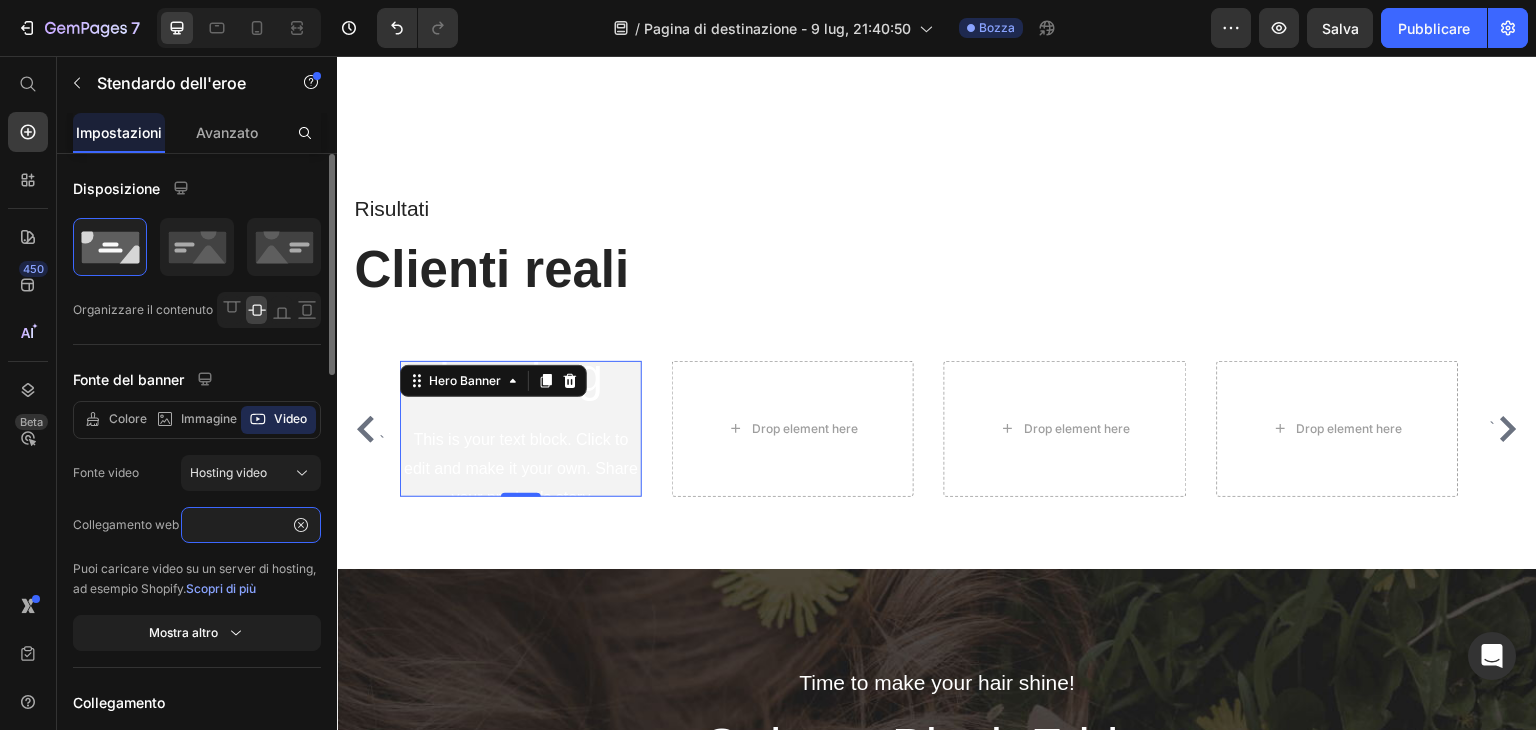 click on "file:///[PATH]/video%20proodtto.mp4" 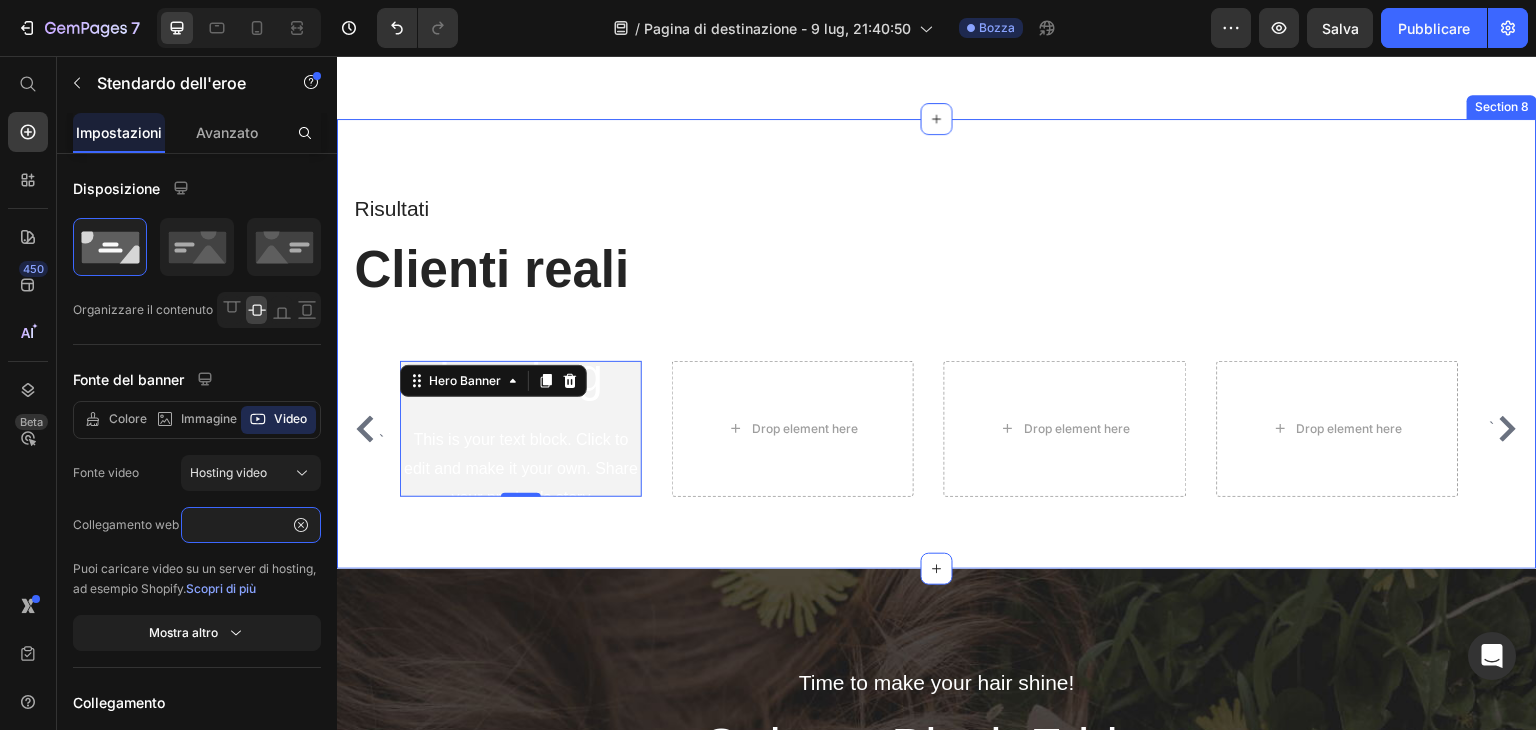 type on "file:///[PATH]/video%20proodtto.mp4" 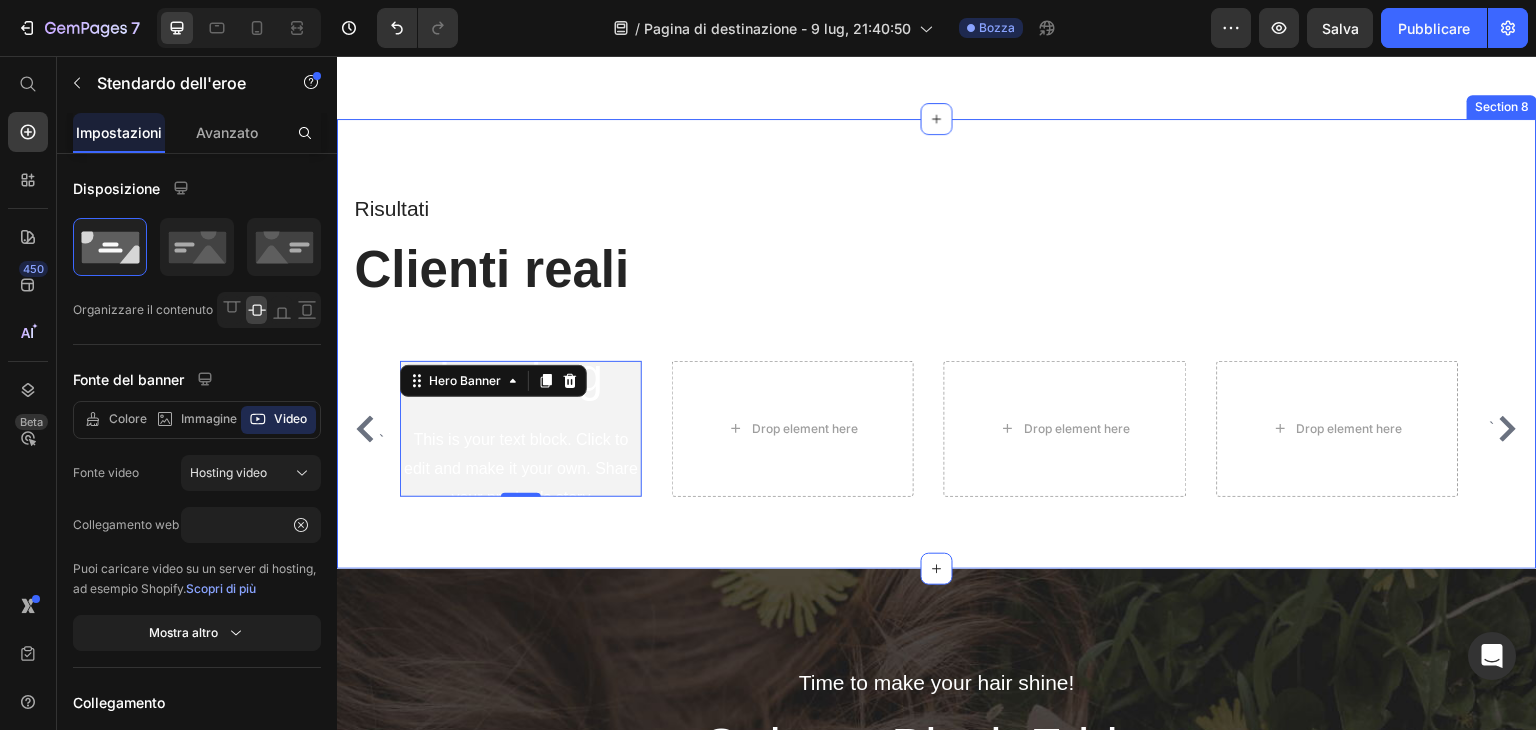 click on "Risultati Text block Clienti reali Heading Row ` Click here to edit heading Heading This is your text block. Click to edit and make it your own. Share your product's story                   or services offered. Get creative and make it yours! Text Block Get started Button Hero Banner   0
Drop element here
Drop element here
Drop element here ` Carousel" at bounding box center [937, 344] 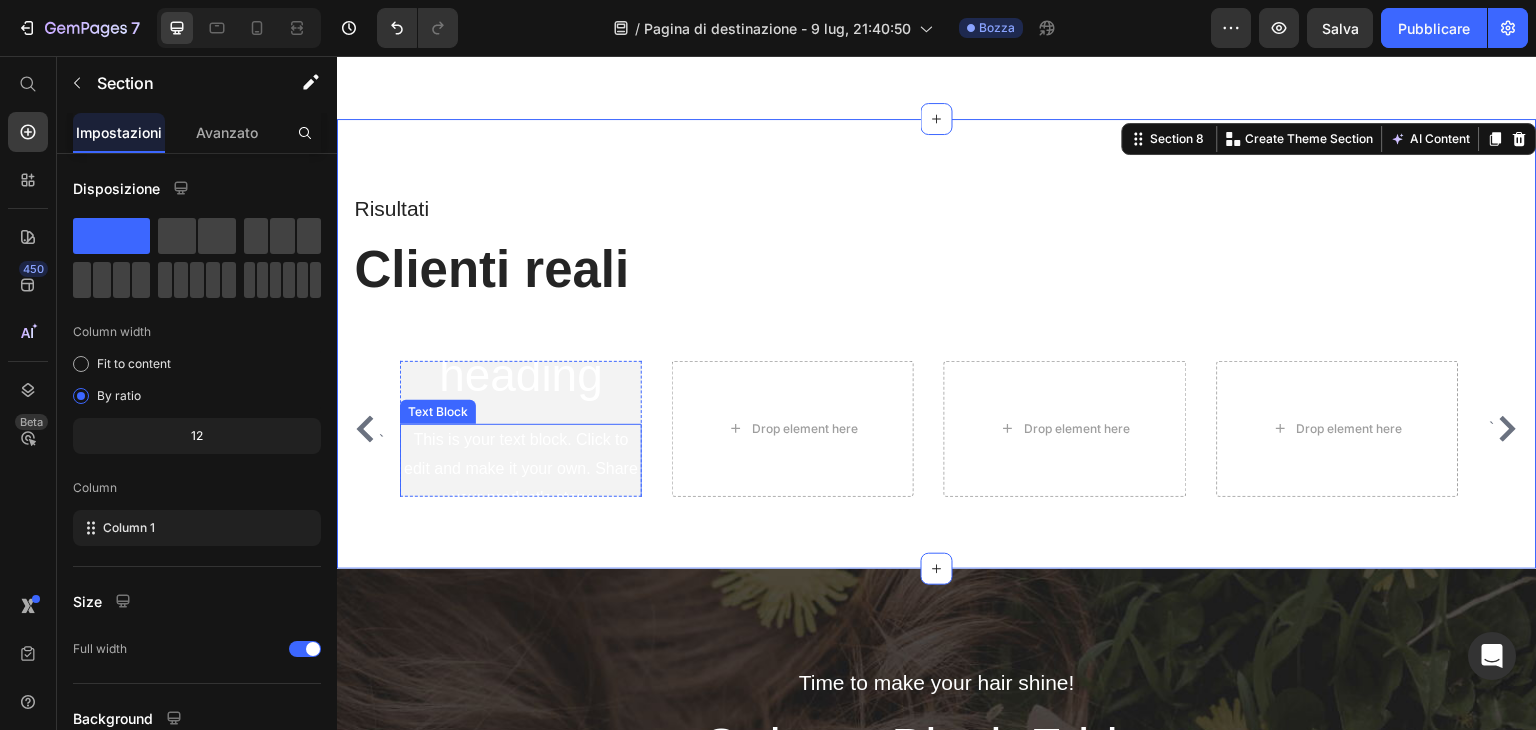 click on "This is your text block. Click to edit and make it your own. Share your product's story                   or services offered. Get creative and make it yours!" at bounding box center (521, 498) 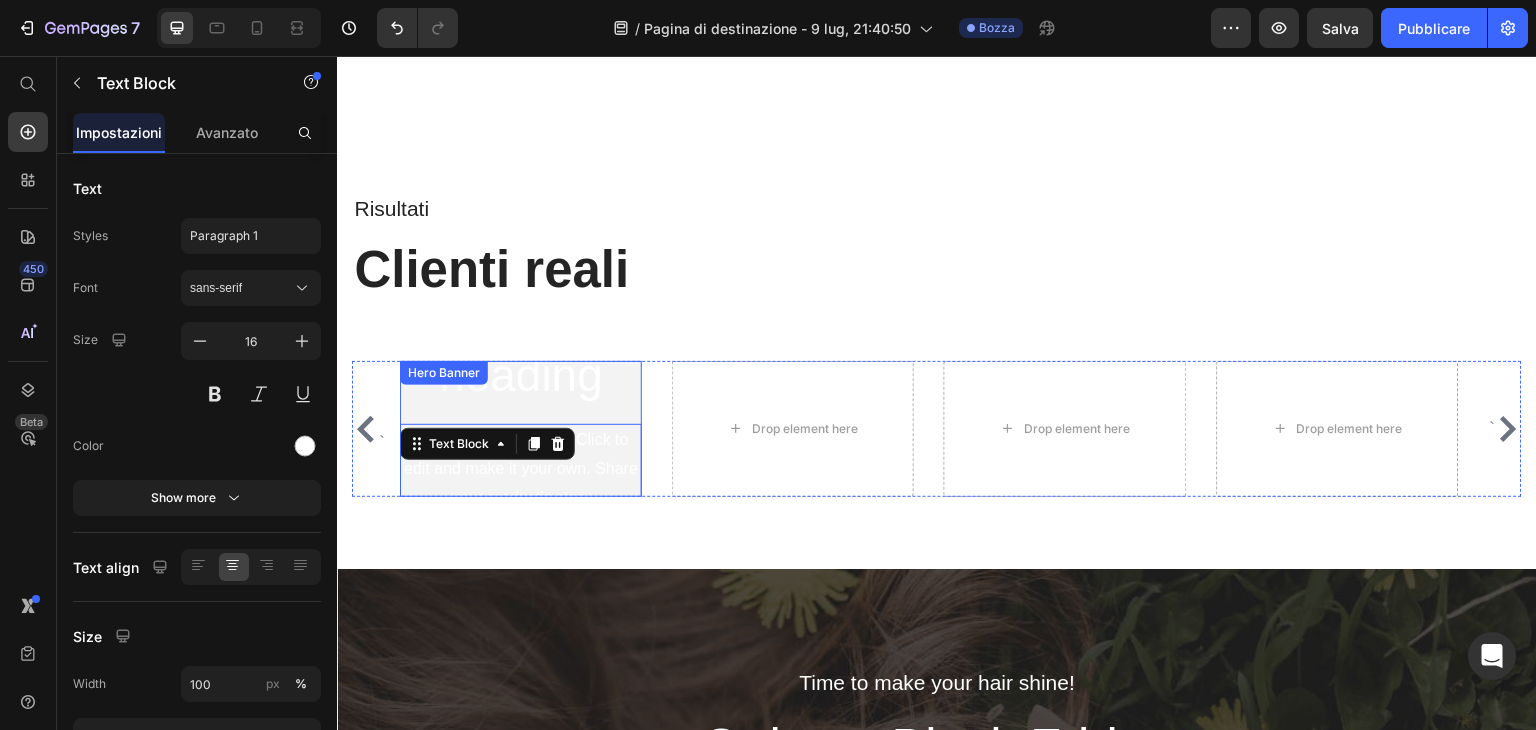 click on "Click here to edit heading" at bounding box center (521, 316) 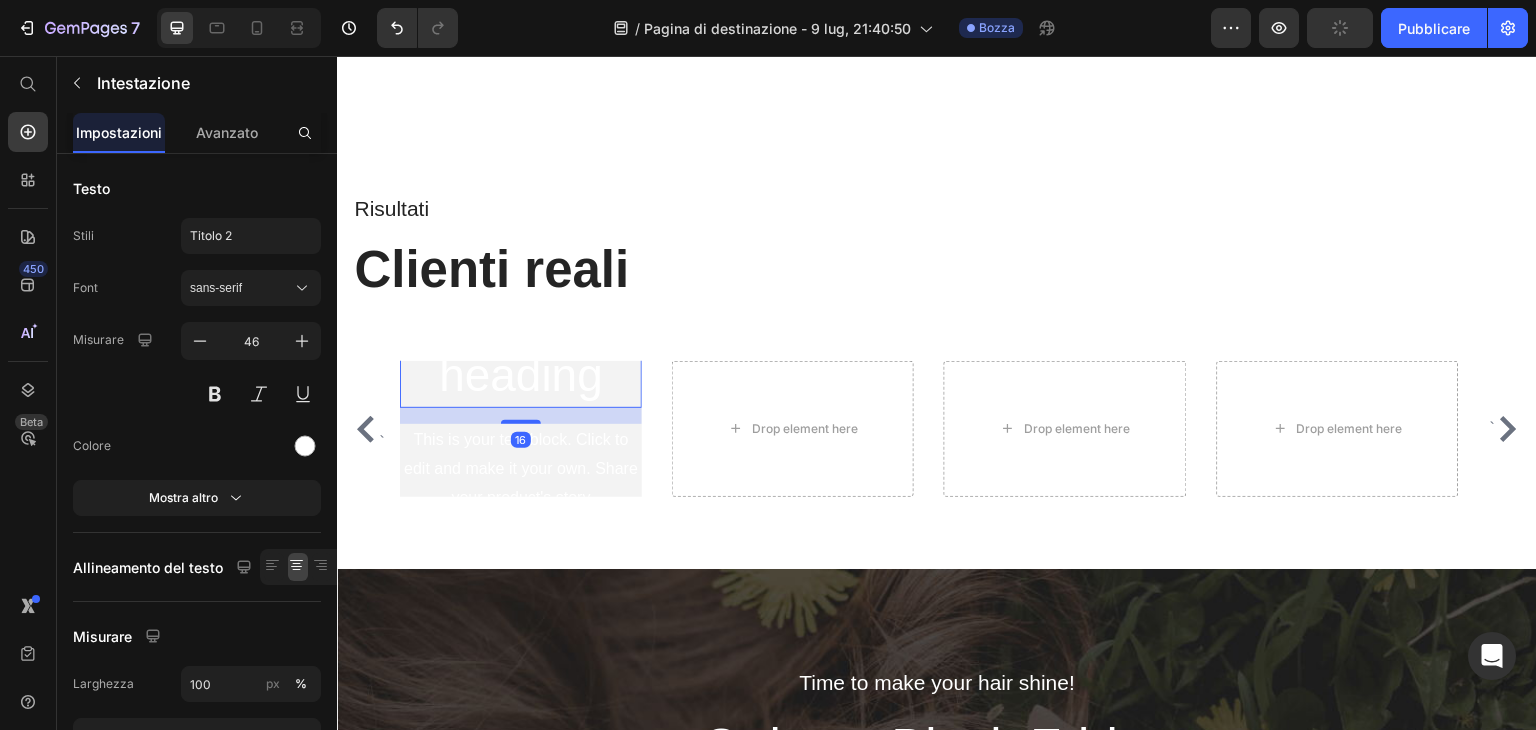 click on "Click here to edit heading" at bounding box center [521, 316] 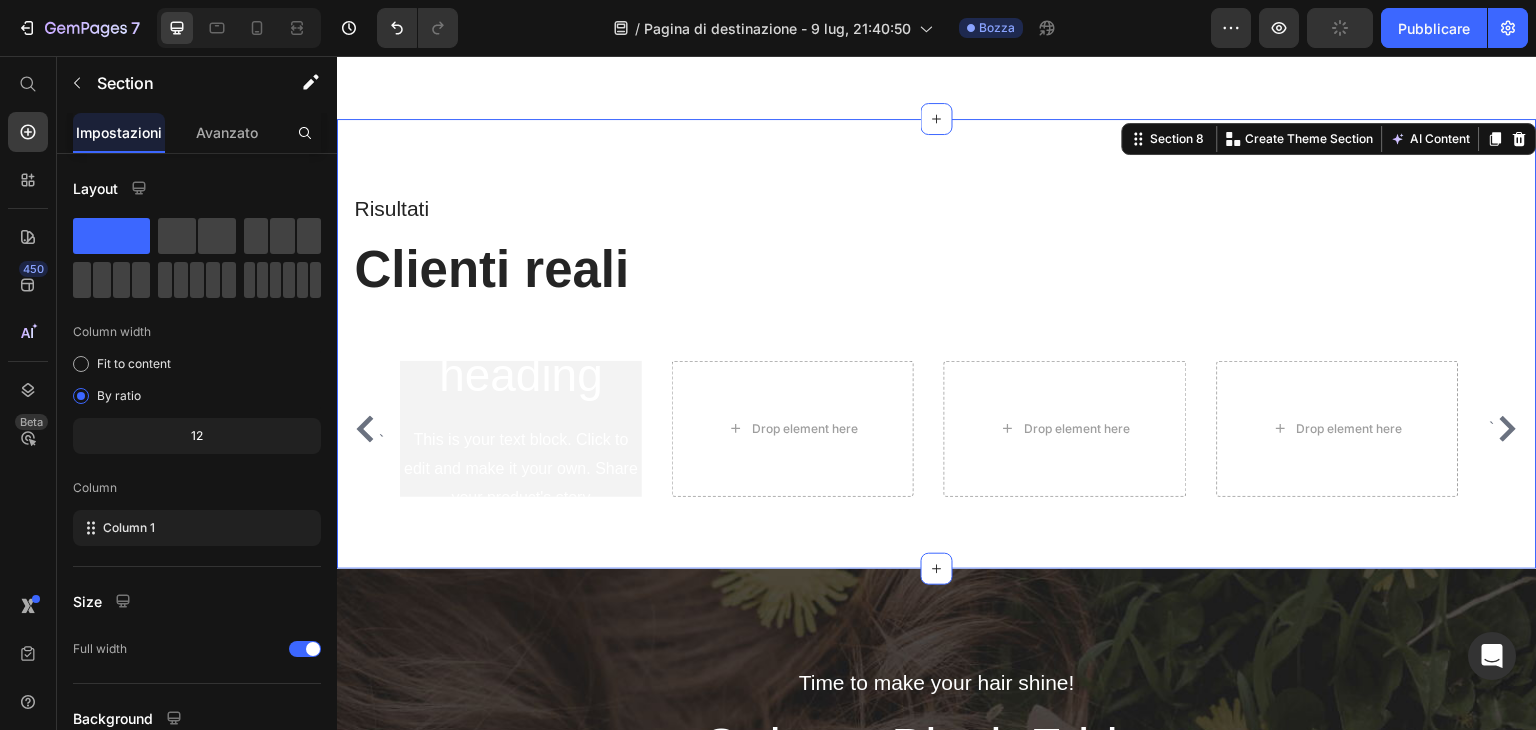 click on "This is your text block. Click to edit and make it your own. Share your product's story                   or services offered. Get creative and make it yours!" at bounding box center [521, 498] 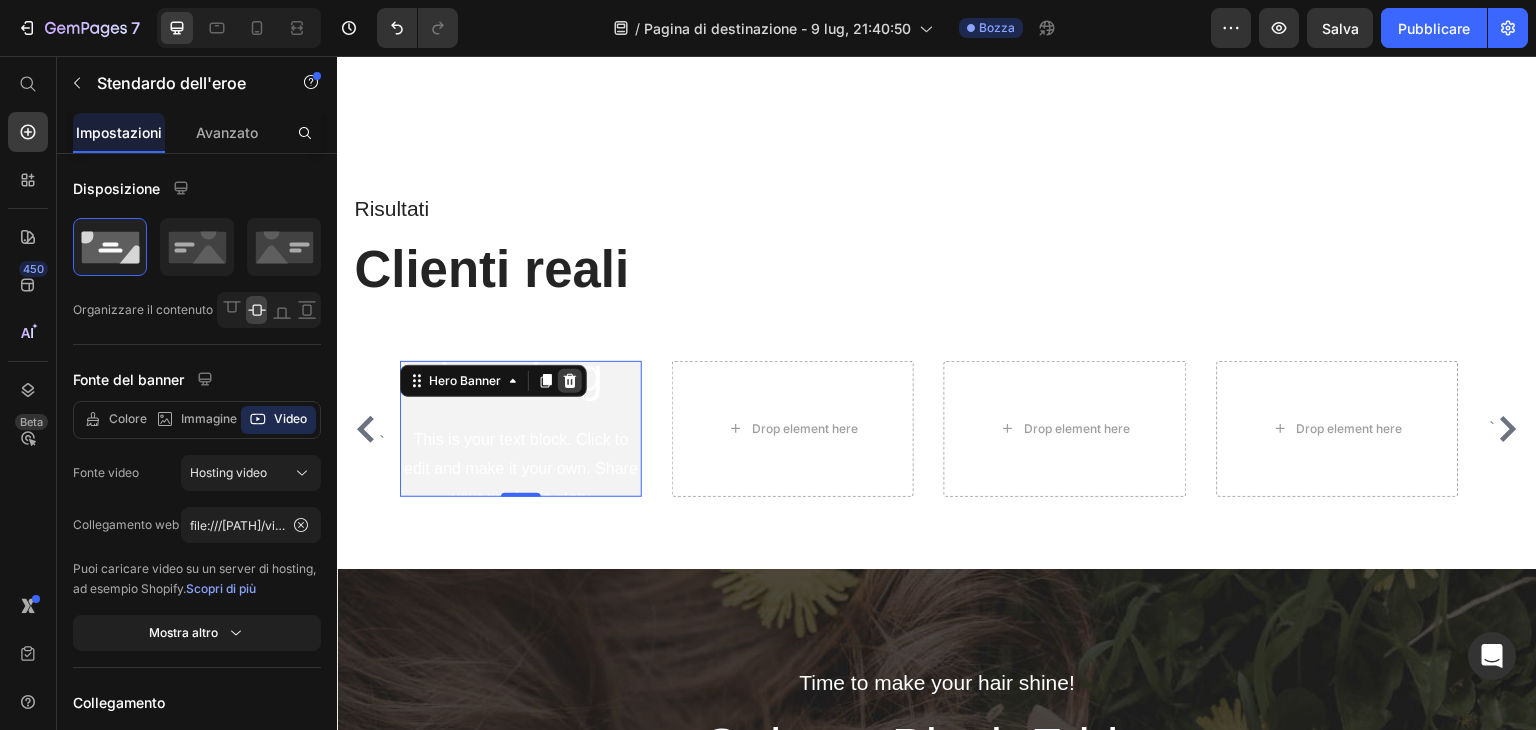 click 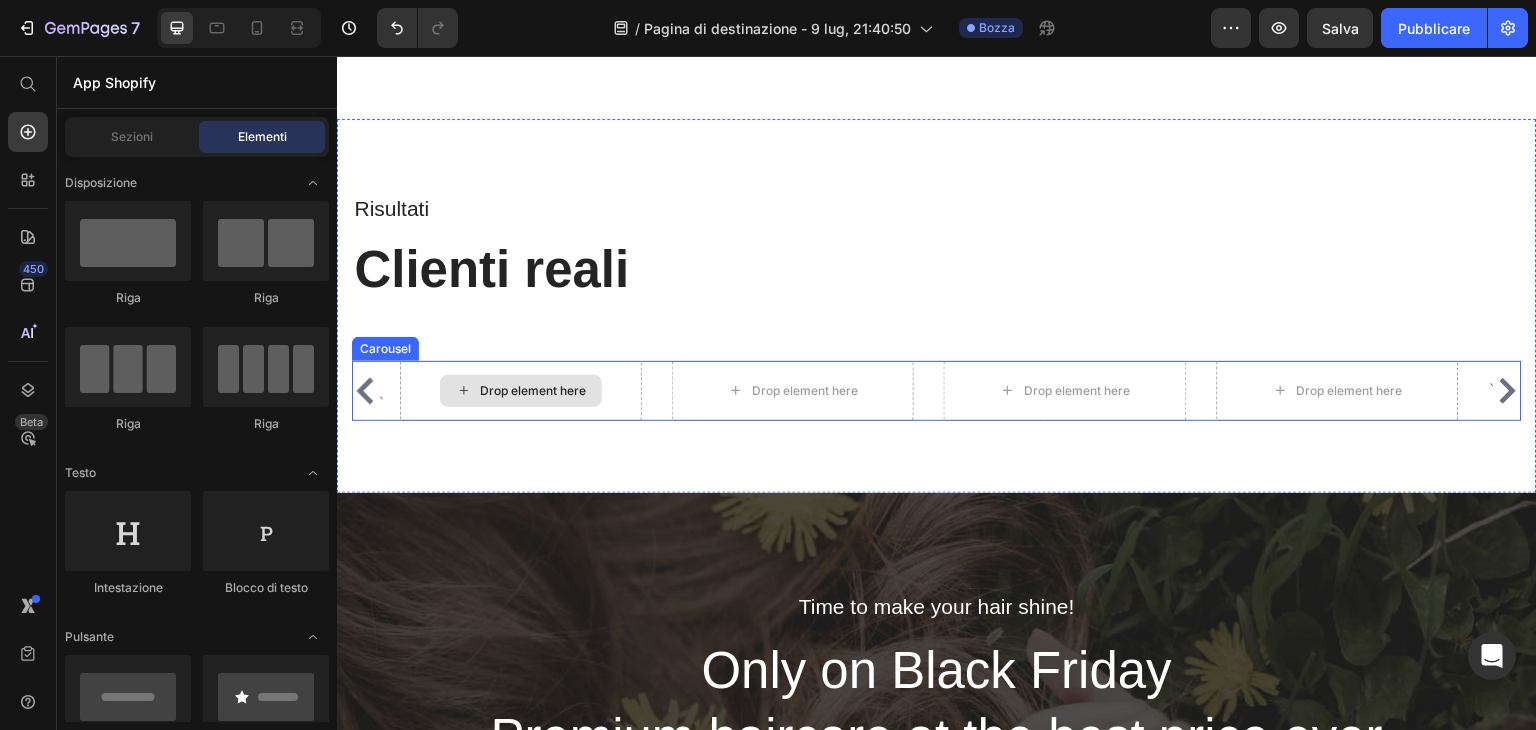 click on "Drop element here" at bounding box center (533, 391) 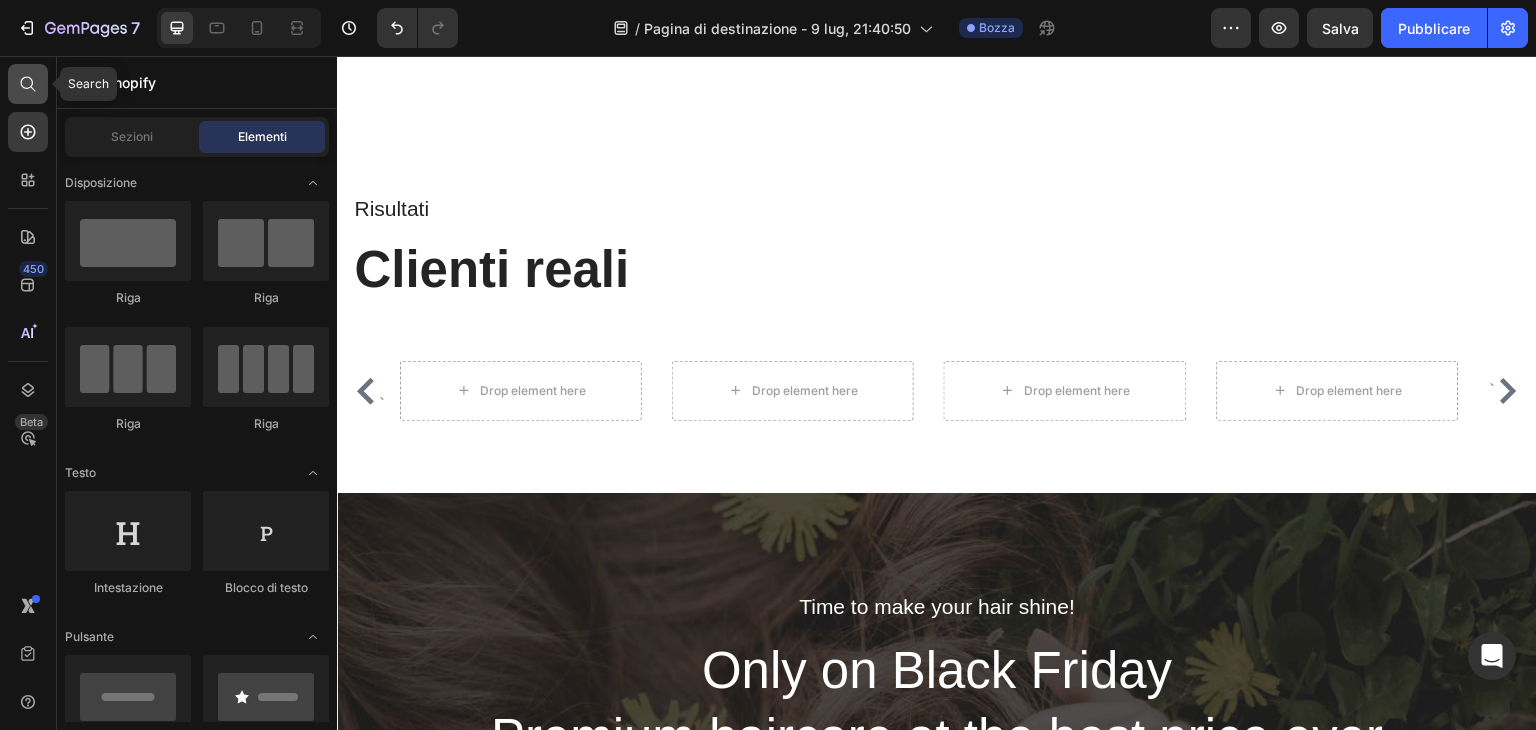 click 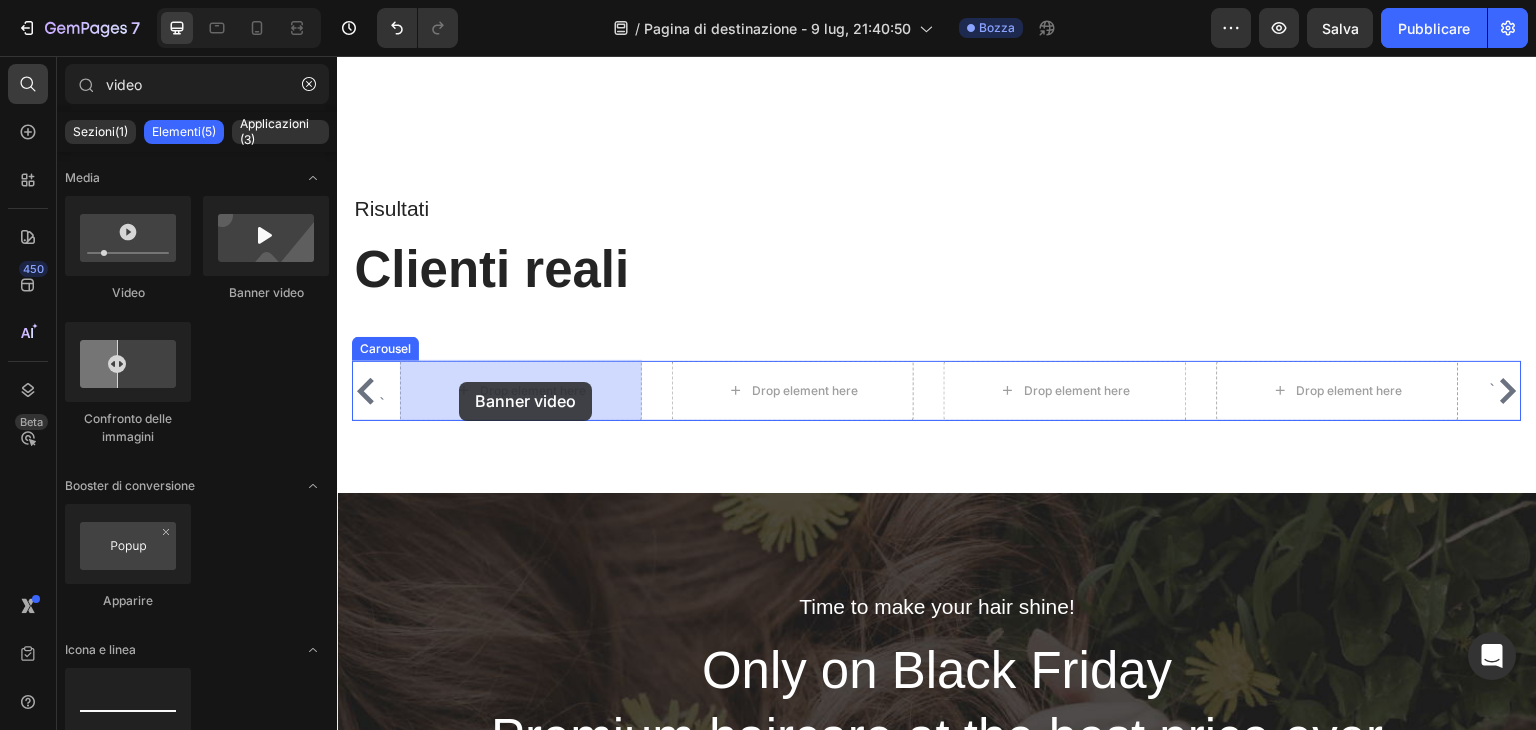 drag, startPoint x: 605, startPoint y: 293, endPoint x: 459, endPoint y: 382, distance: 170.9883 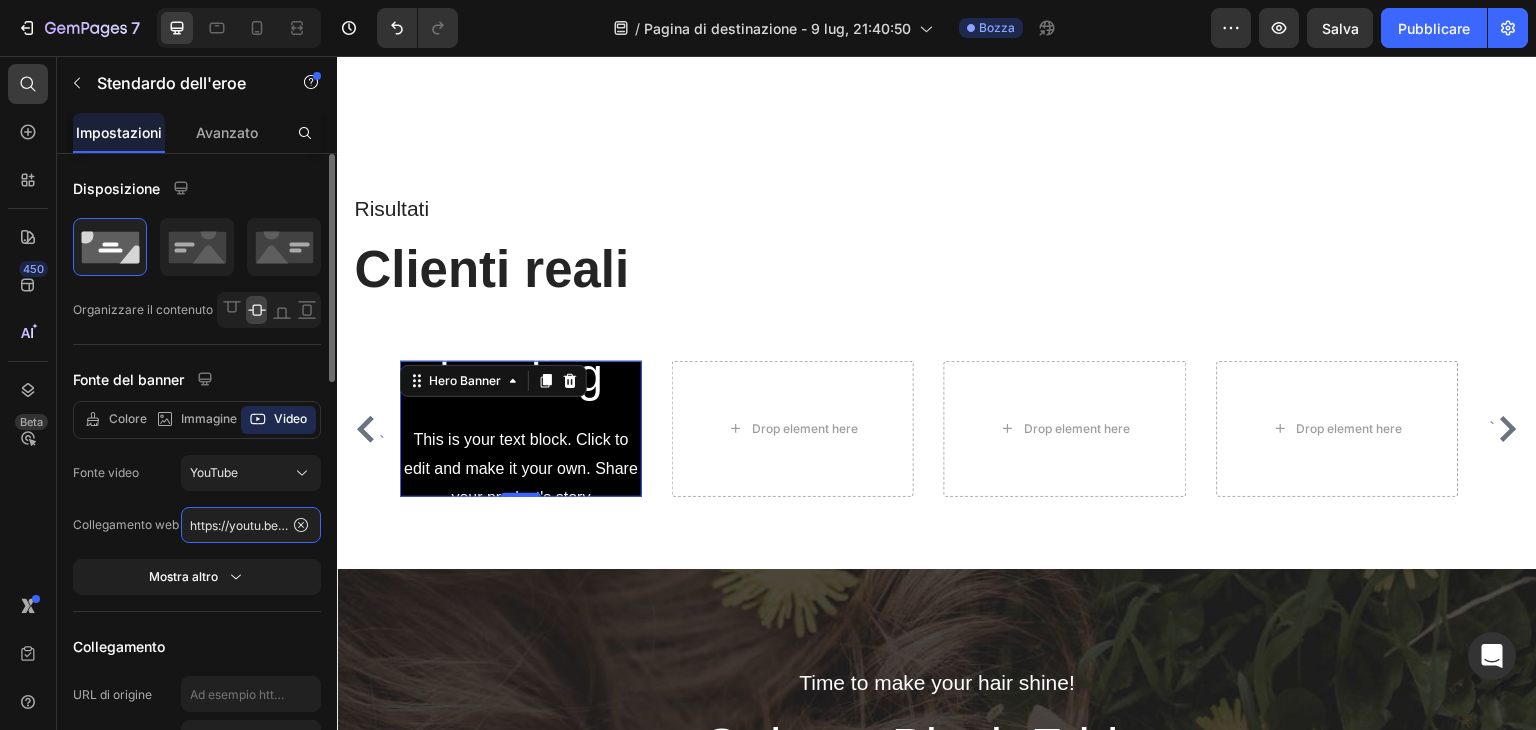 click on "https://youtu.be/KOxfzBp72uk" 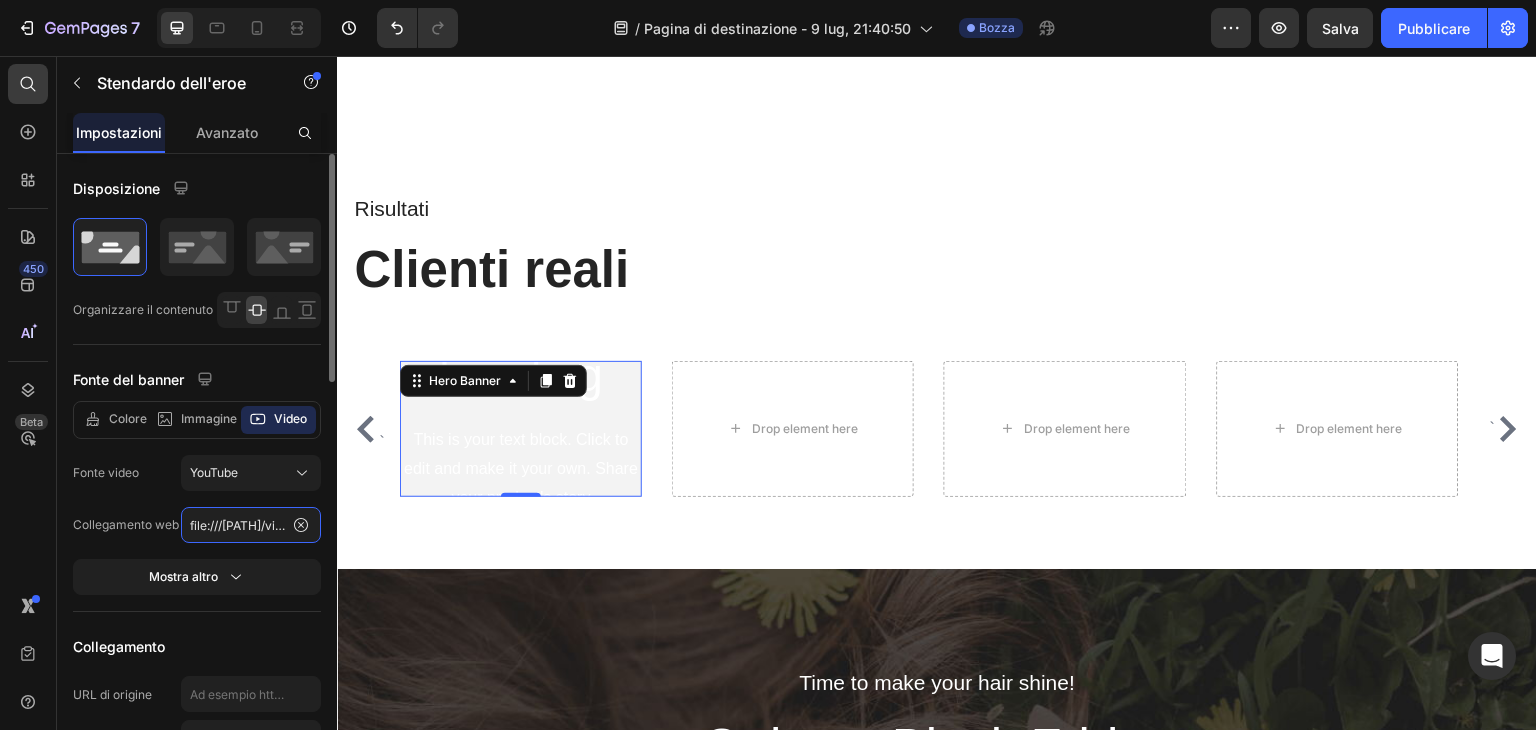 scroll, scrollTop: 0, scrollLeft: 324, axis: horizontal 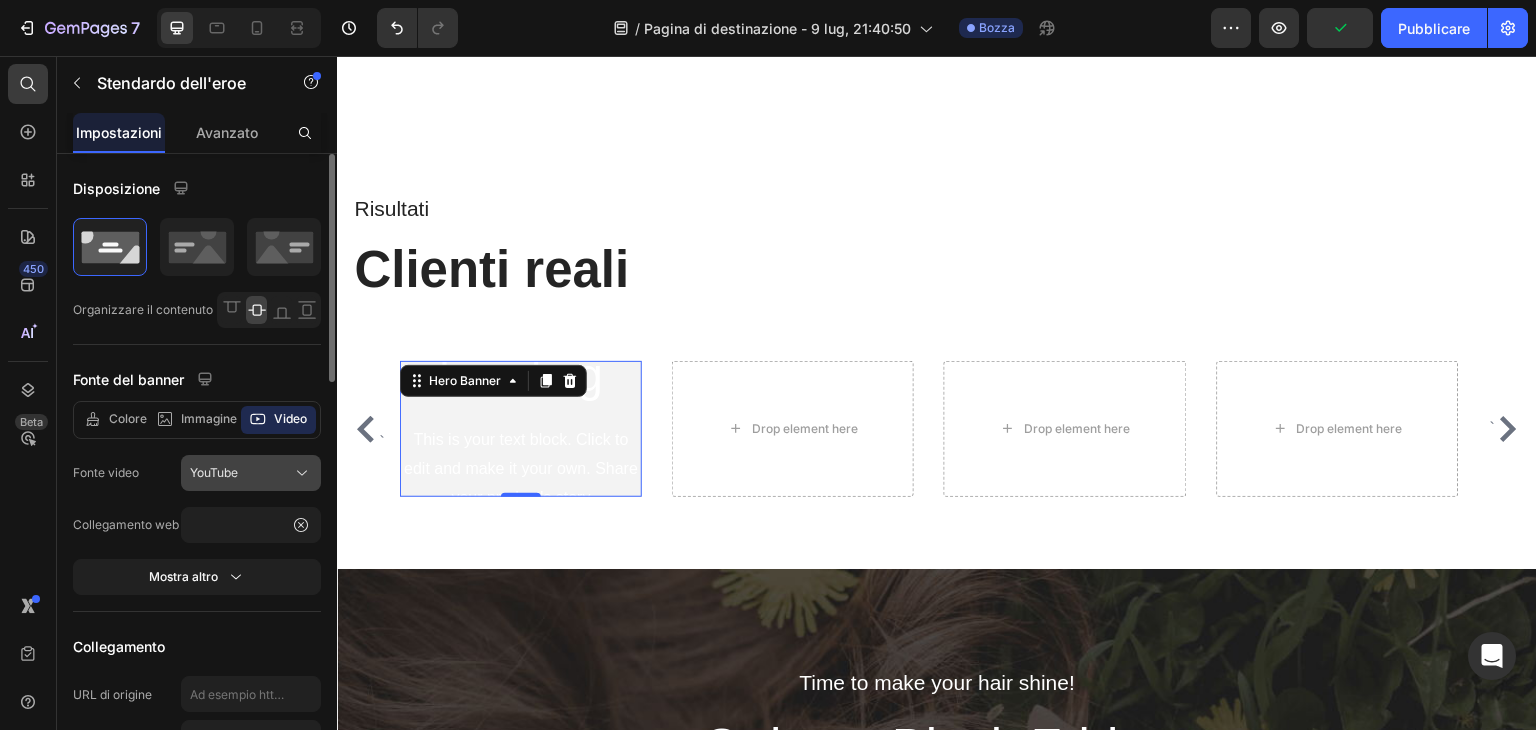 click on "YouTube" 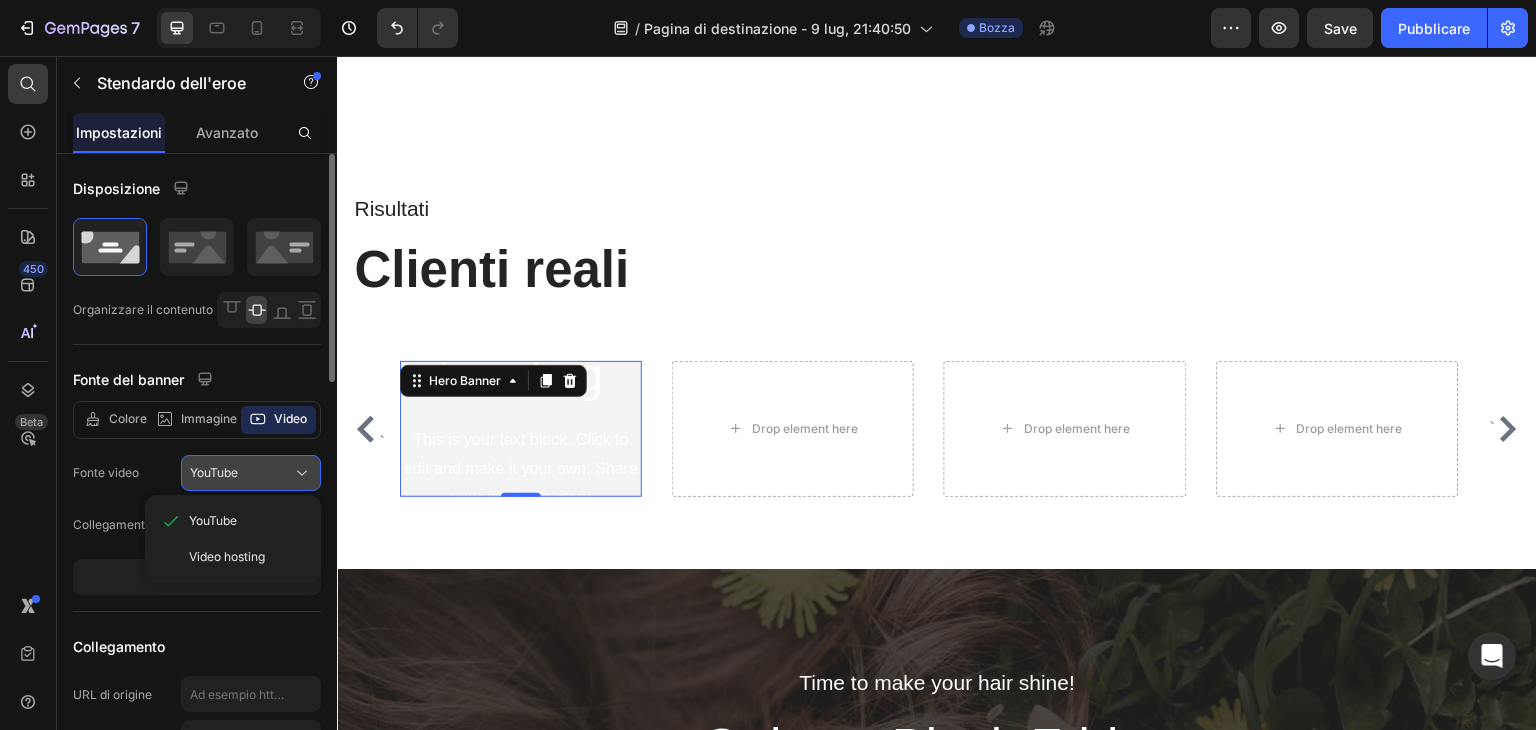 scroll, scrollTop: 0, scrollLeft: 0, axis: both 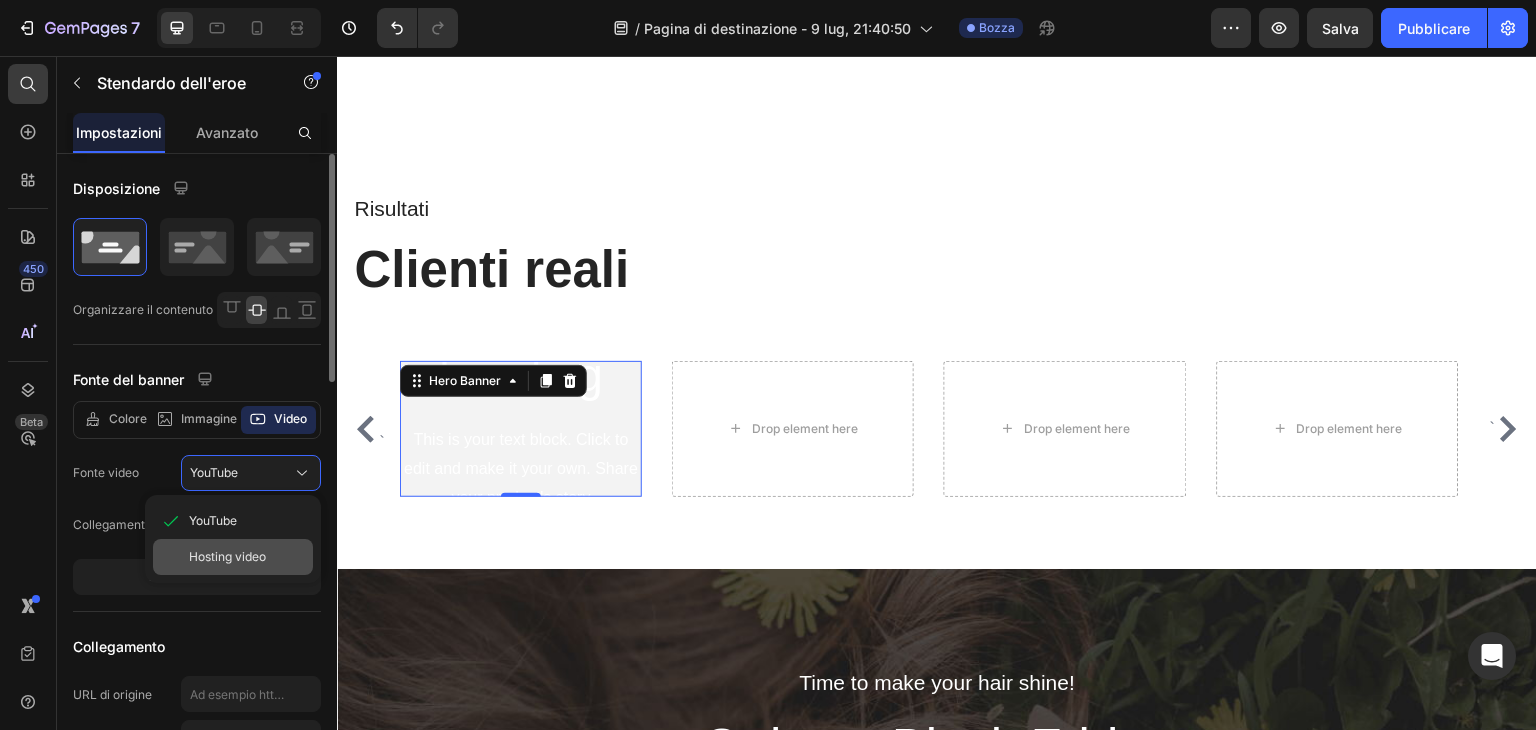 click on "Hosting video" at bounding box center (227, 556) 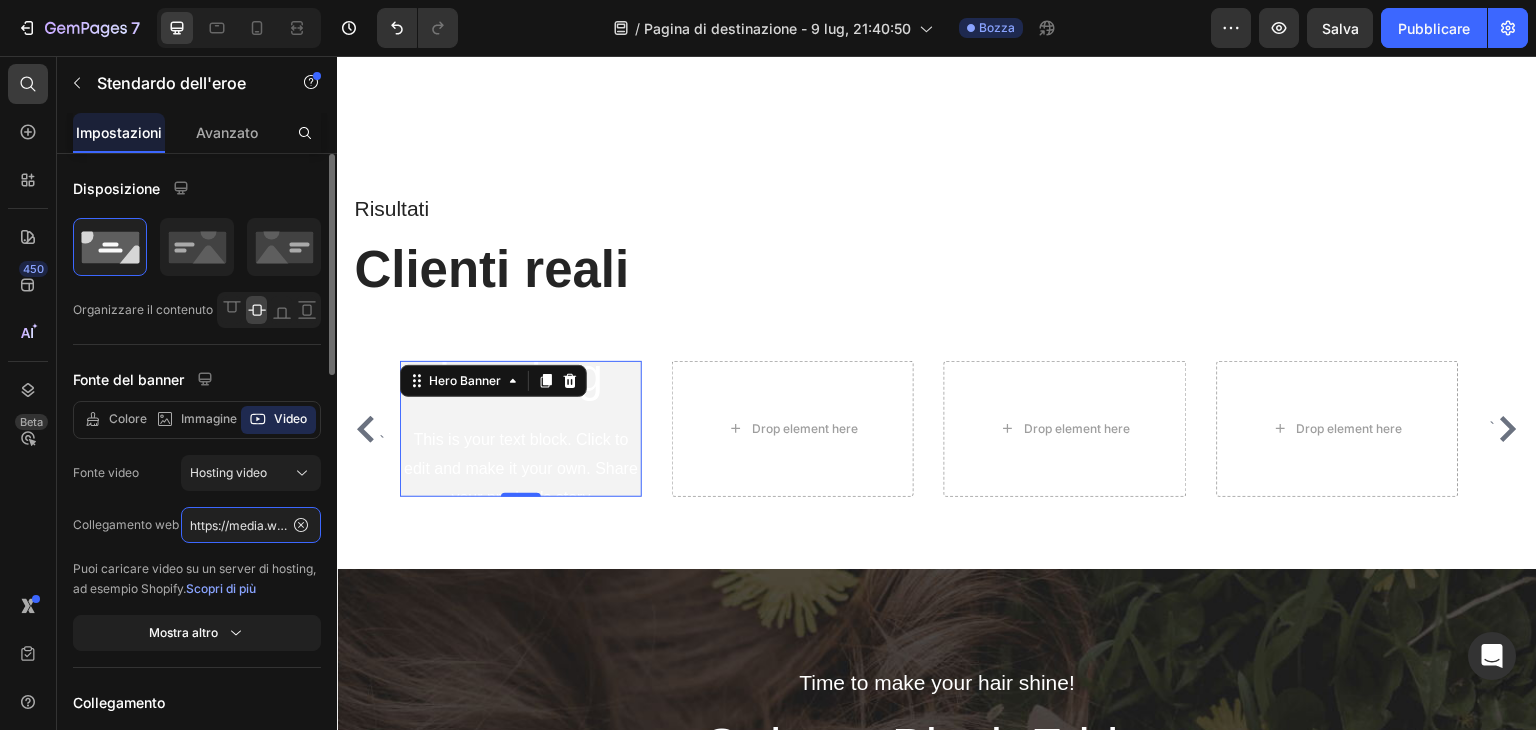 click on "https://media.w3.org/2010/05/sintel/trailer.mp4" 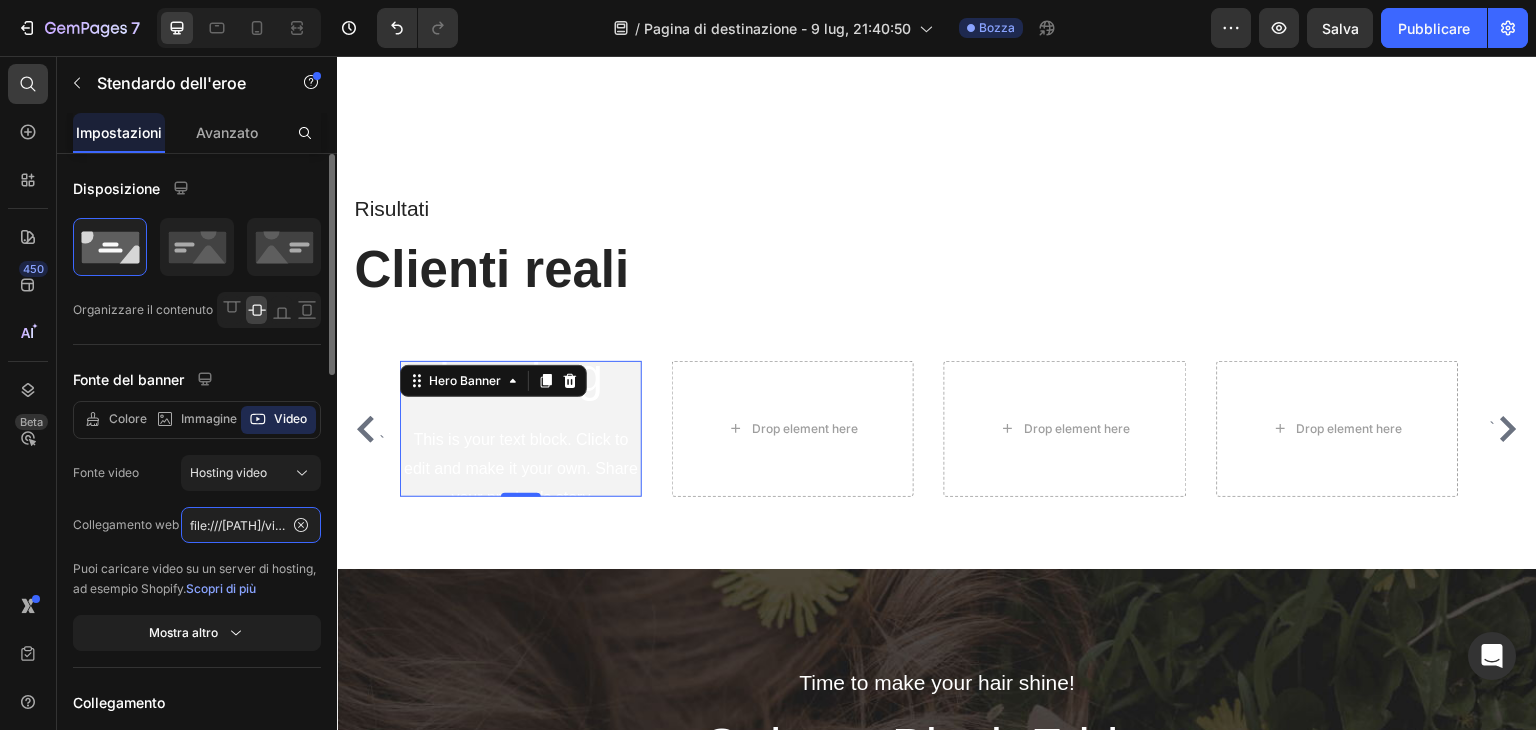 scroll, scrollTop: 0, scrollLeft: 324, axis: horizontal 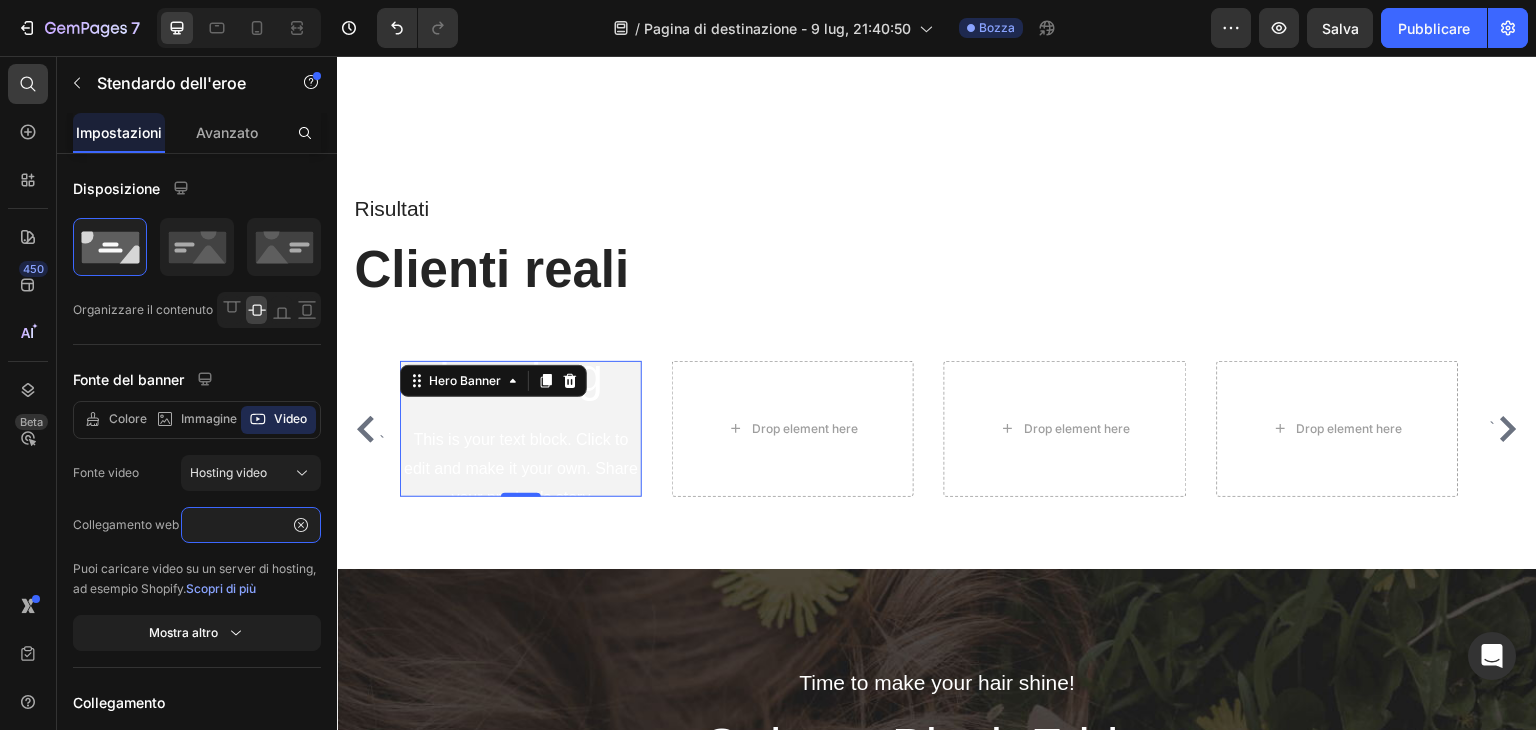type on "file:///[PATH]/video%20proodtto.mp4" 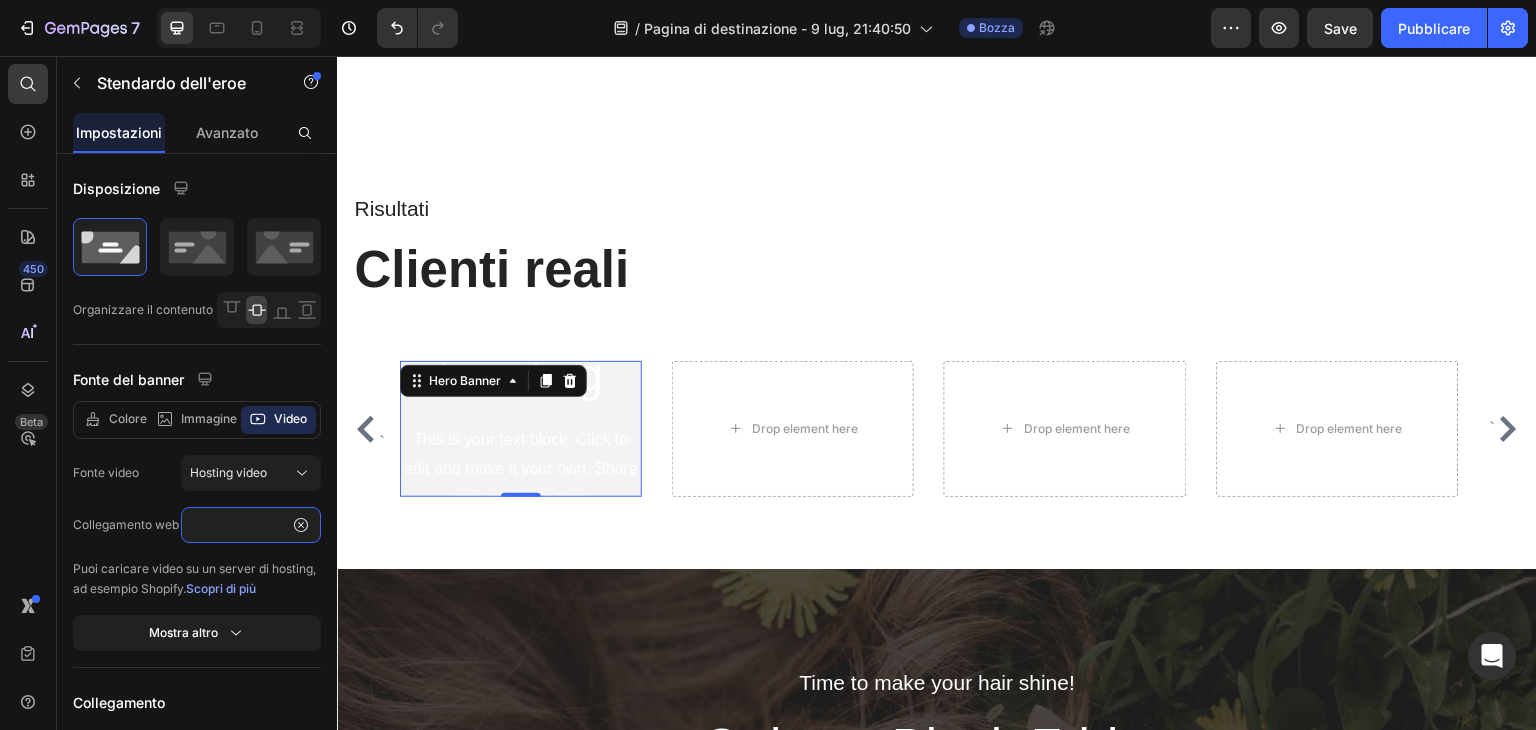scroll, scrollTop: 0, scrollLeft: 0, axis: both 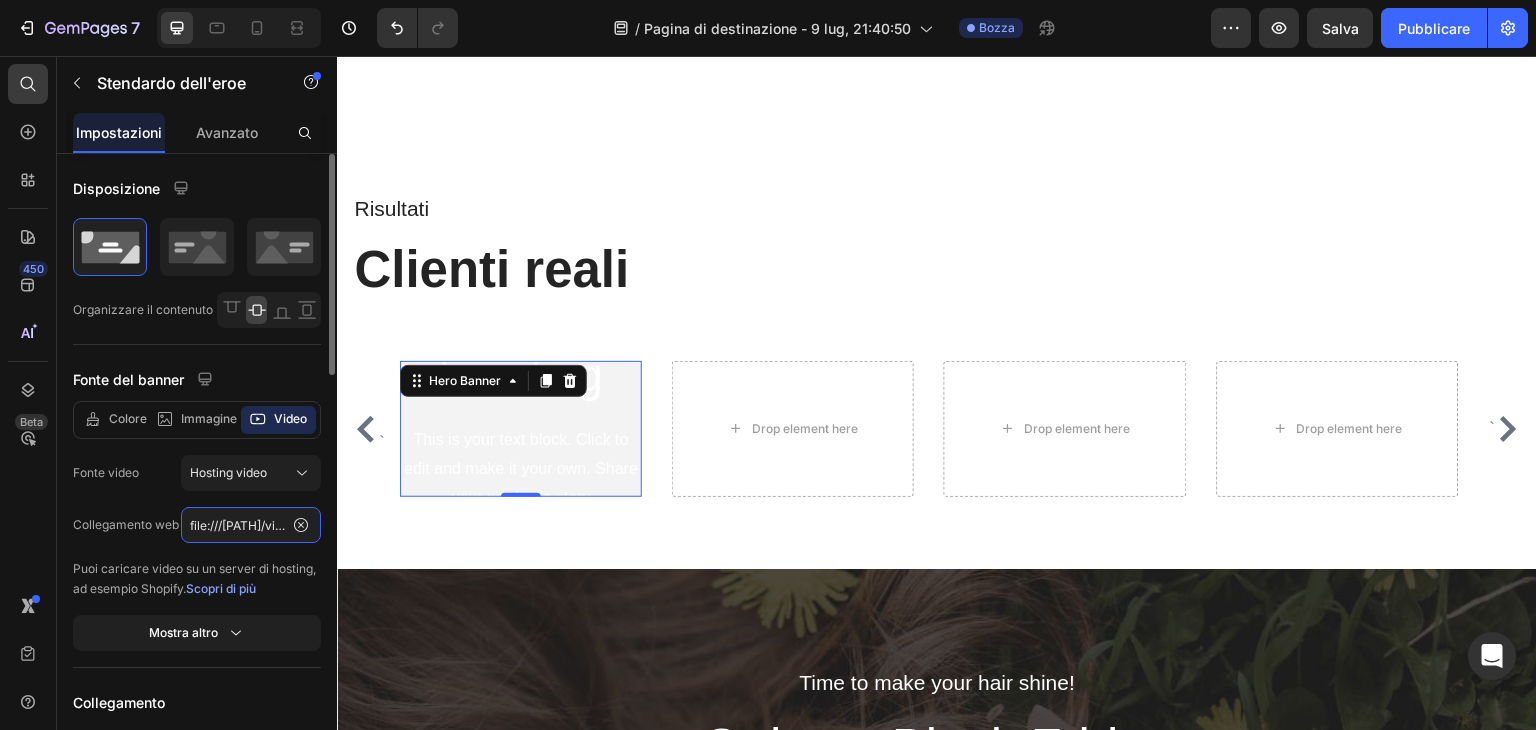 click on "file:///[PATH]/video%20proodtto.mp4" 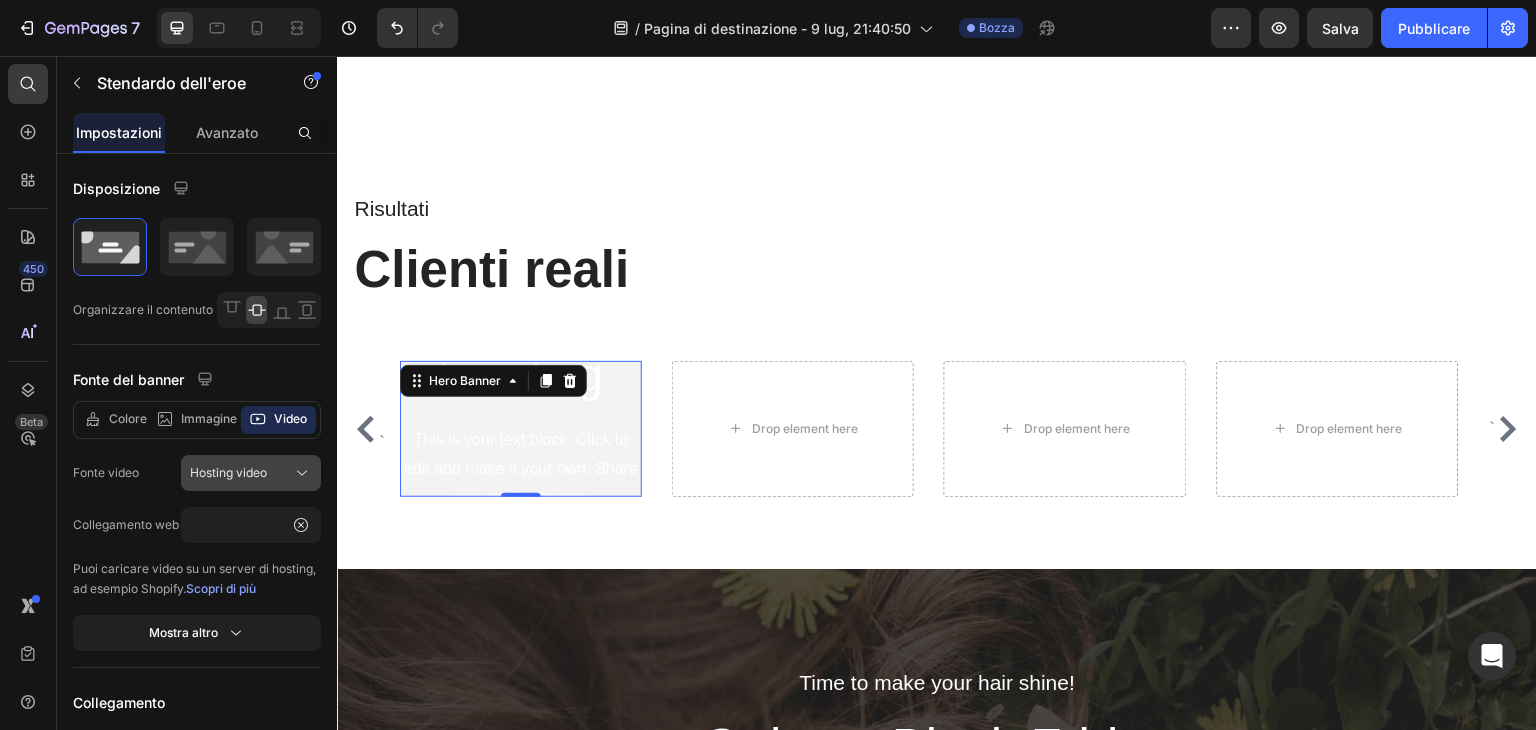 click on "Hosting video" 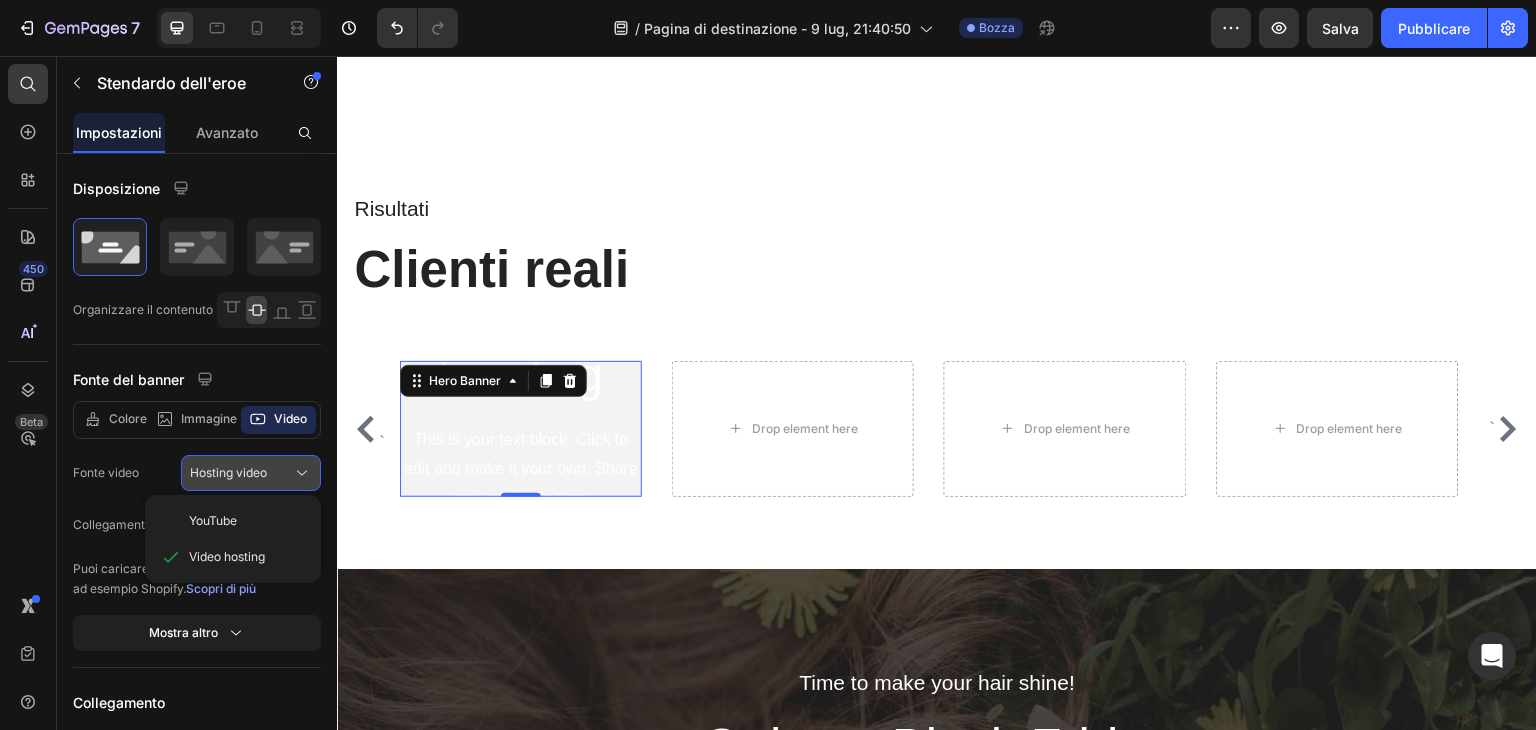 scroll, scrollTop: 0, scrollLeft: 0, axis: both 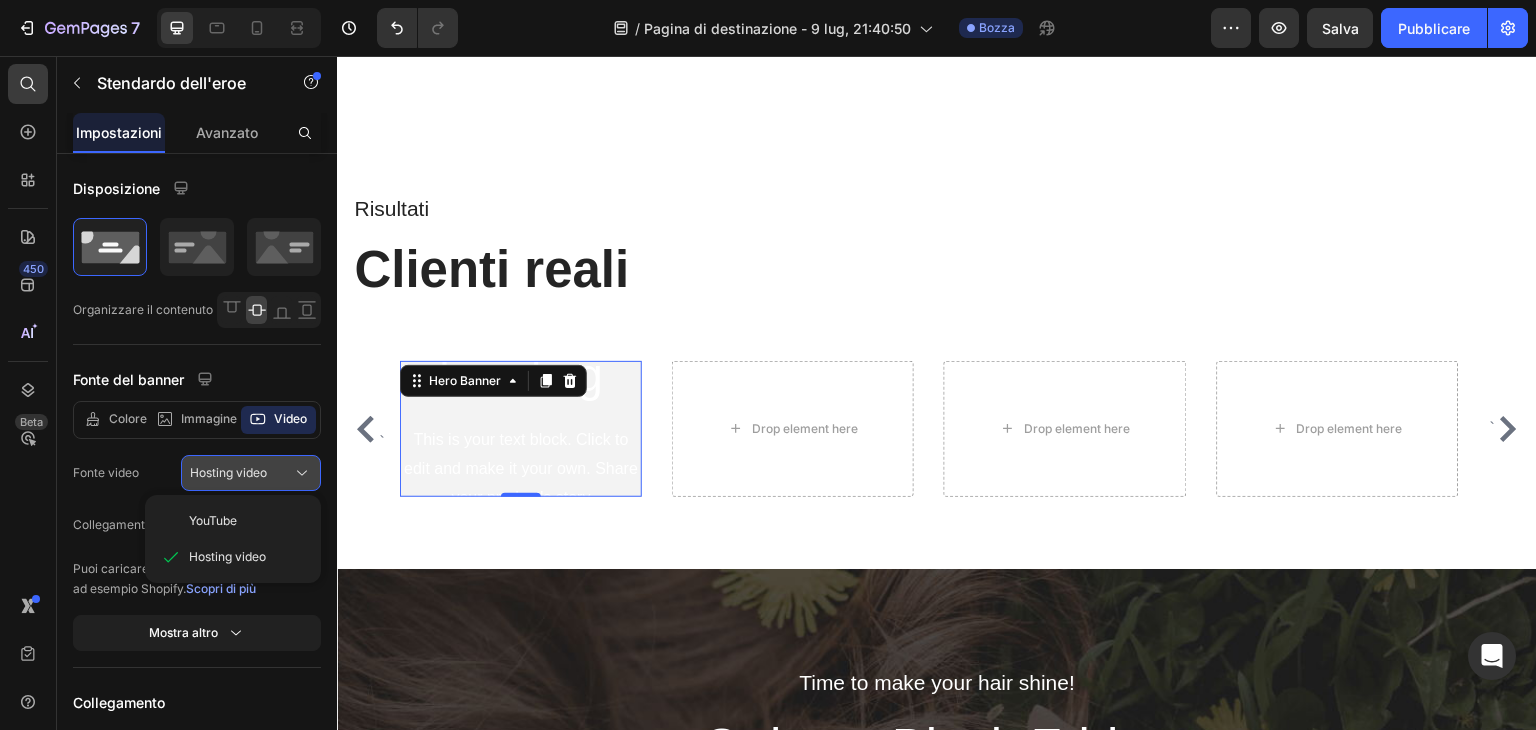 click on "Hosting video" 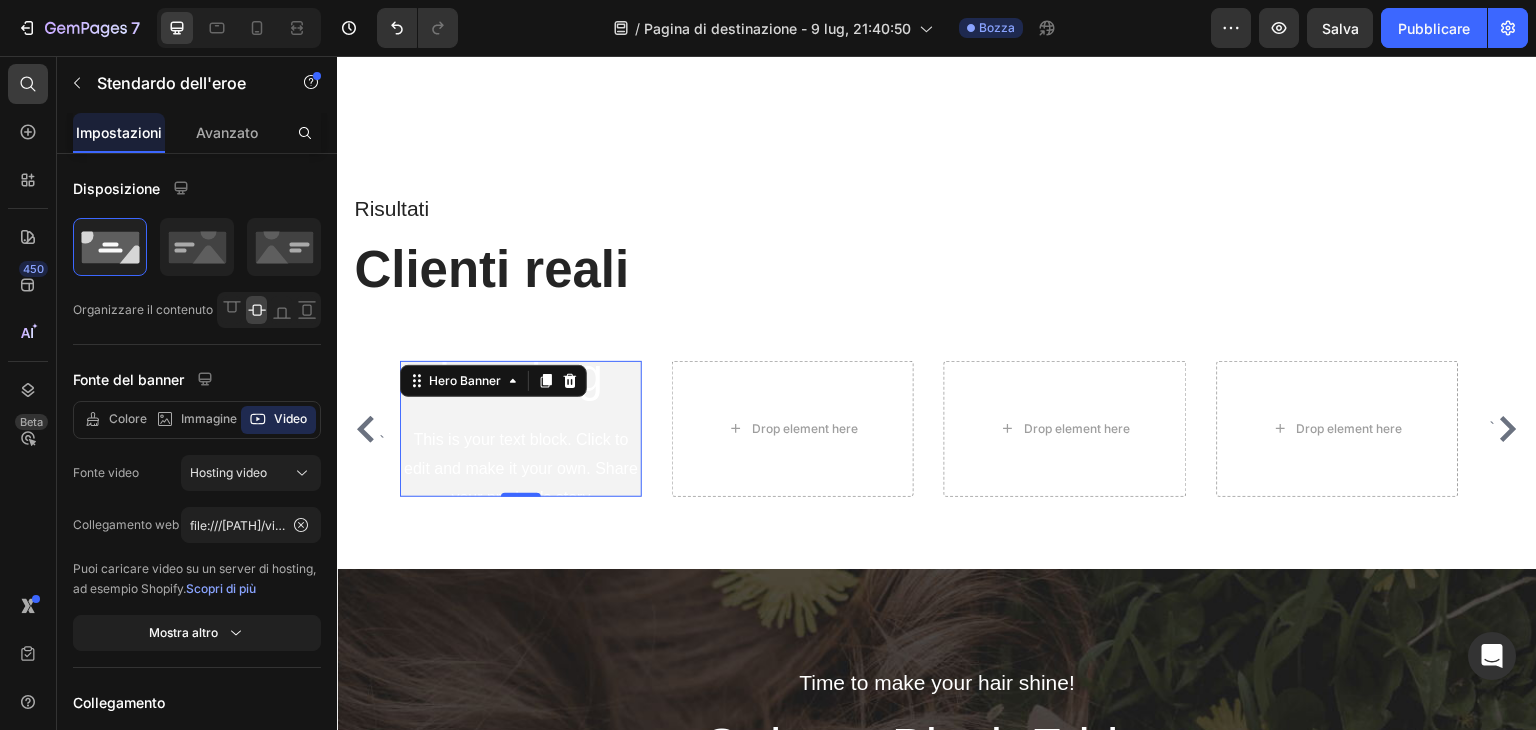 click 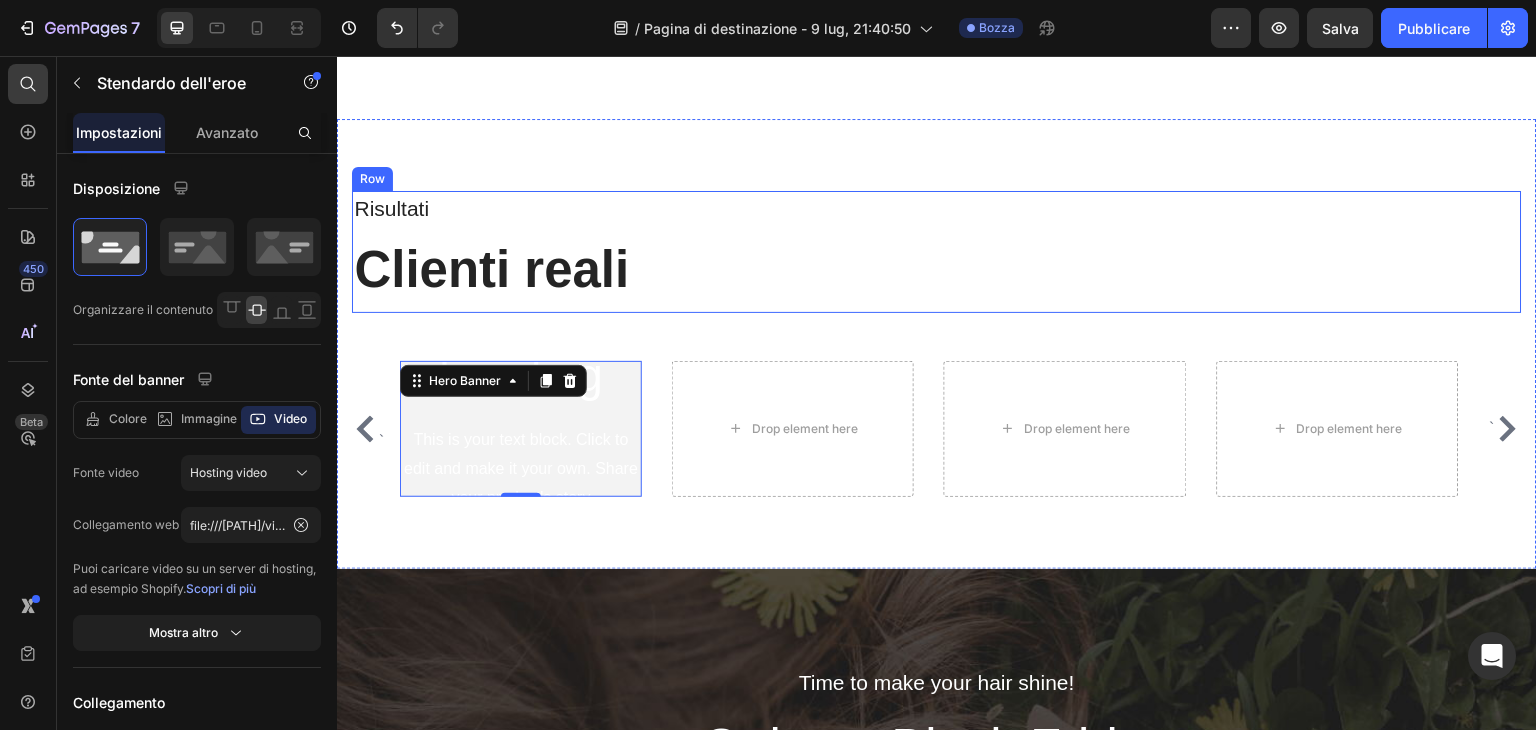 click on "Clienti reali" at bounding box center [937, 270] 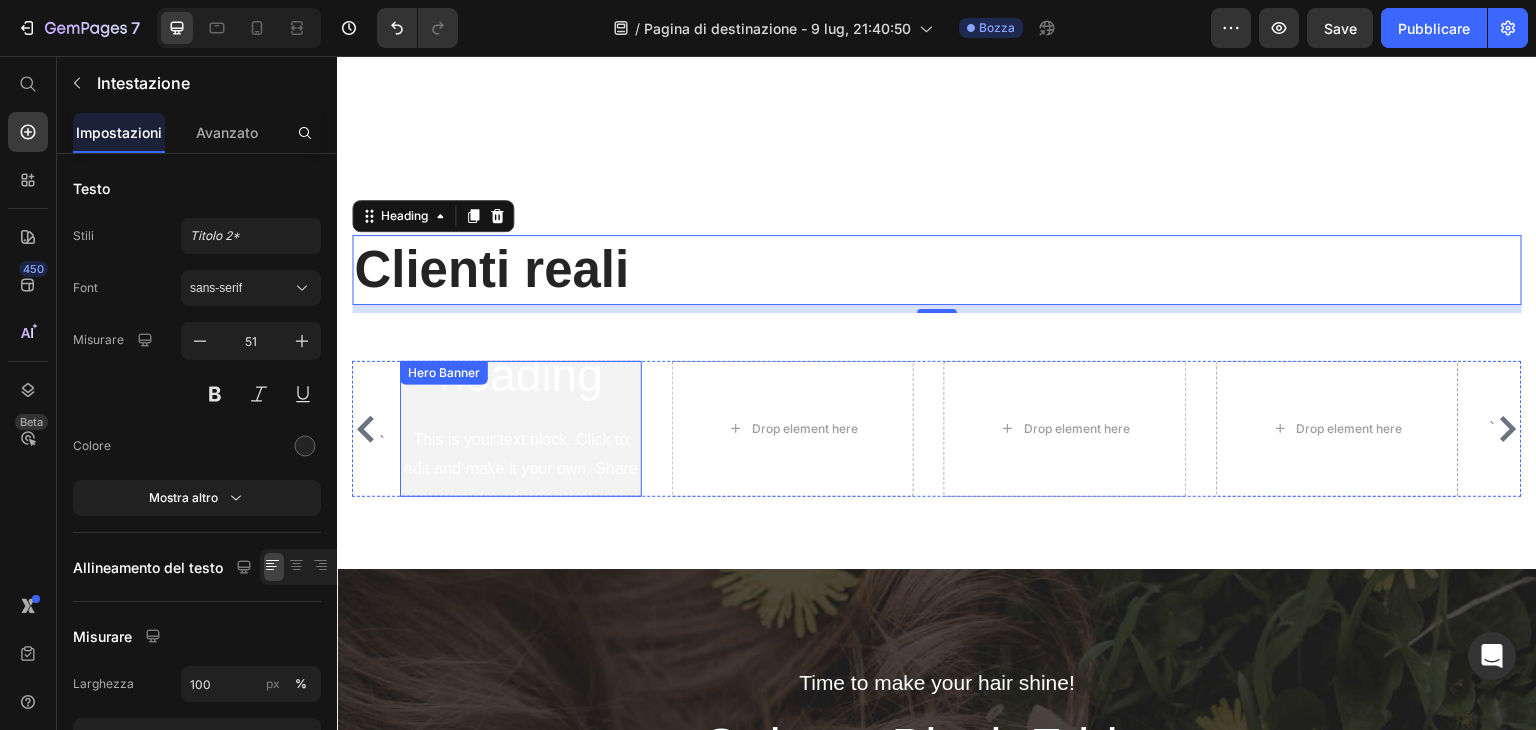 click on "Click here to edit heading Heading This is your text block. Click to edit and make it your own. Share your product's story                   or services offered. Get creative and make it yours! Text Block Get started Button" at bounding box center (521, 429) 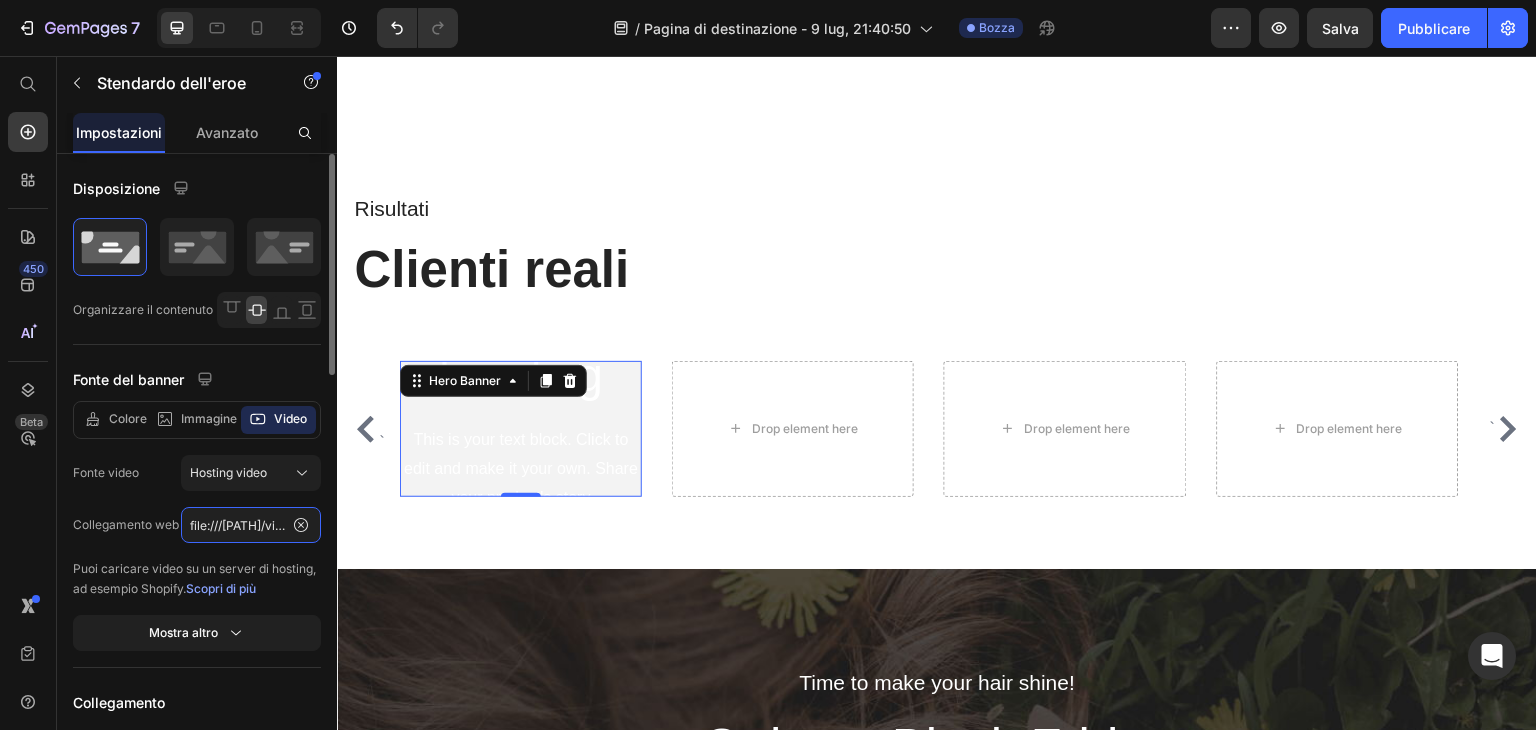 click on "file:///[PATH]/video%20proodtto.mp4" 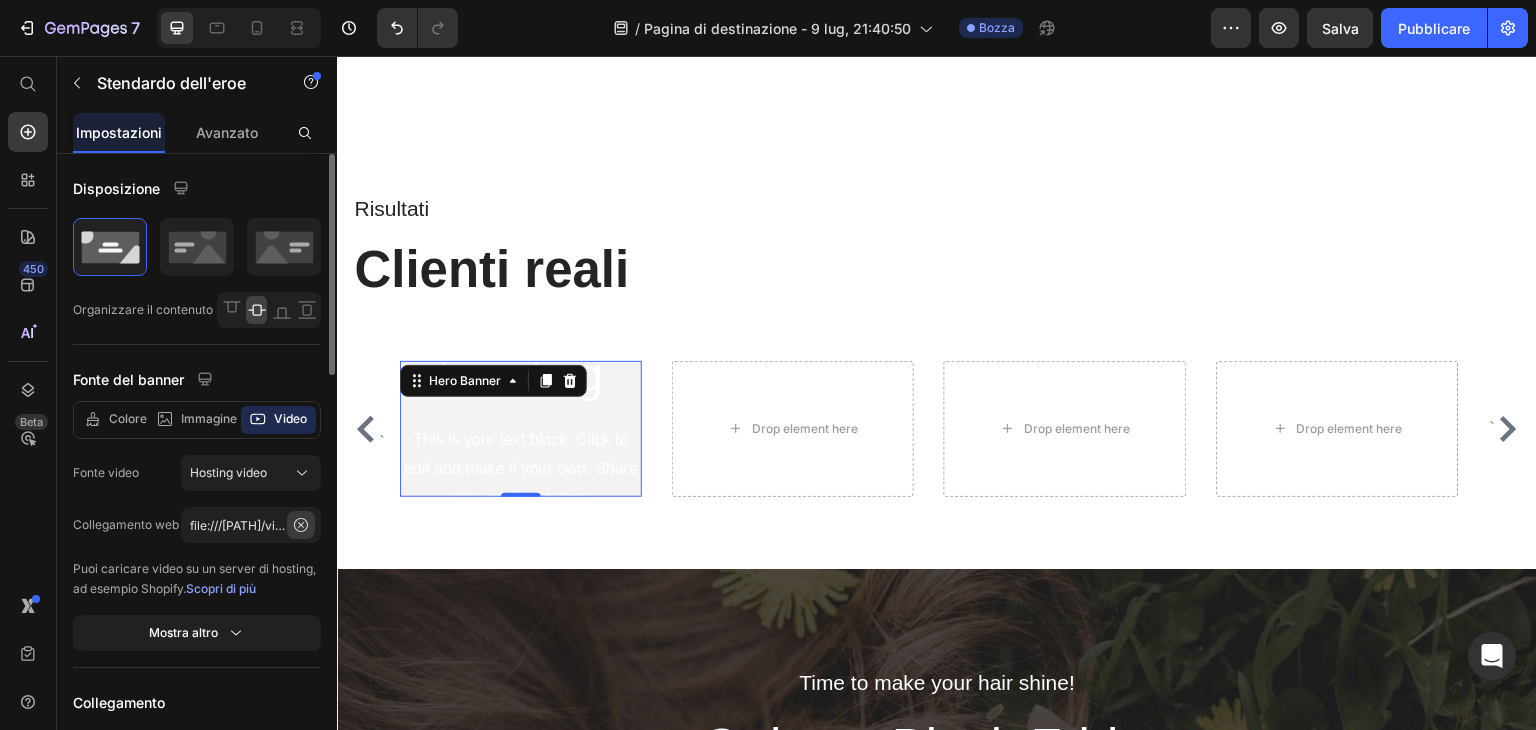 click 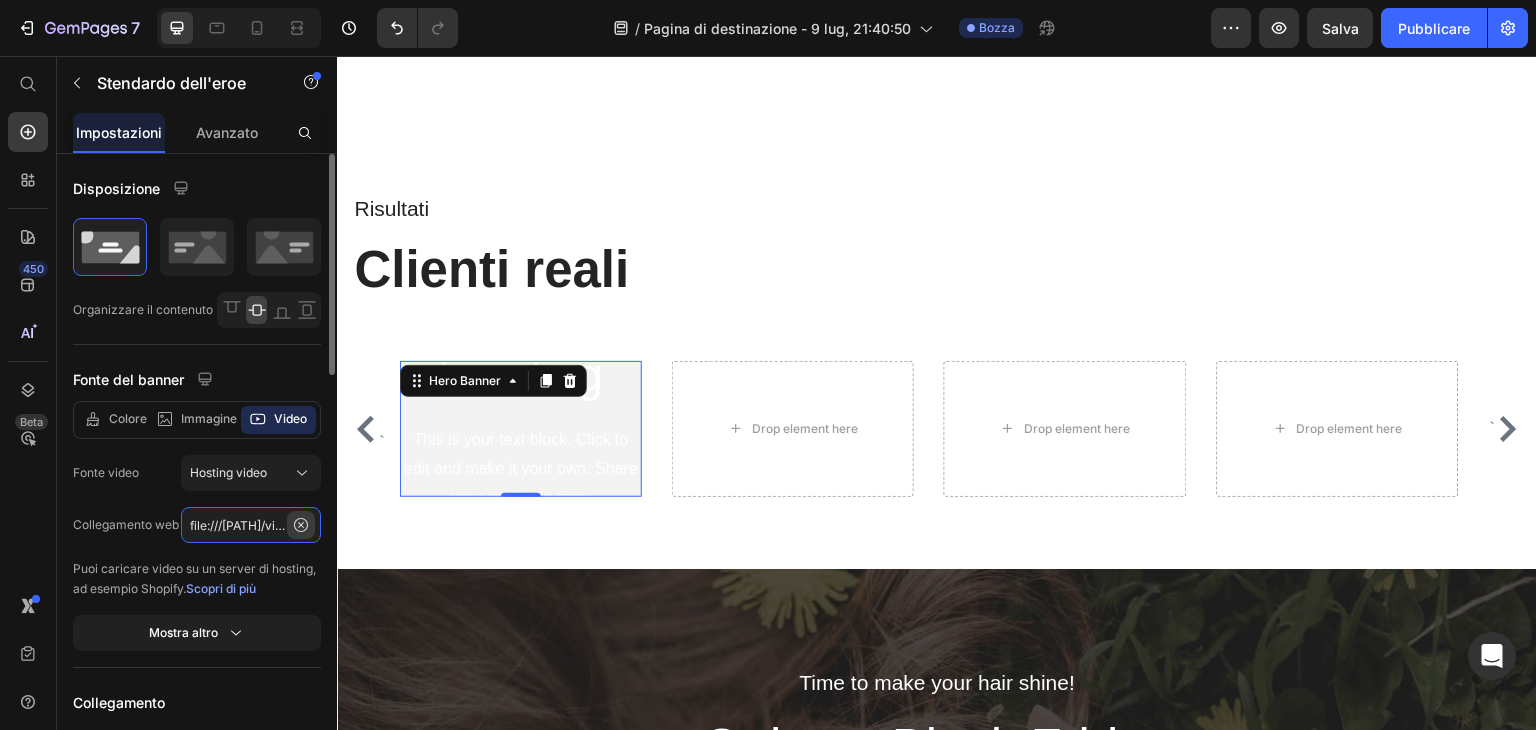 type 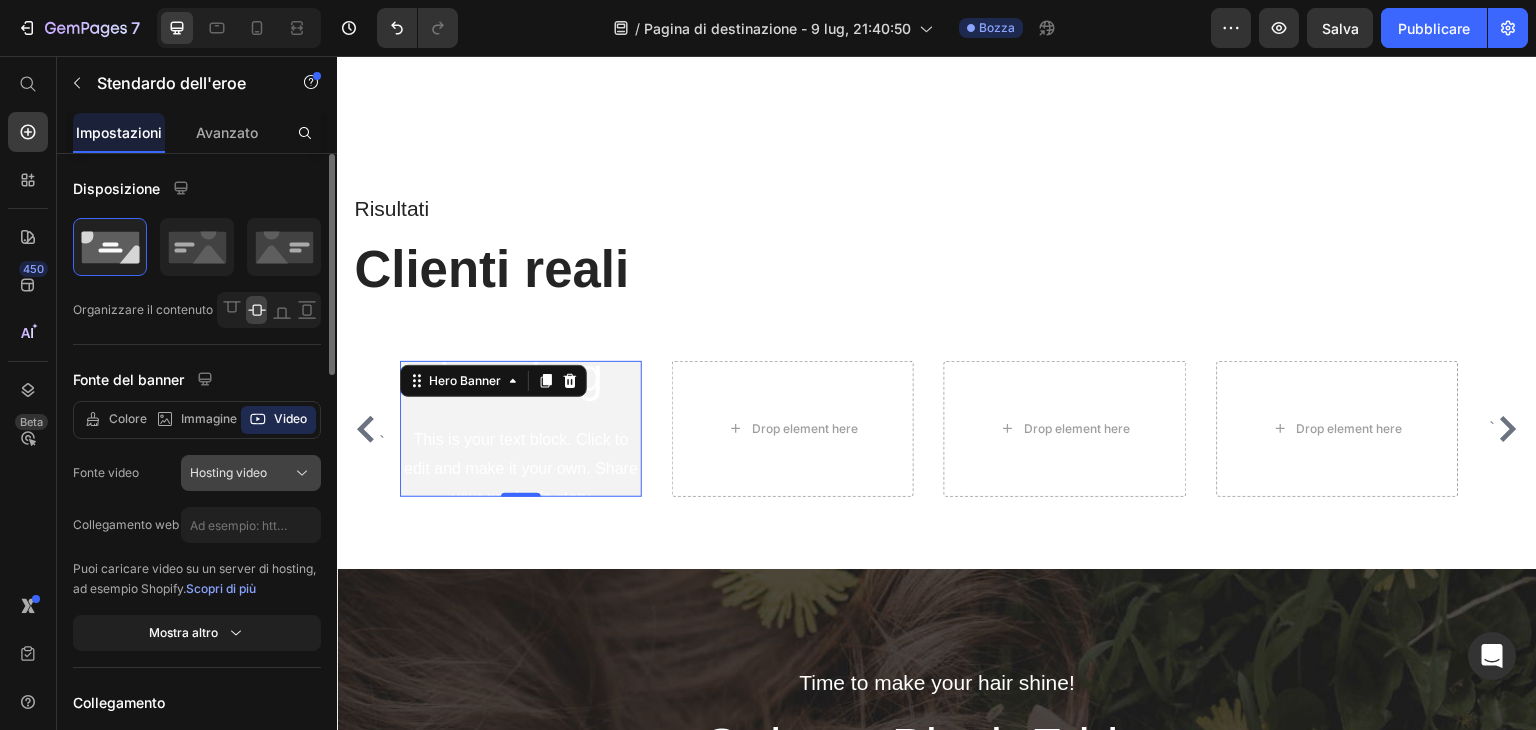 click on "Hosting video" 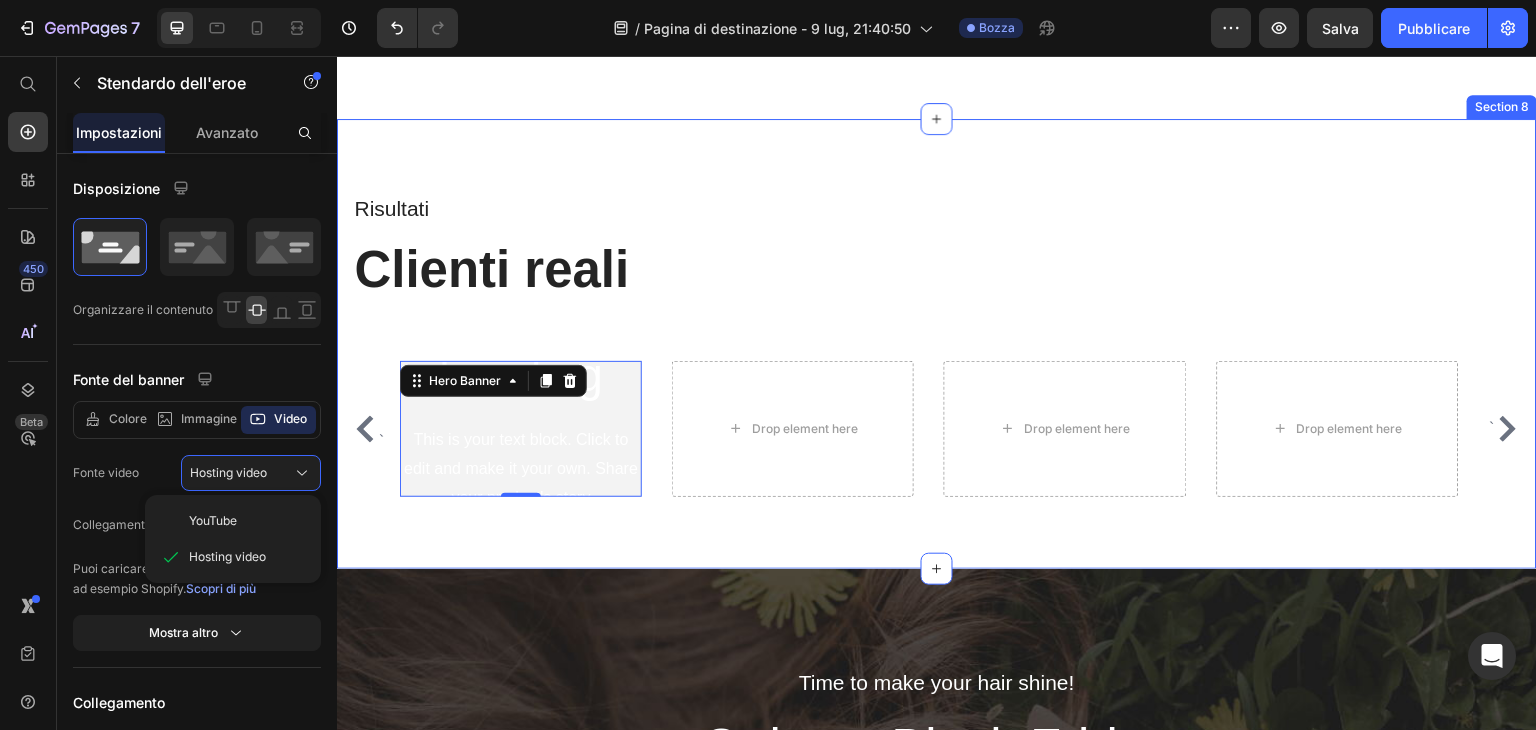 click on "Risultati Text block Clienti reali Heading" at bounding box center [937, 252] 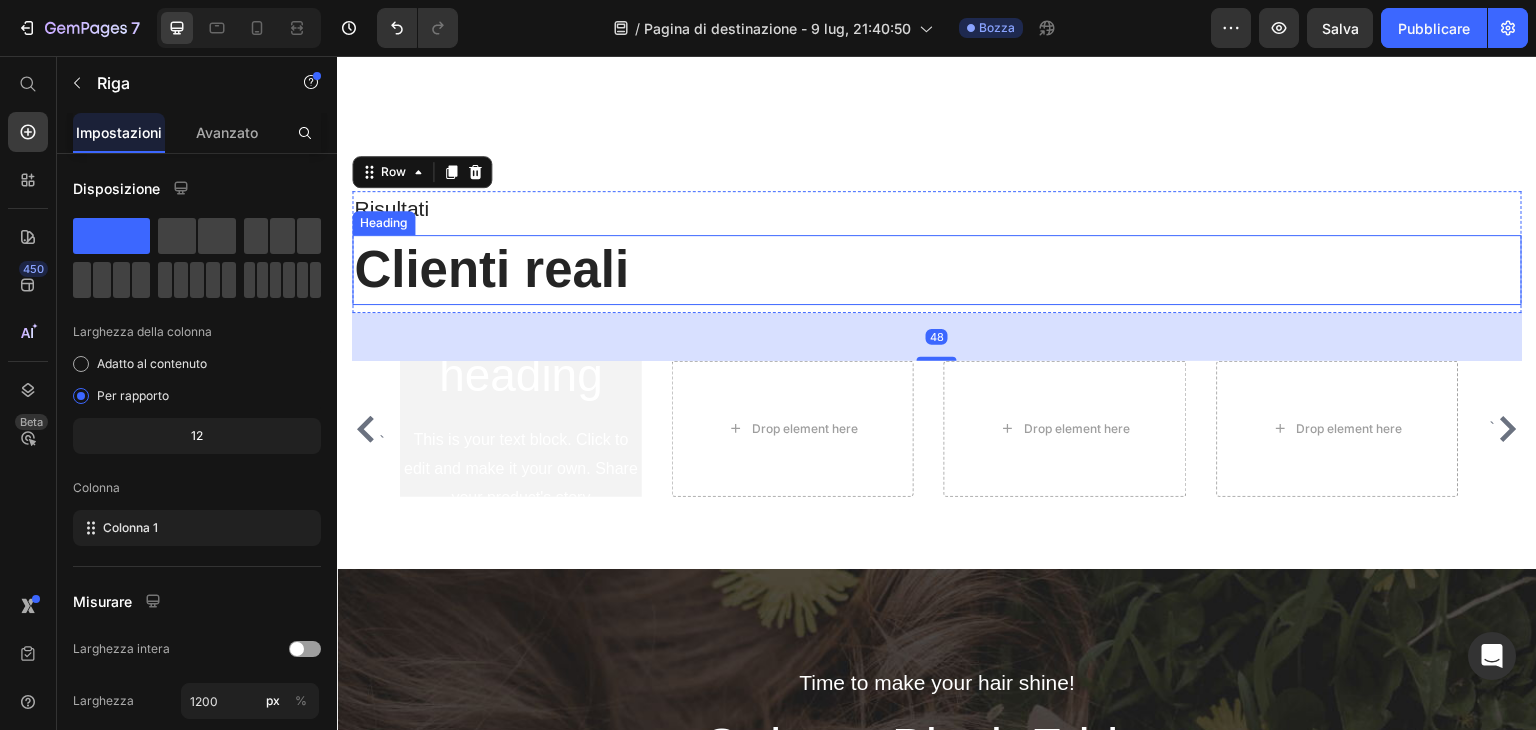 click on "Clienti reali" at bounding box center (937, 270) 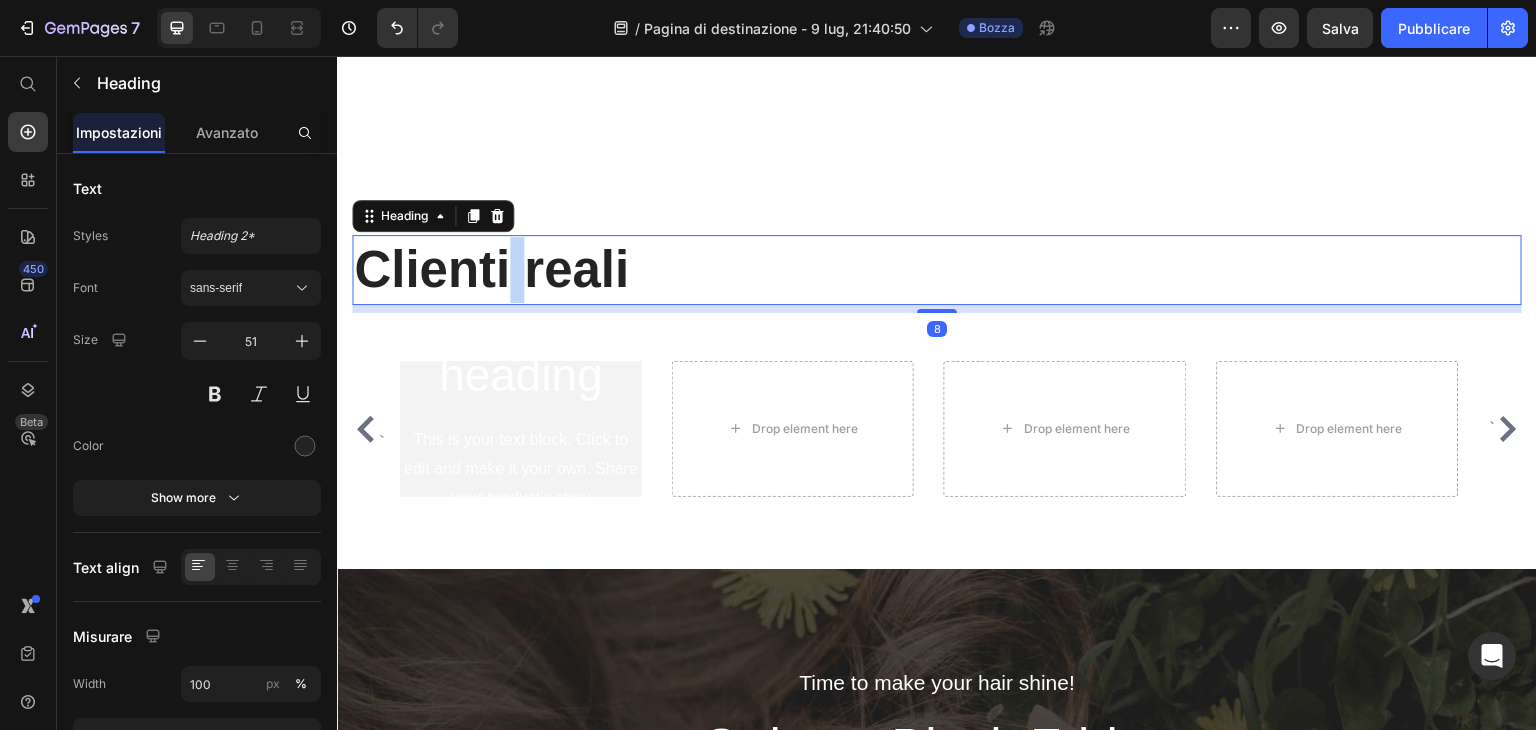 click on "Clienti reali" at bounding box center [937, 270] 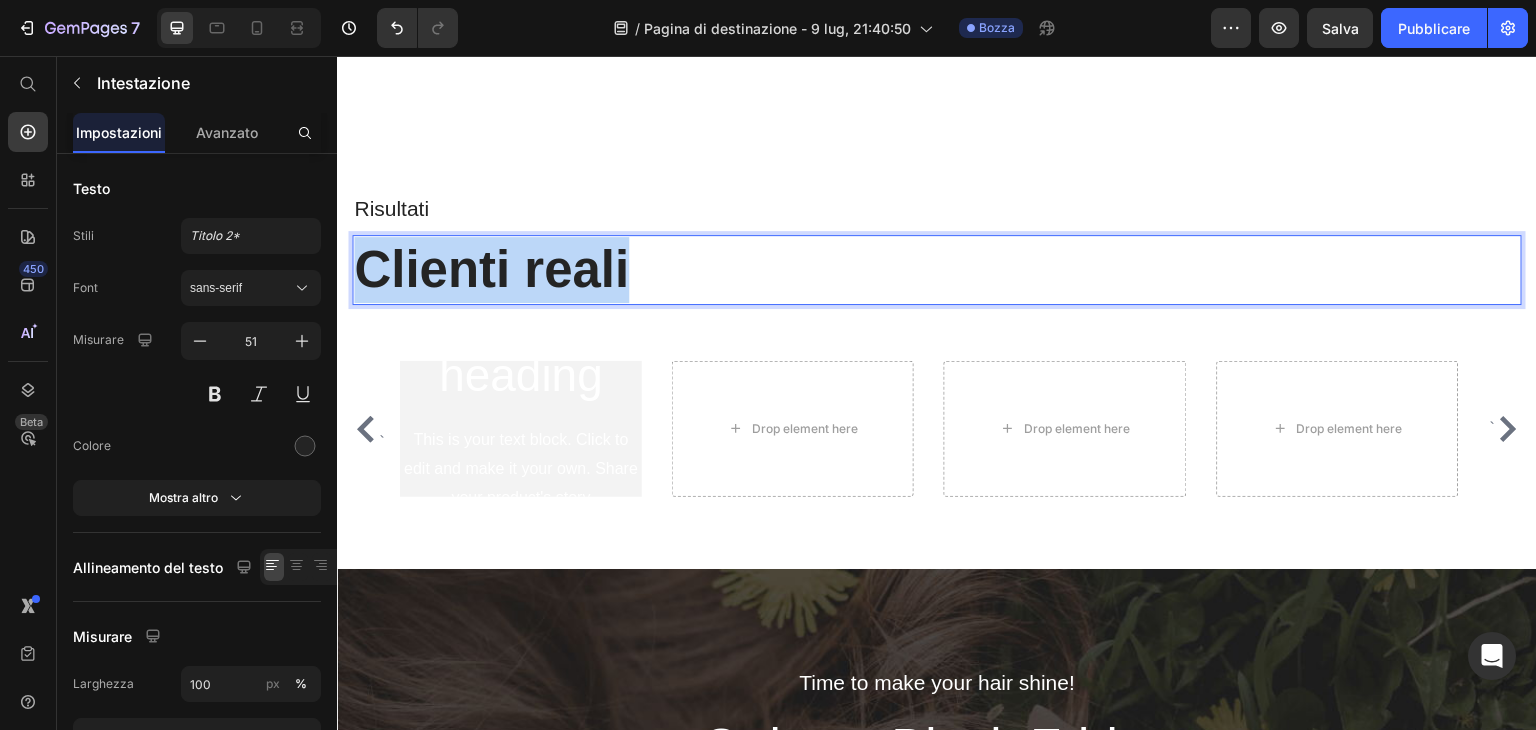 click on "Clienti reali" at bounding box center [937, 270] 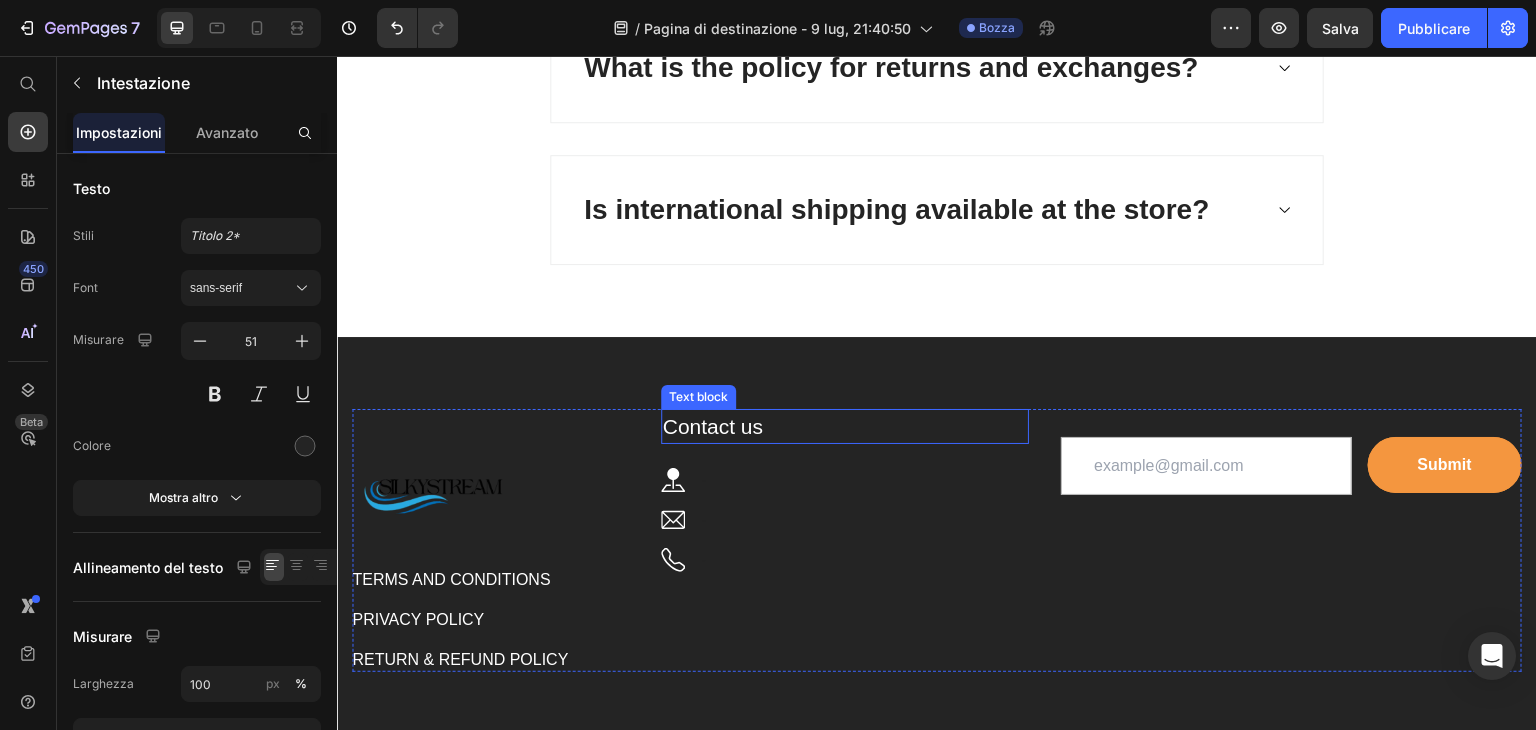 scroll, scrollTop: 6375, scrollLeft: 0, axis: vertical 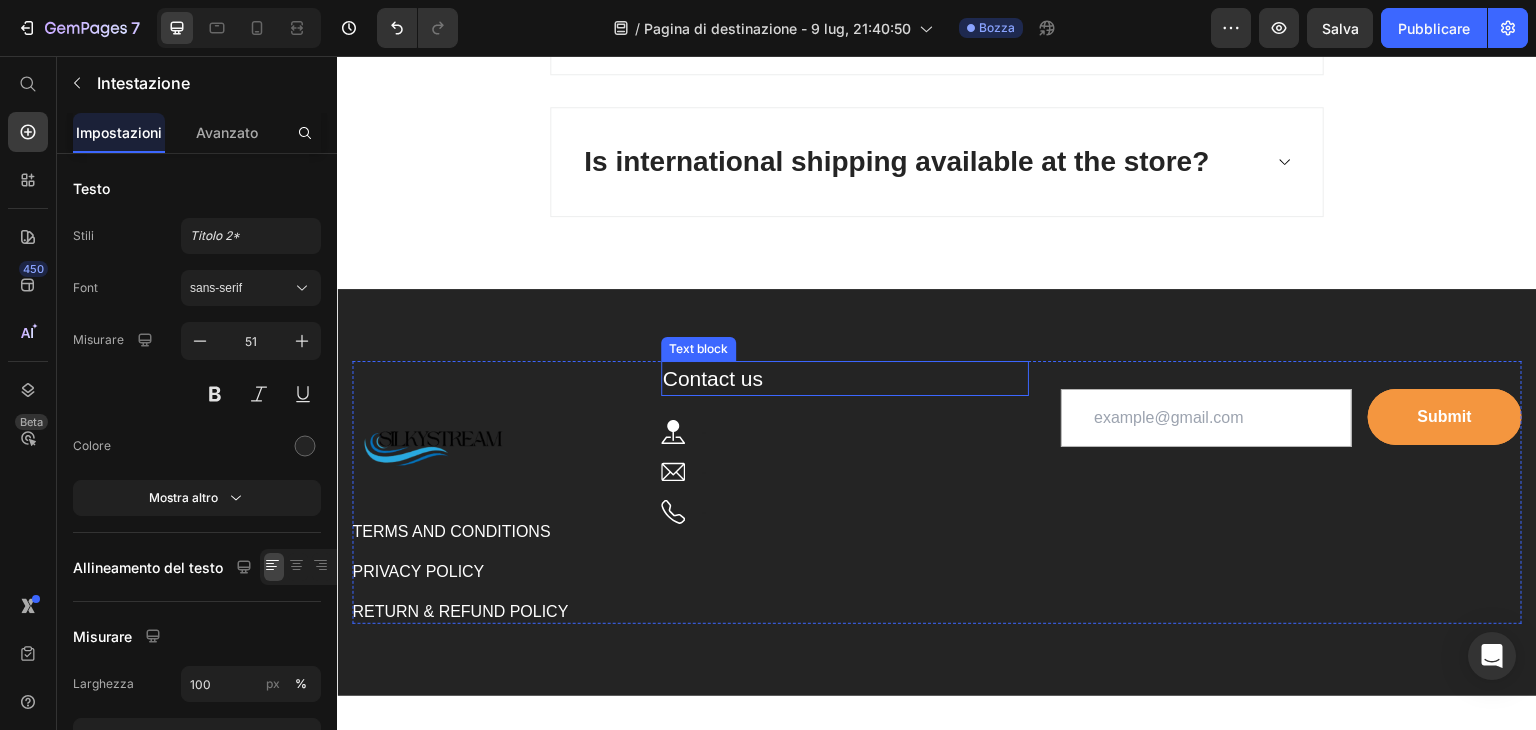 click on "Contact us" at bounding box center (845, 379) 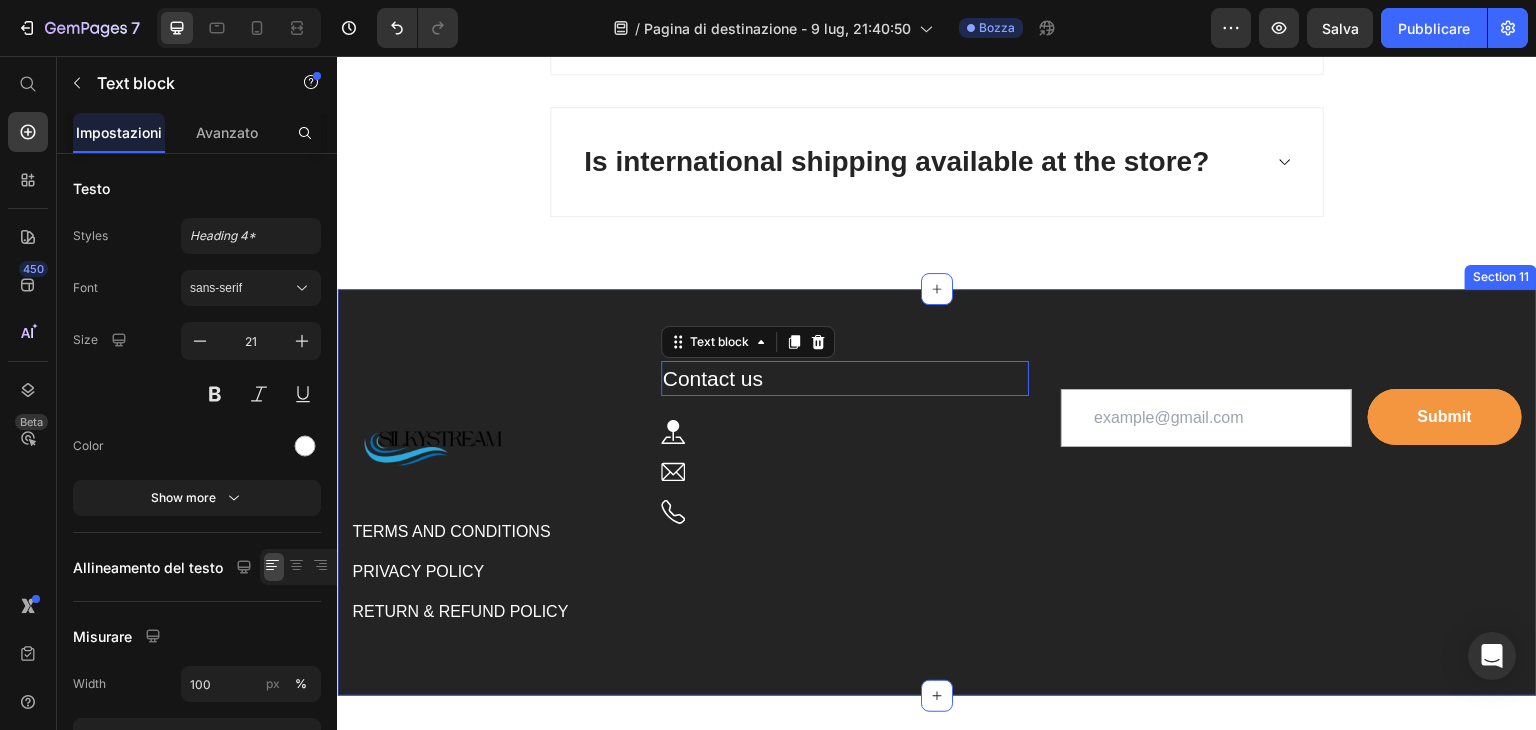 click on "Image TERMS AND CONDITIONS Button PRIVACY POLICY Button RETURN & REFUND POLICY Button Contact us Text block   0 Image Text block Row Image Text block Row Image Text block Row Text block Email Field Submit Submit Button Row Newsletter Row Section 11" at bounding box center (937, 492) 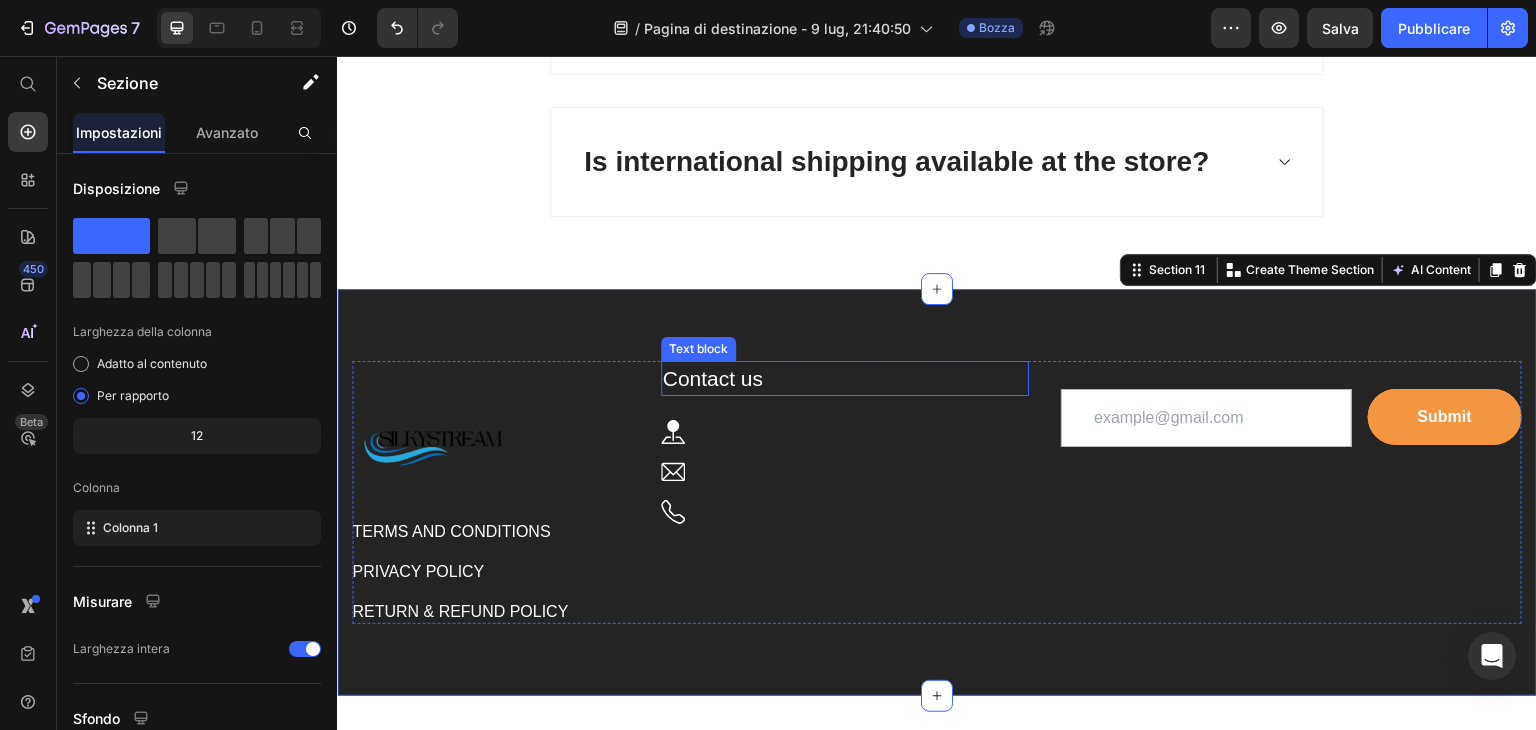 click on "Contact us" at bounding box center (845, 379) 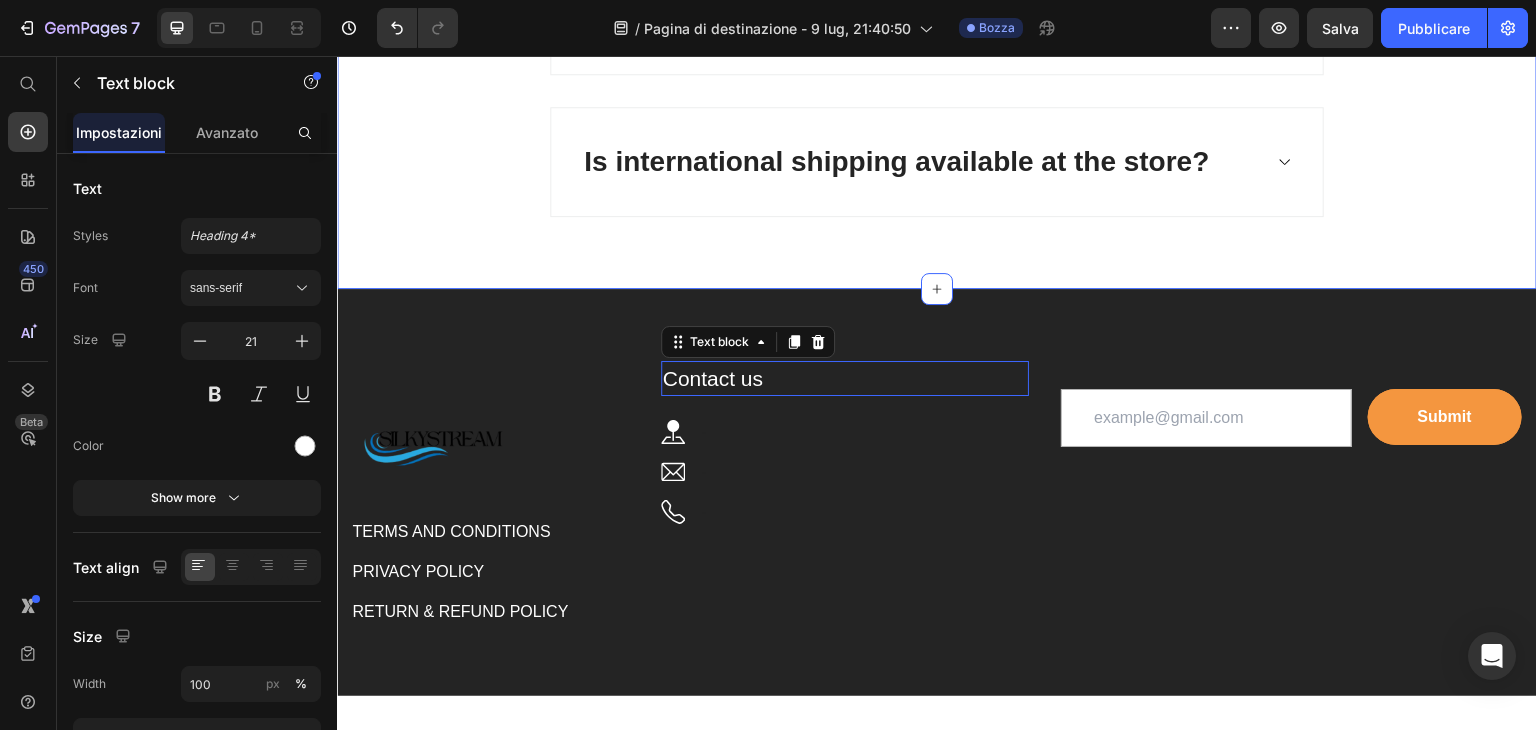 click on "Frequently Asked Questions Heading
How long does shipping take?
How can I make a payment?
Can I inspect the goods before I receive them?
What is the policy for returns and exchanges?
Is international shipping available at the store? Accordion Row Section 10" at bounding box center (937, -186) 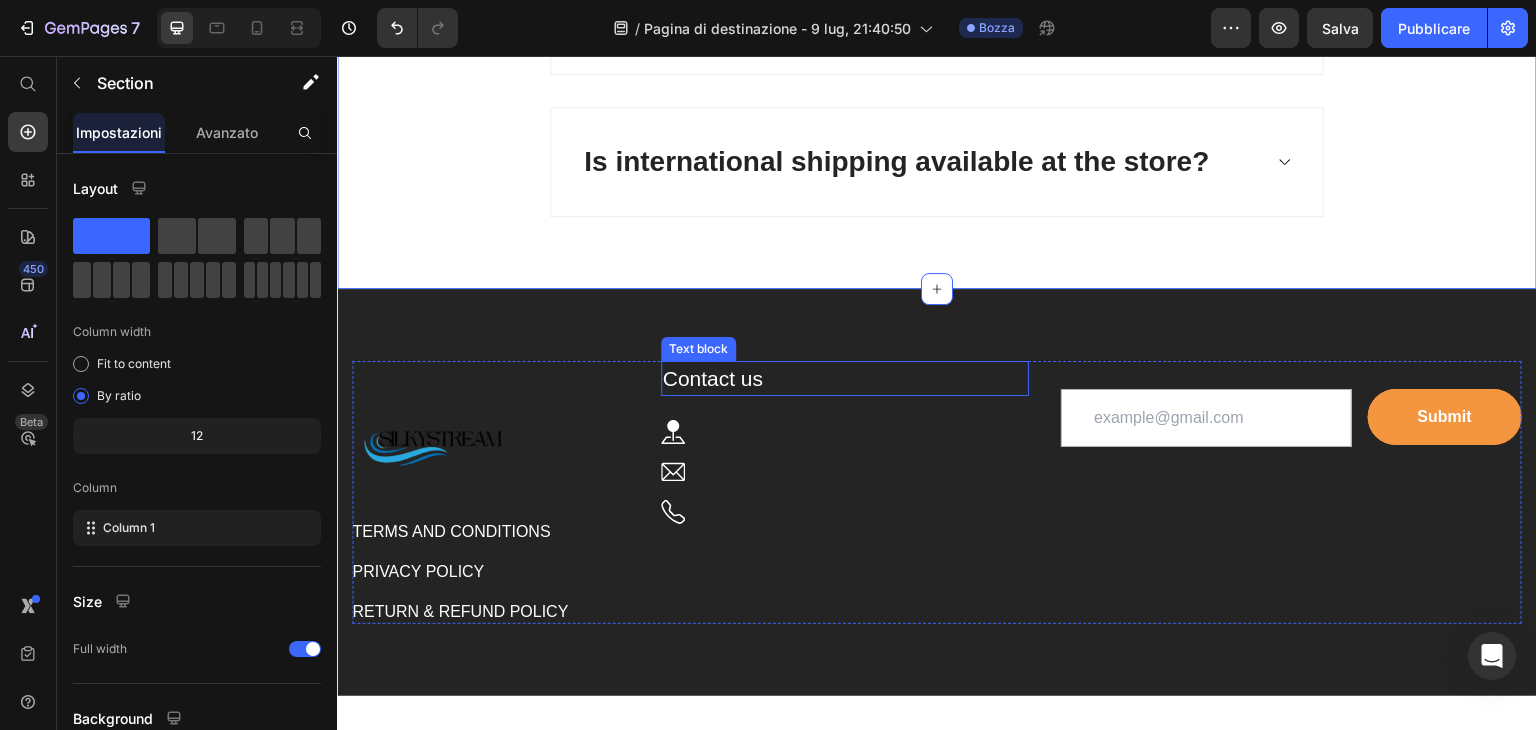 click on "Contact us" at bounding box center (845, 379) 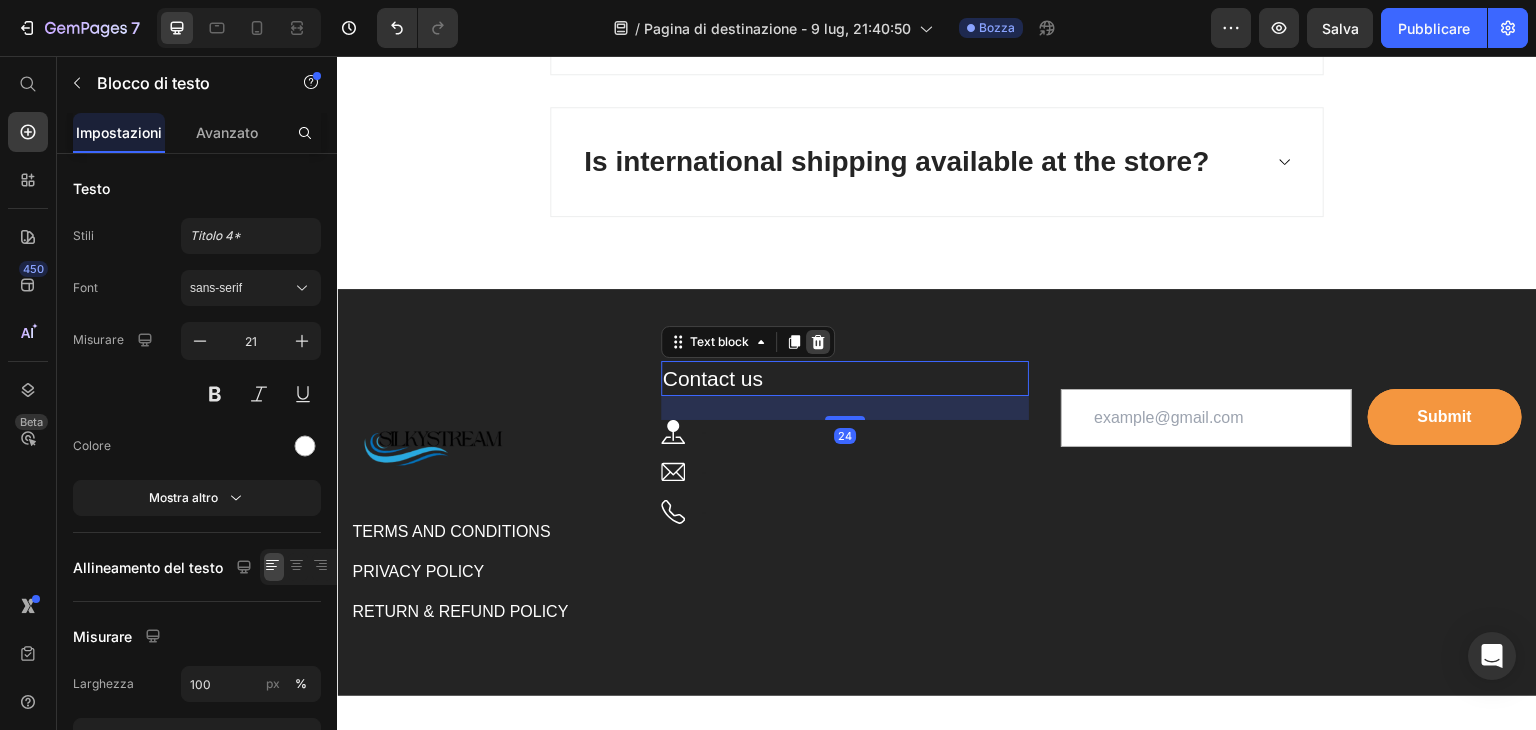 click 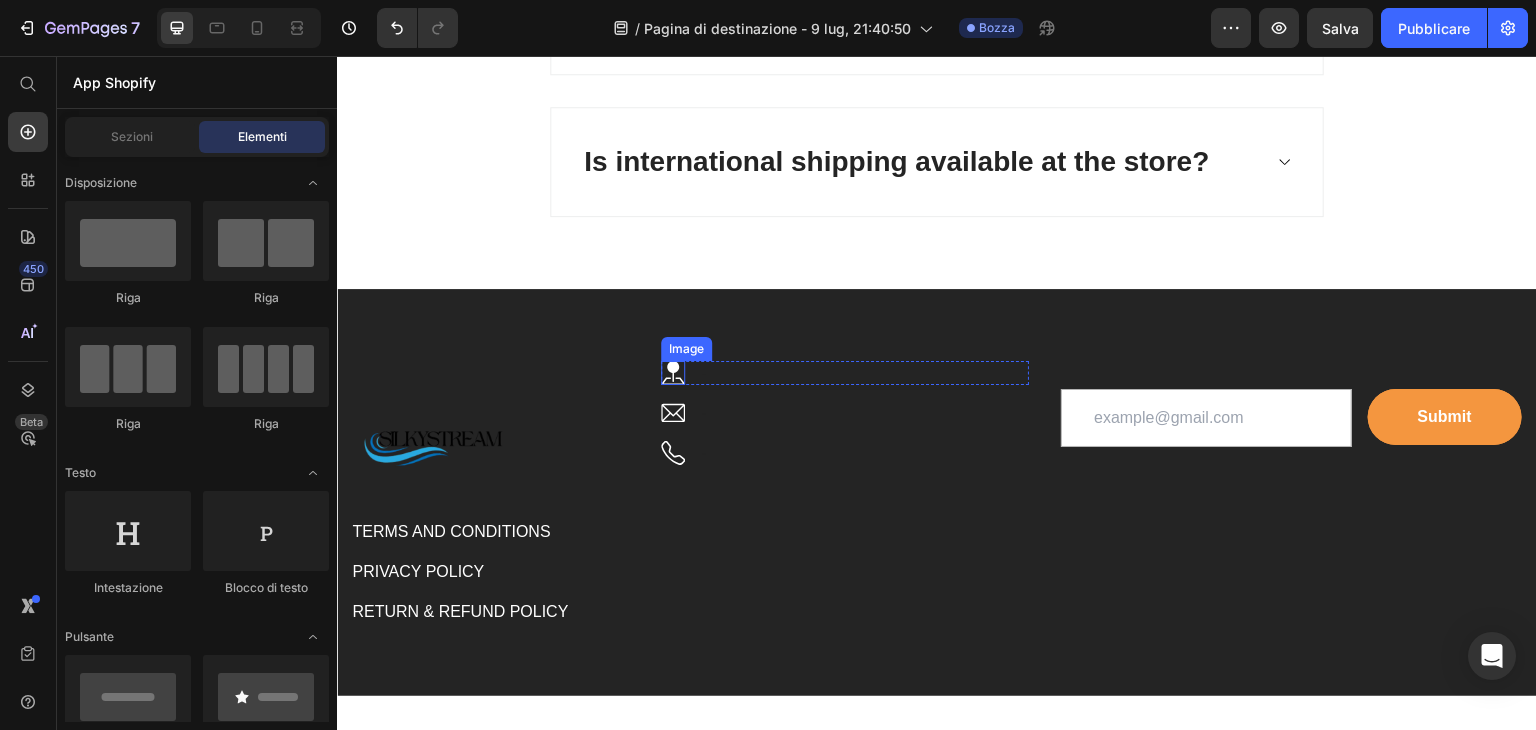 click at bounding box center (673, 373) 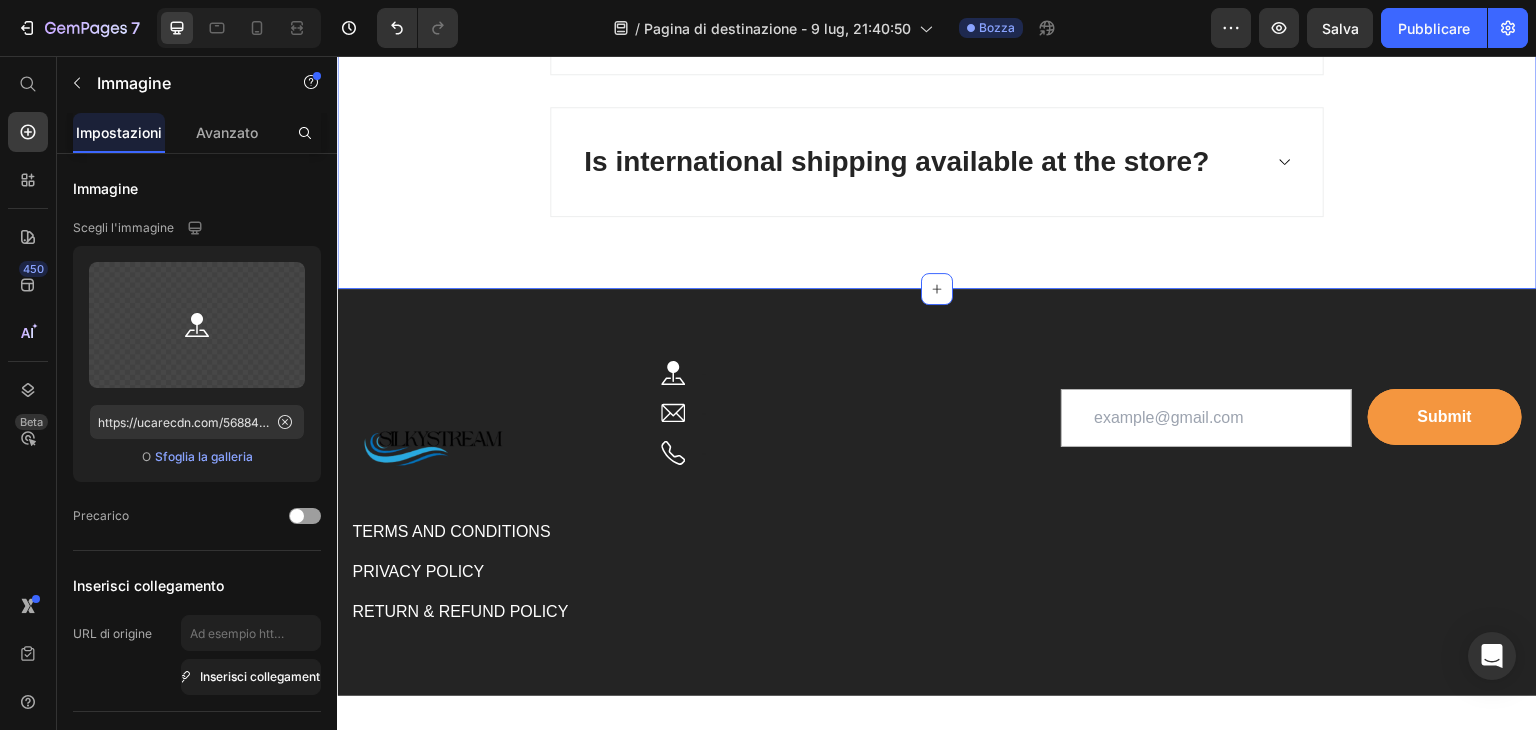 click on "Frequently Asked Questions Heading
How long does shipping take?
How can I make a payment?
Can I inspect the goods before I receive them?
What is the policy for returns and exchanges?
Is international shipping available at the store? Accordion Row Section 10   You can create reusable sections Create Theme Section AI Content Write with GemAI What would you like to describe here? Tone and Voice Persuasive Product SOFFIONE DOCCIA FILTRATO Show more Generate" at bounding box center [937, -186] 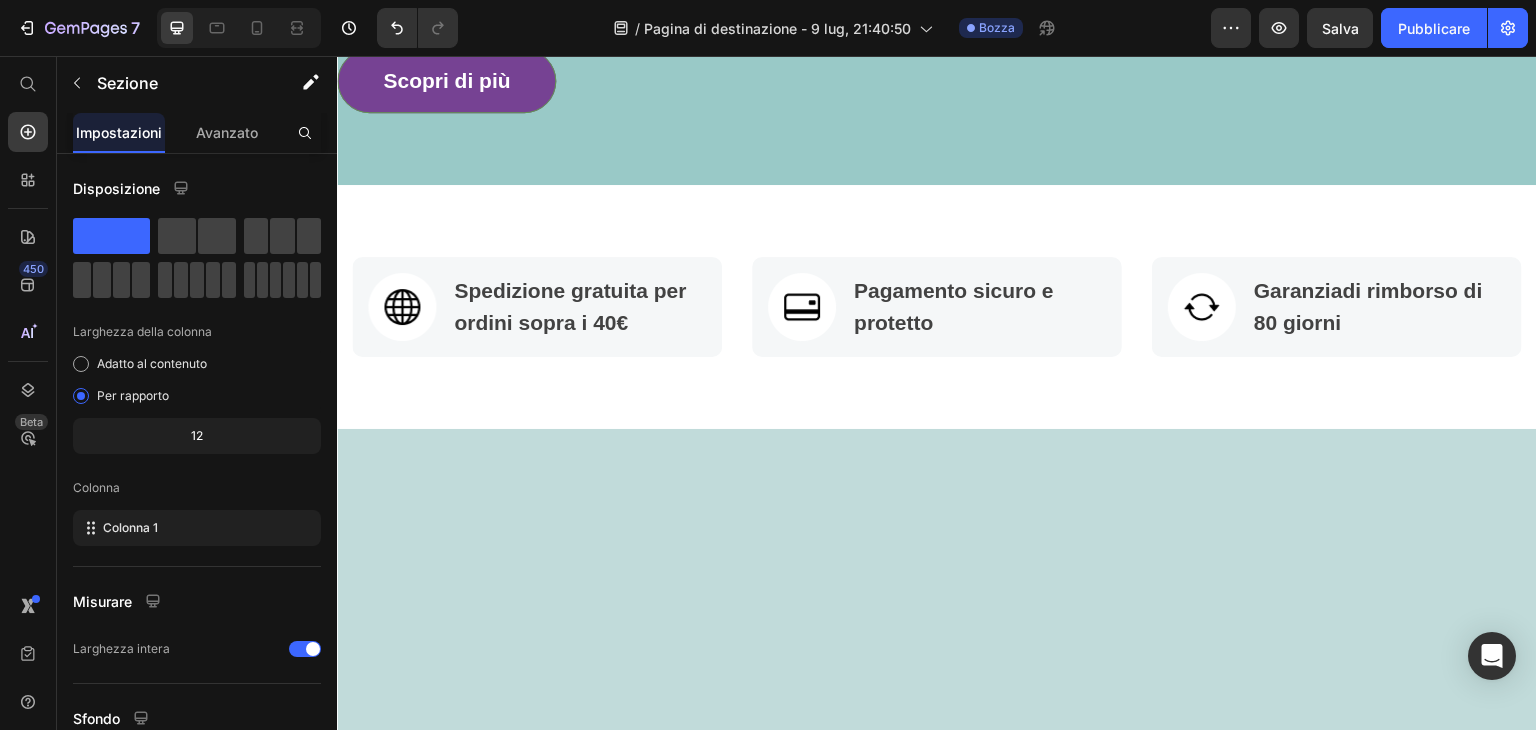 scroll, scrollTop: 0, scrollLeft: 0, axis: both 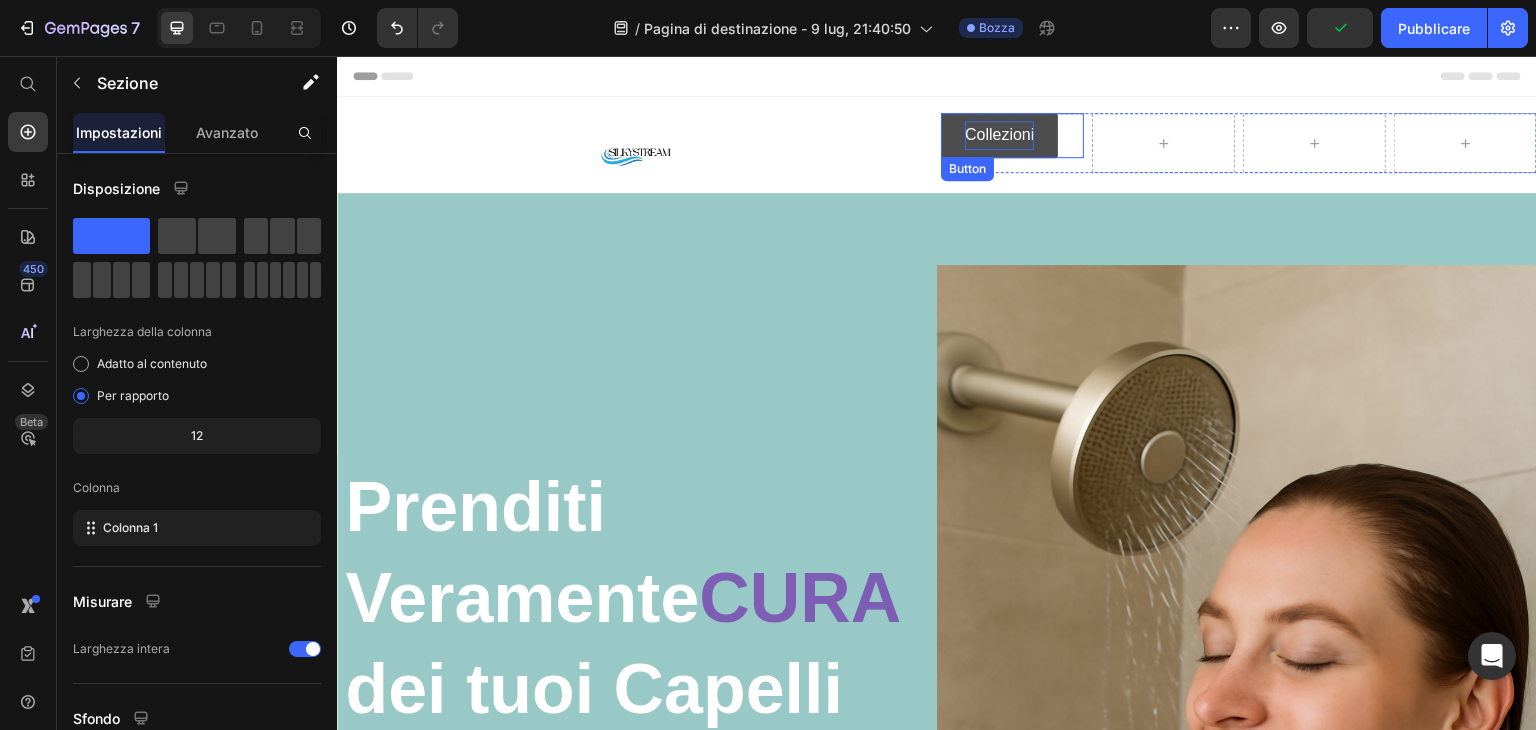 click on "Collezioni" at bounding box center (999, 135) 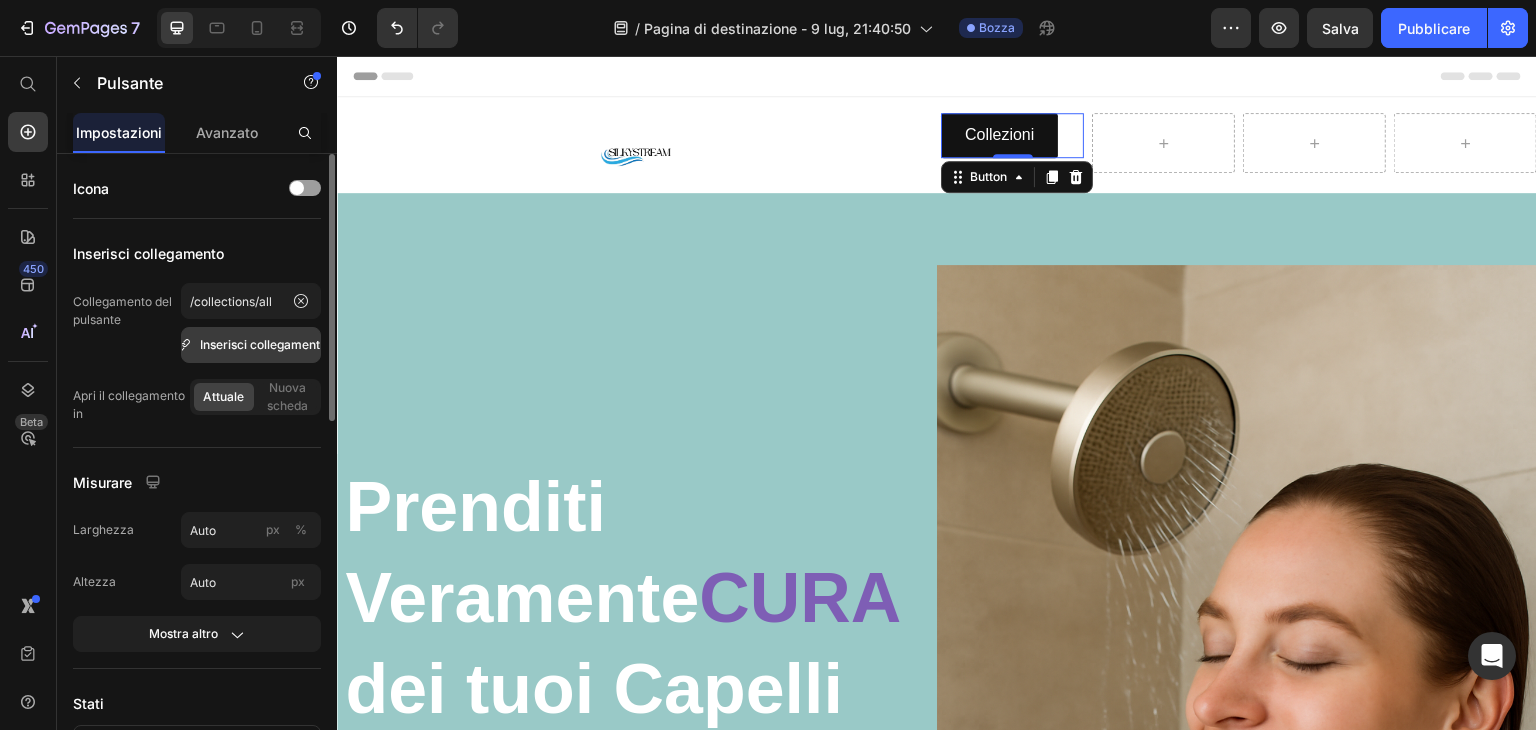 click on "Inserisci collegamento" at bounding box center (263, 344) 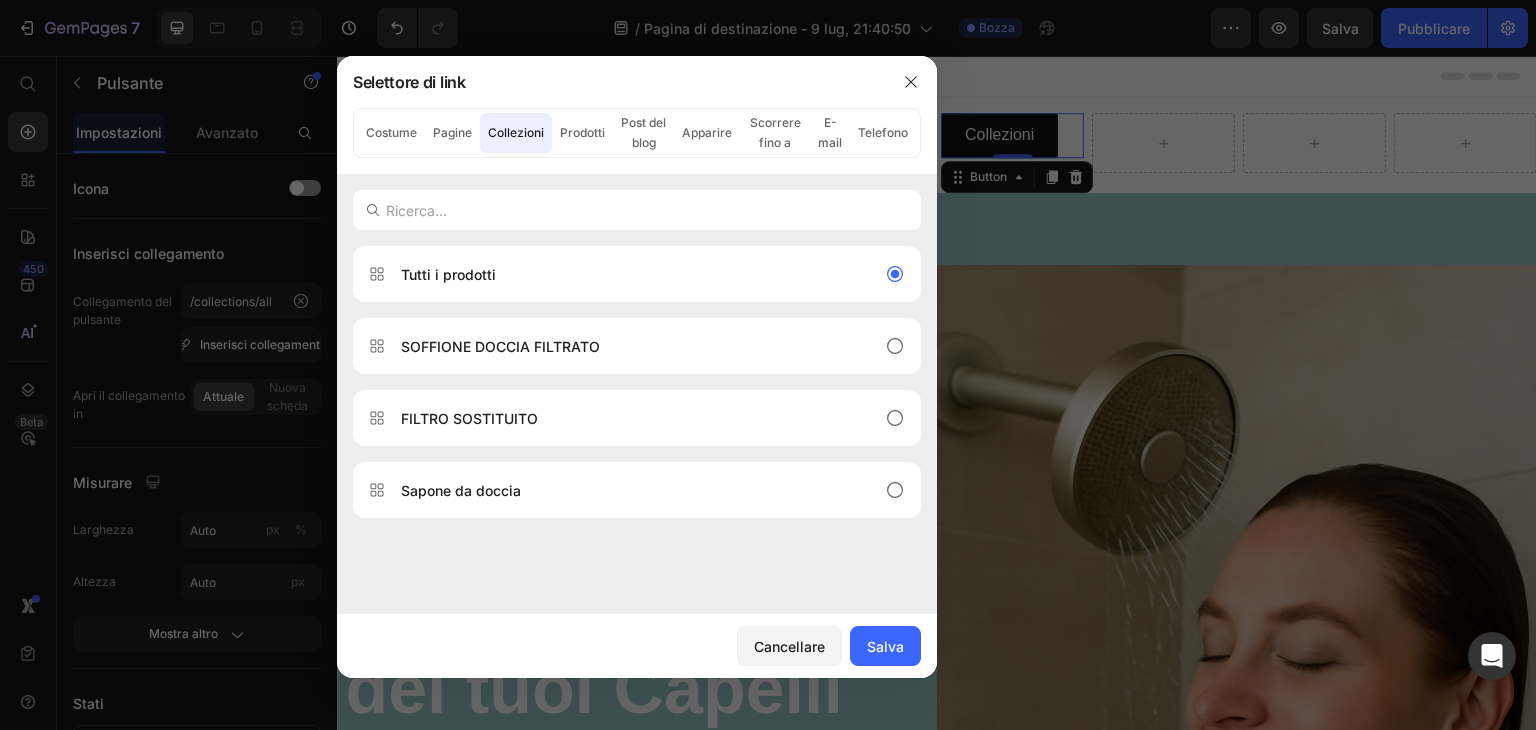 click on "Collezioni" at bounding box center [516, 132] 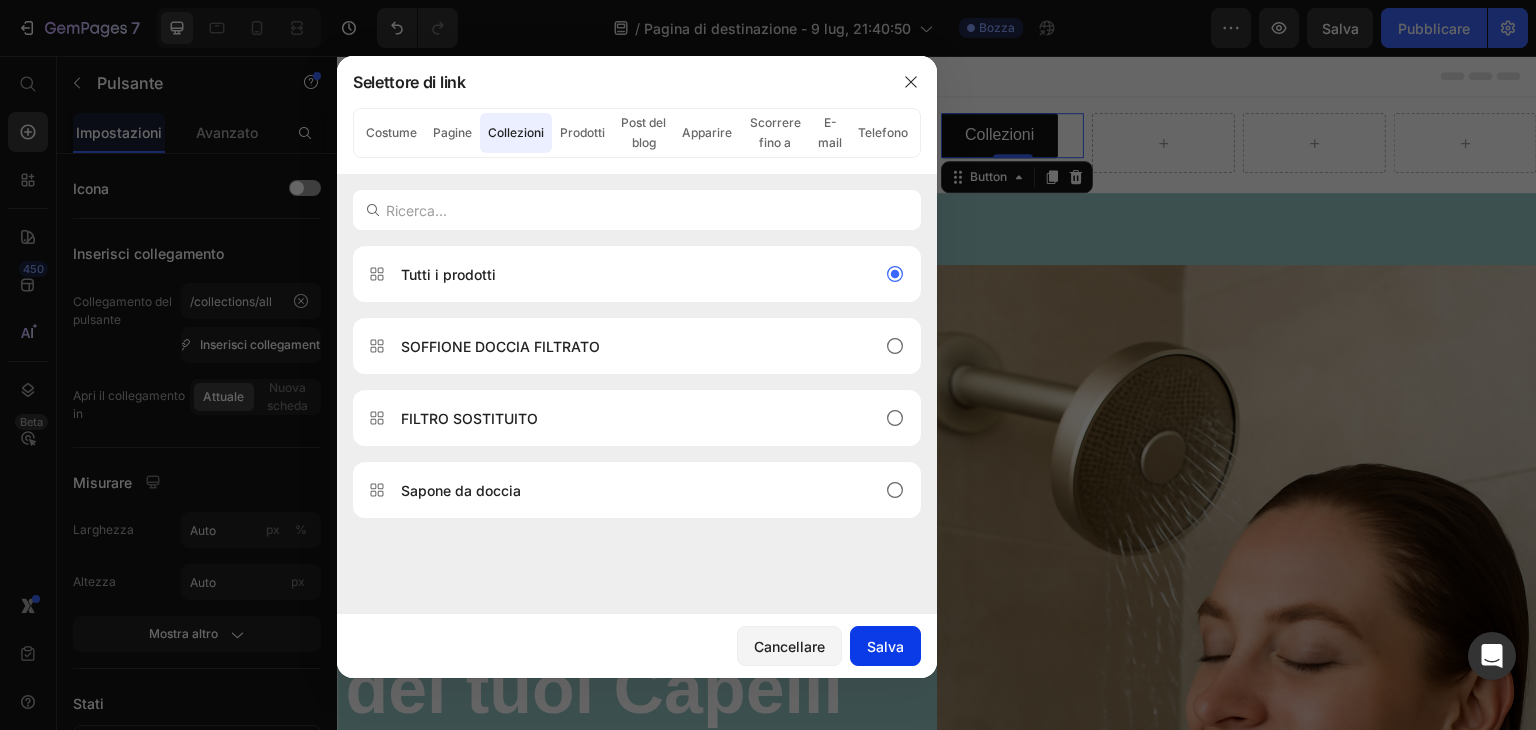 drag, startPoint x: 887, startPoint y: 648, endPoint x: 560, endPoint y: 562, distance: 338.1198 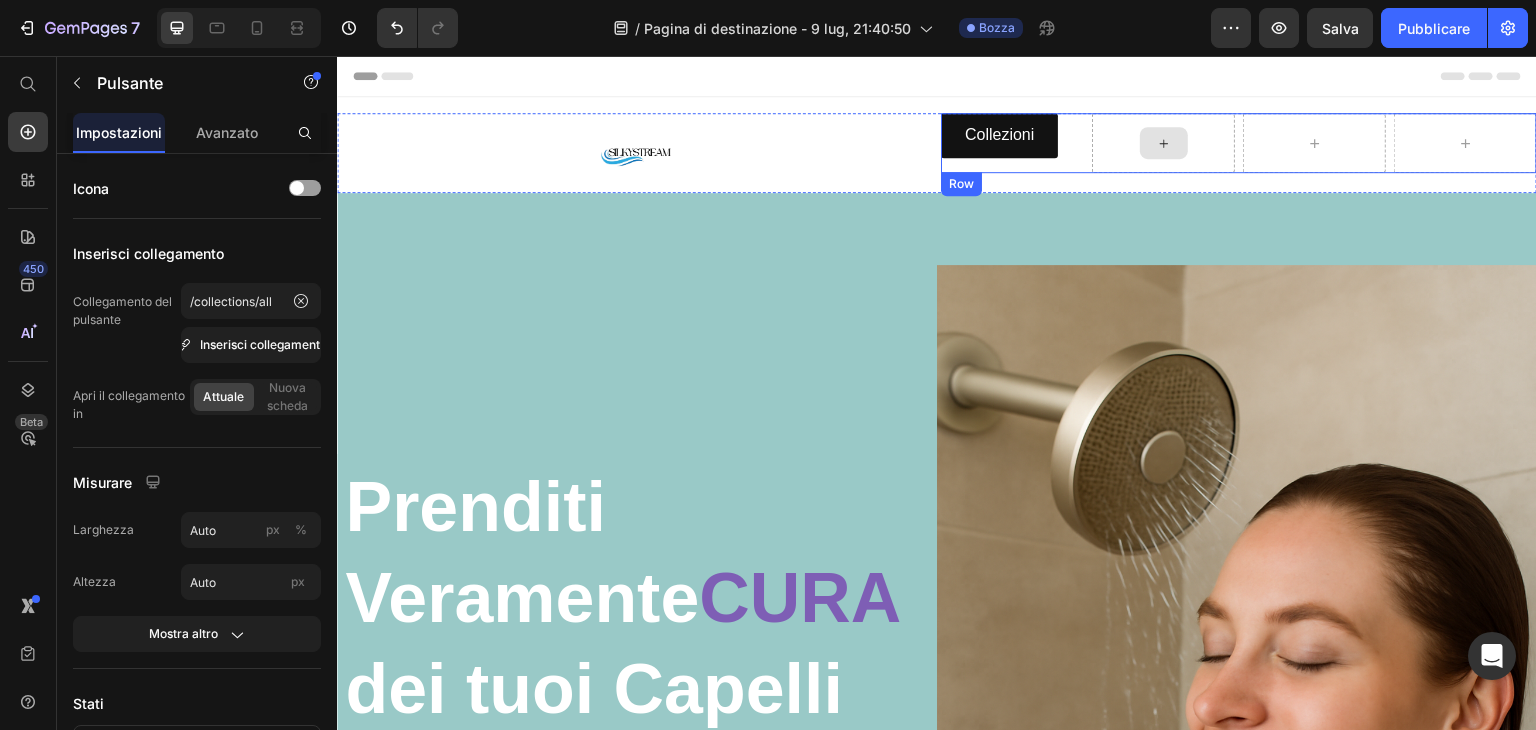 click 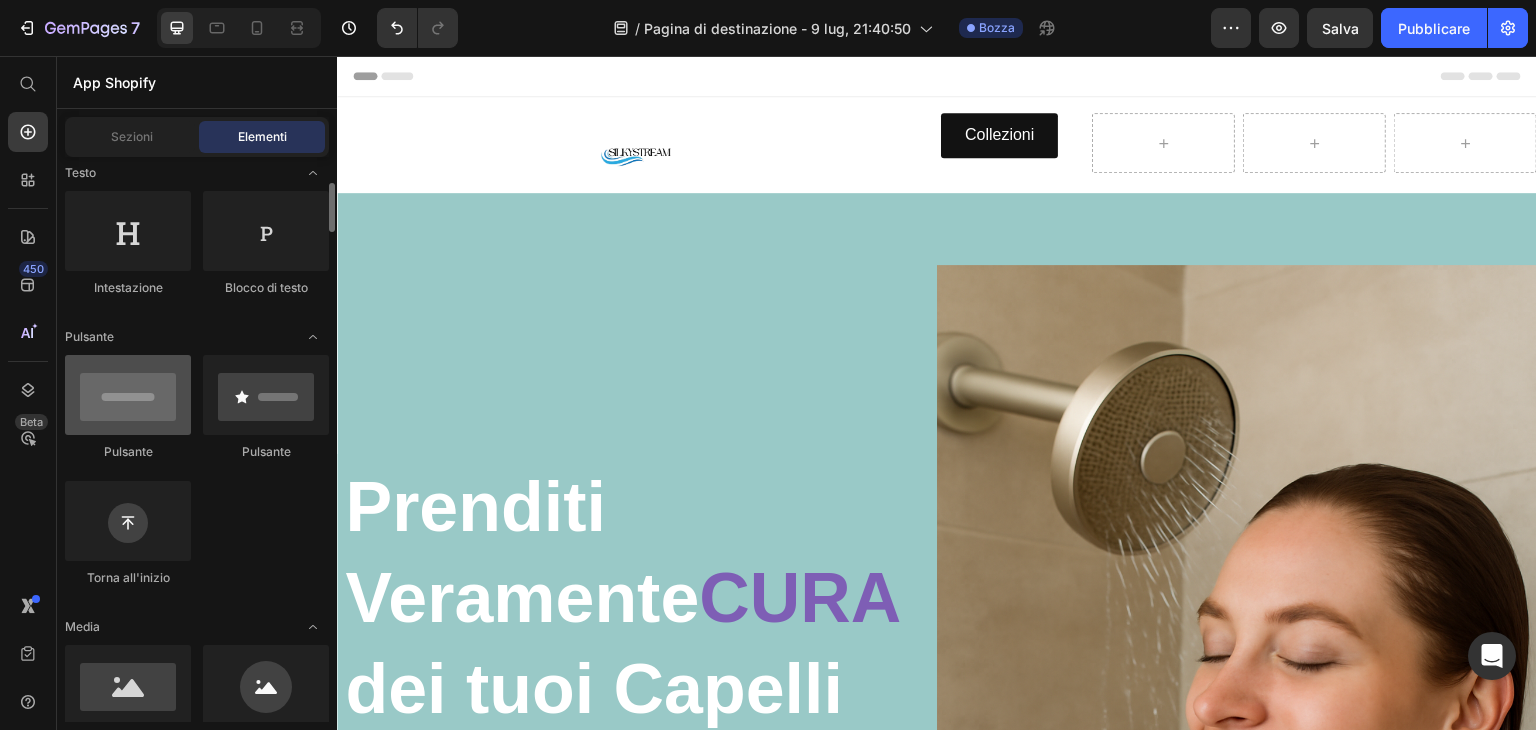 scroll, scrollTop: 400, scrollLeft: 0, axis: vertical 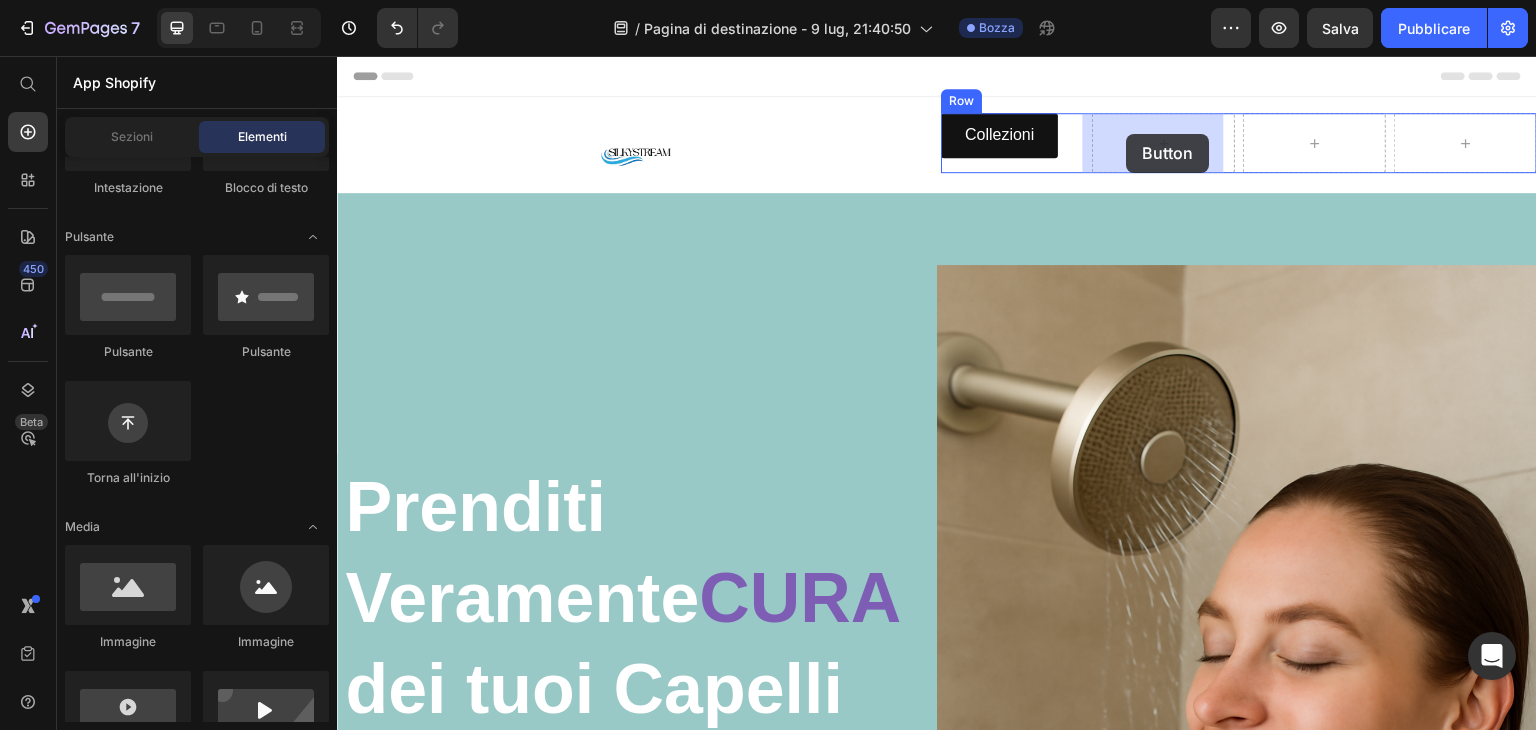 drag, startPoint x: 470, startPoint y: 364, endPoint x: 1127, endPoint y: 134, distance: 696.0955 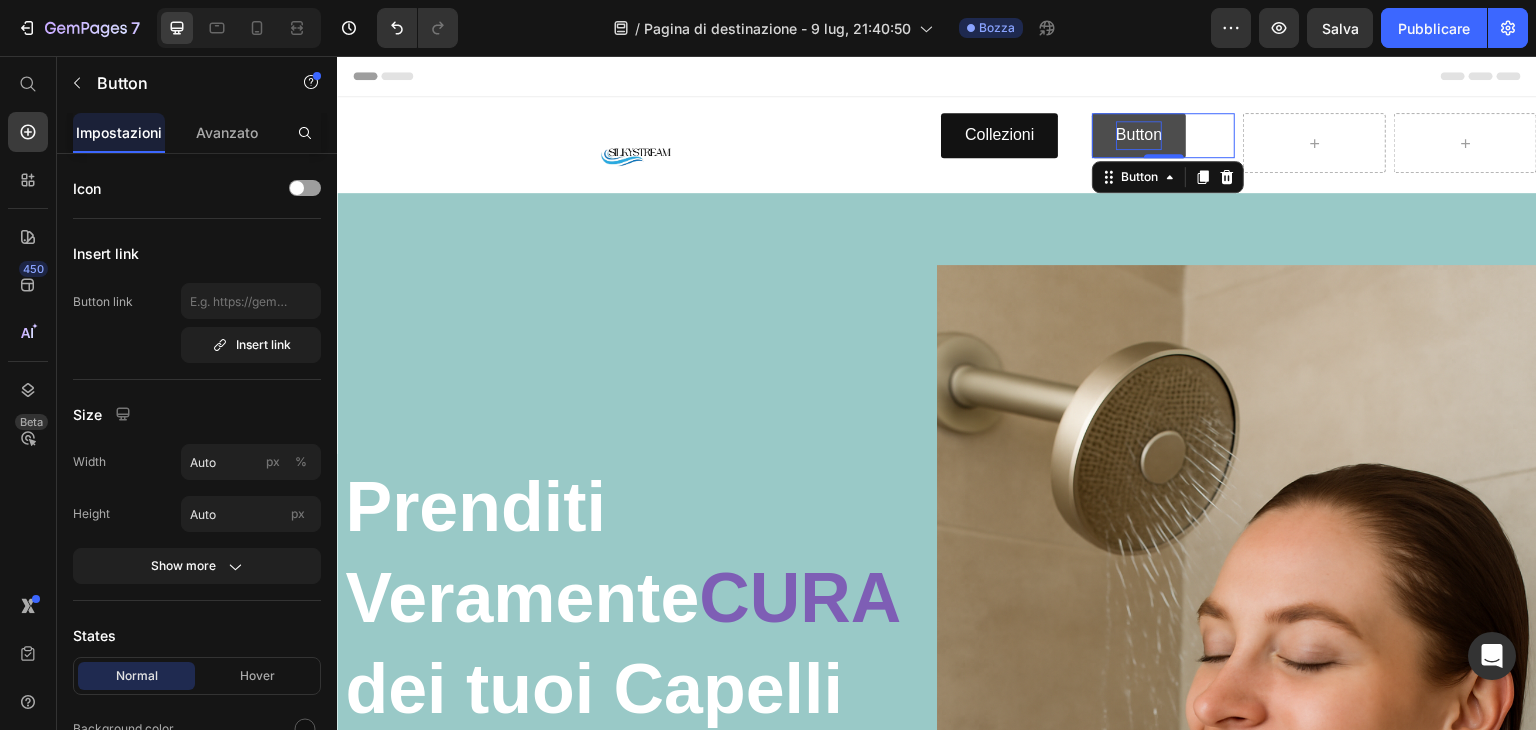 click on "Button" at bounding box center [1139, 135] 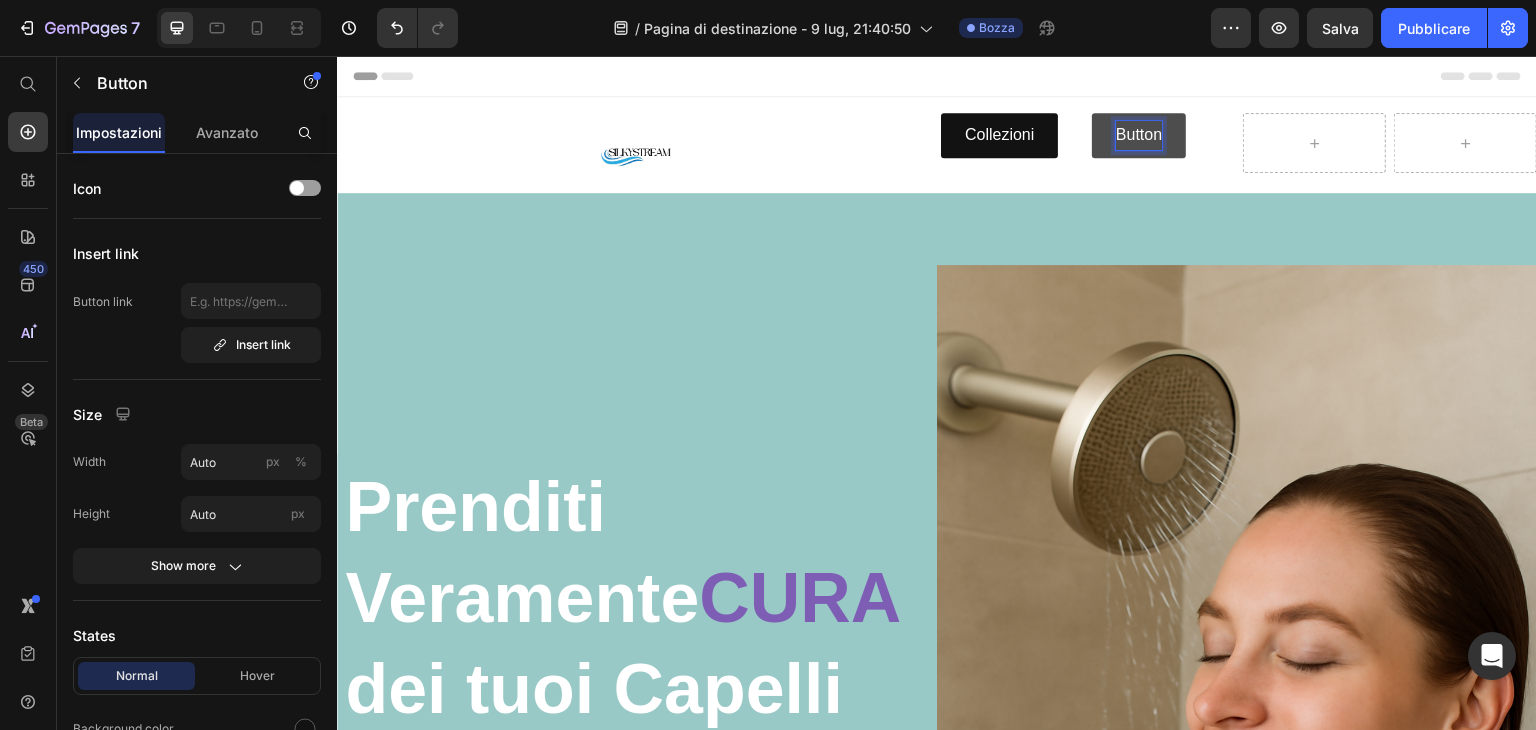 click on "Button" at bounding box center (1139, 135) 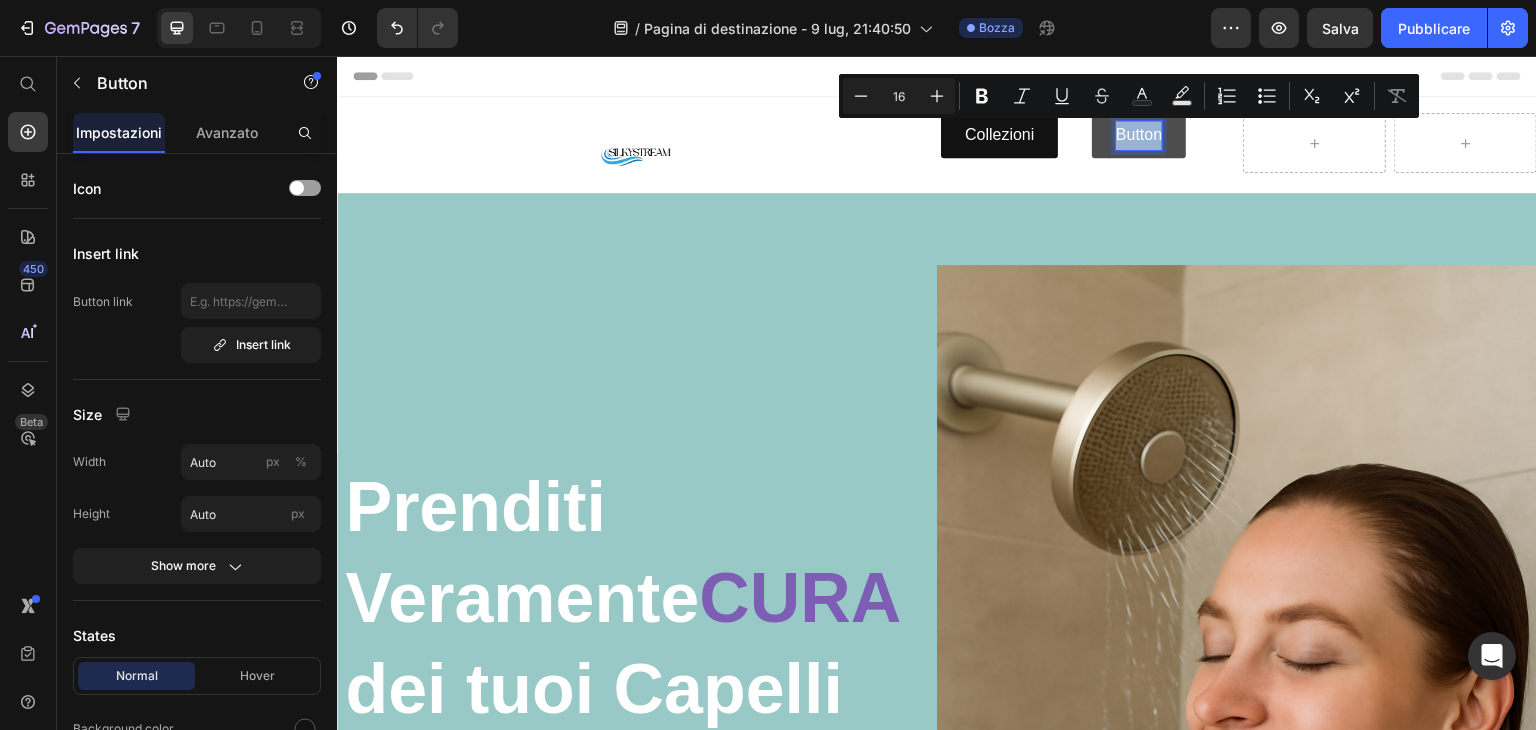 click on "Button" at bounding box center [1139, 135] 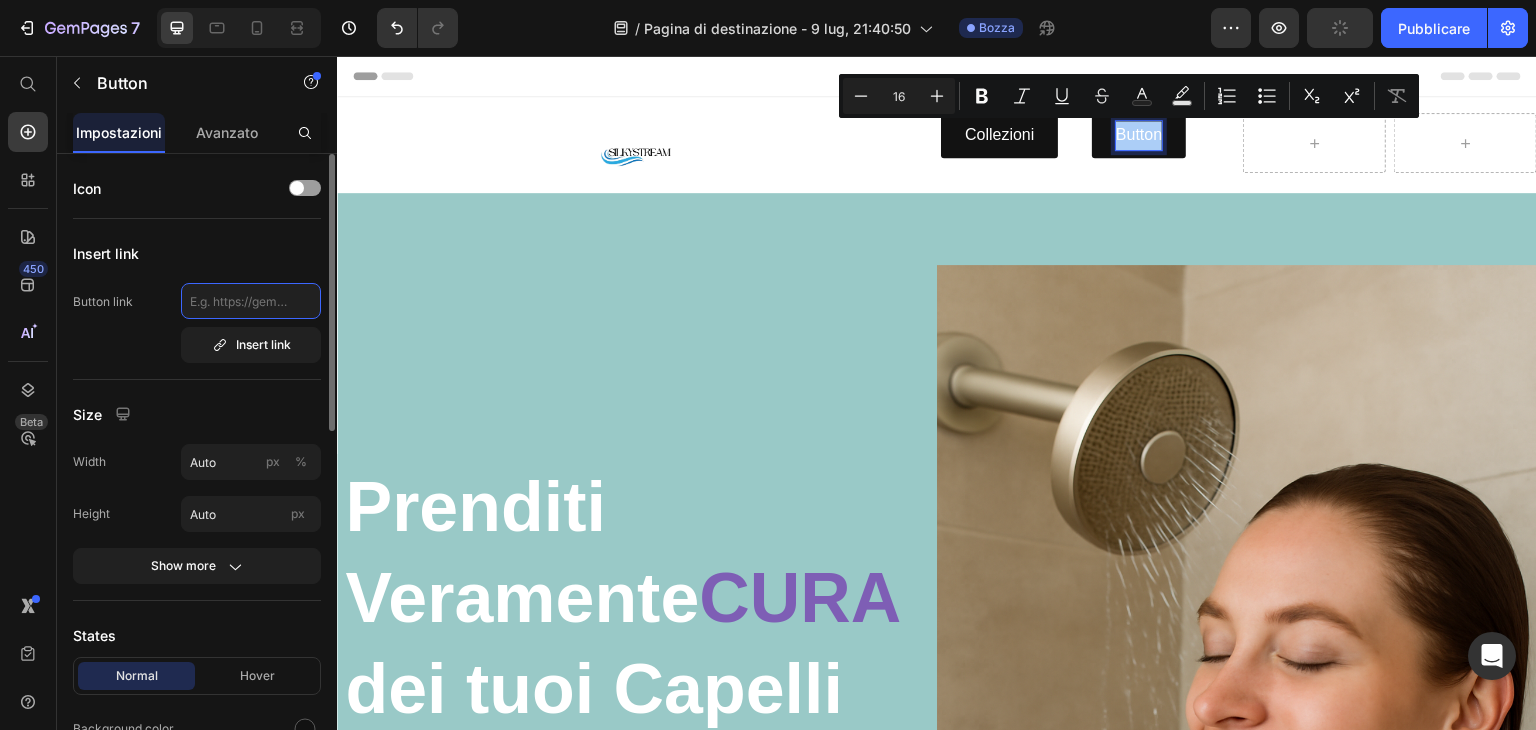 click 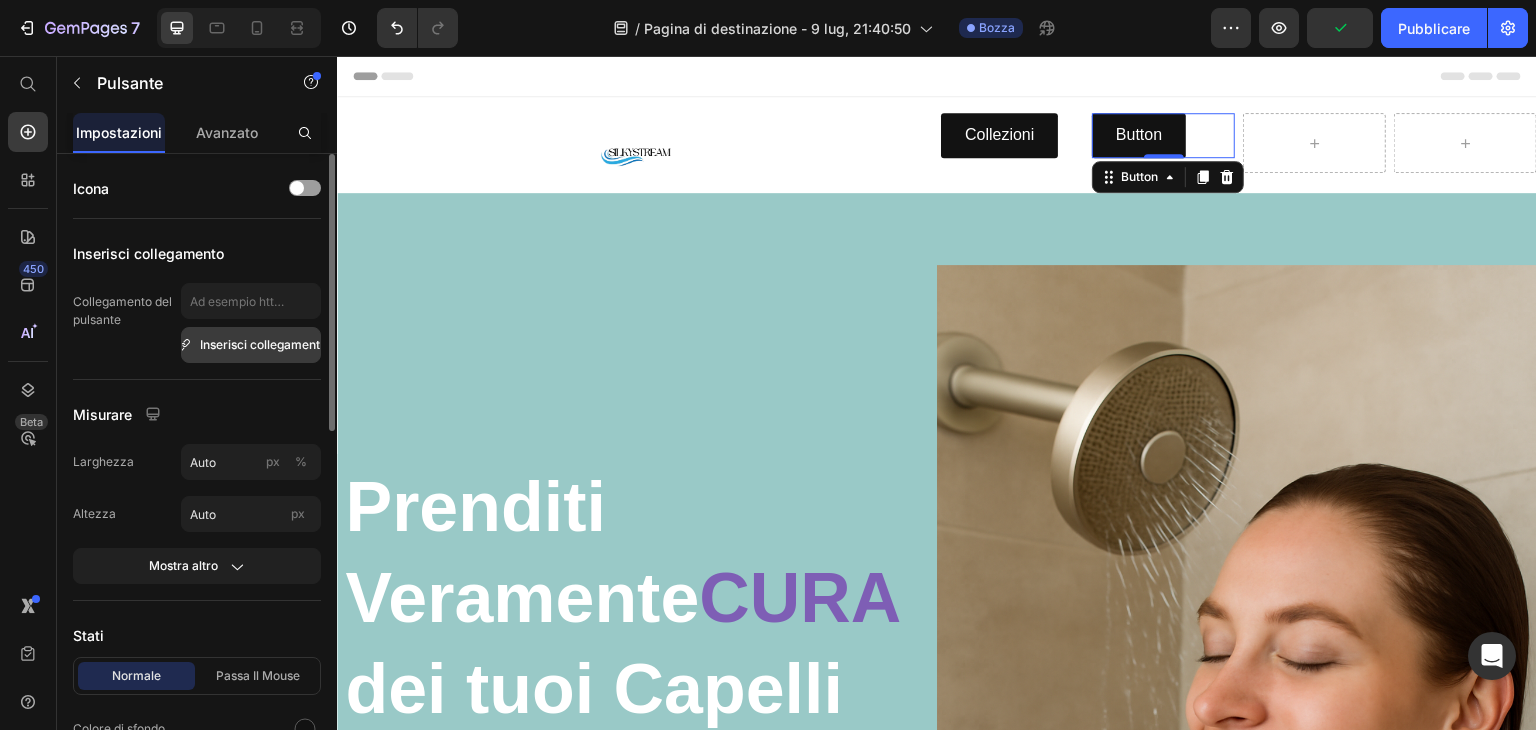 click on "Inserisci collegamento" at bounding box center (263, 344) 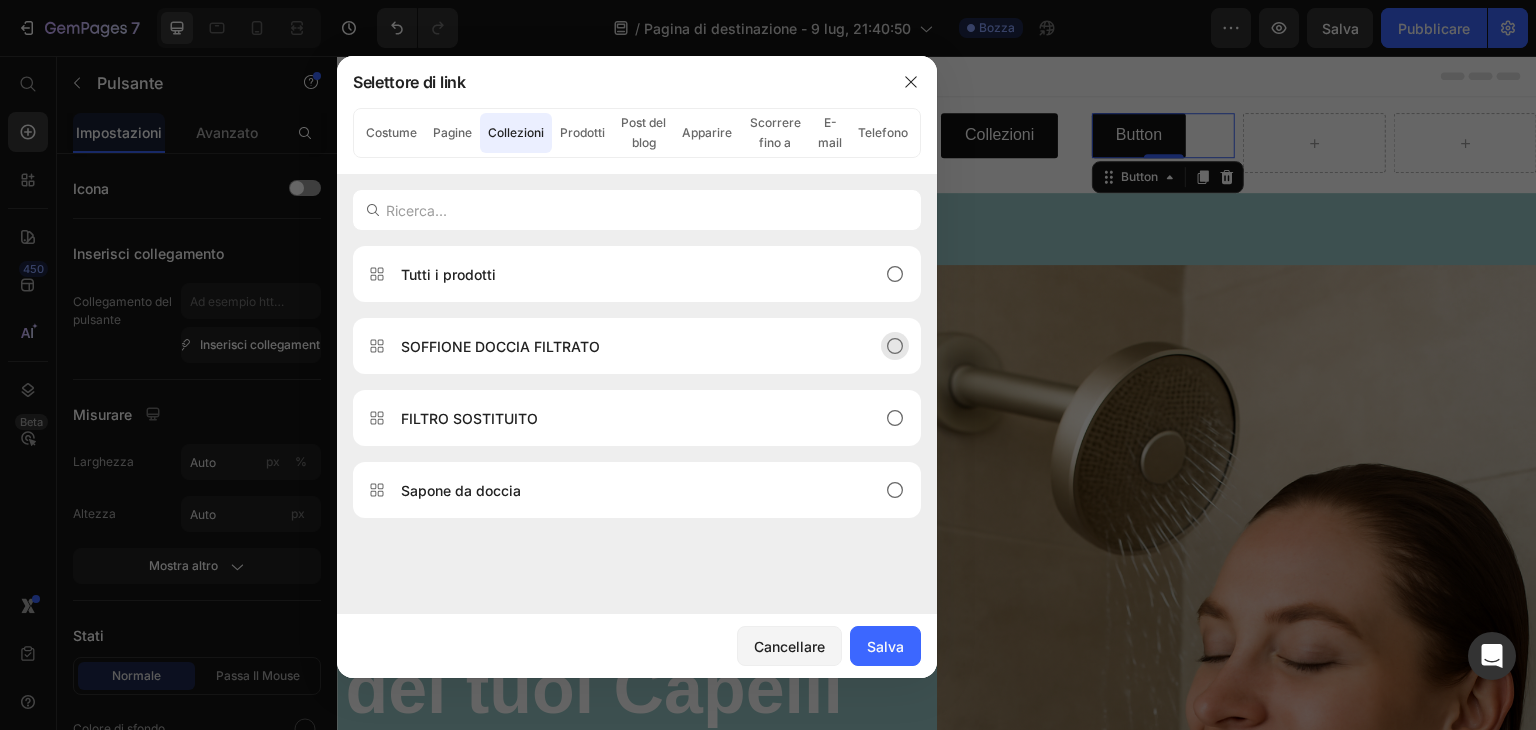 click on "SOFFIONE DOCCIA FILTRATO" 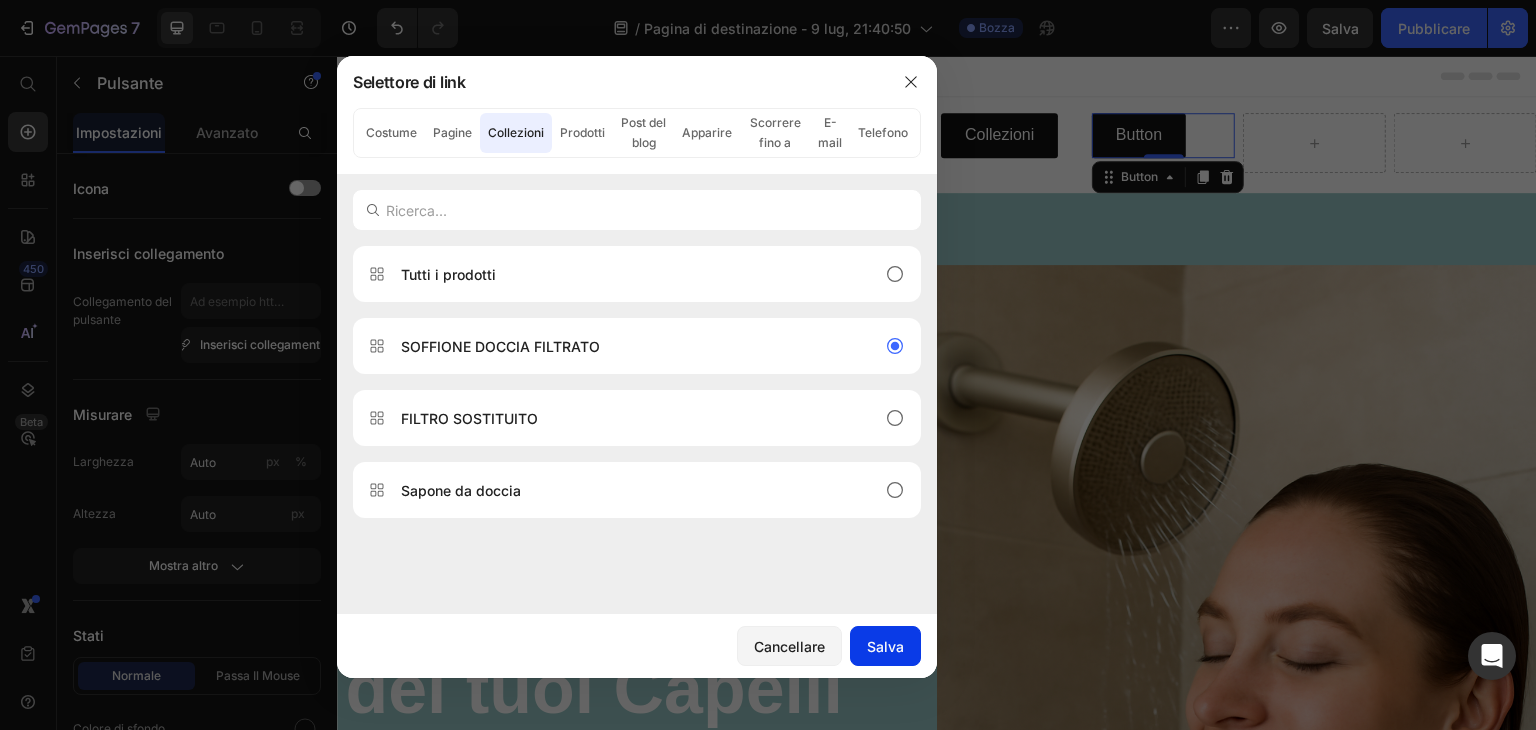 click on "Salva" 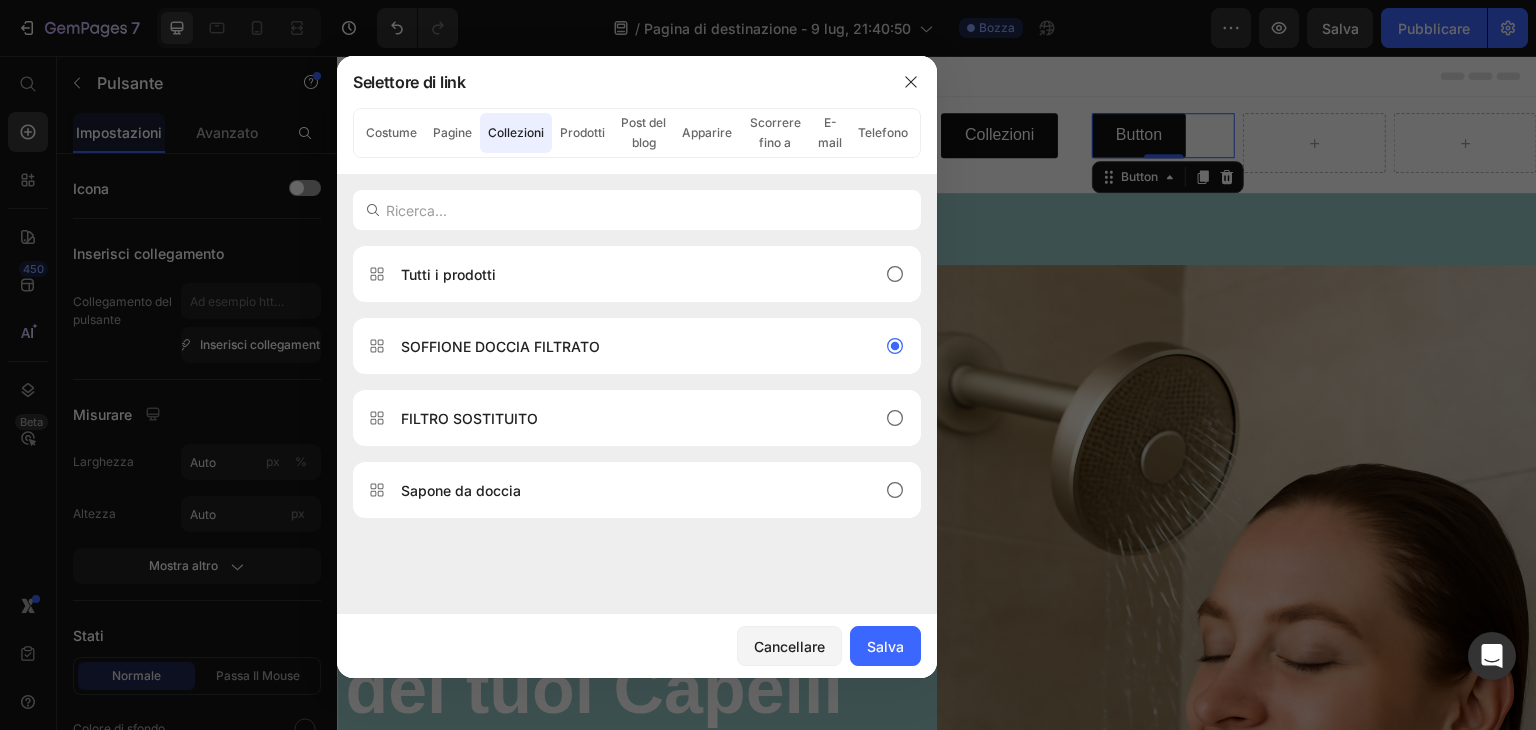 type on "/collections/frontpage" 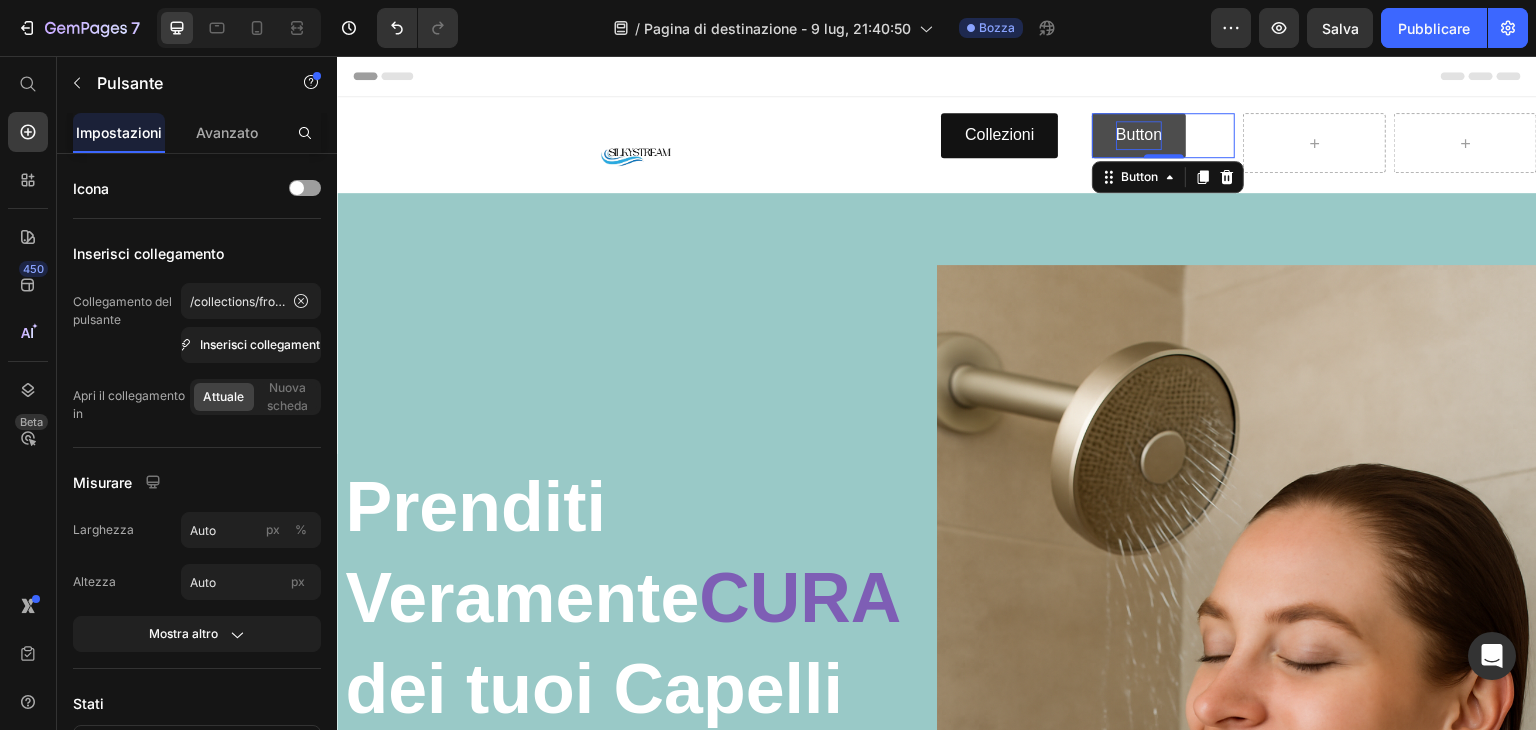 click on "Button" at bounding box center (1139, 135) 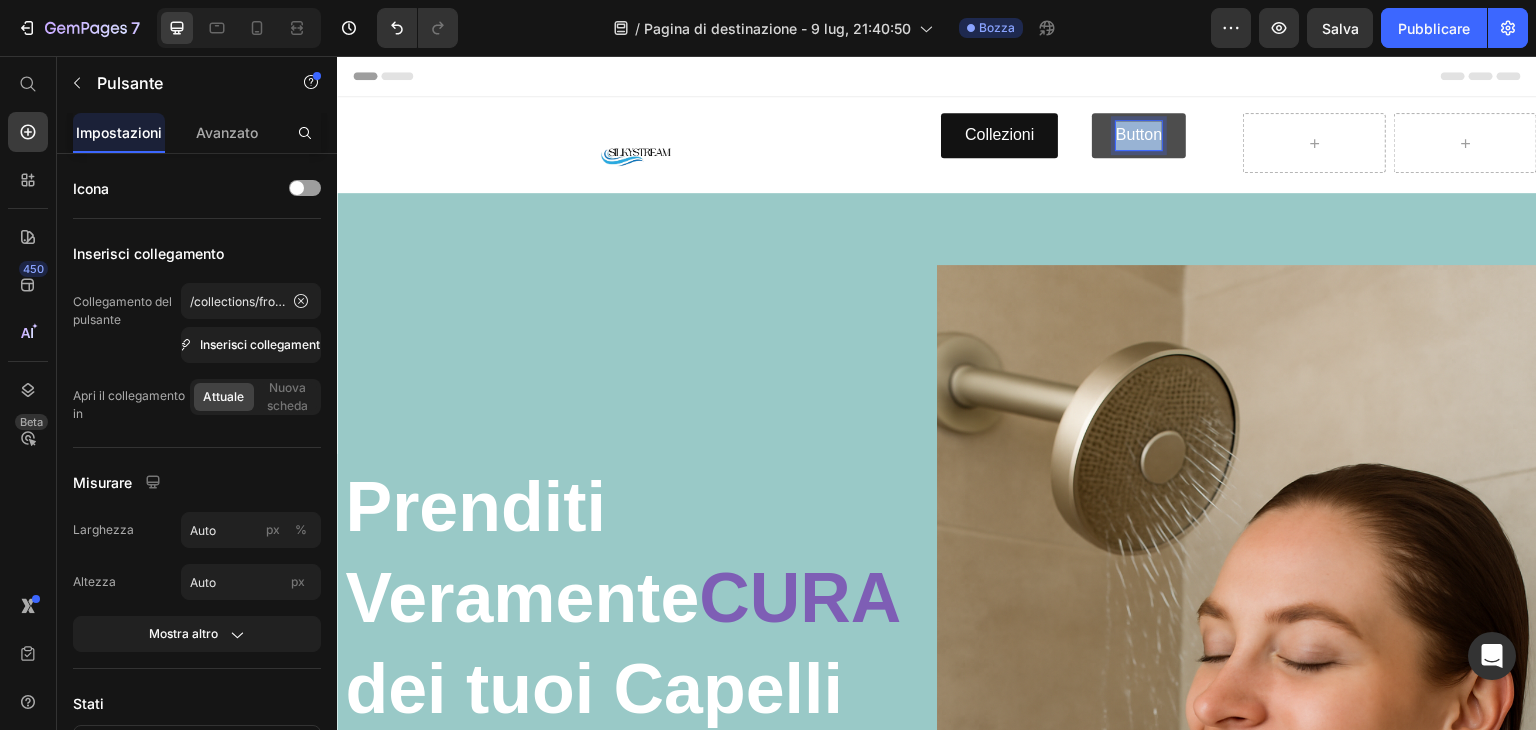click on "Button" at bounding box center (1139, 135) 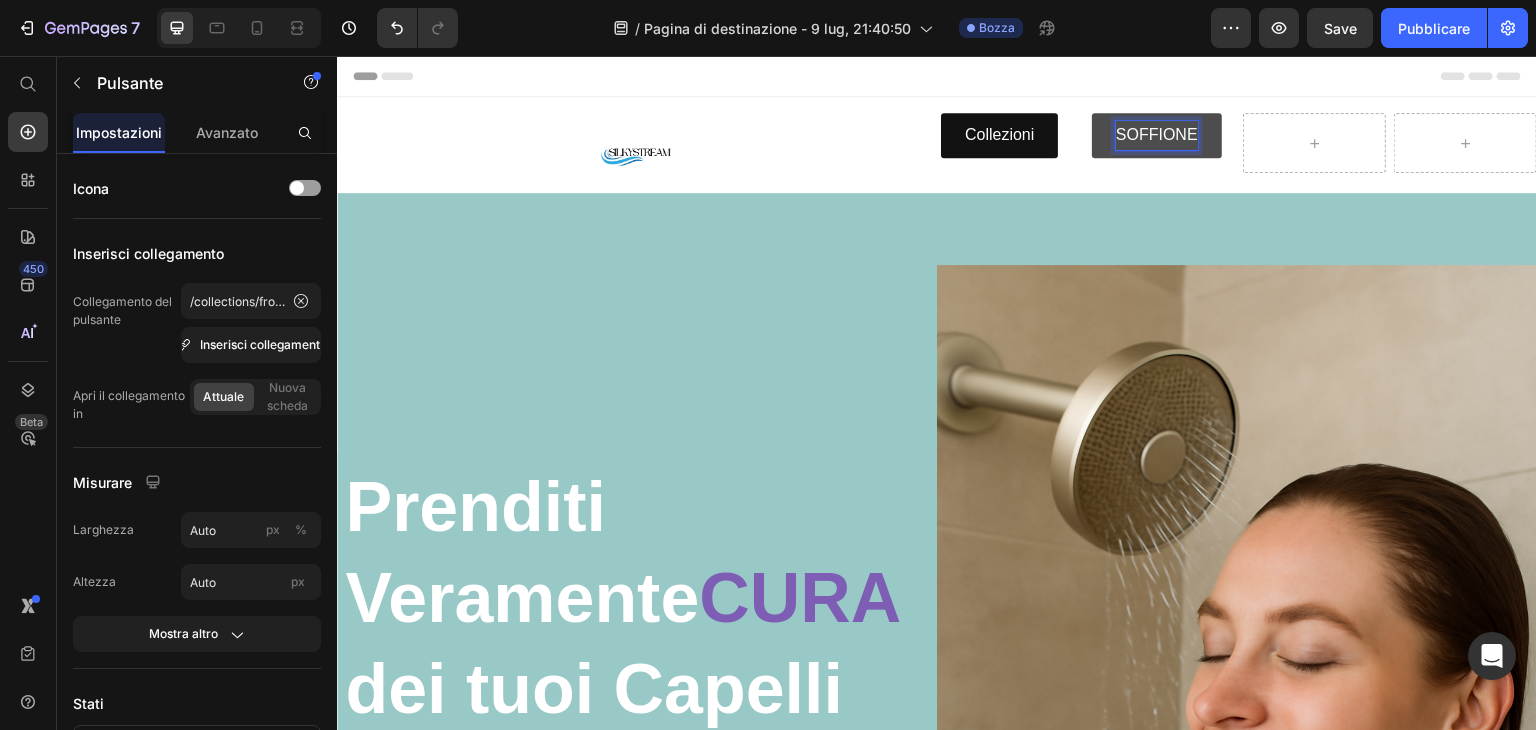 click on "SOFFIONE" at bounding box center (1157, 135) 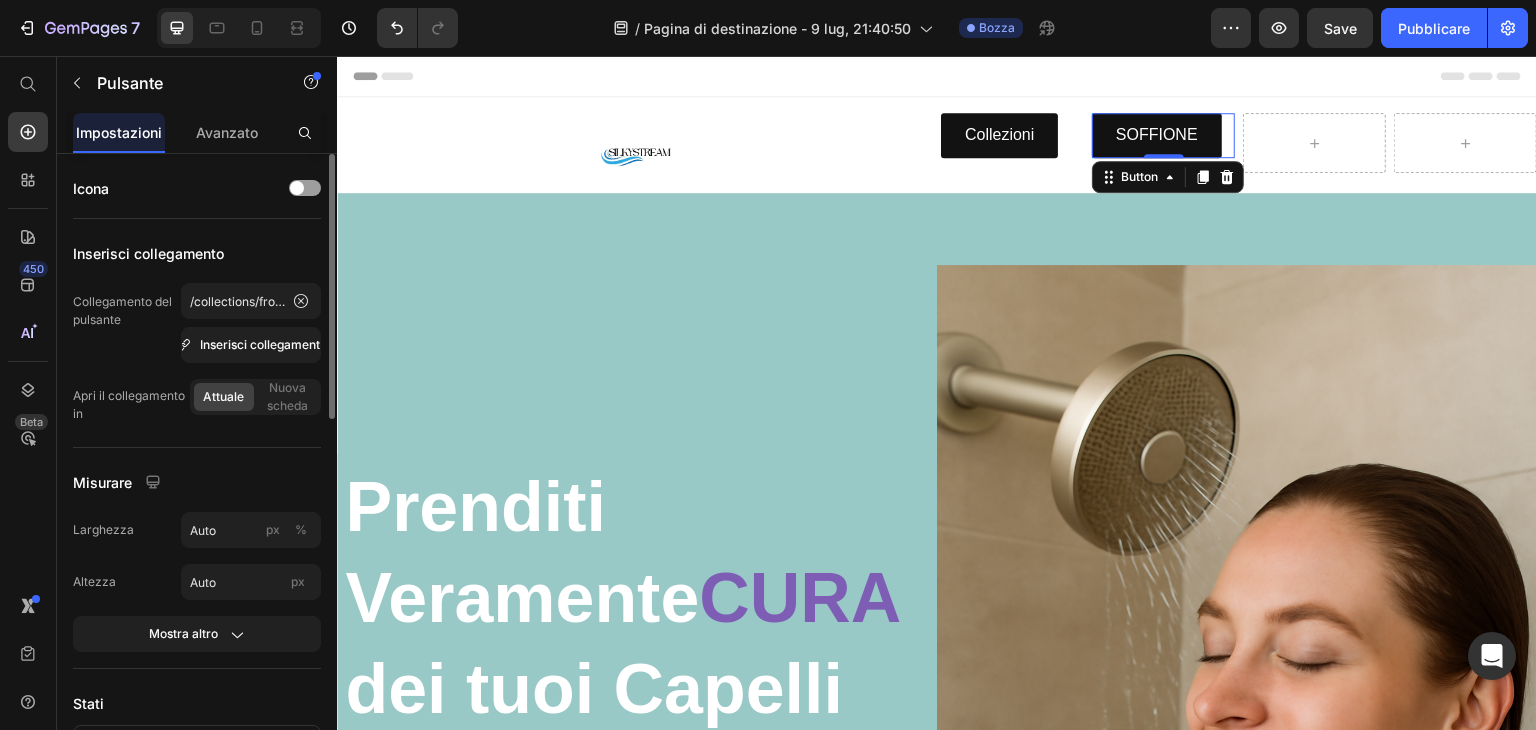 scroll, scrollTop: 100, scrollLeft: 0, axis: vertical 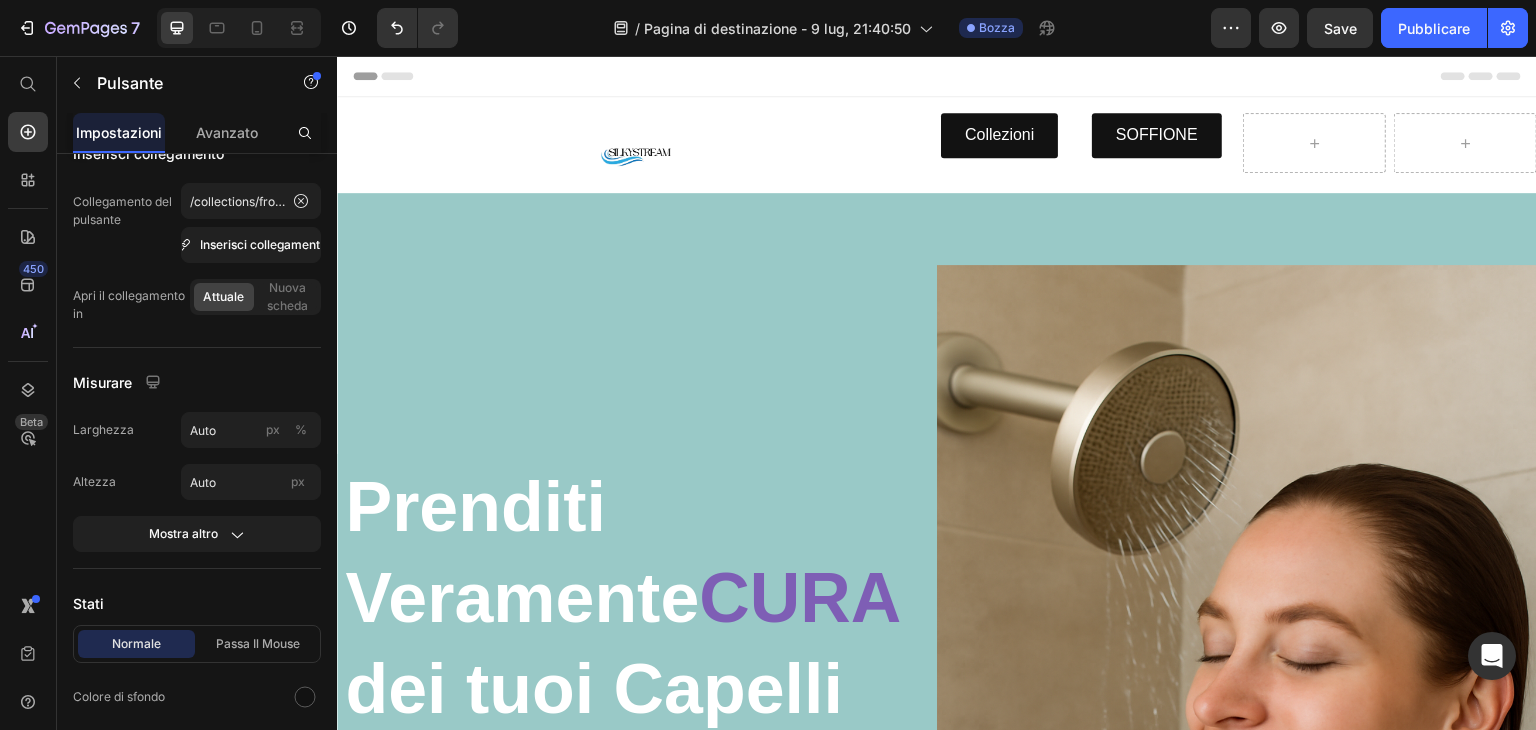click on "Header" at bounding box center [937, 76] 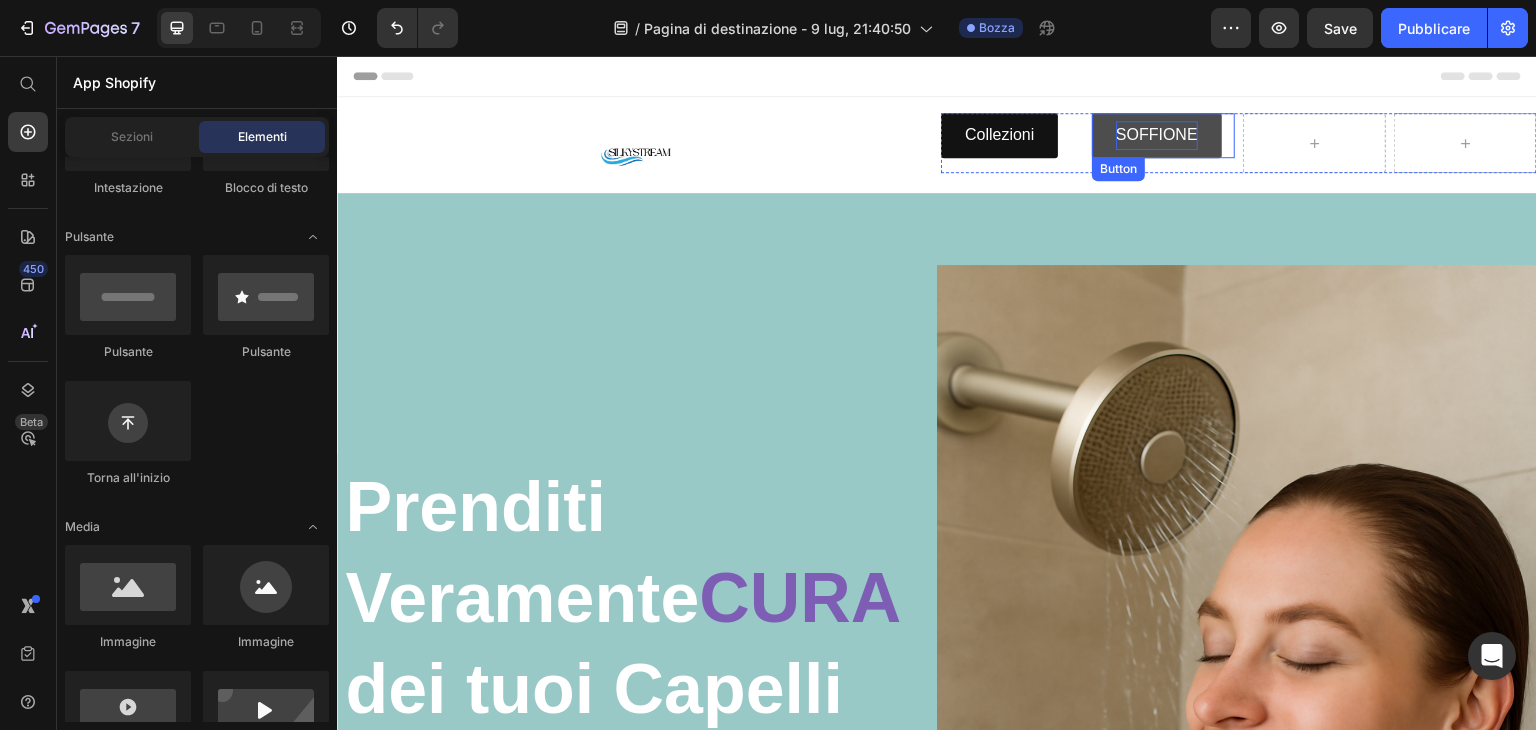 click on "SOFFIONE" at bounding box center (1157, 135) 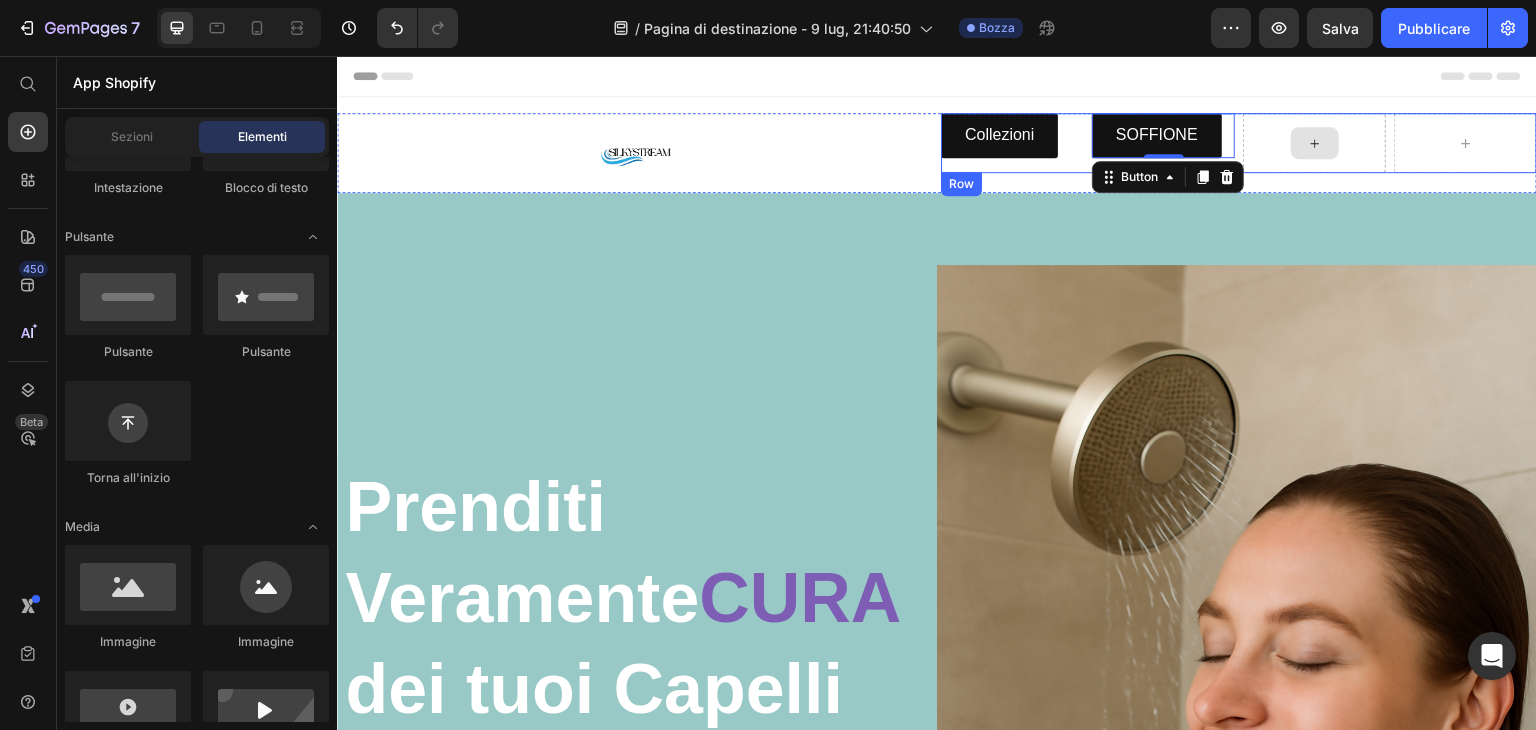 click 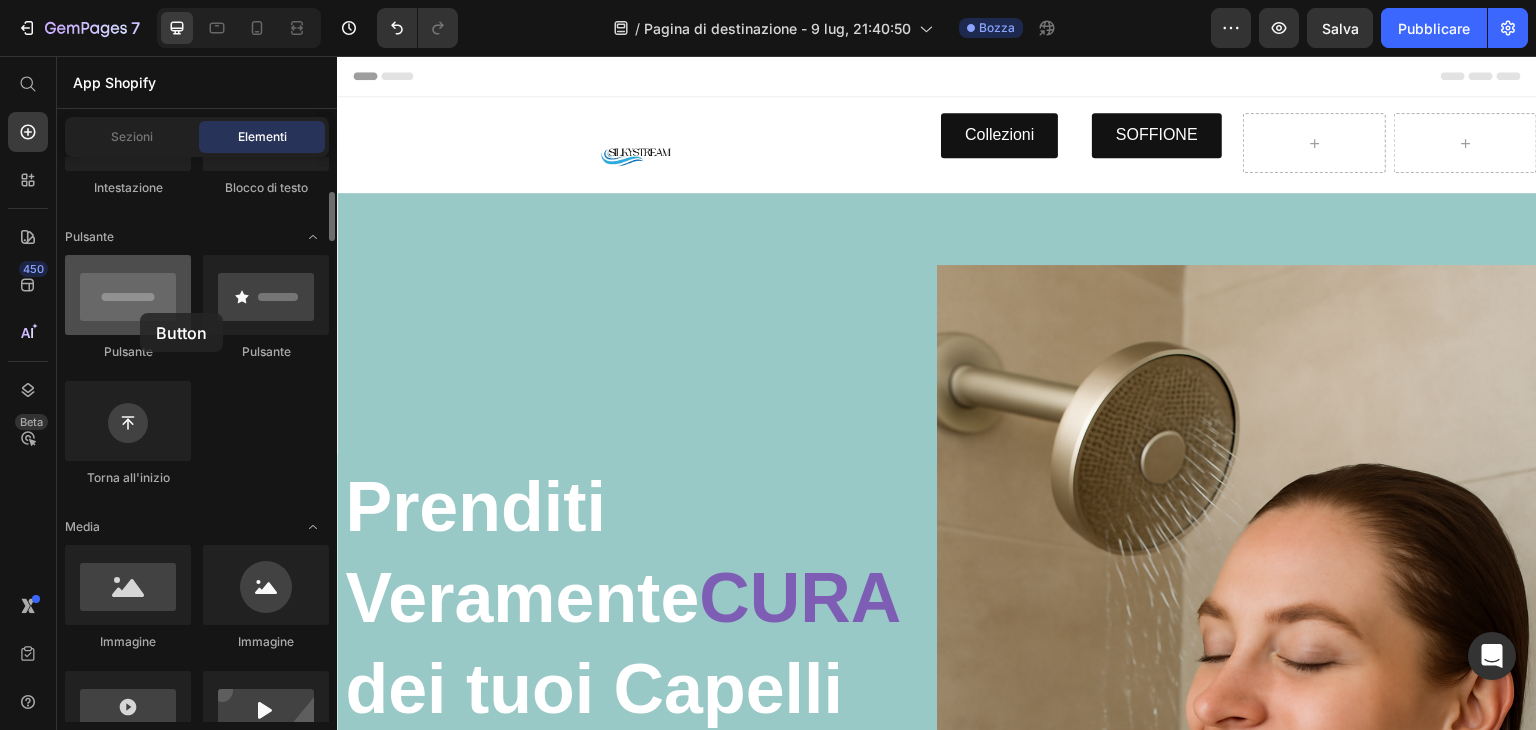 click at bounding box center [128, 295] 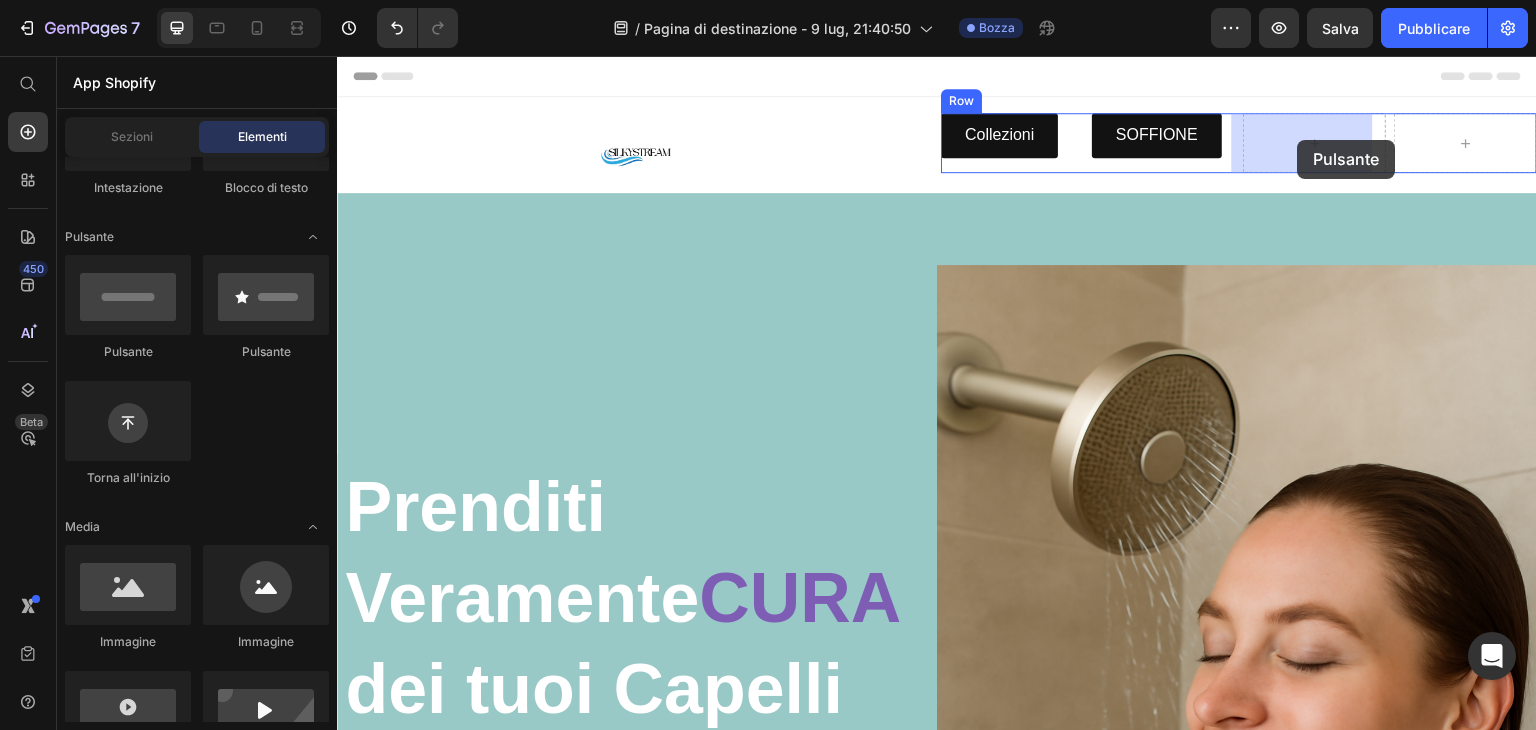 drag, startPoint x: 477, startPoint y: 343, endPoint x: 1298, endPoint y: 140, distance: 845.72455 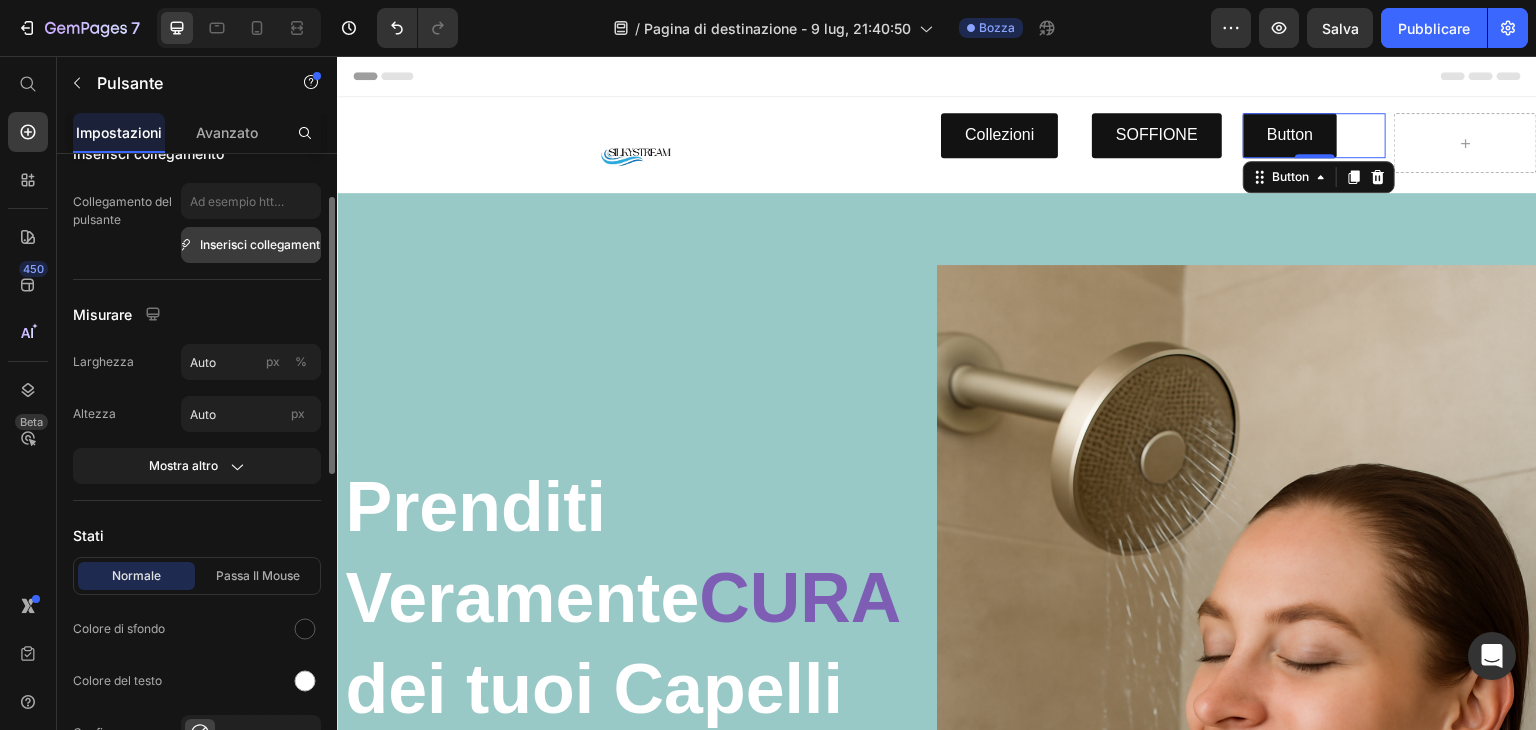 click on "Inserisci collegamento" at bounding box center [263, 244] 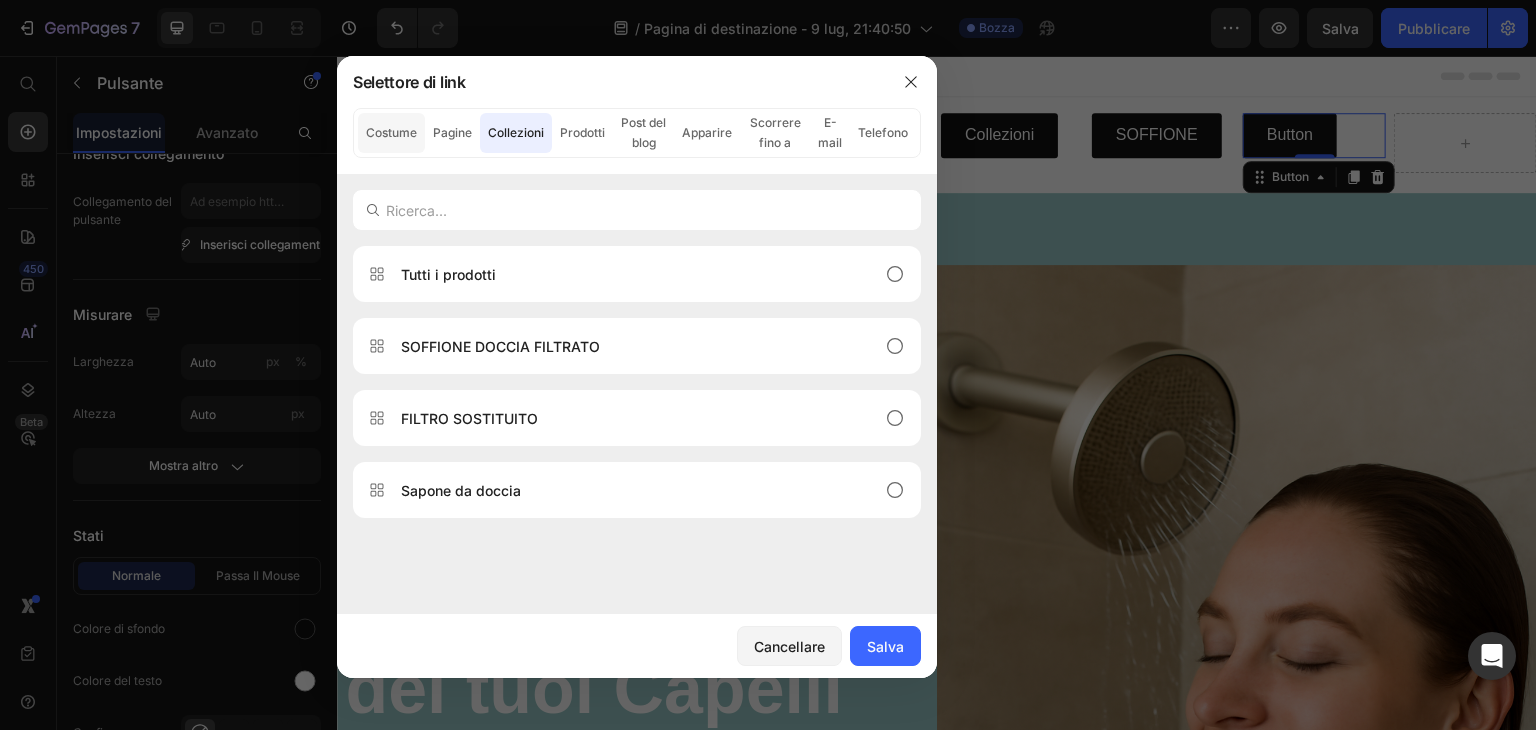 click on "Costume" at bounding box center [391, 132] 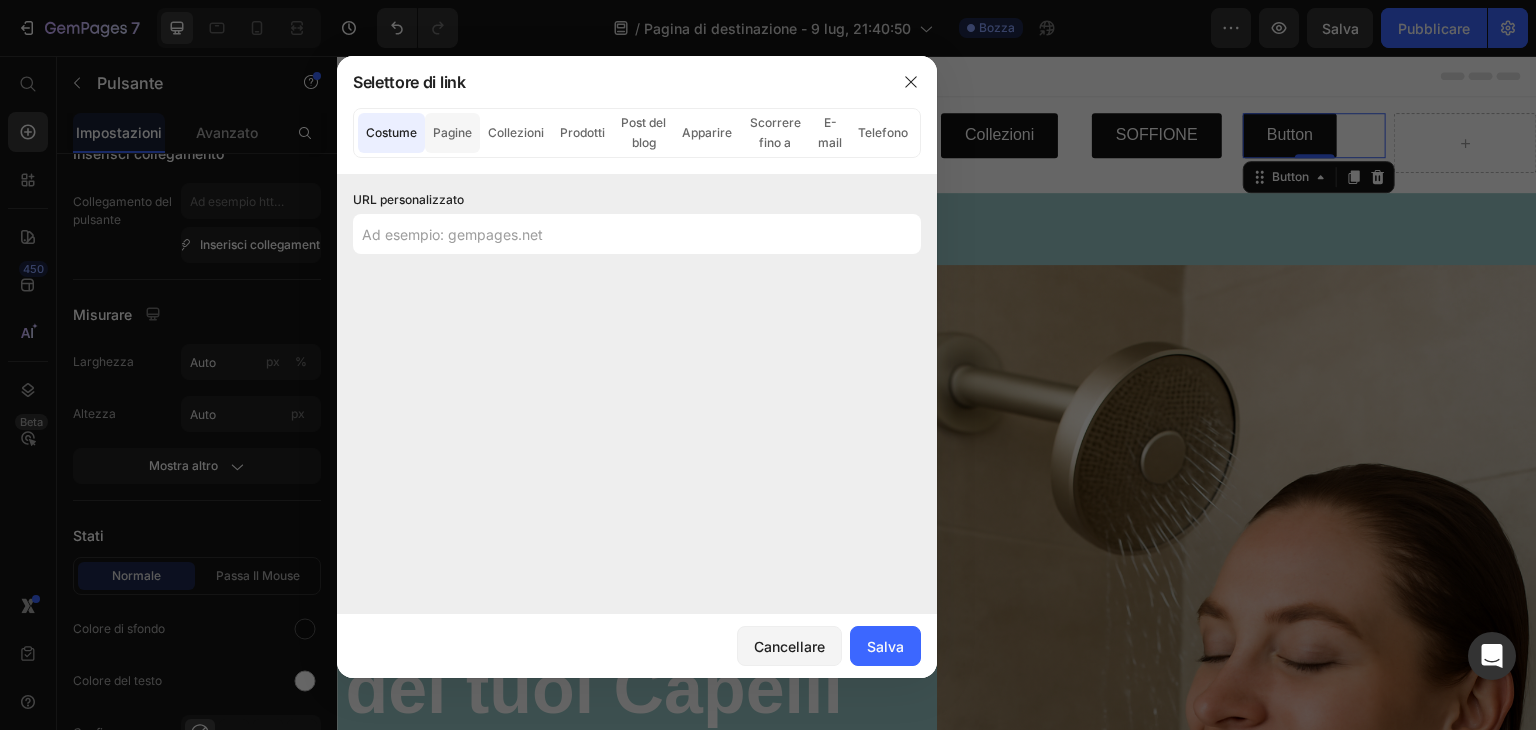 click on "Pagine" at bounding box center [452, 132] 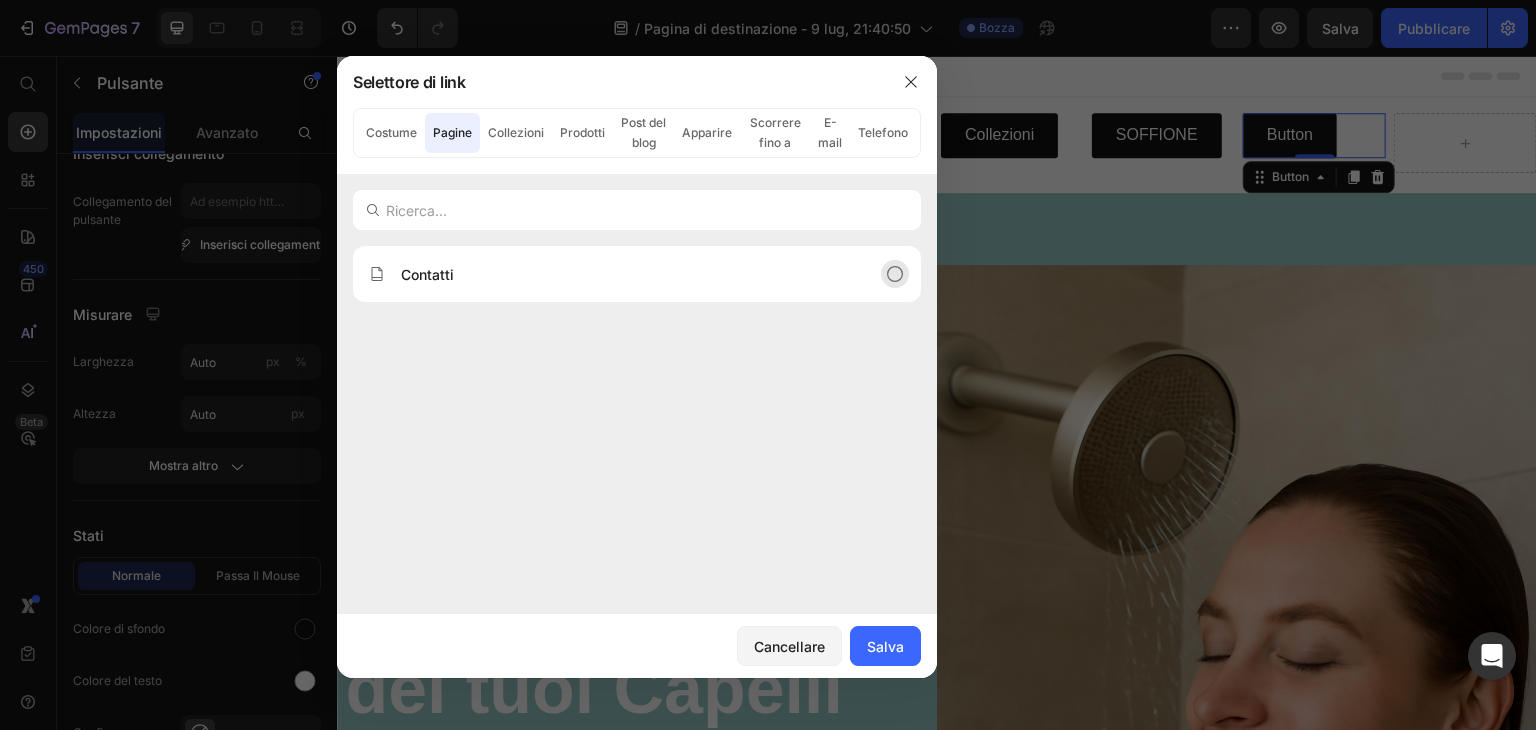 click 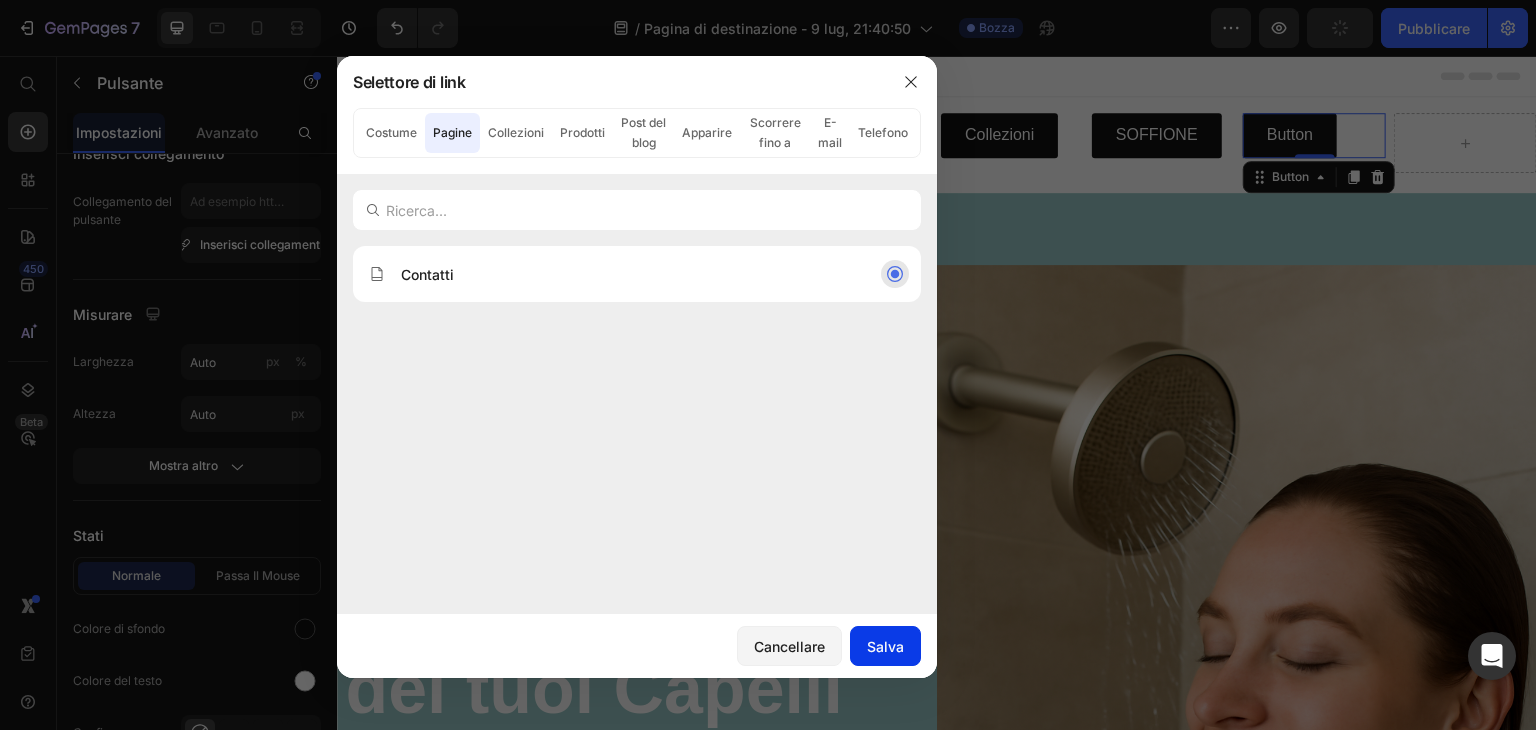 drag, startPoint x: 876, startPoint y: 645, endPoint x: 530, endPoint y: 562, distance: 355.81595 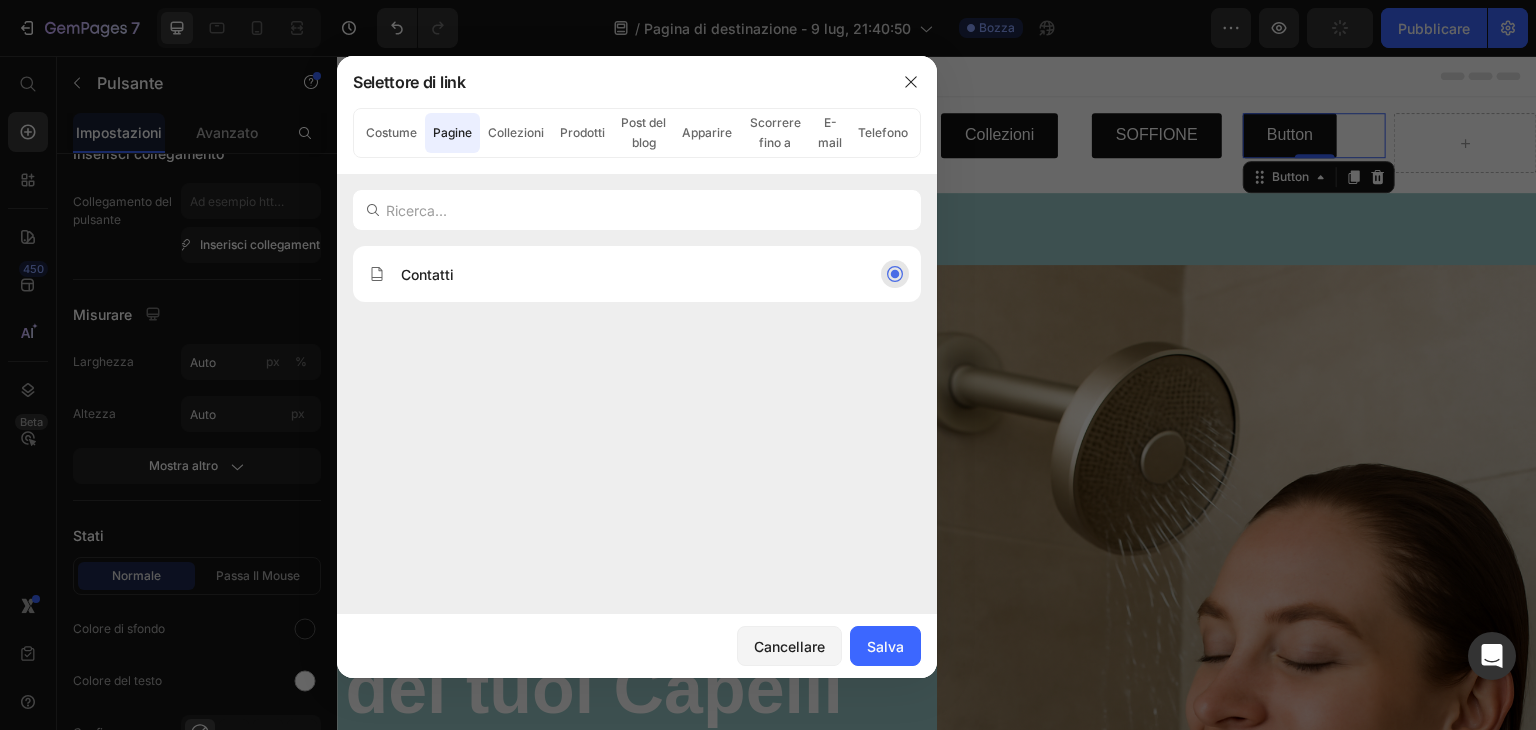 type on "/pages/contact" 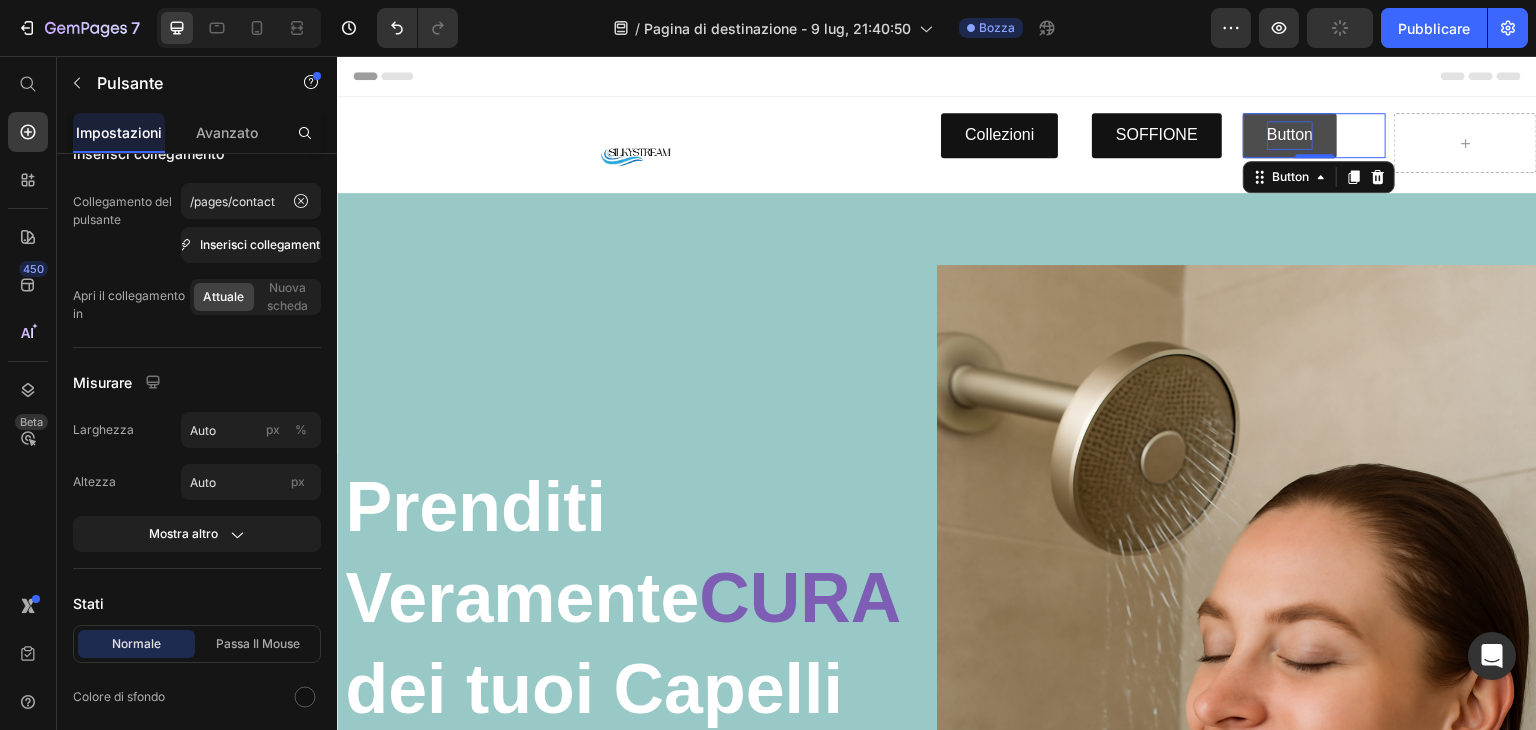 click on "Button" at bounding box center (1290, 135) 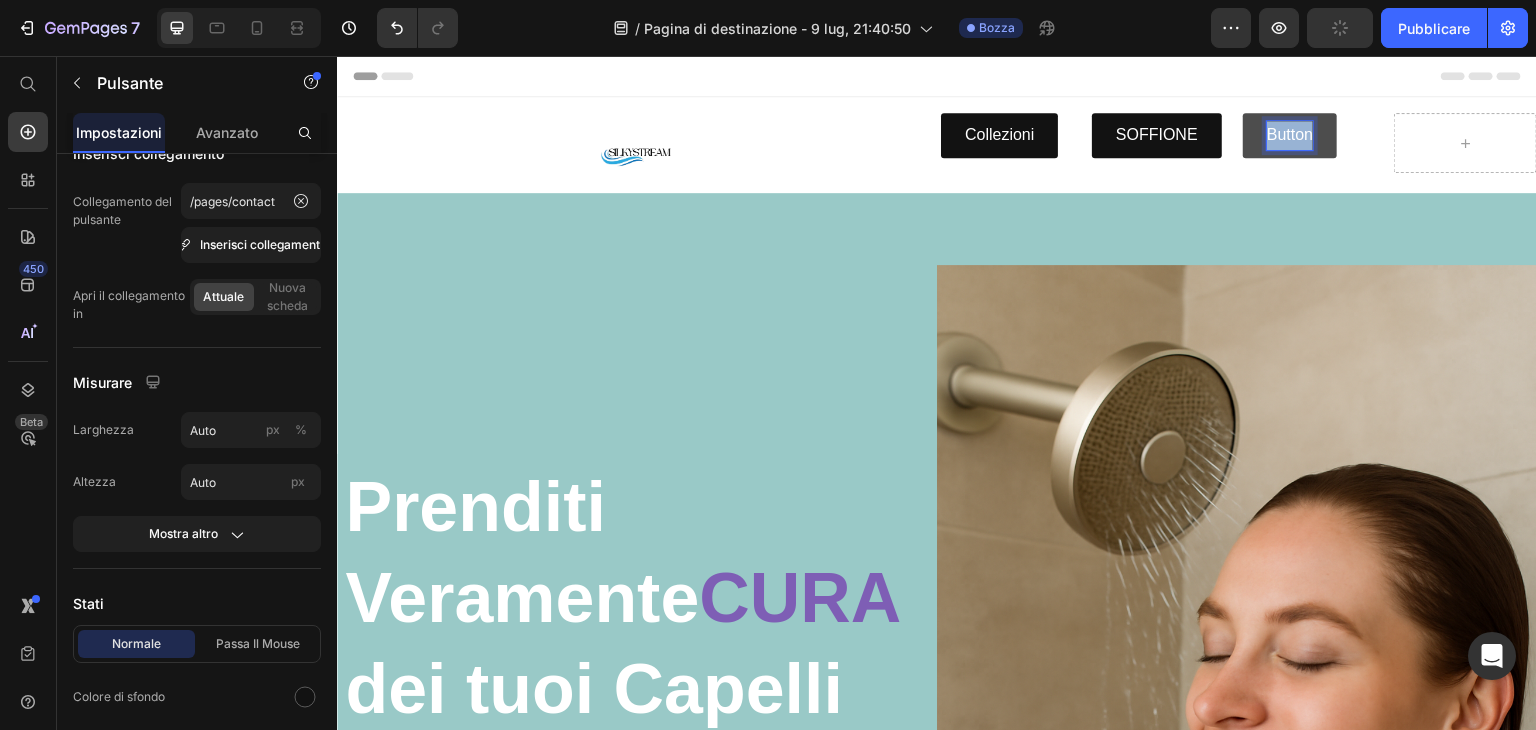 click on "Button" at bounding box center [1290, 135] 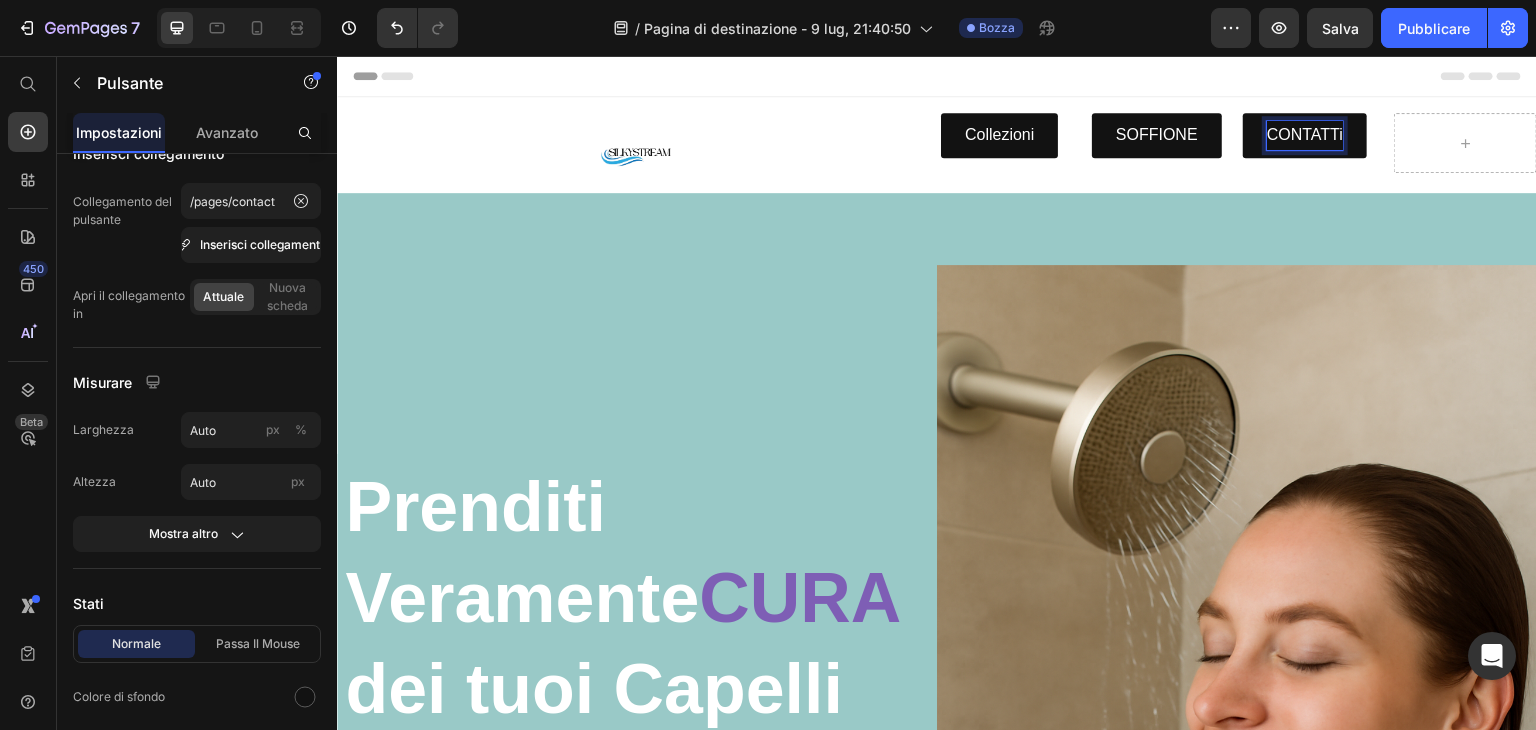 click on "Header" at bounding box center (937, 76) 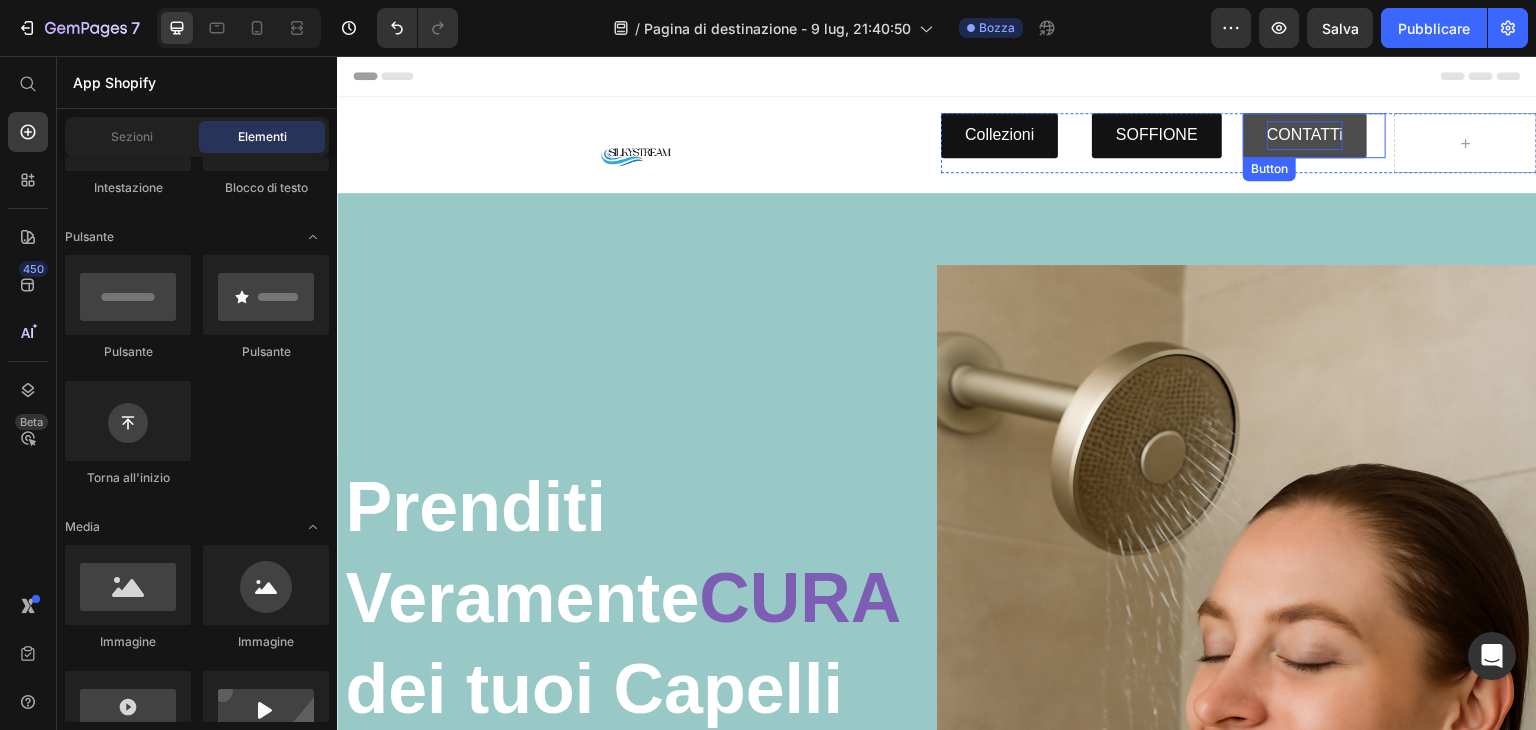 click on "CONTATTi" at bounding box center (1305, 135) 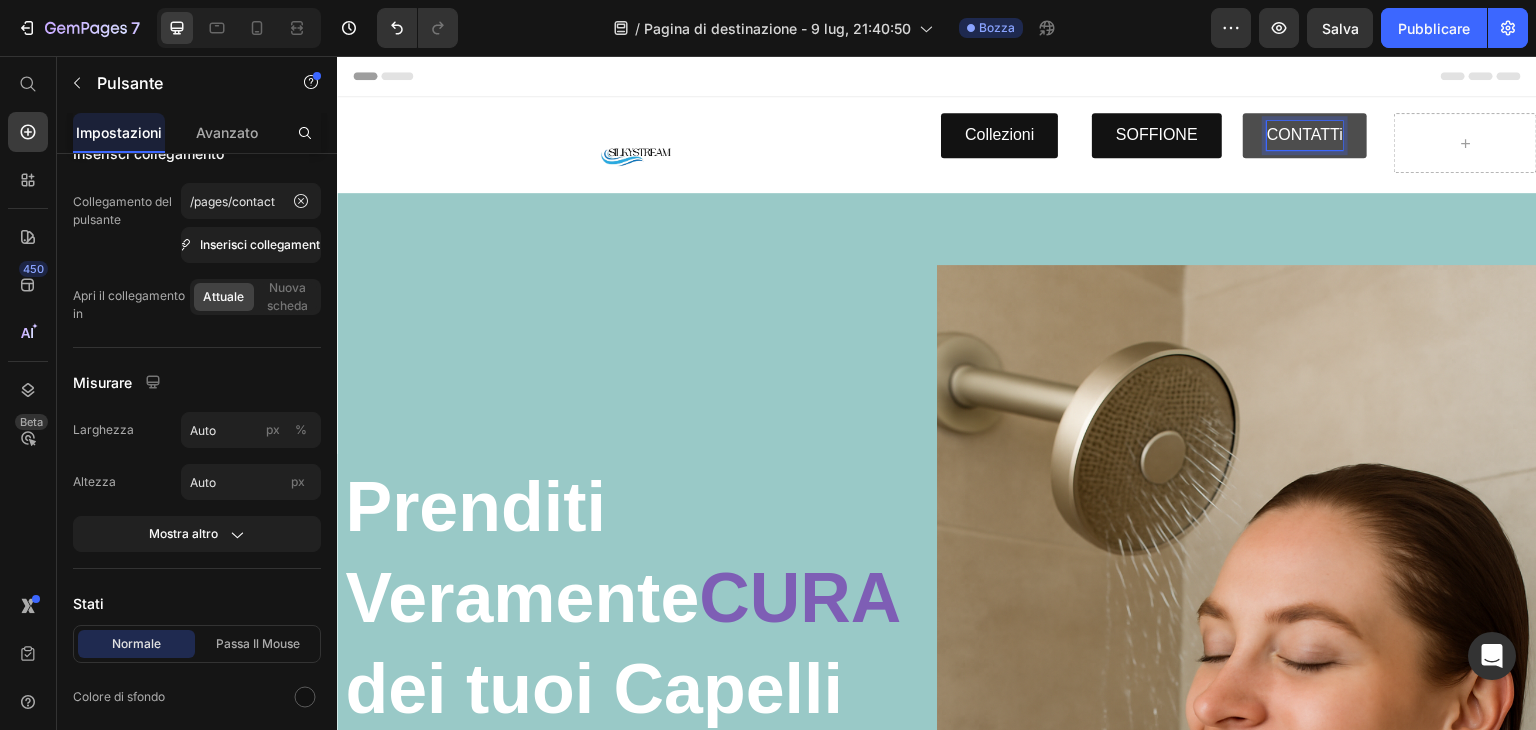 click on "CONTATTi" at bounding box center (1305, 135) 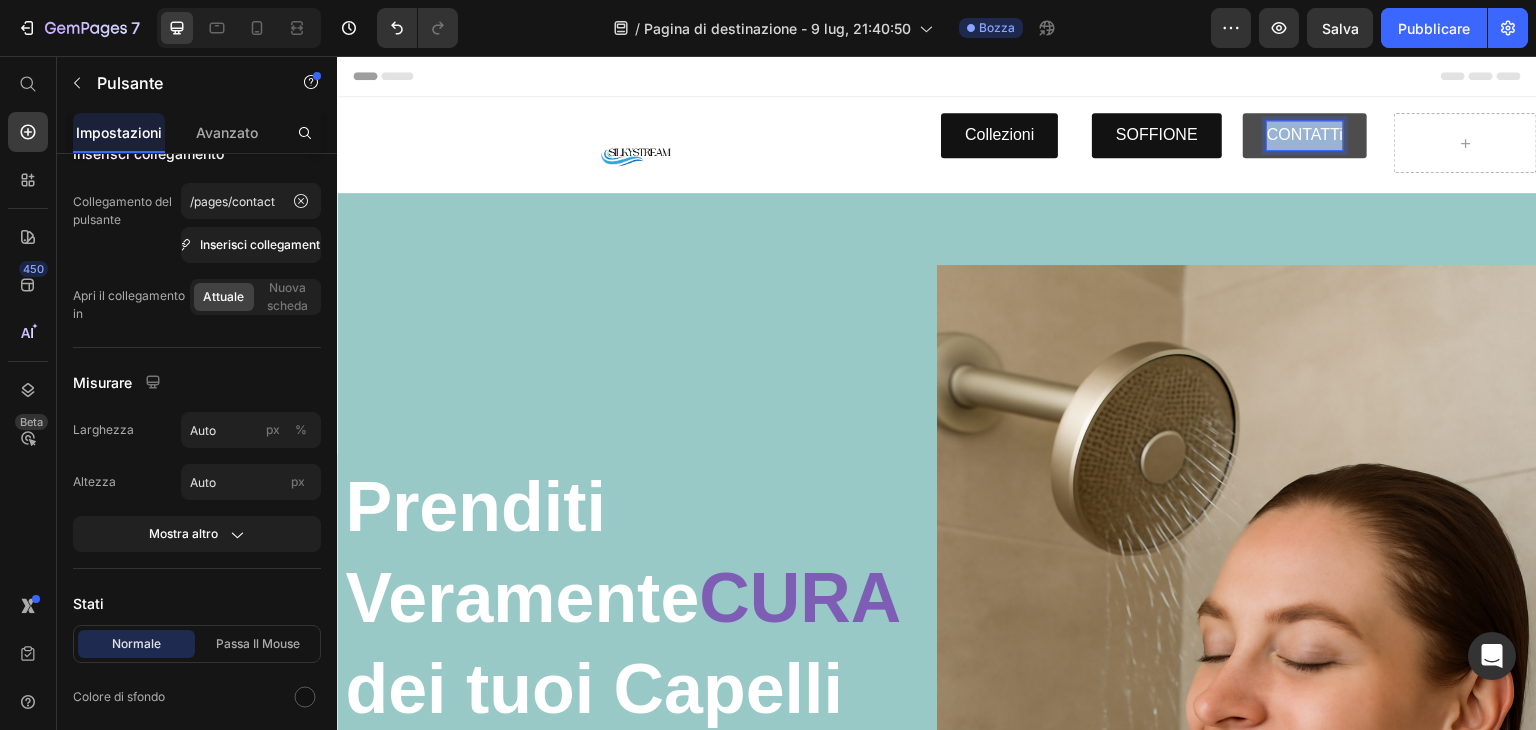 click on "CONTATTi" at bounding box center (1305, 135) 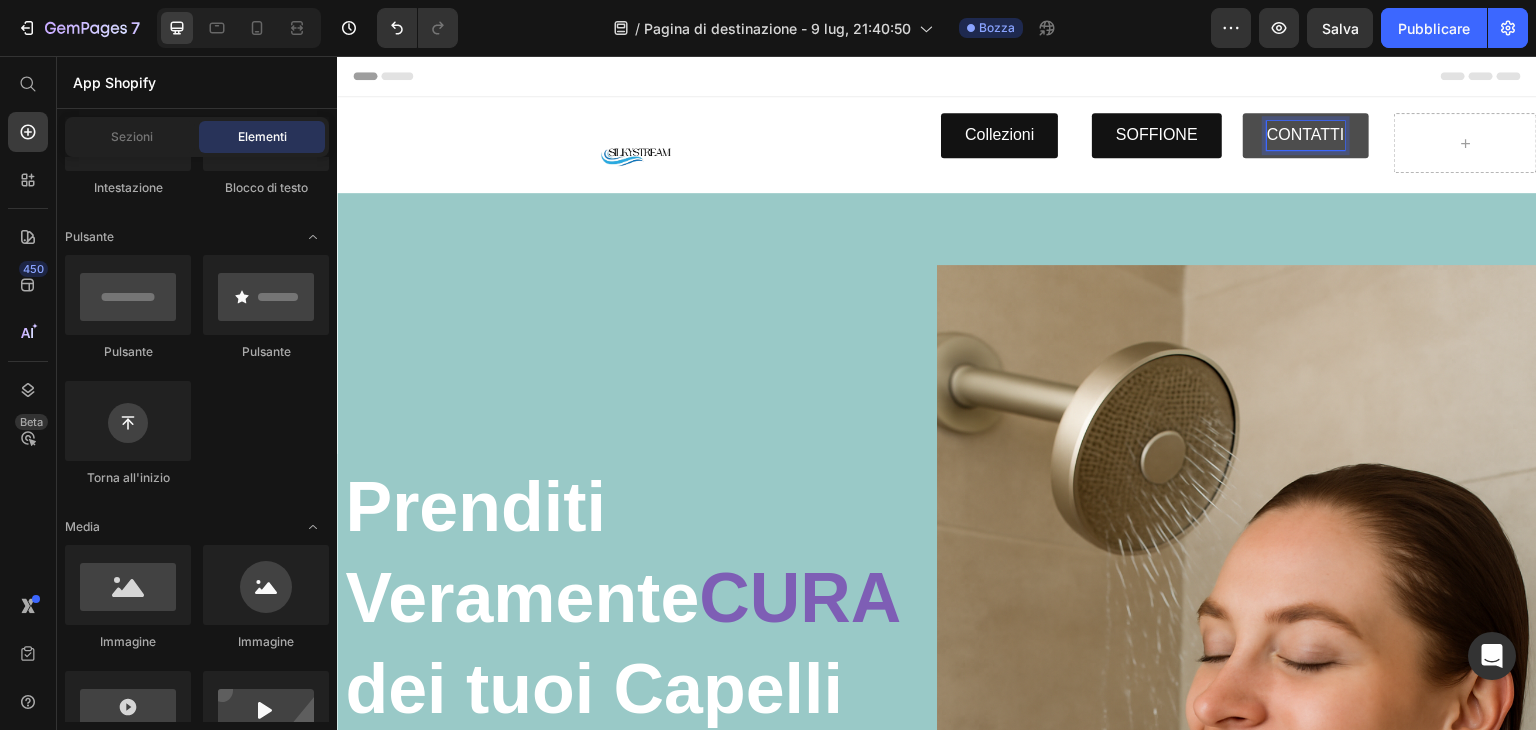 click on "Header" at bounding box center (937, 76) 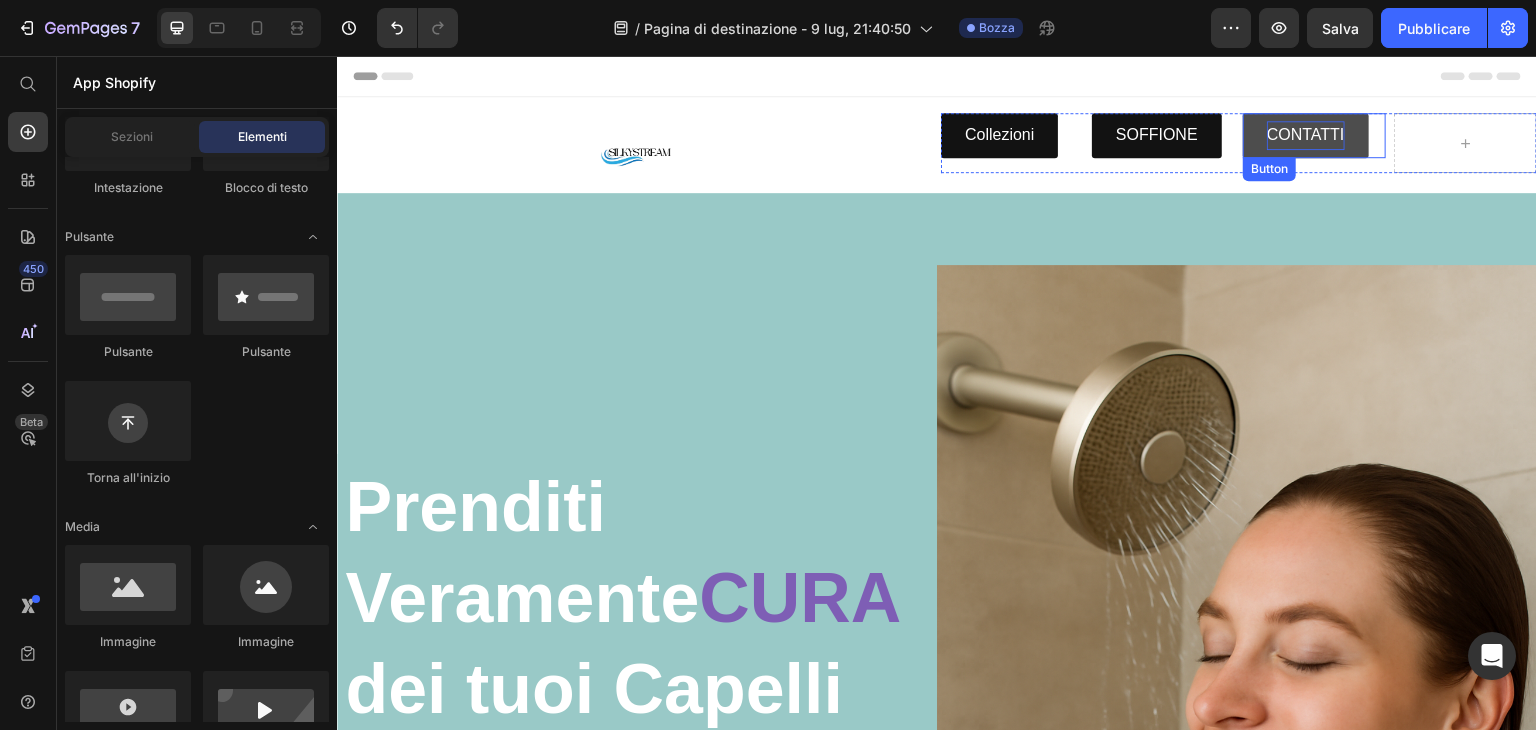 click on "CONTATTI" at bounding box center [1306, 135] 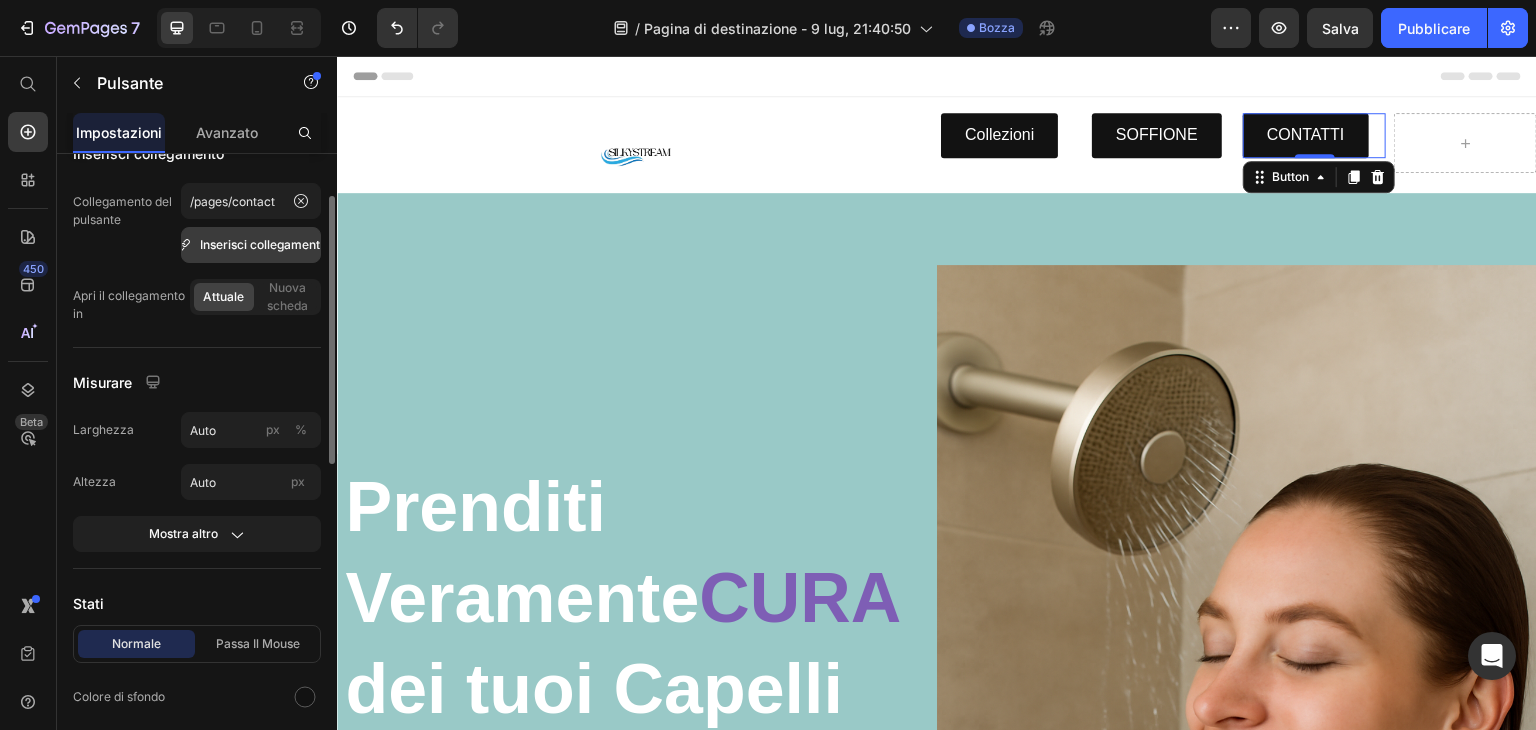 click on "Inserisci collegamento" at bounding box center (251, 245) 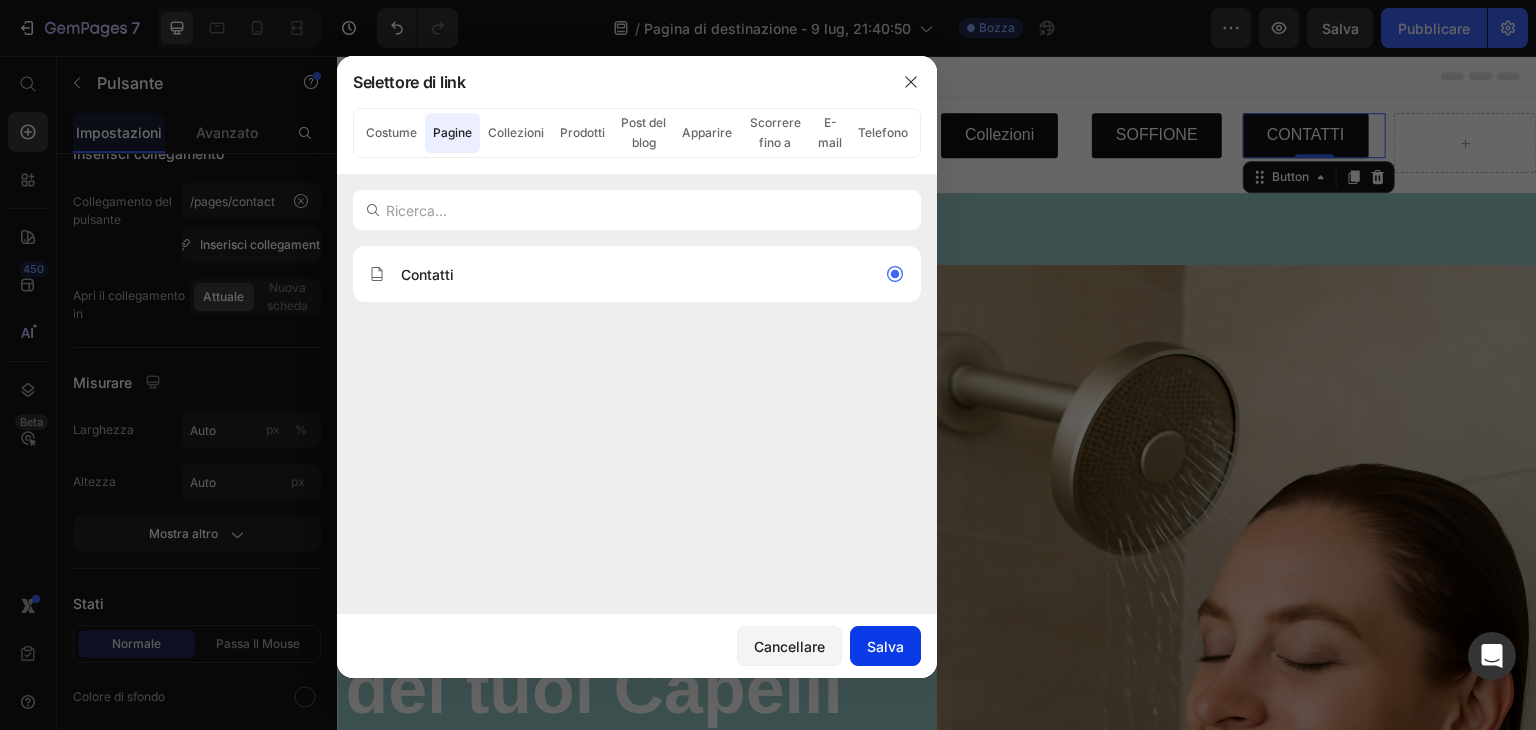 click on "Salva" at bounding box center (885, 646) 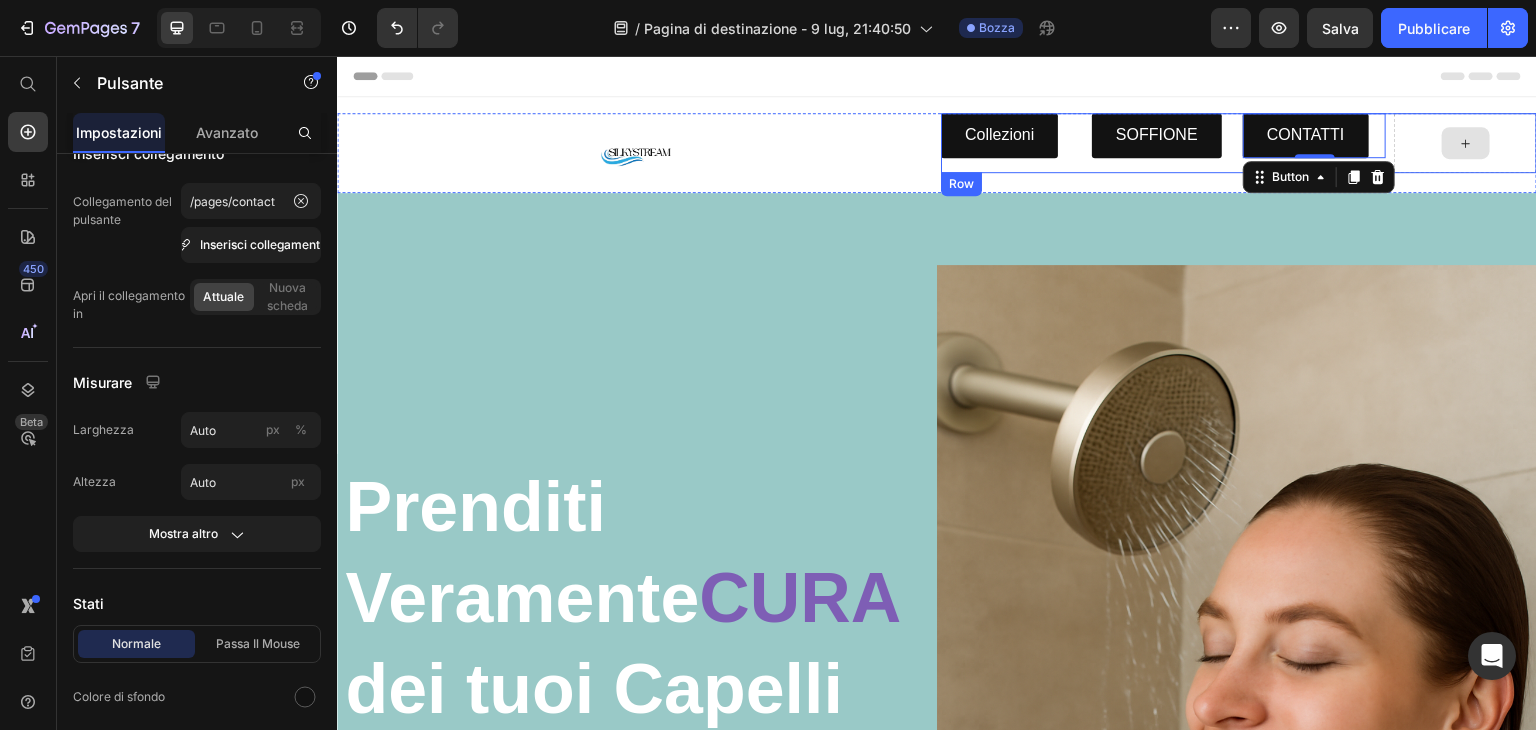click 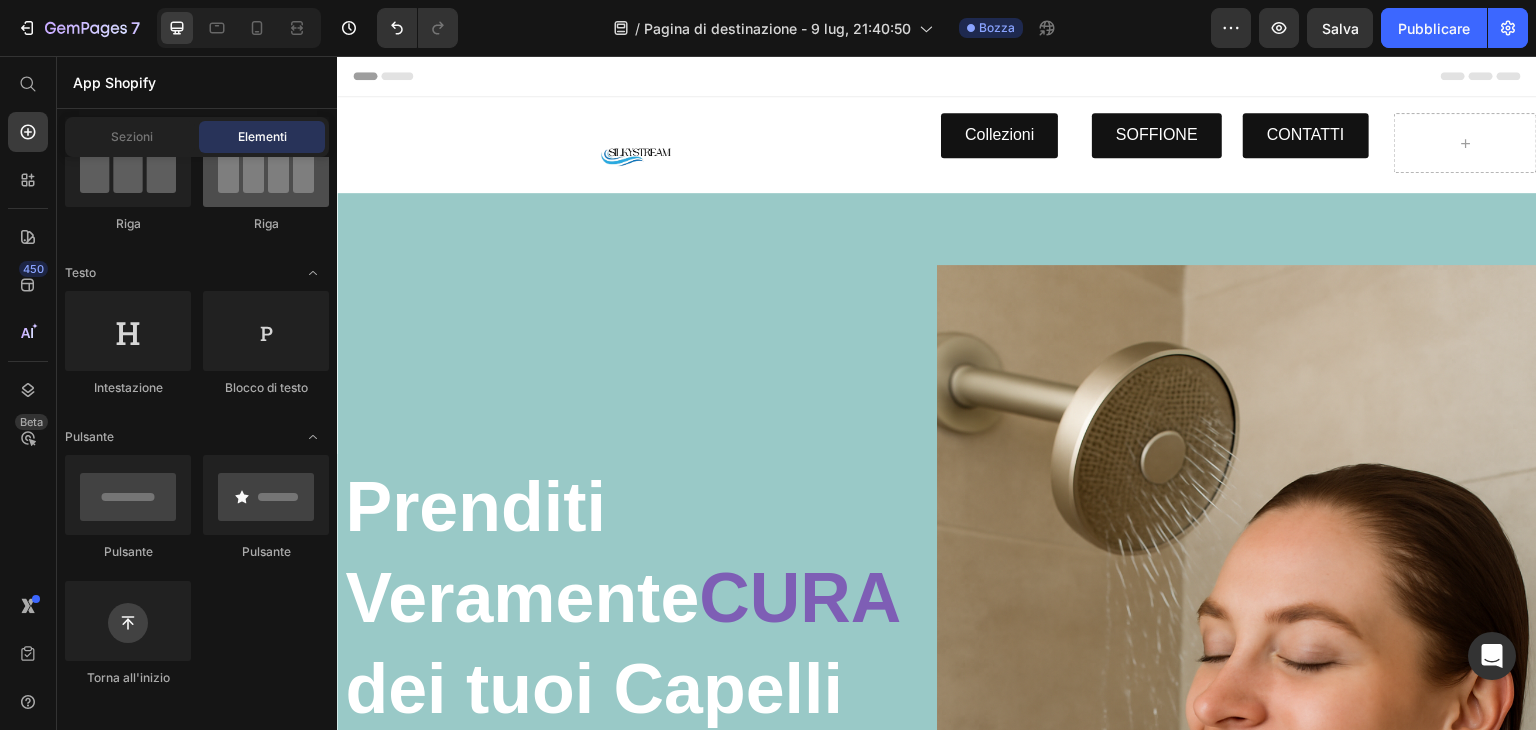 scroll, scrollTop: 100, scrollLeft: 0, axis: vertical 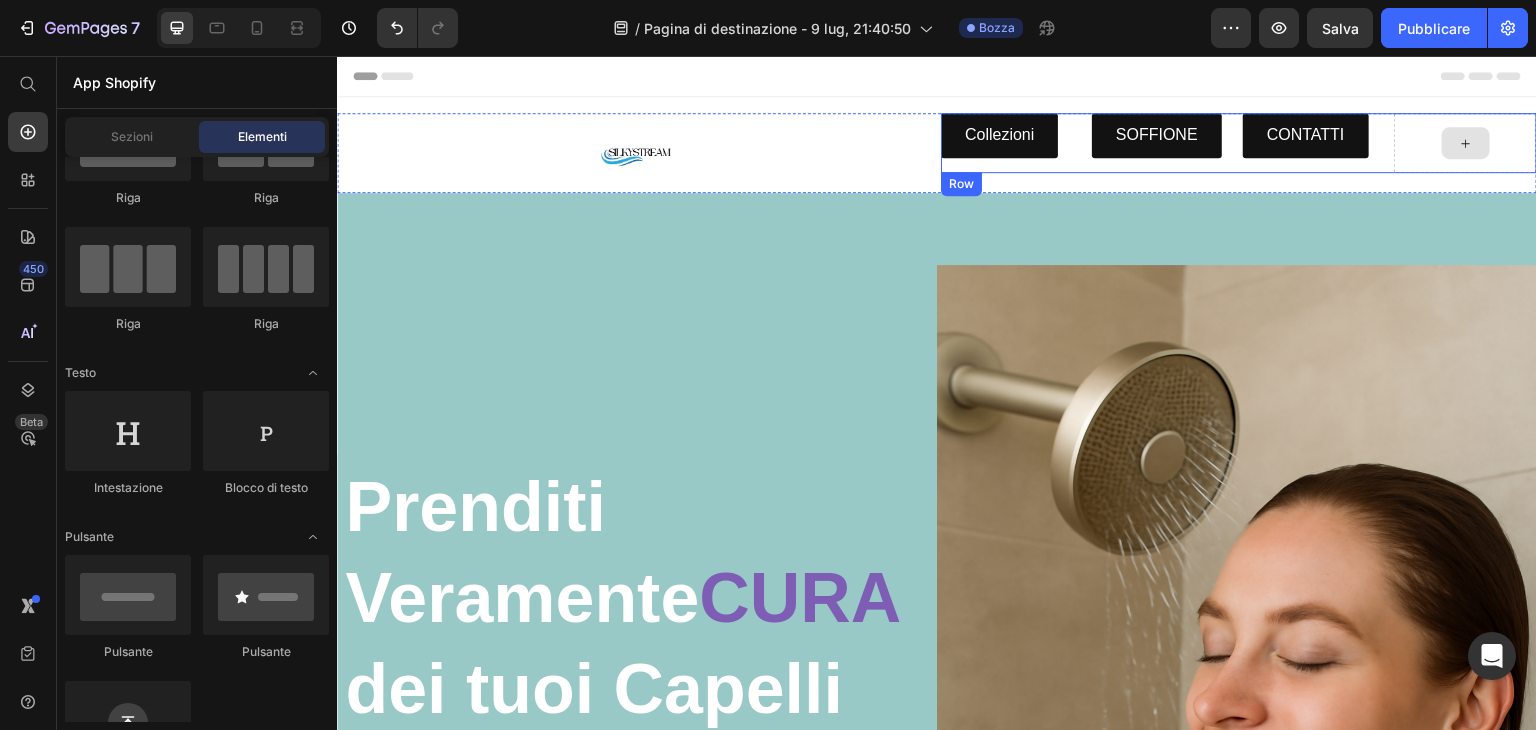 click 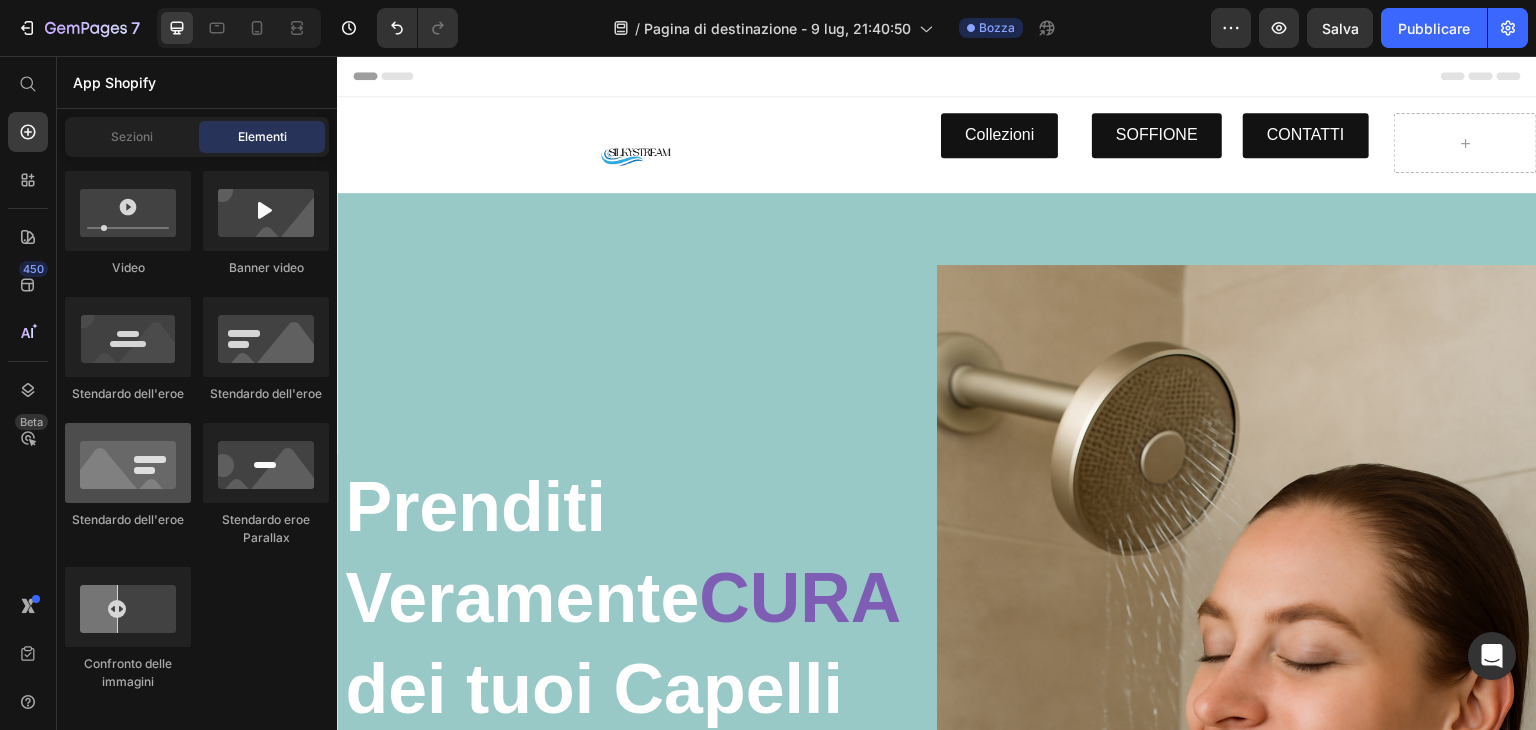 scroll, scrollTop: 100, scrollLeft: 0, axis: vertical 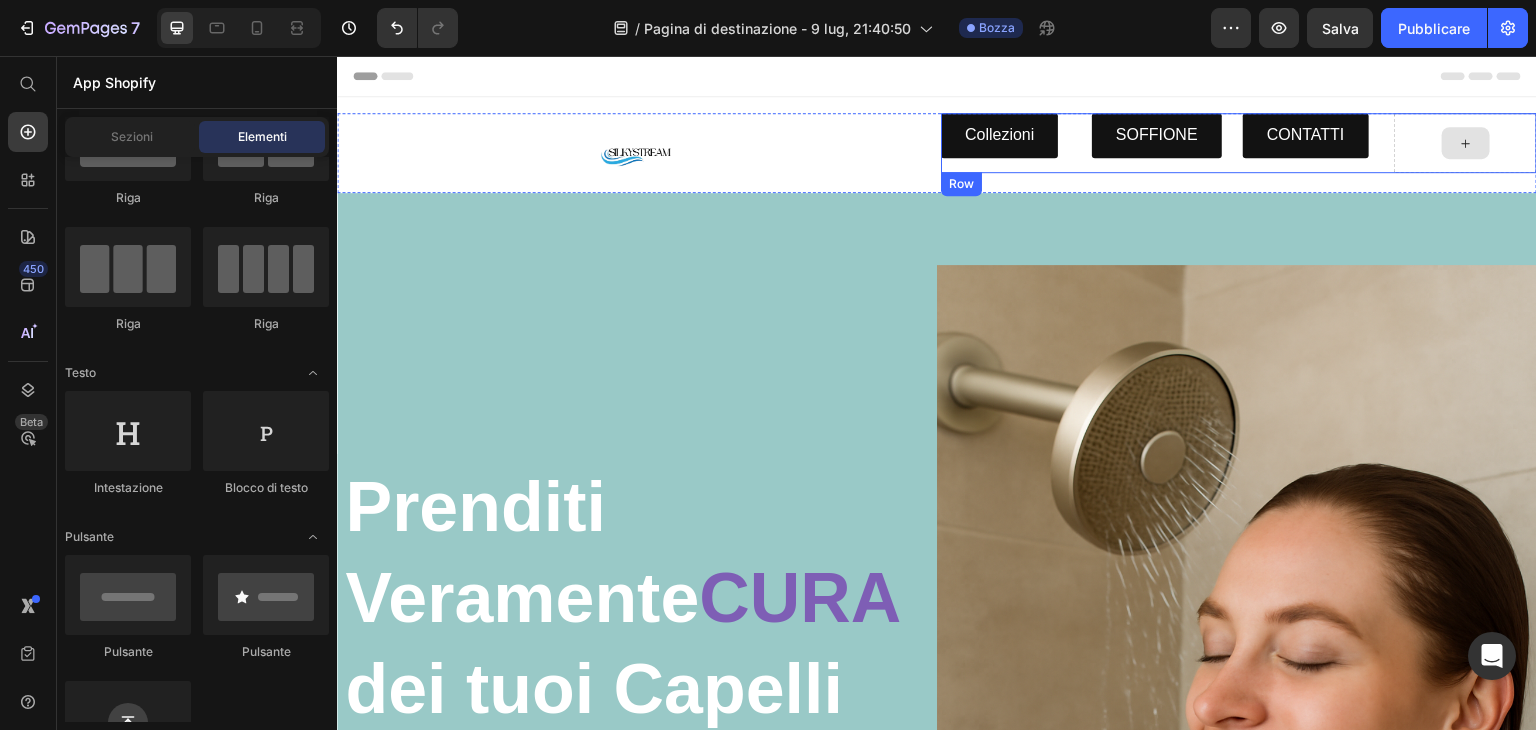 click at bounding box center (1466, 143) 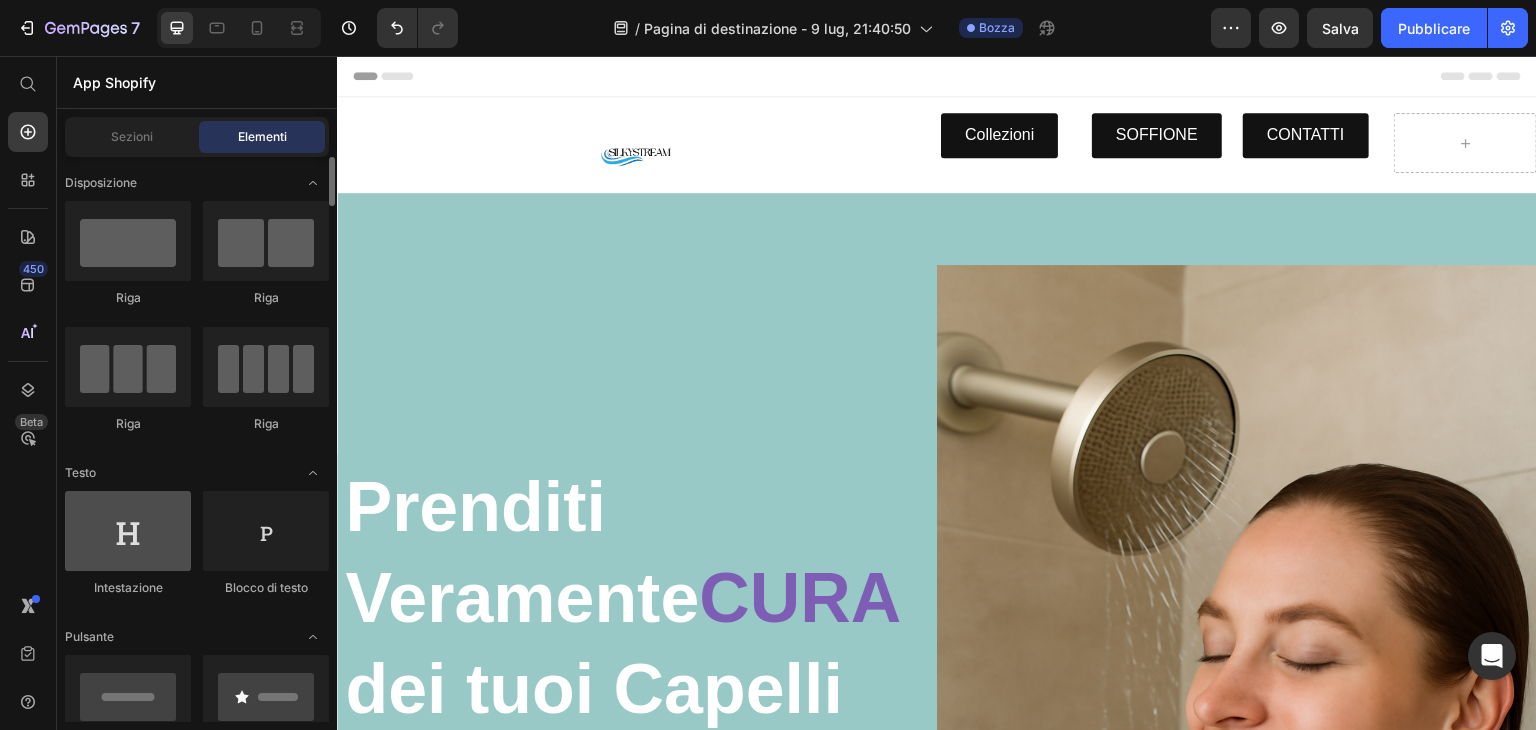 scroll, scrollTop: 400, scrollLeft: 0, axis: vertical 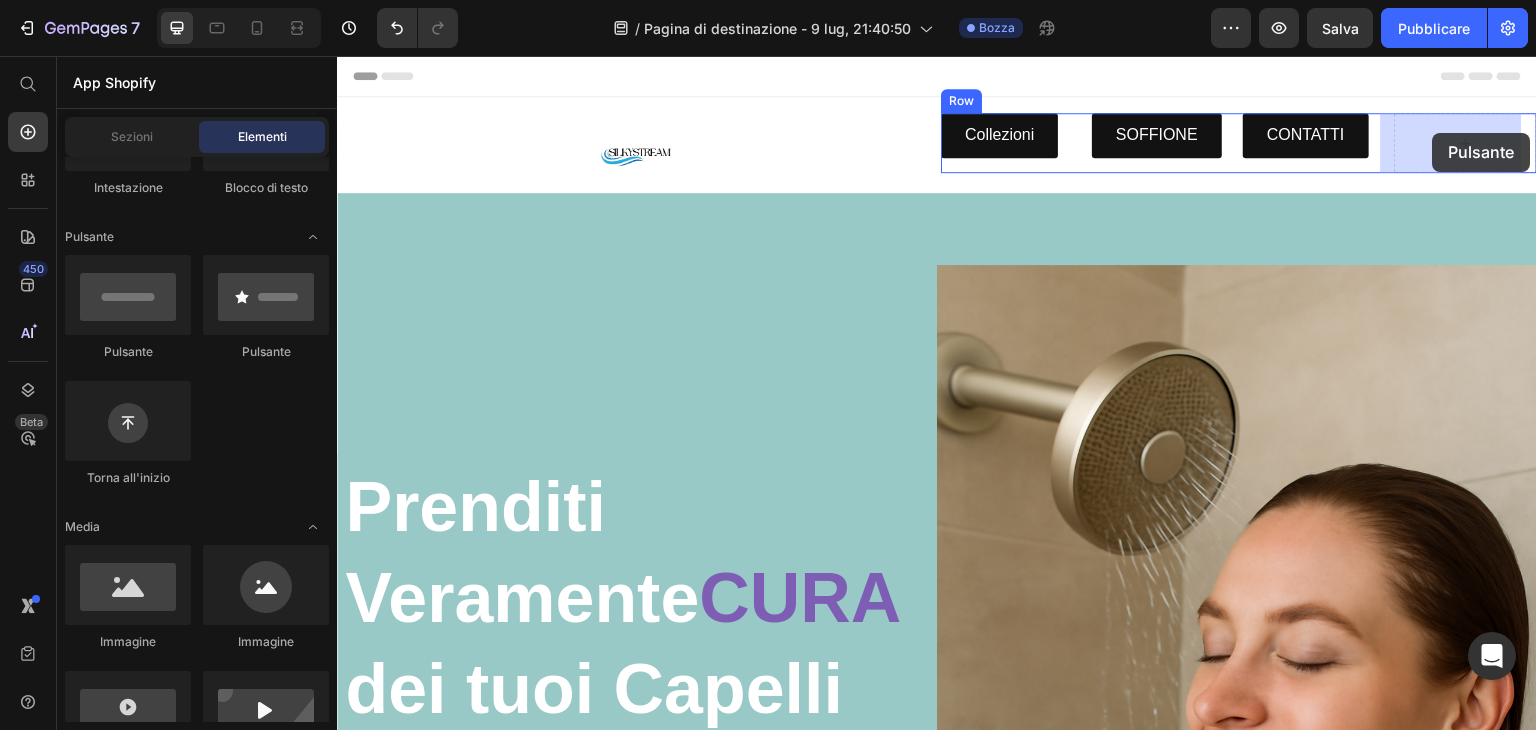 drag, startPoint x: 455, startPoint y: 364, endPoint x: 1425, endPoint y: 125, distance: 999.01 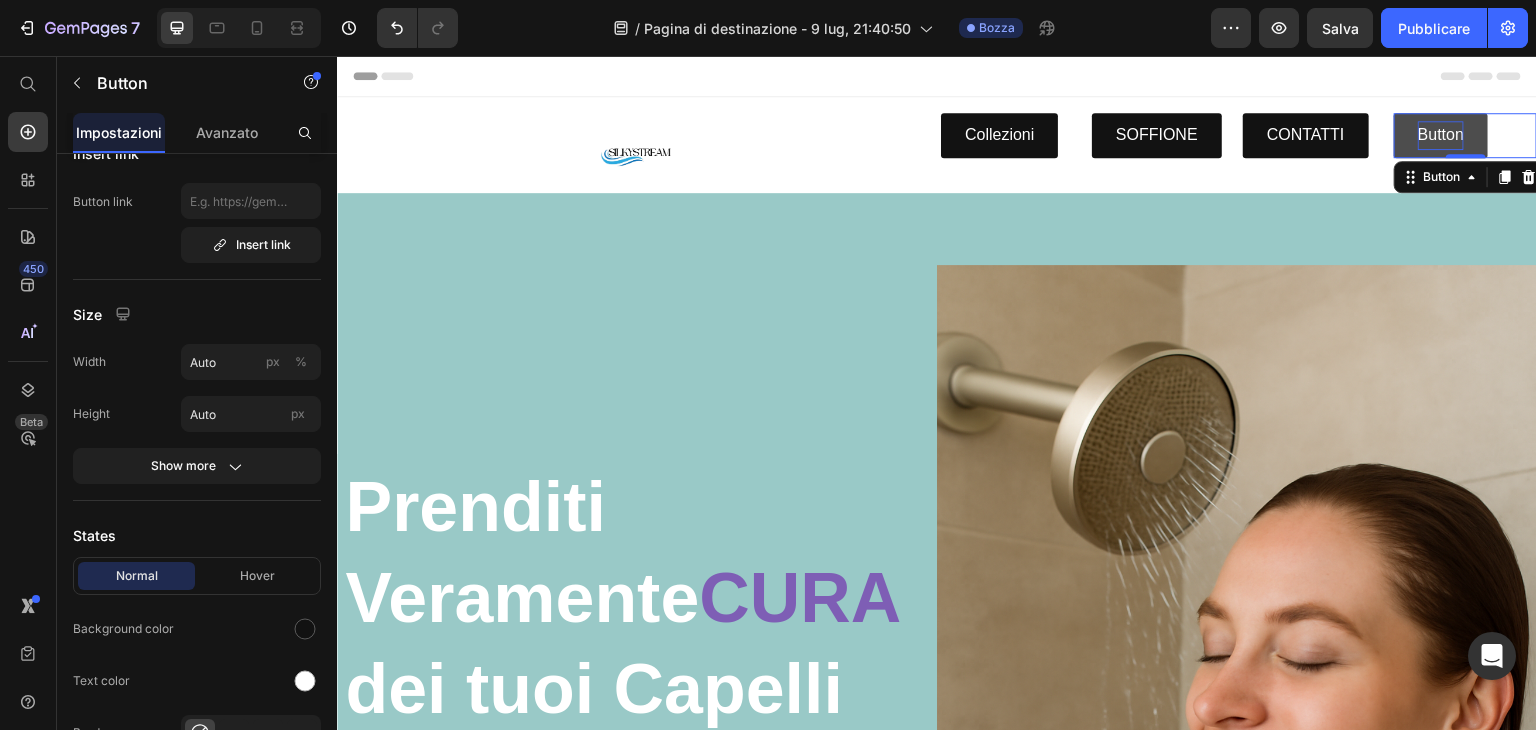 click on "Button" at bounding box center (1441, 135) 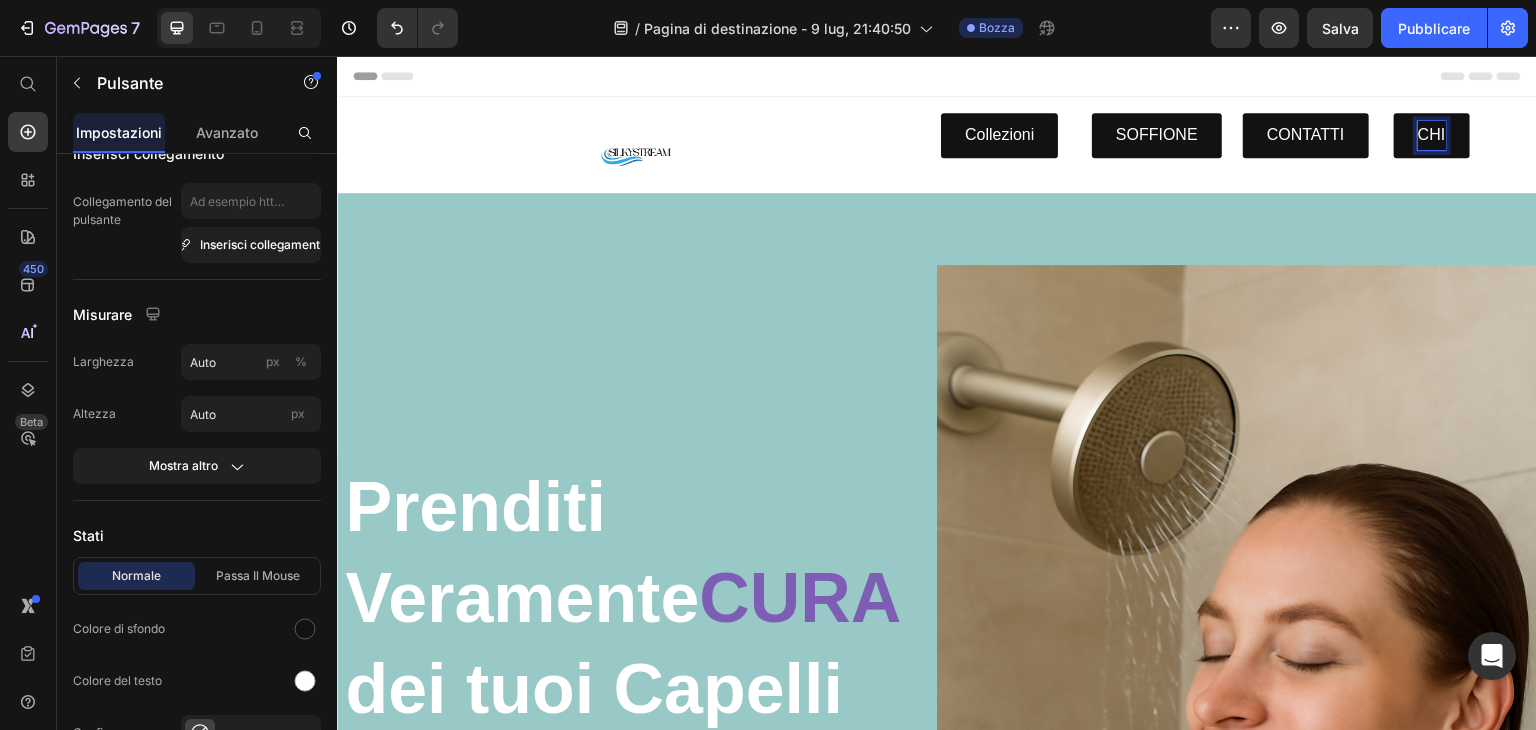 click on "CHI" at bounding box center [1432, 135] 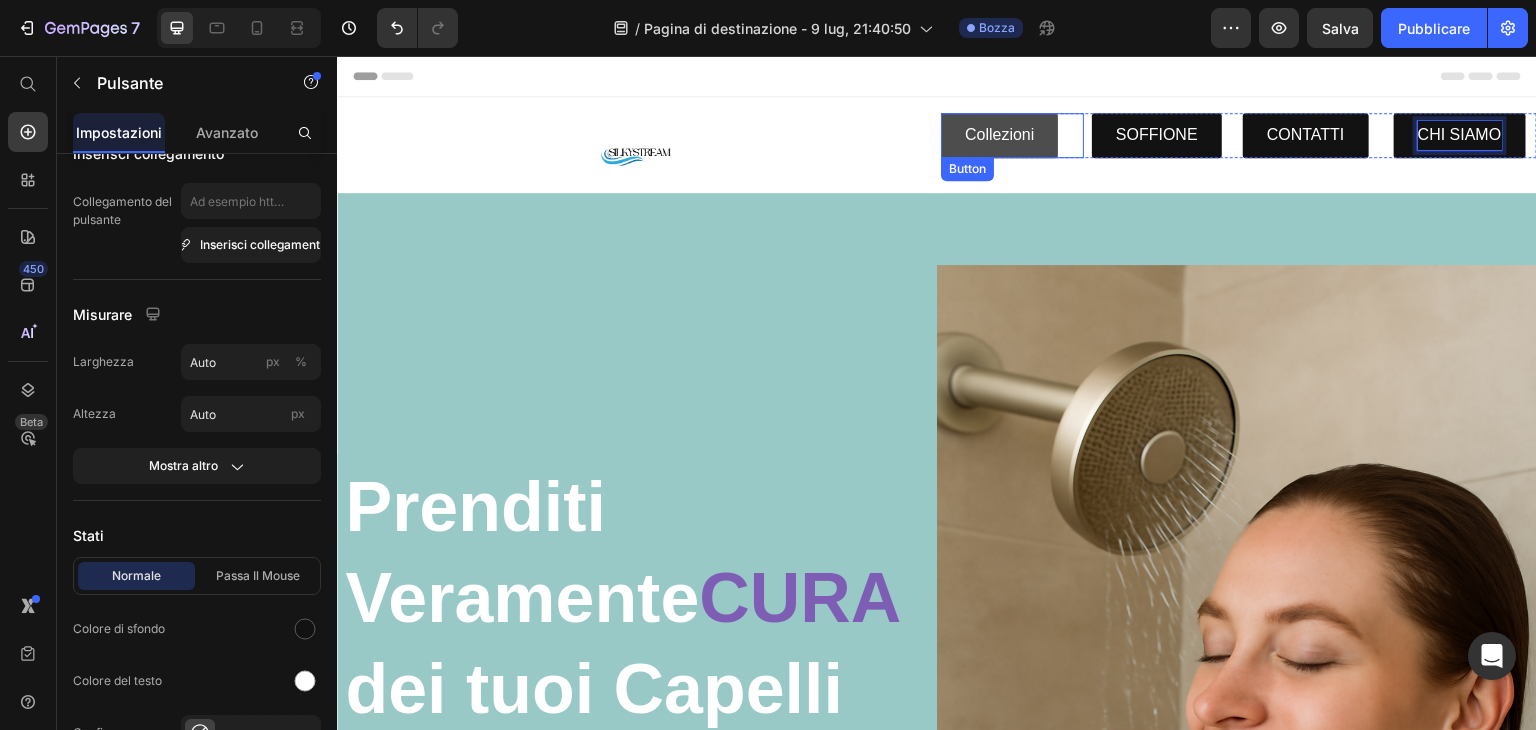 click on "Collezioni" at bounding box center [999, 135] 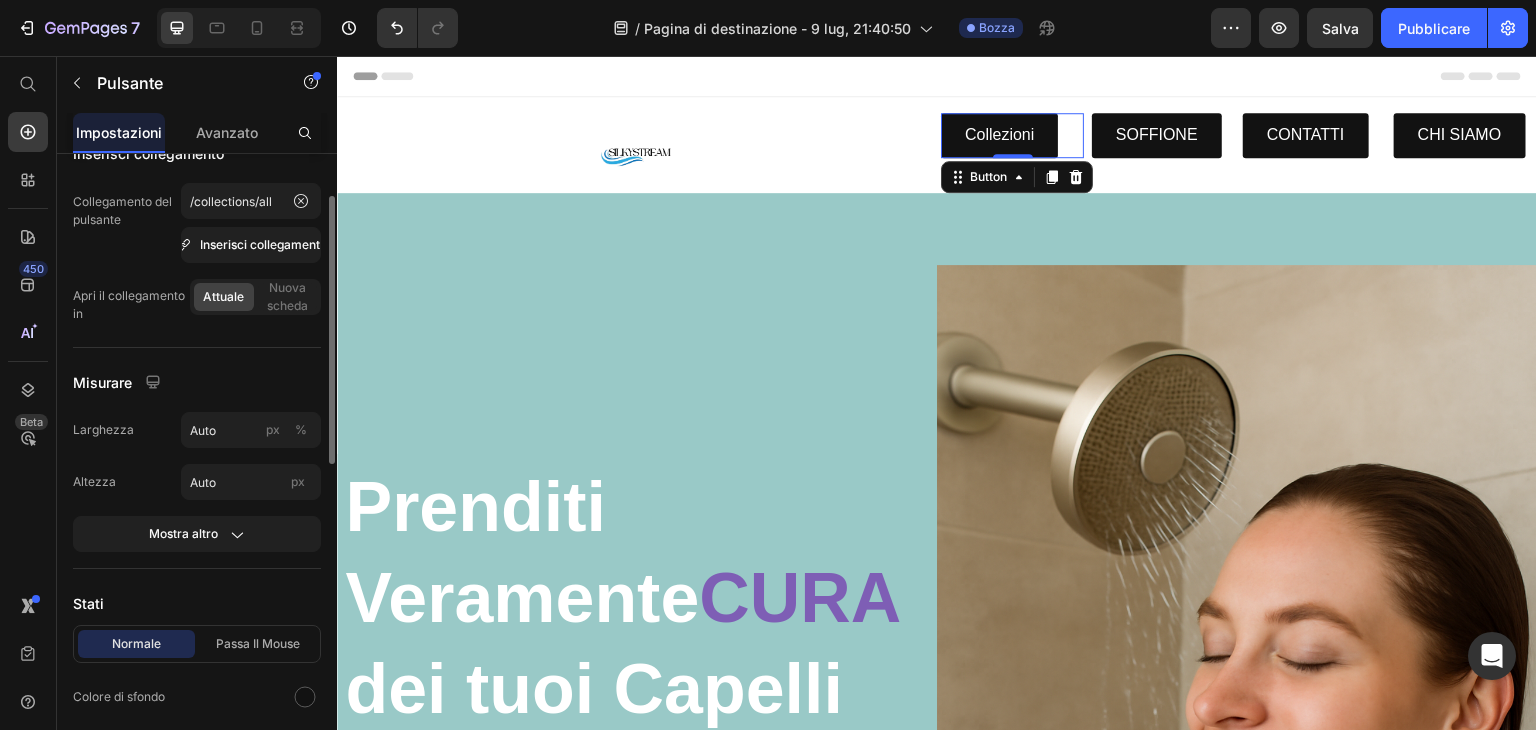 scroll, scrollTop: 400, scrollLeft: 0, axis: vertical 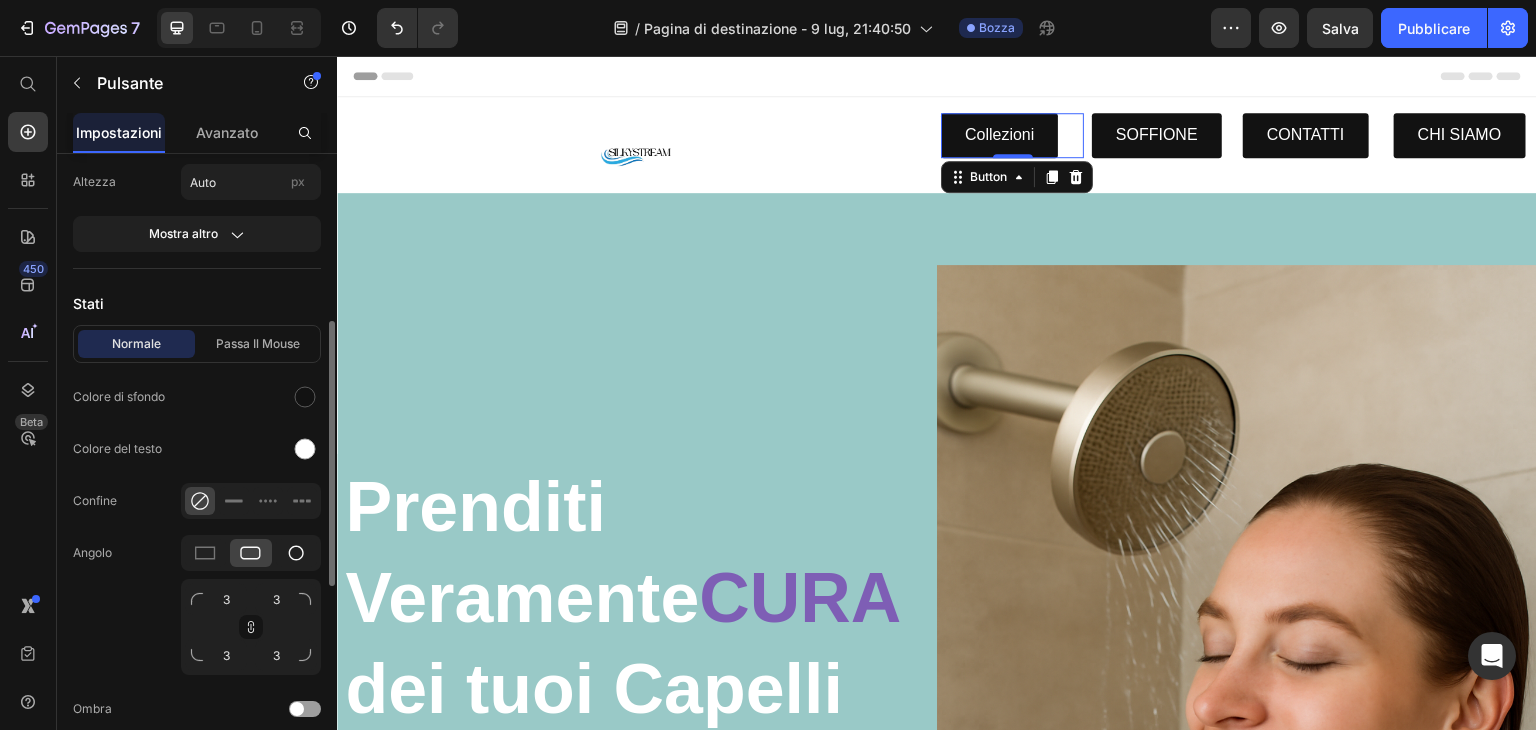click 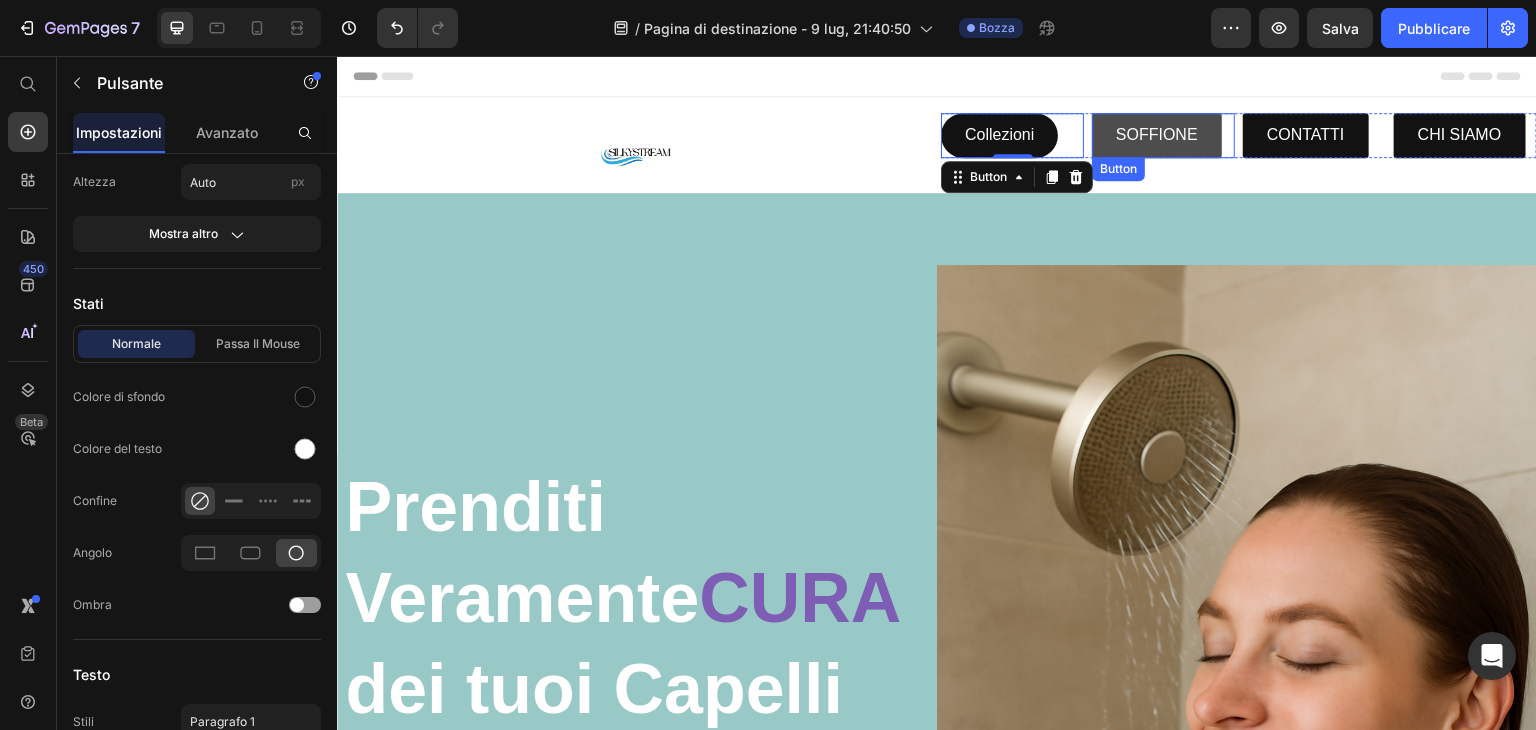 click on "SOFFIONE" at bounding box center [1157, 135] 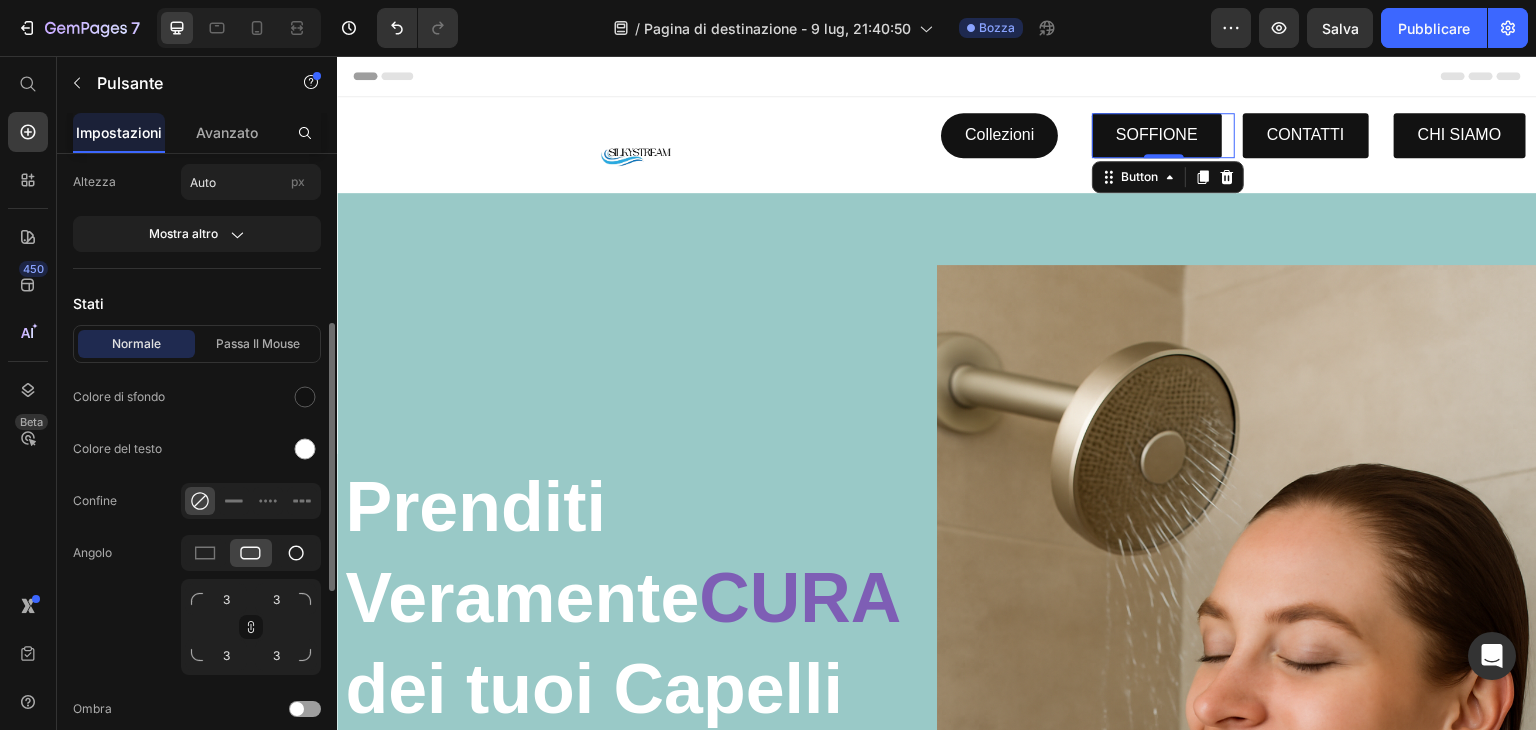 click 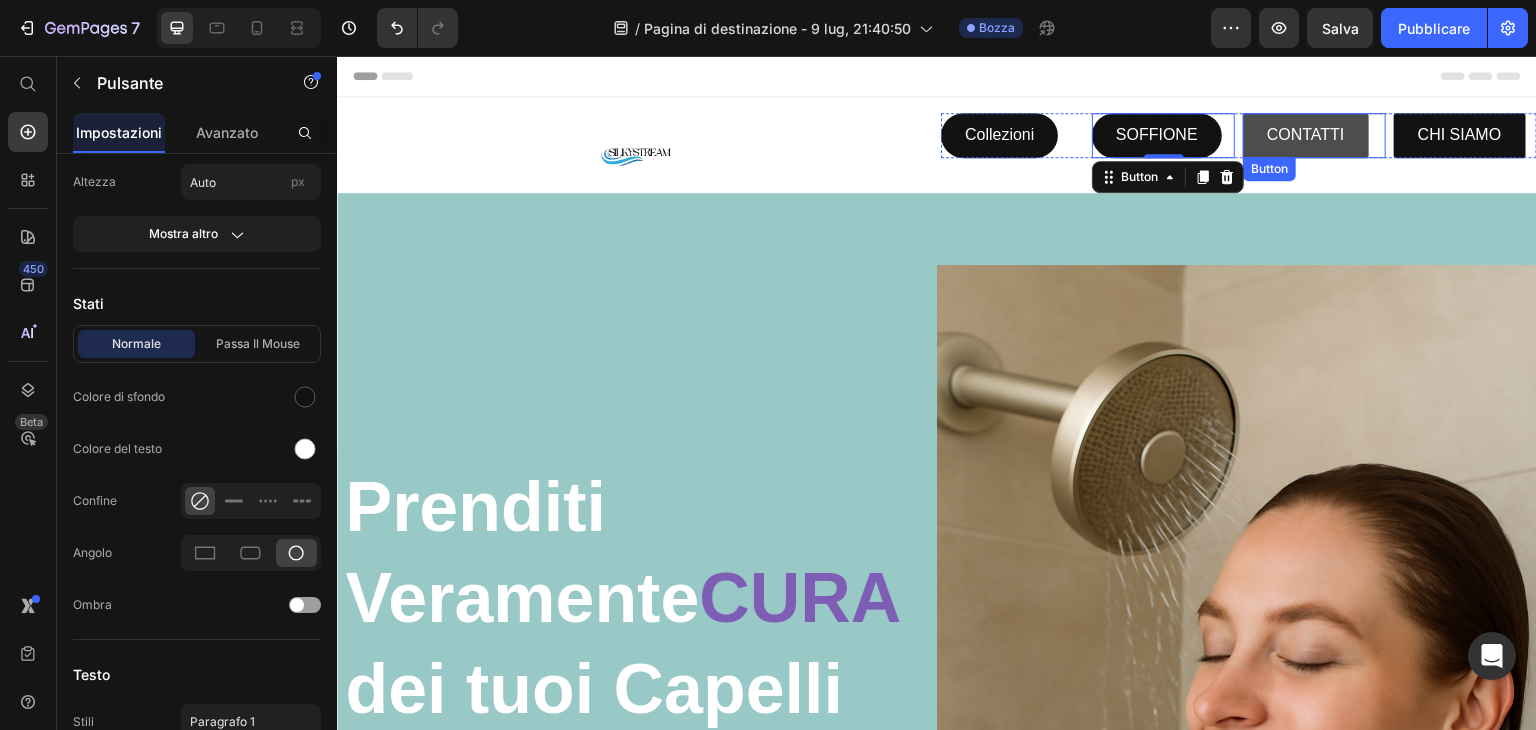 click on "CONTATTI" at bounding box center (1306, 135) 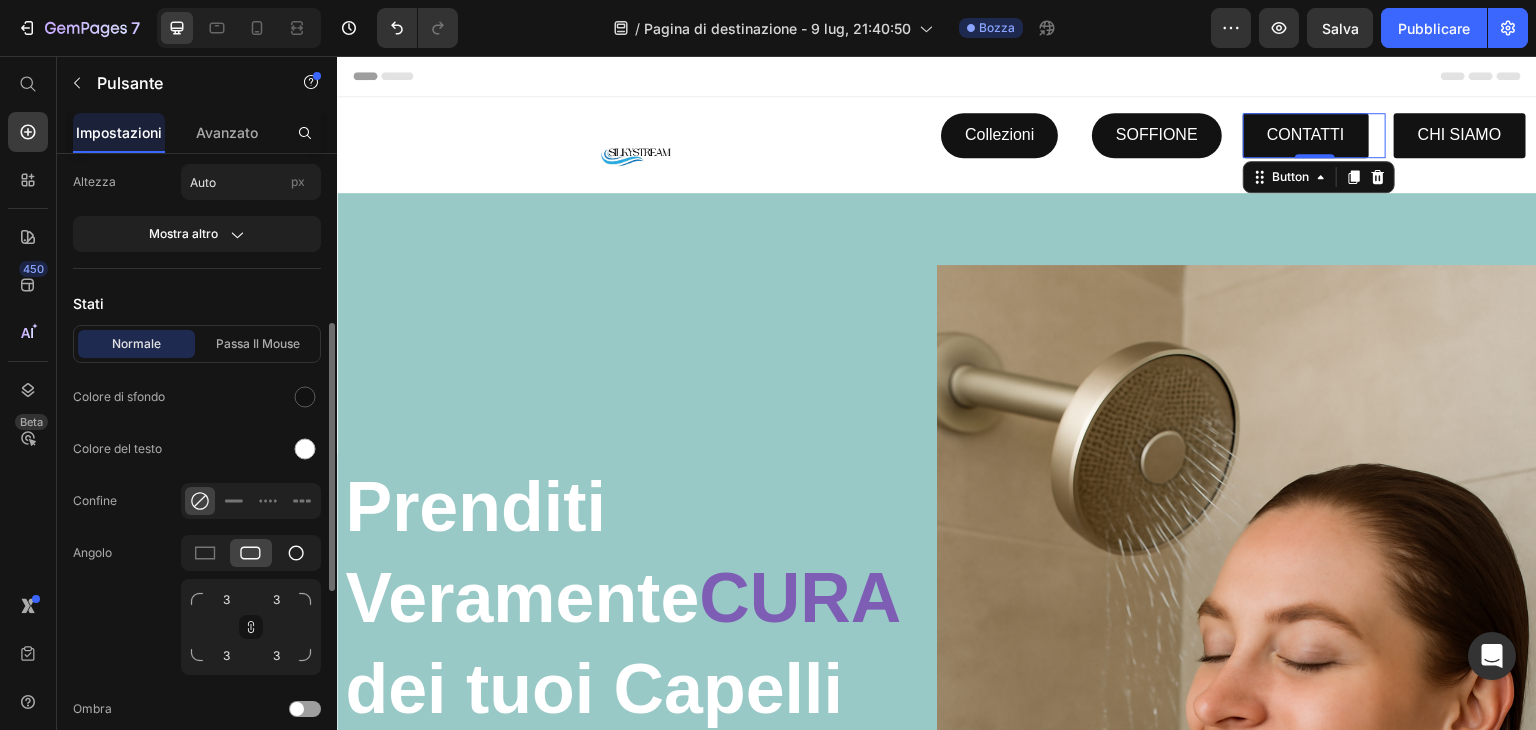 click 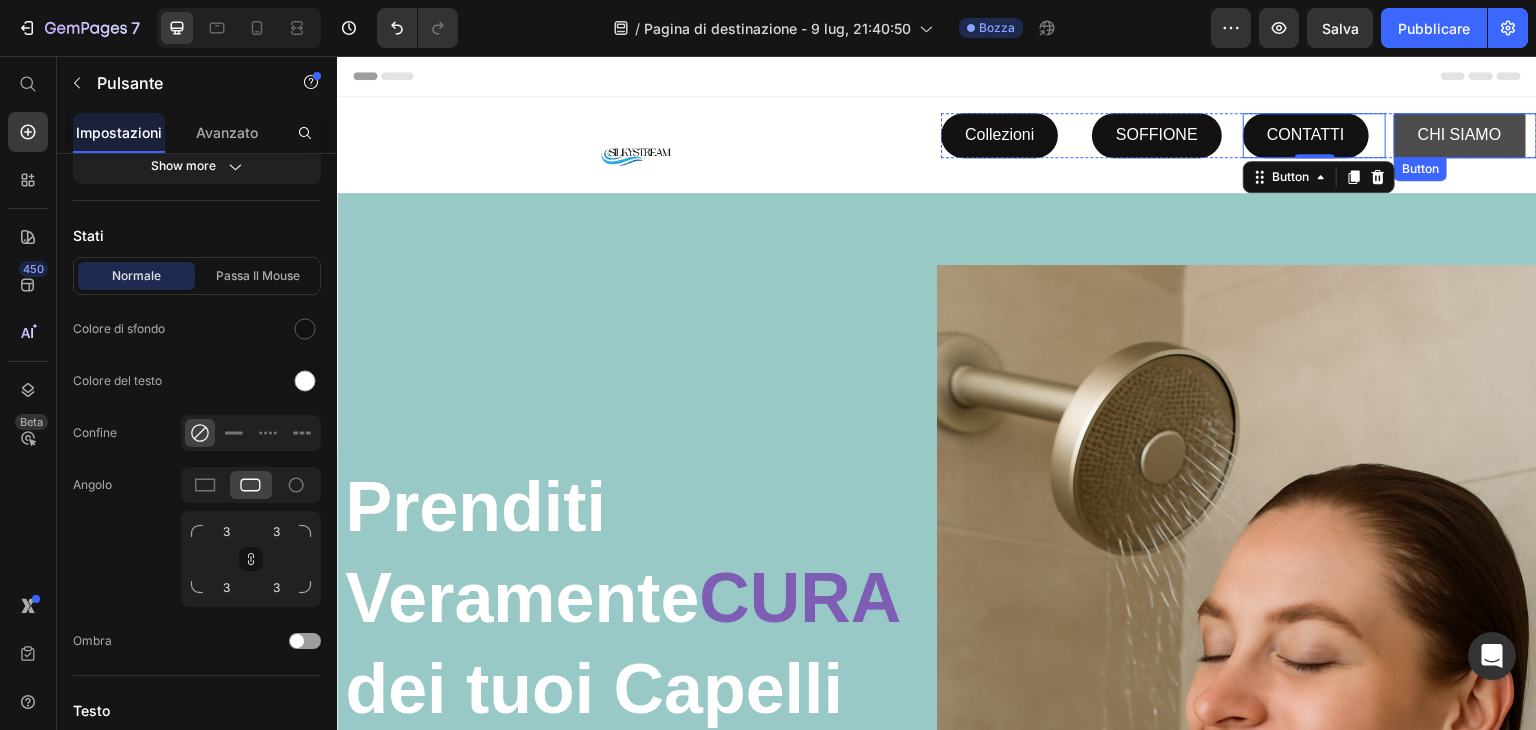 click on "CHI SIAMO" at bounding box center (1460, 135) 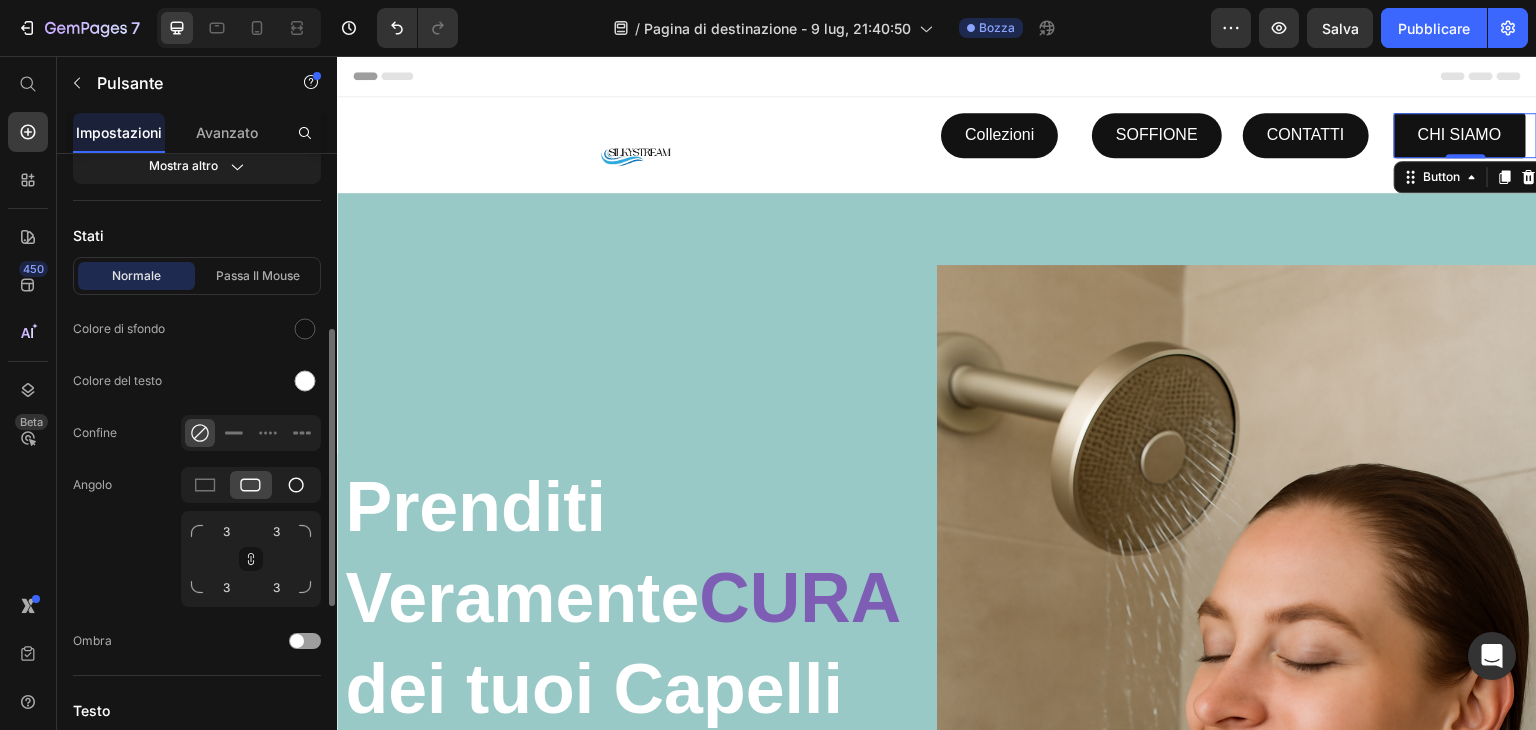 click 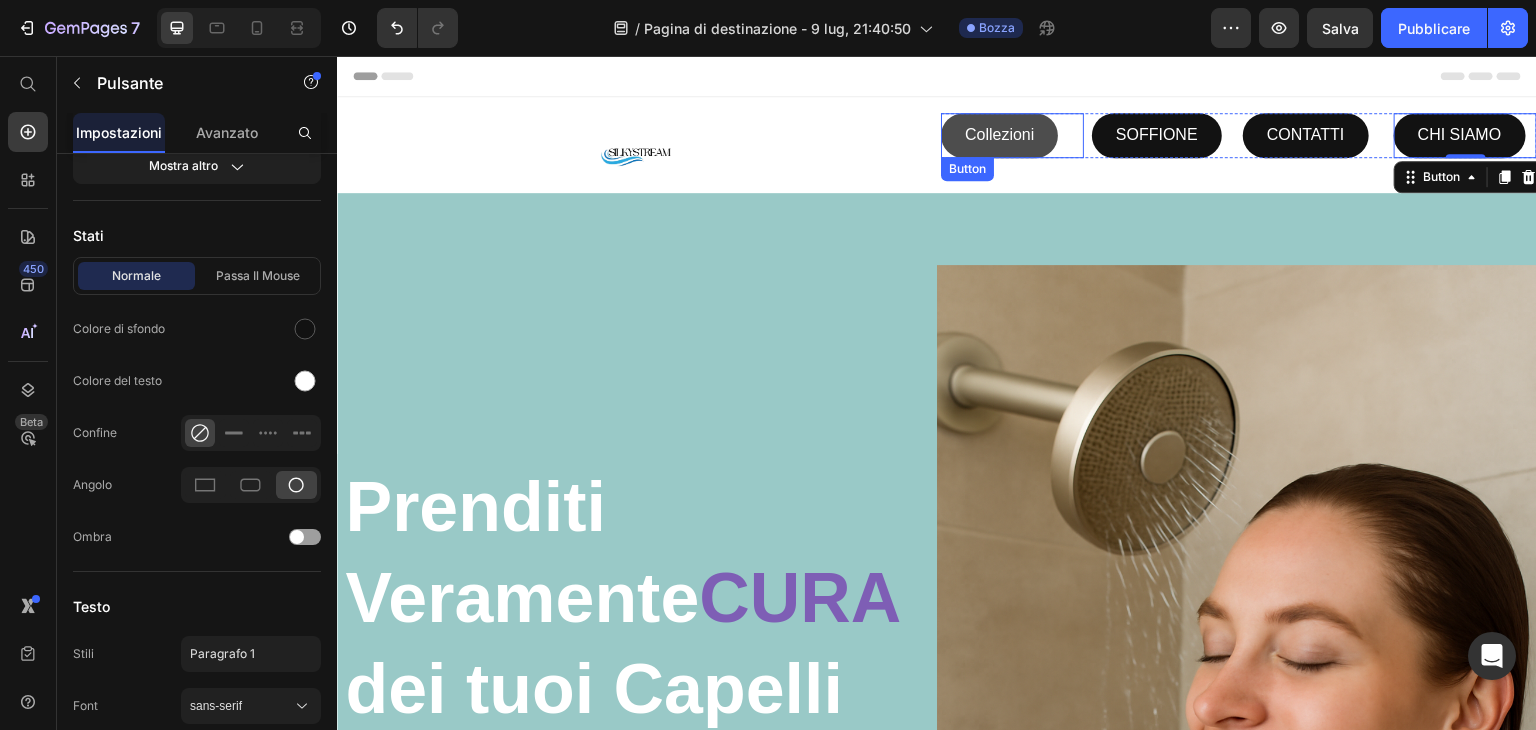 click on "Collezioni" at bounding box center (999, 135) 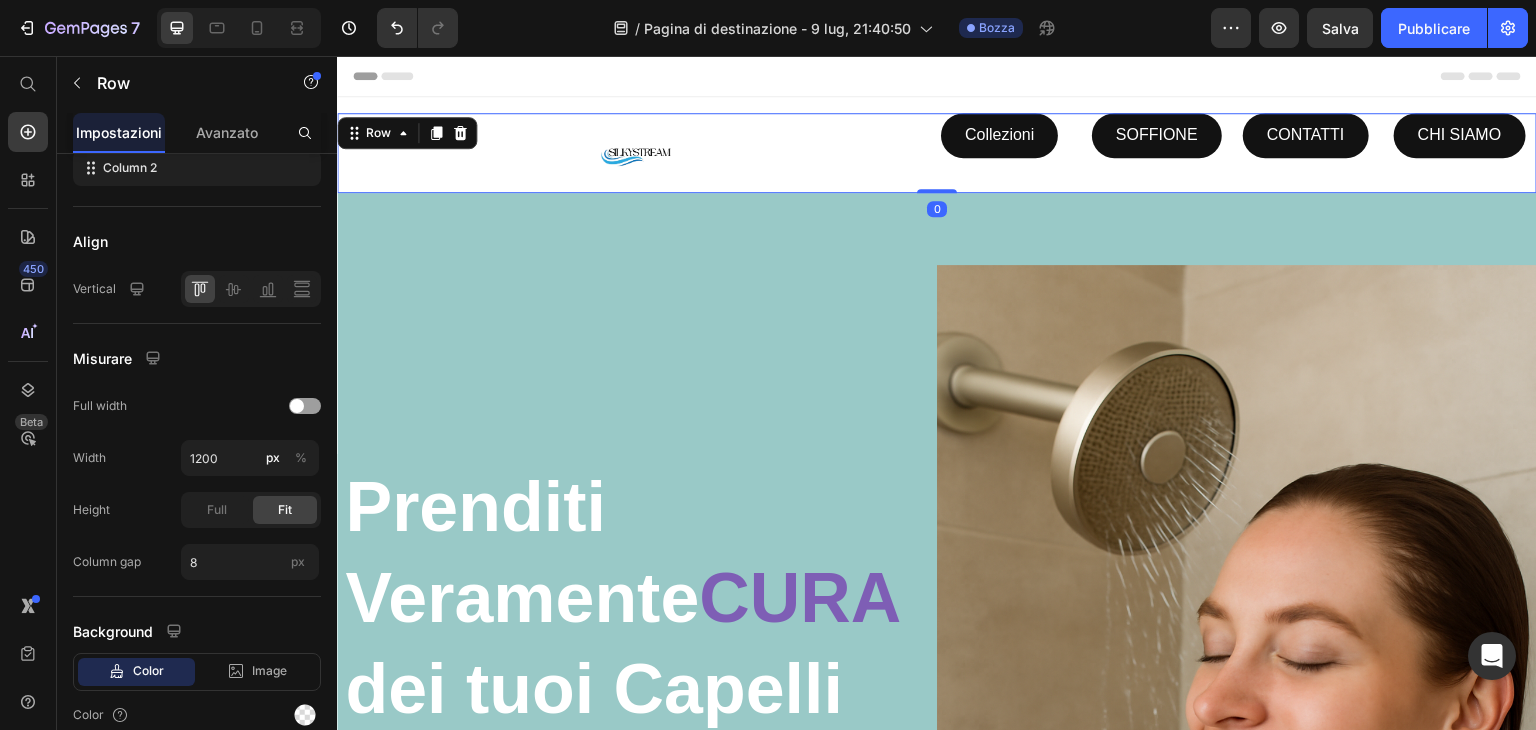 scroll, scrollTop: 0, scrollLeft: 0, axis: both 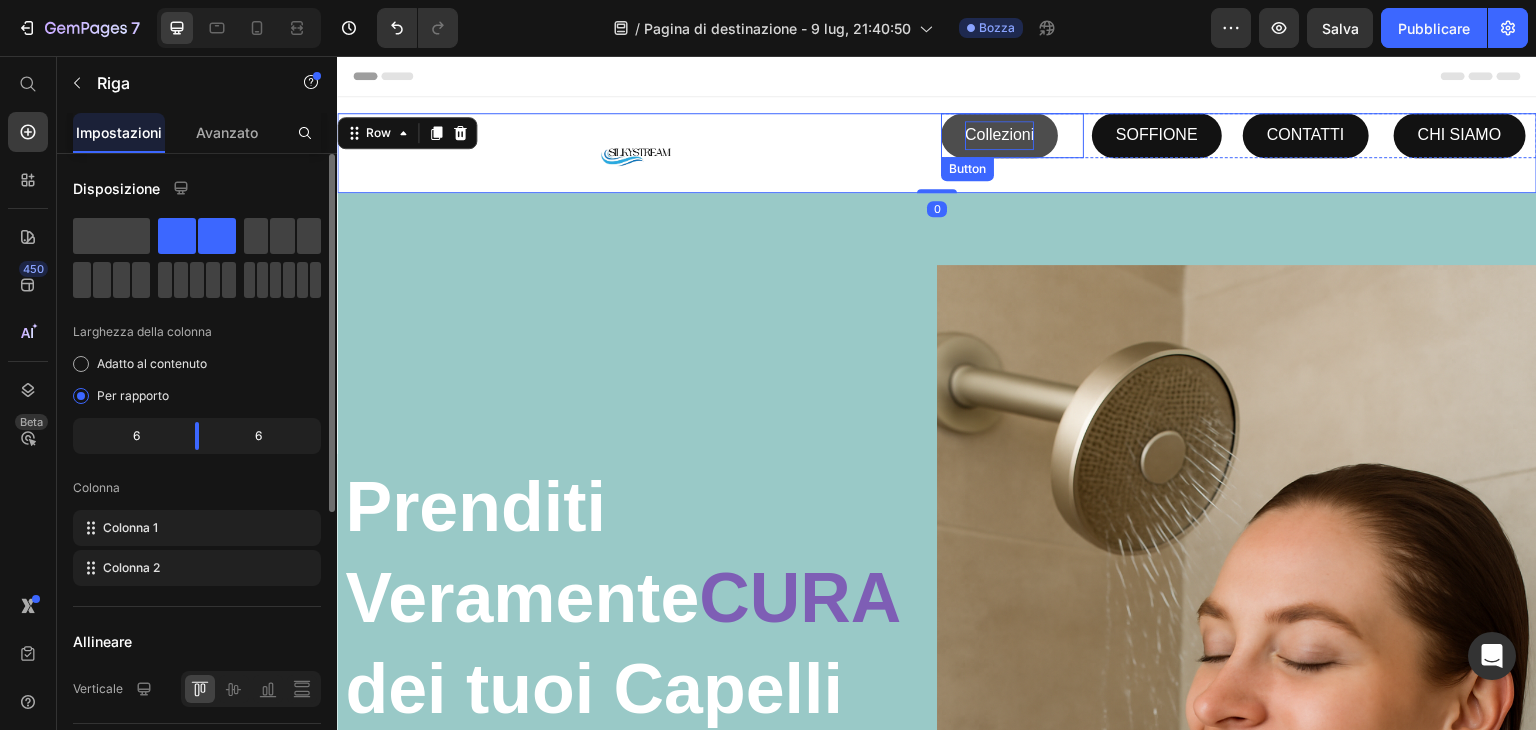 click on "Collezioni" at bounding box center [999, 135] 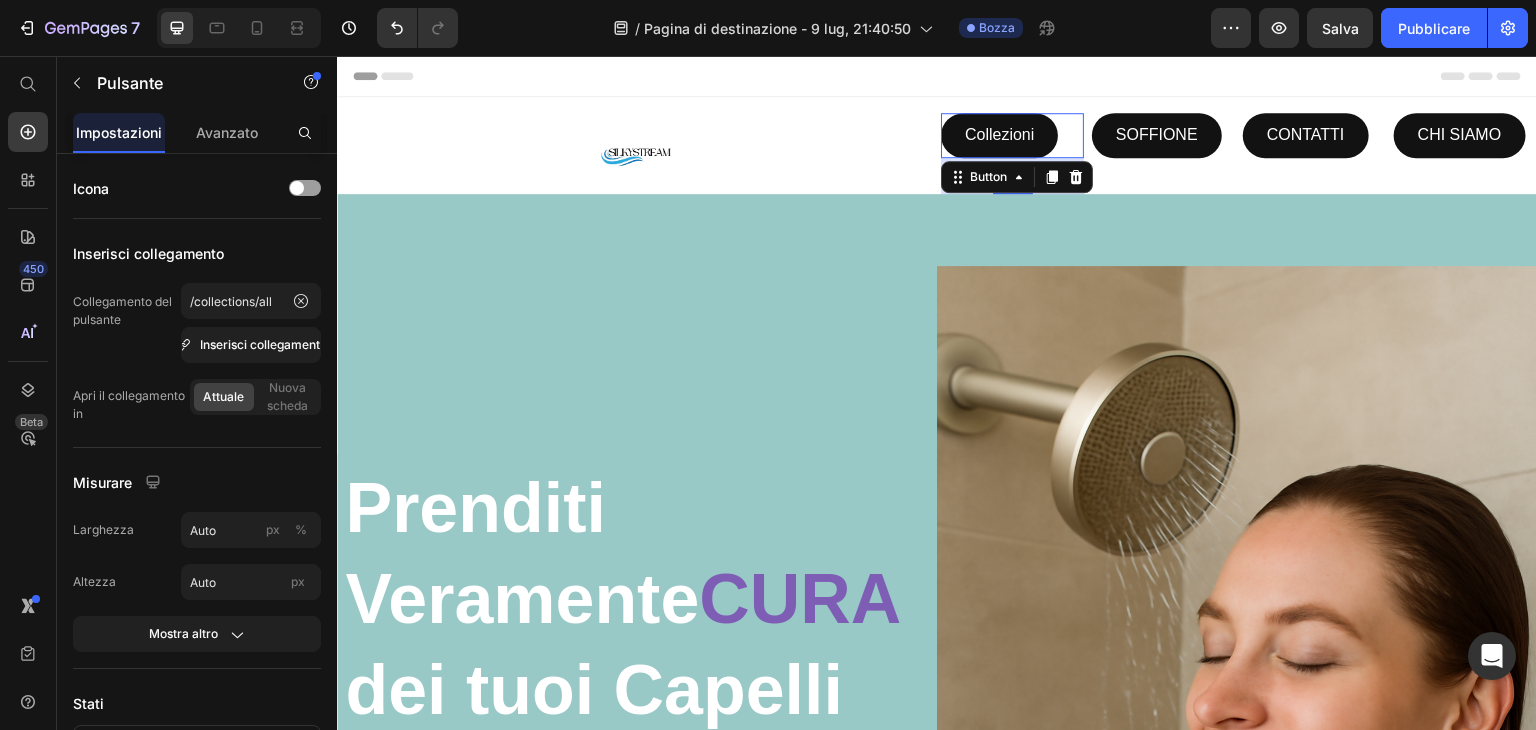 drag, startPoint x: 999, startPoint y: 153, endPoint x: 998, endPoint y: 189, distance: 36.013885 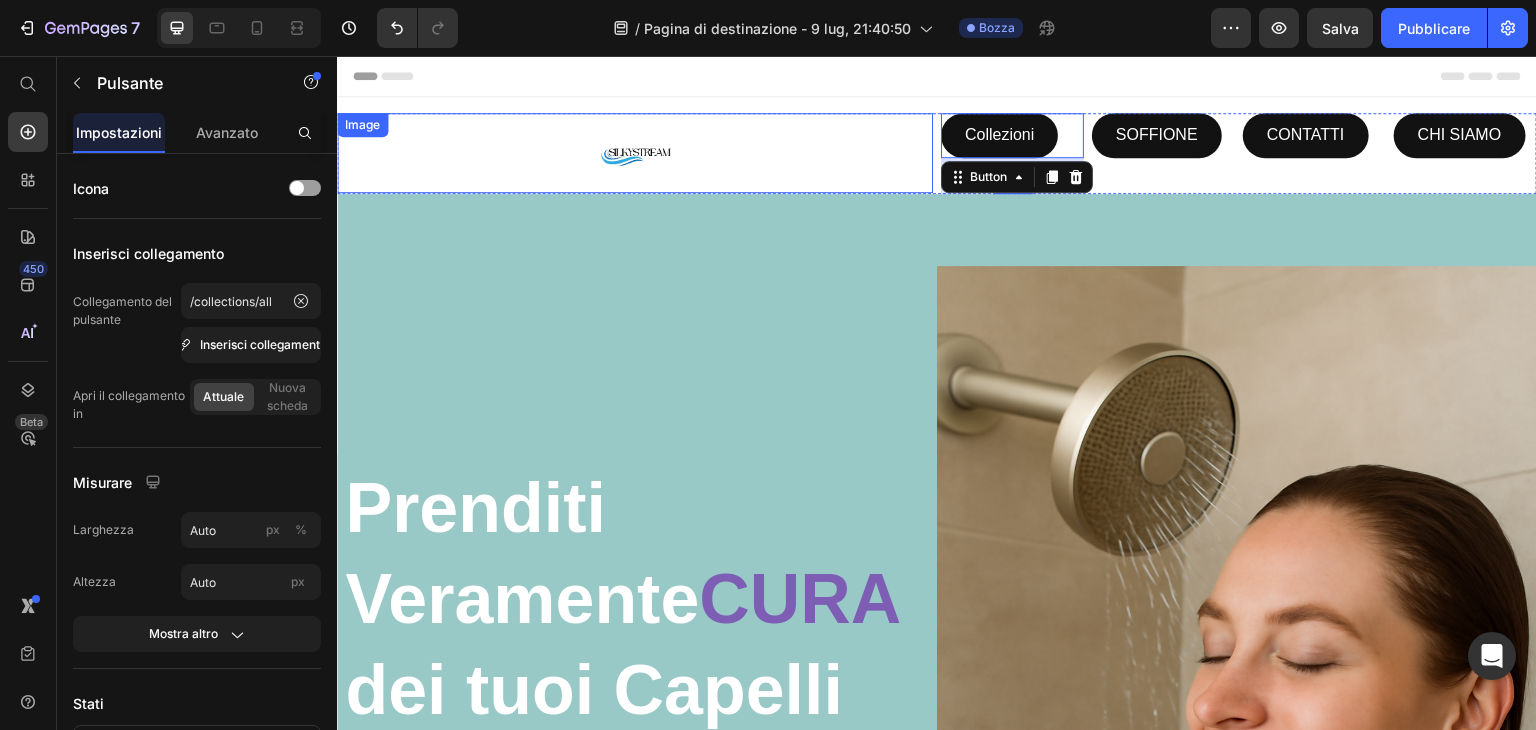 click at bounding box center (635, 153) 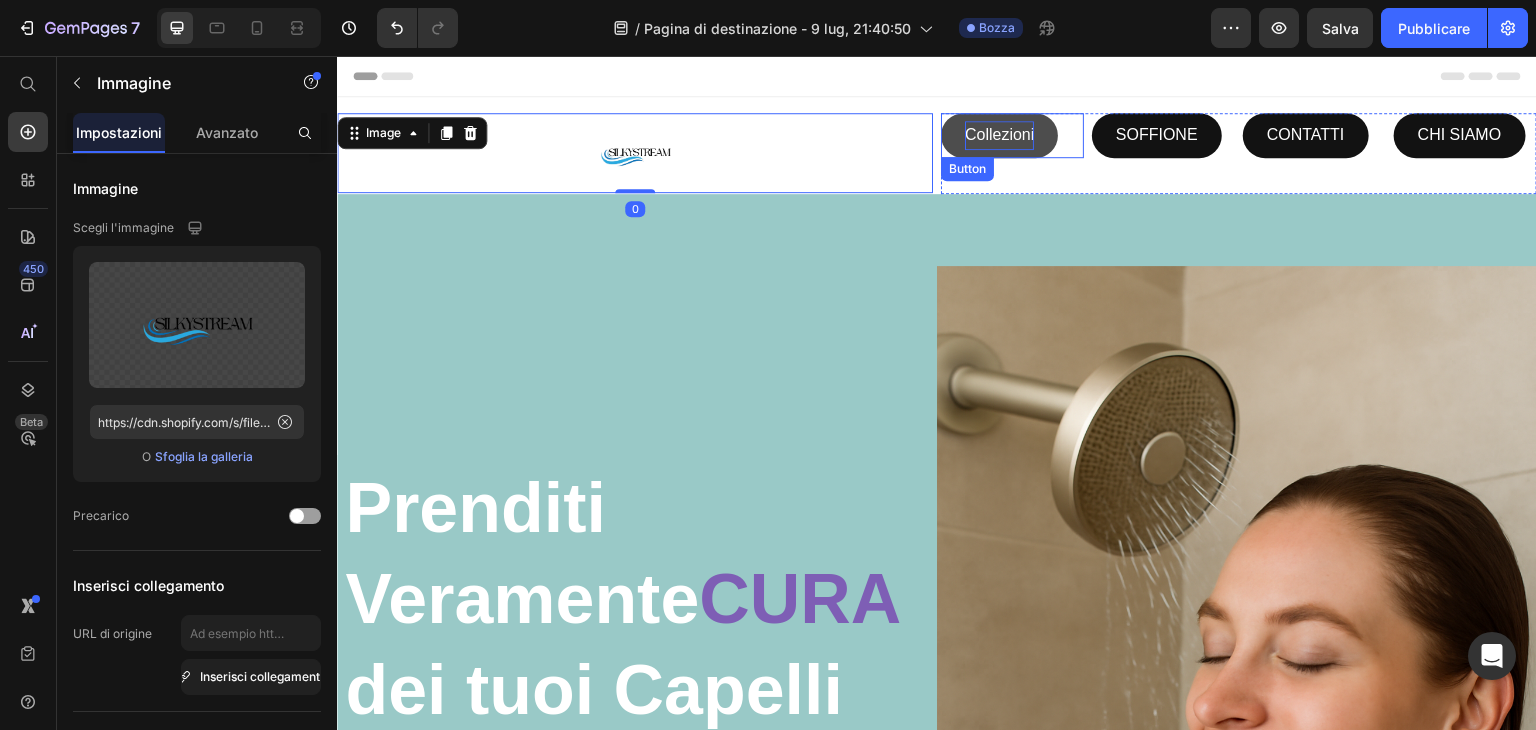 click on "Collezioni" at bounding box center (999, 135) 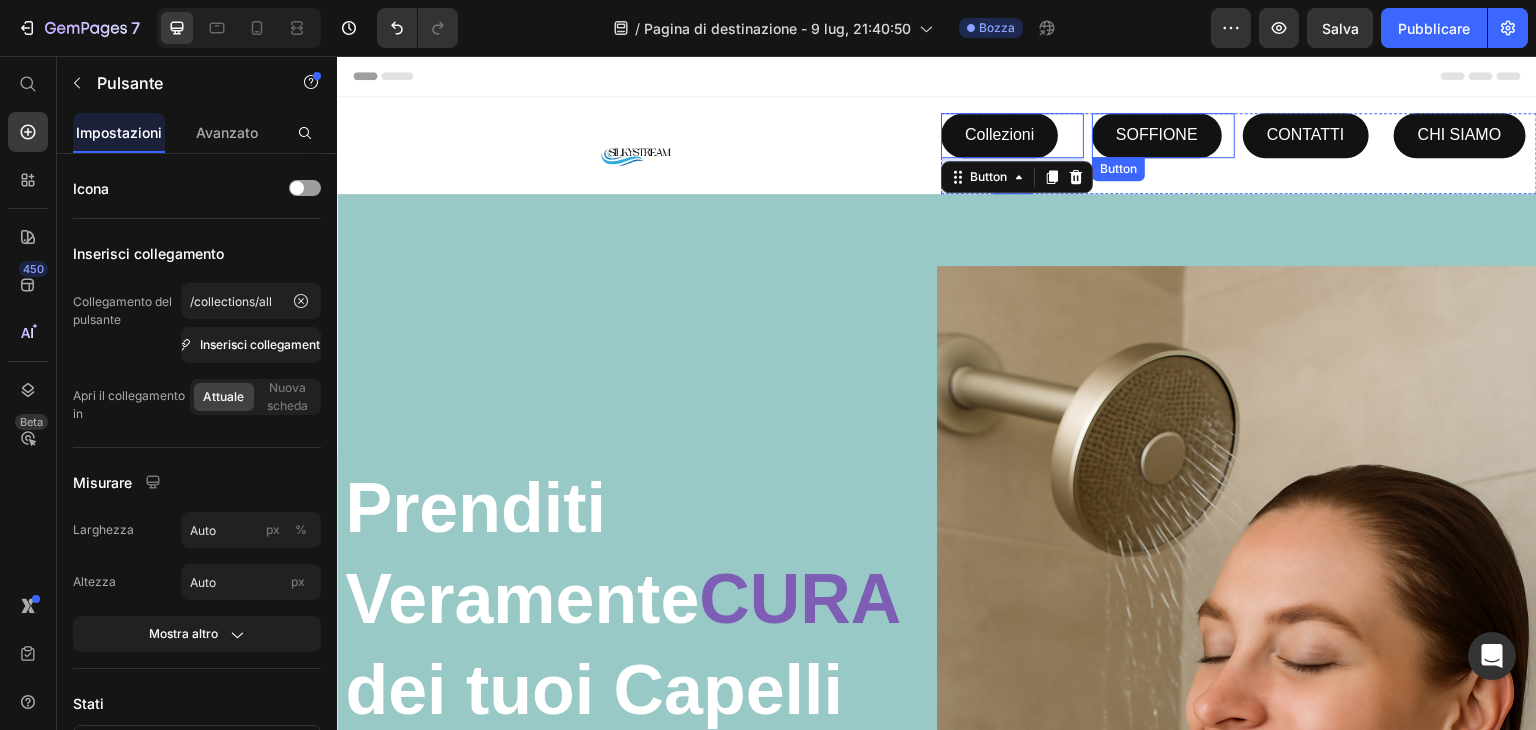 click on "Button" at bounding box center (1118, 169) 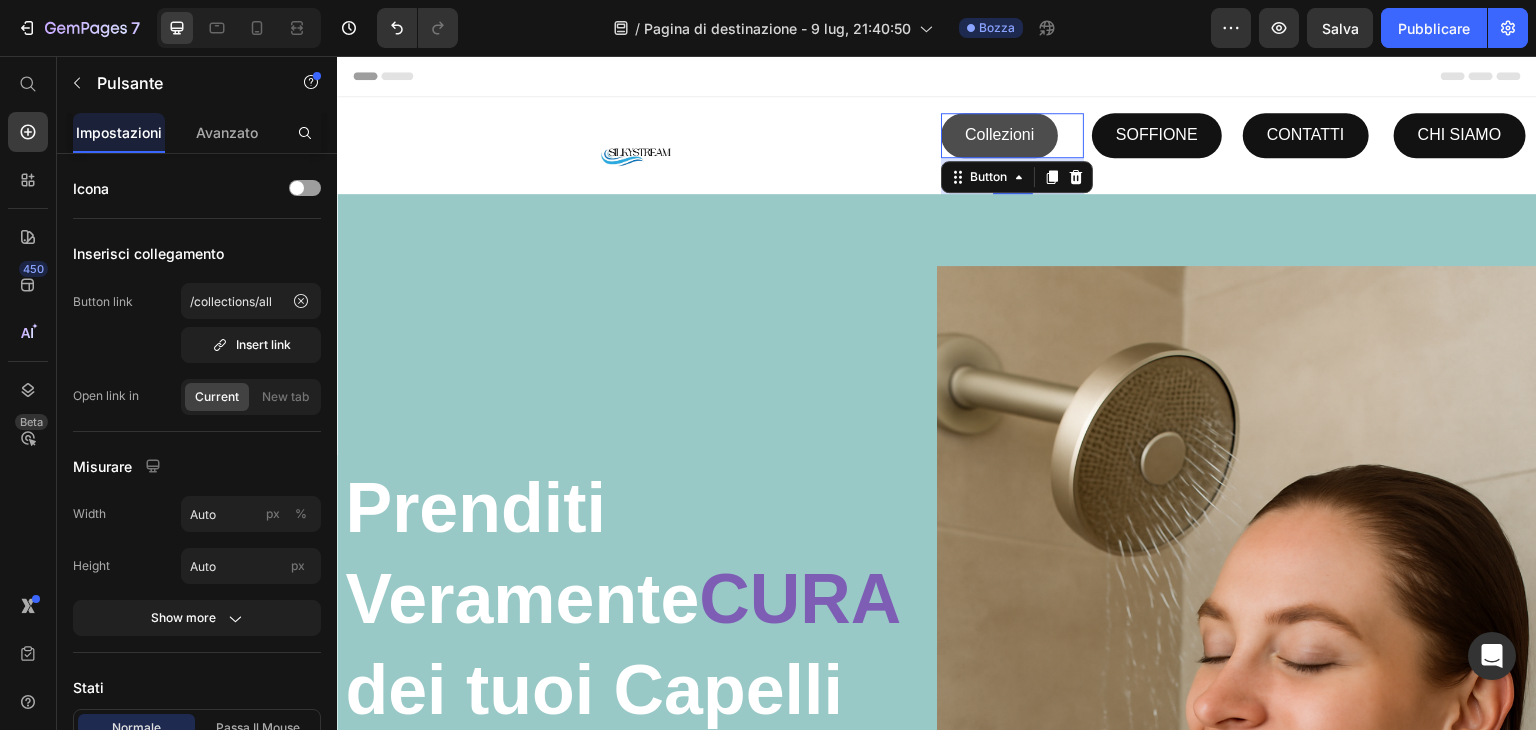 click on "Collezioni" at bounding box center (999, 135) 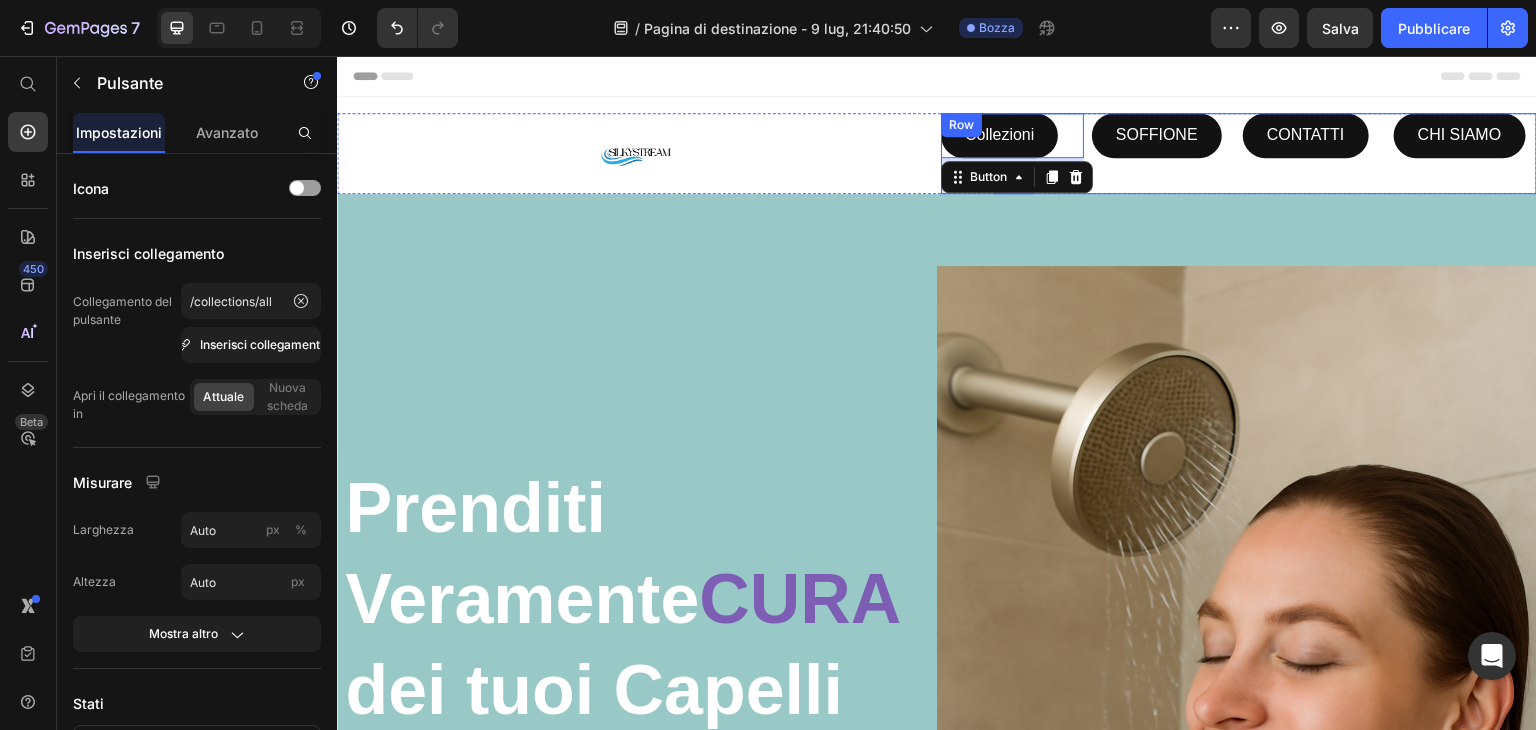 click on "SOFFIONE  Button" at bounding box center (1163, 153) 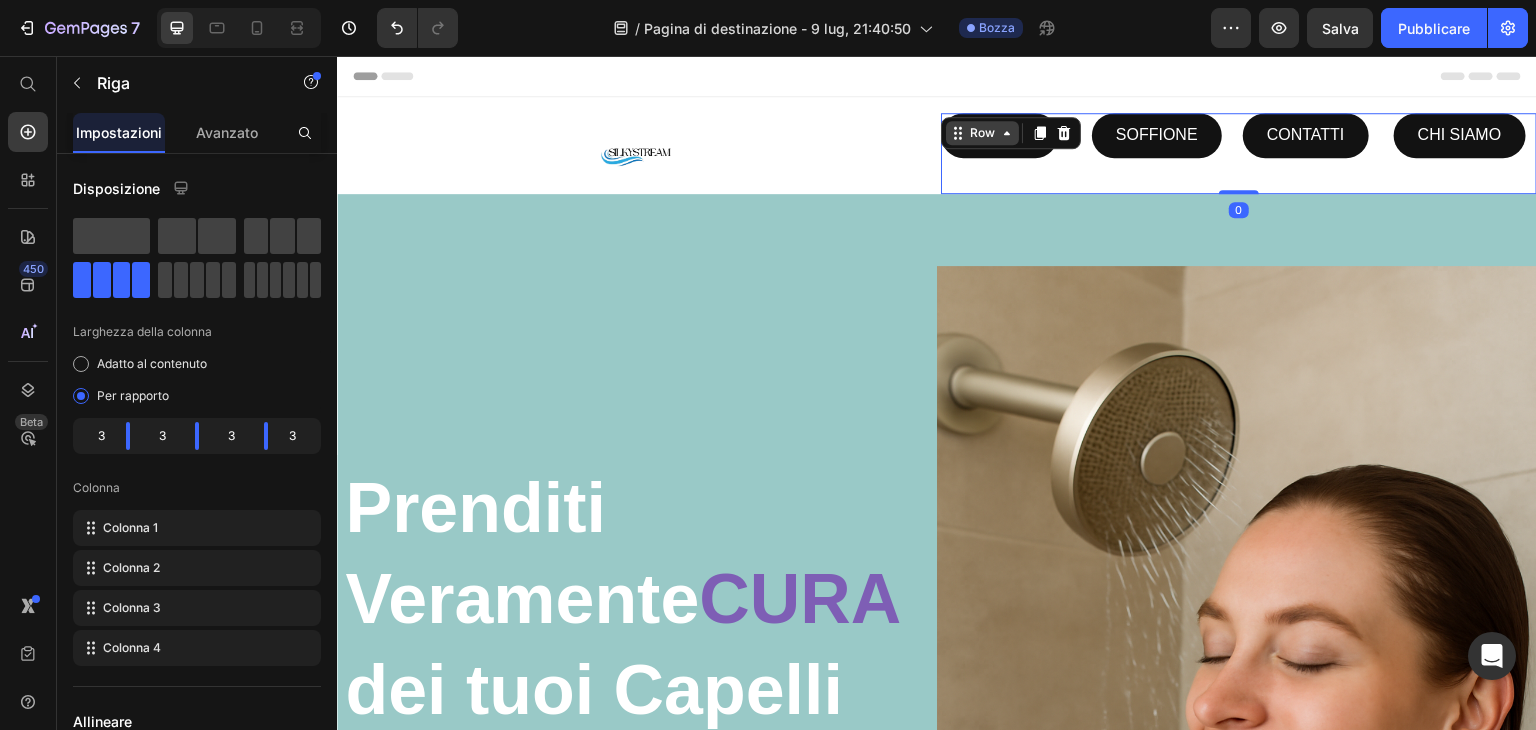 click on "Row" at bounding box center [982, 133] 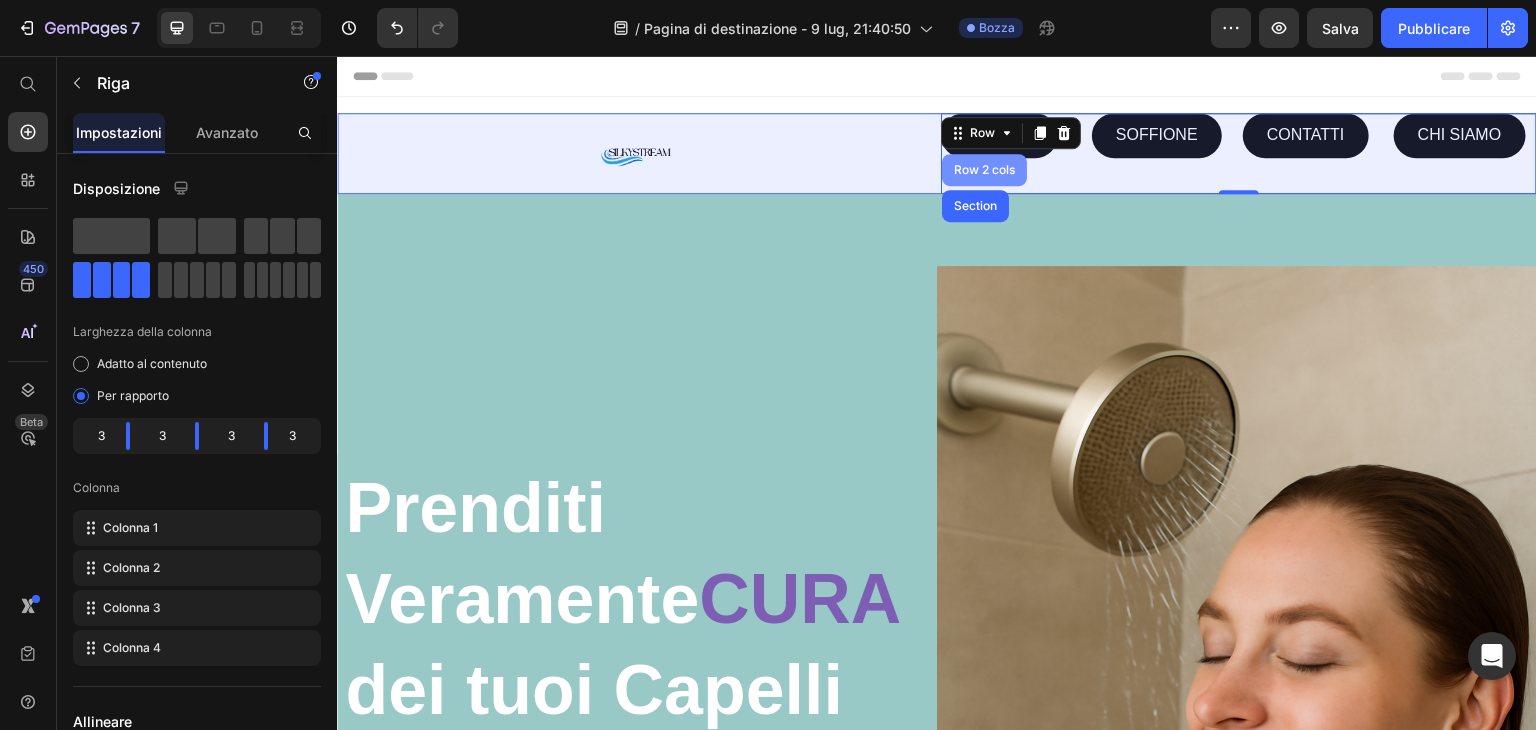 click on "Row 2 cols" at bounding box center [984, 170] 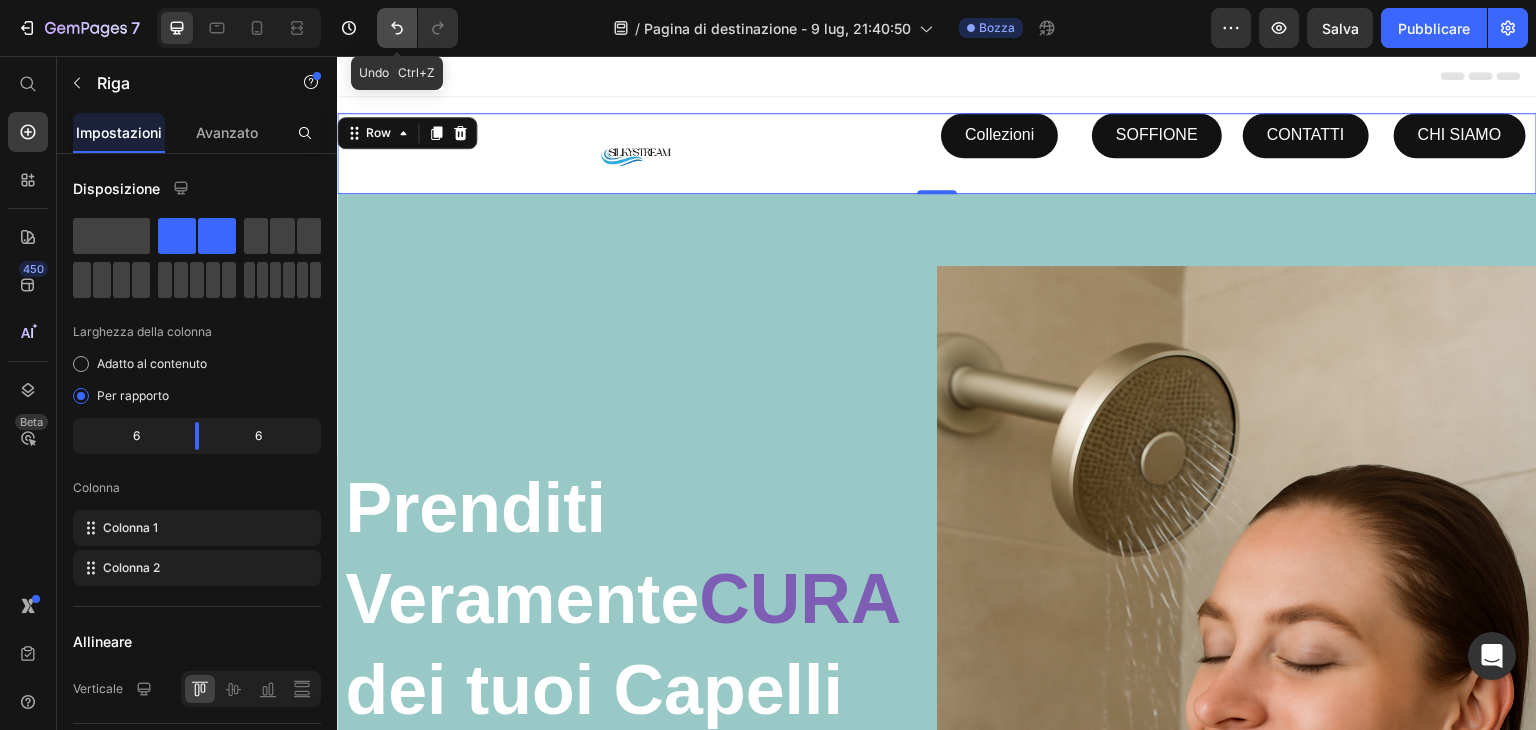 click 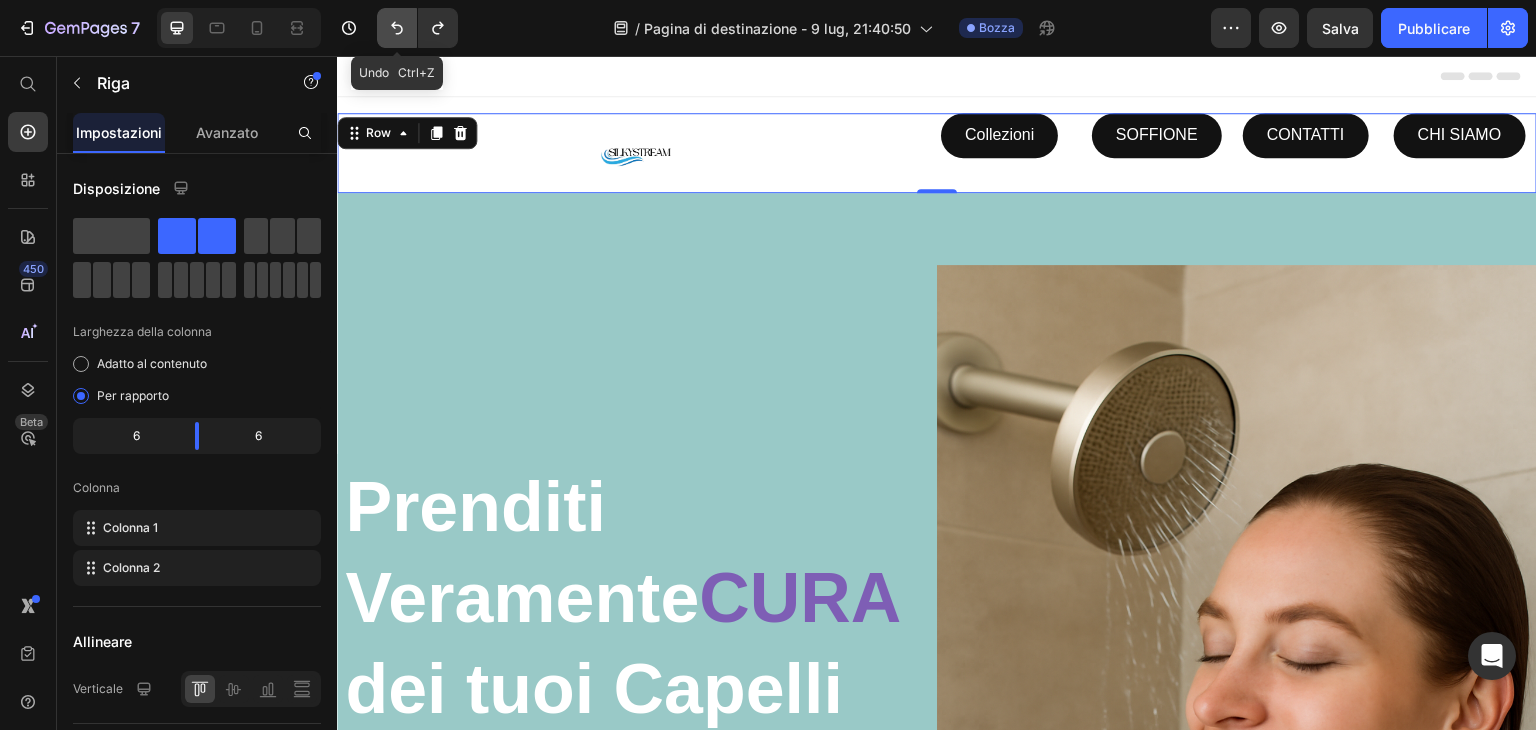 click 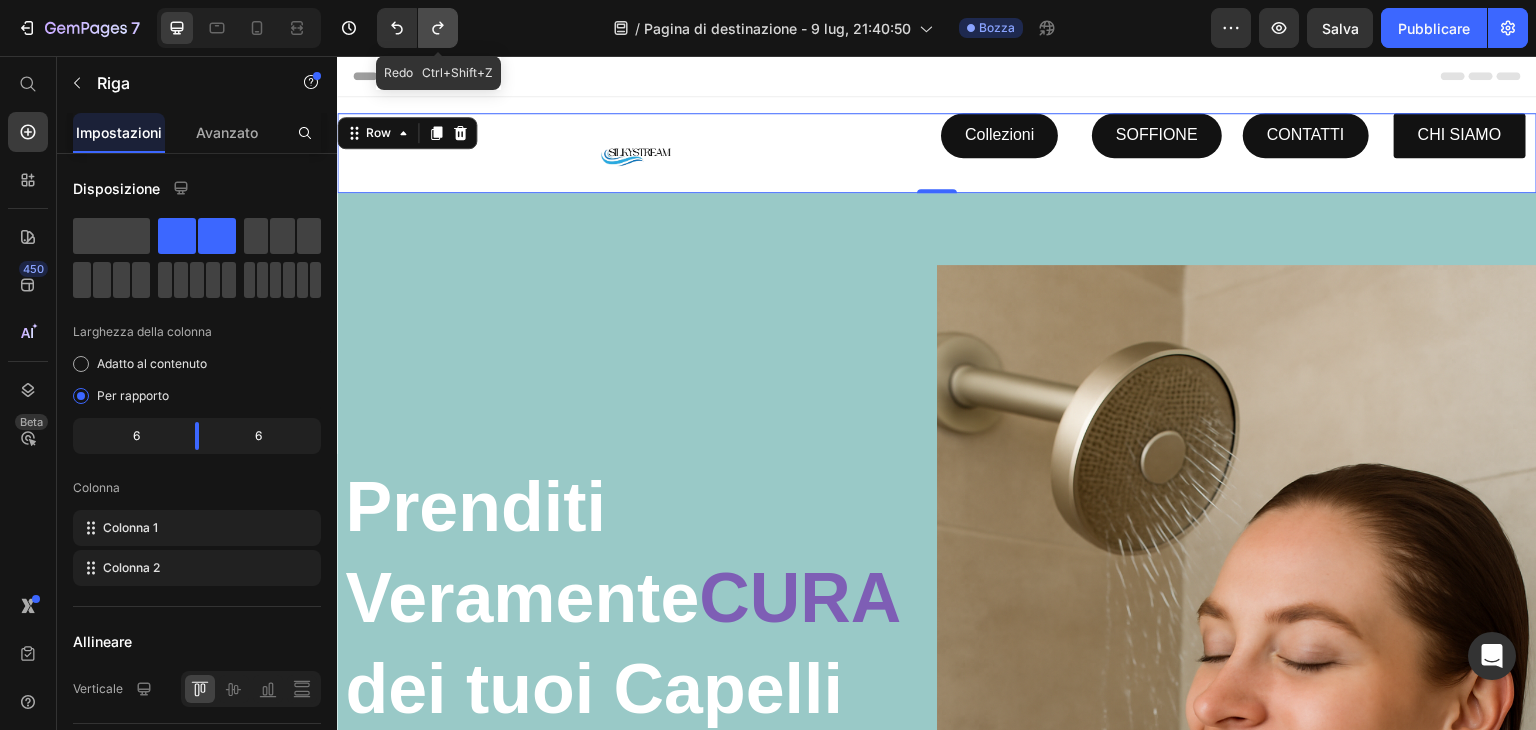 click 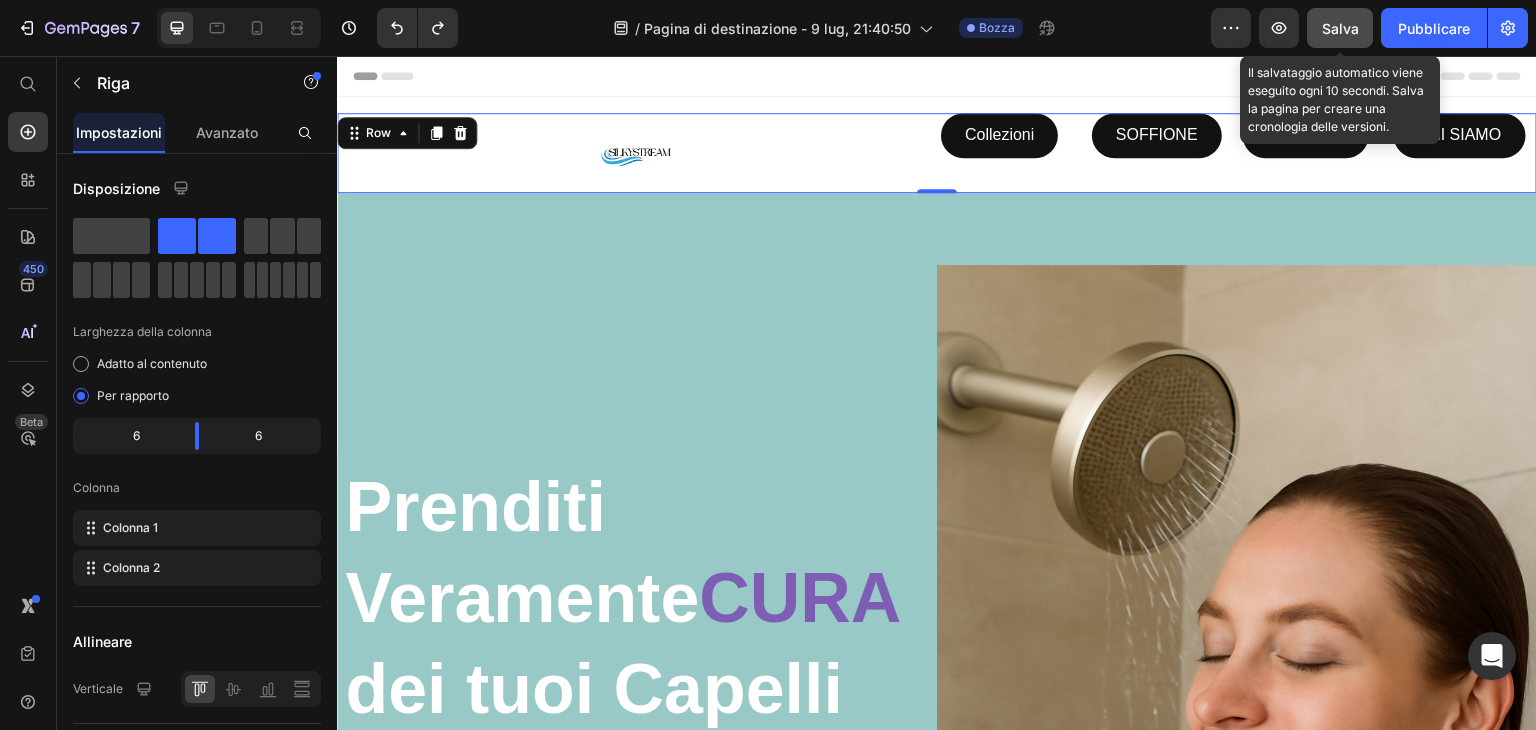 click on "Salva" at bounding box center [1340, 28] 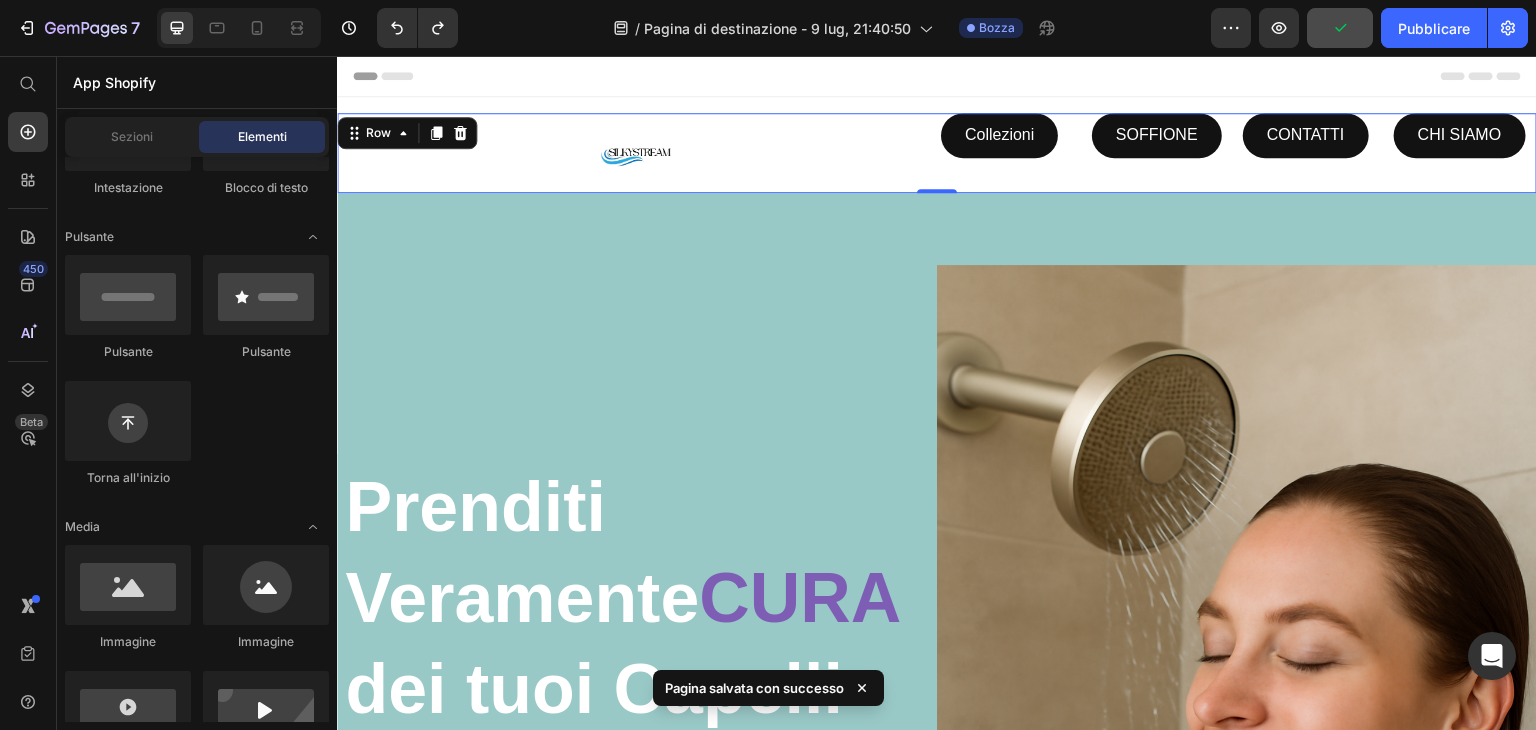 click on "Header" at bounding box center (937, 76) 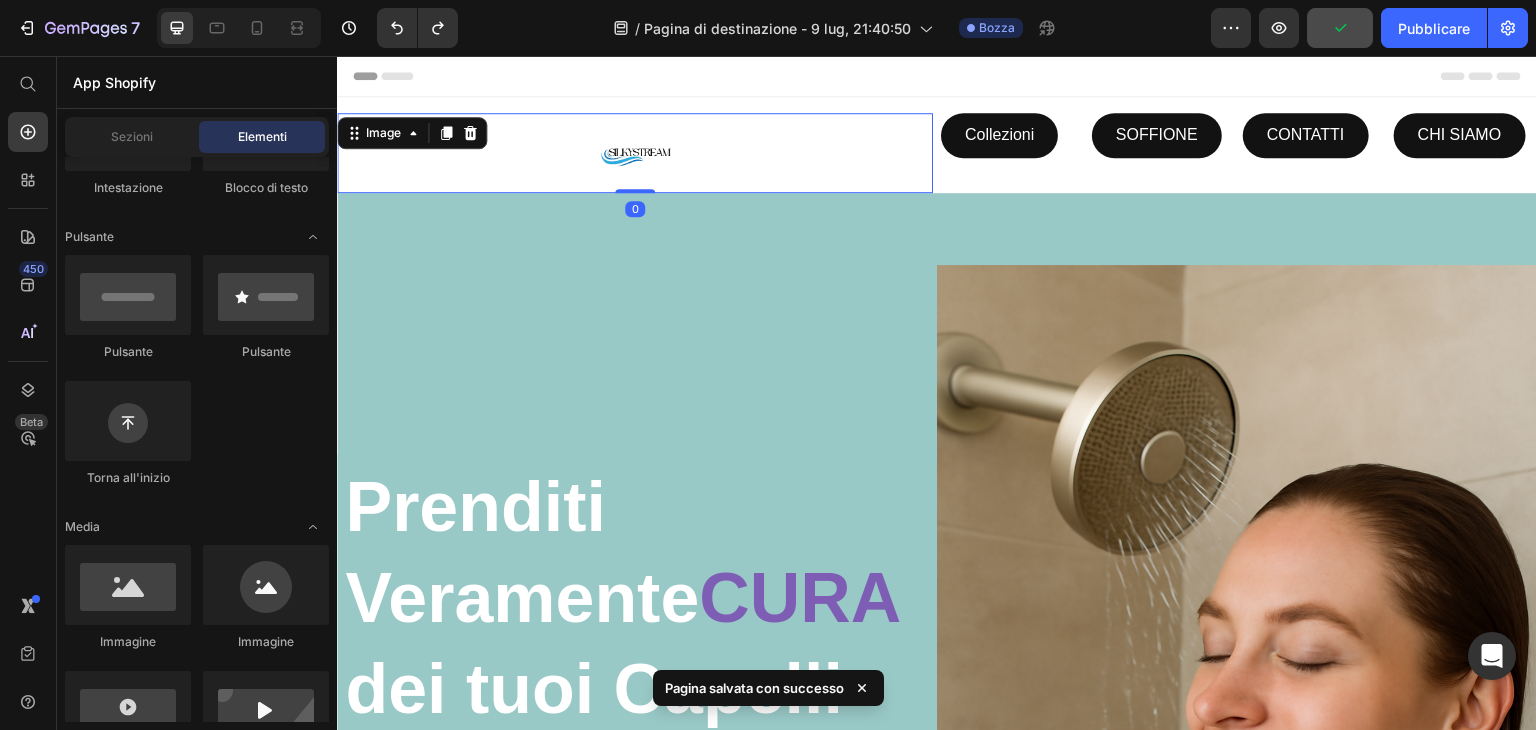 click at bounding box center (635, 153) 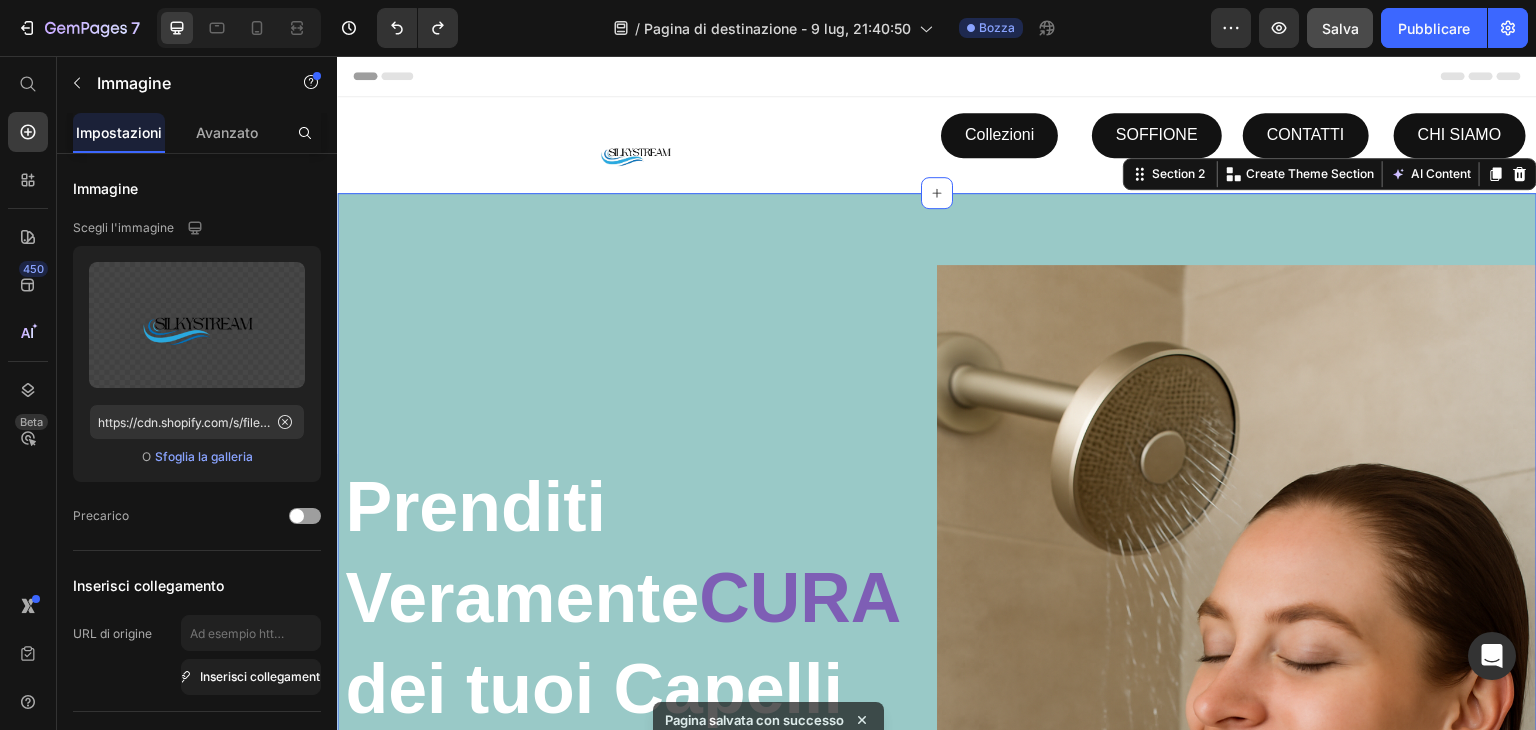 click on "Prenditi Veramente  CURA  dei tuoi Capelli Heading Scopri il comfort di una pelle più sana con i nostri prodotti progettati per purificare l’acqua, godendoti un'esperienza di doccia rigenerante, migliorando l’idratazione della pelle e la salute dei capelli. Il tuo corpo ti ringrazierà! Text block Scopri di più Button Image Row Row Section 2   You can create reusable sections Create Theme Section AI Content Write with GemAI What would you like to describe here? Tone and Voice Persuasive Product Show more Generate" at bounding box center [937, 715] 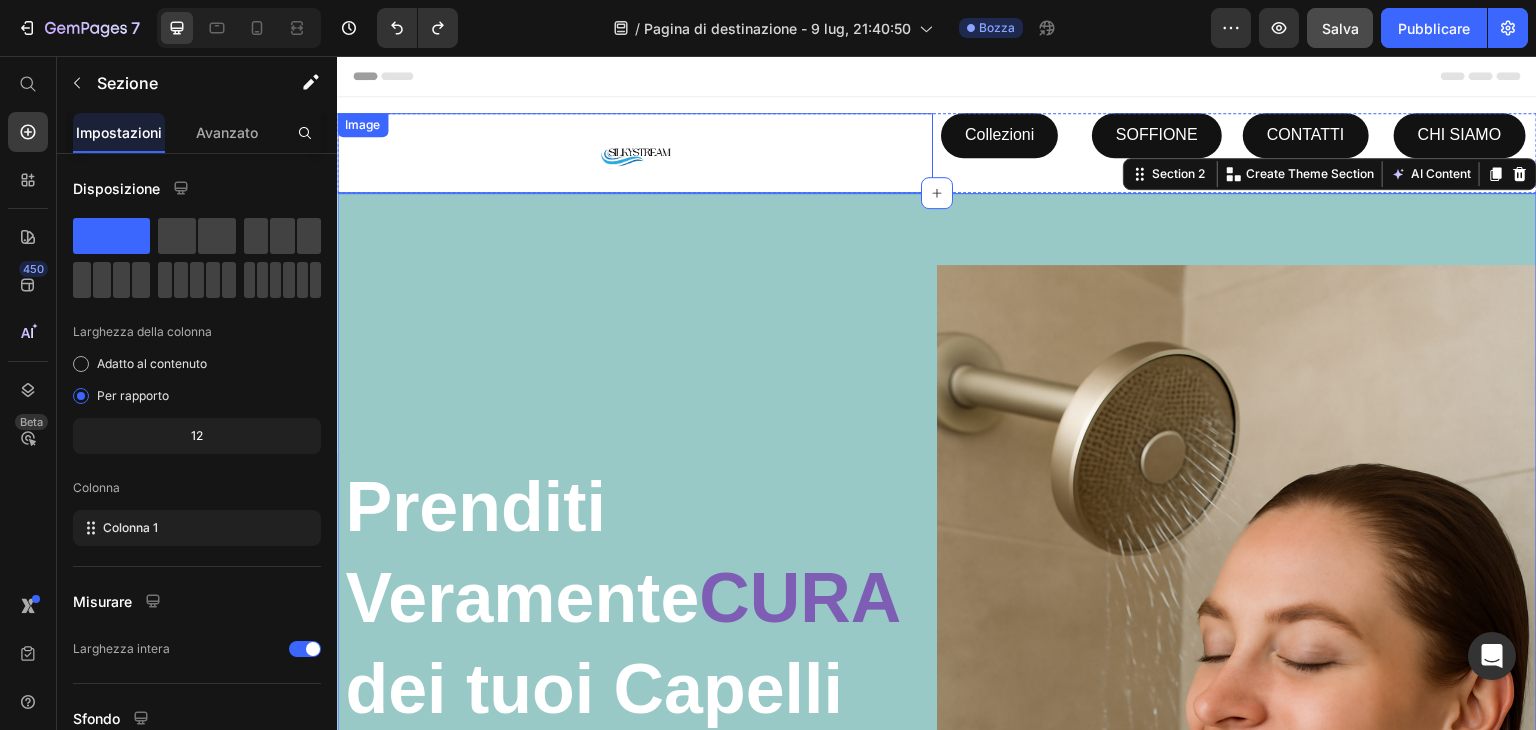 click at bounding box center [635, 153] 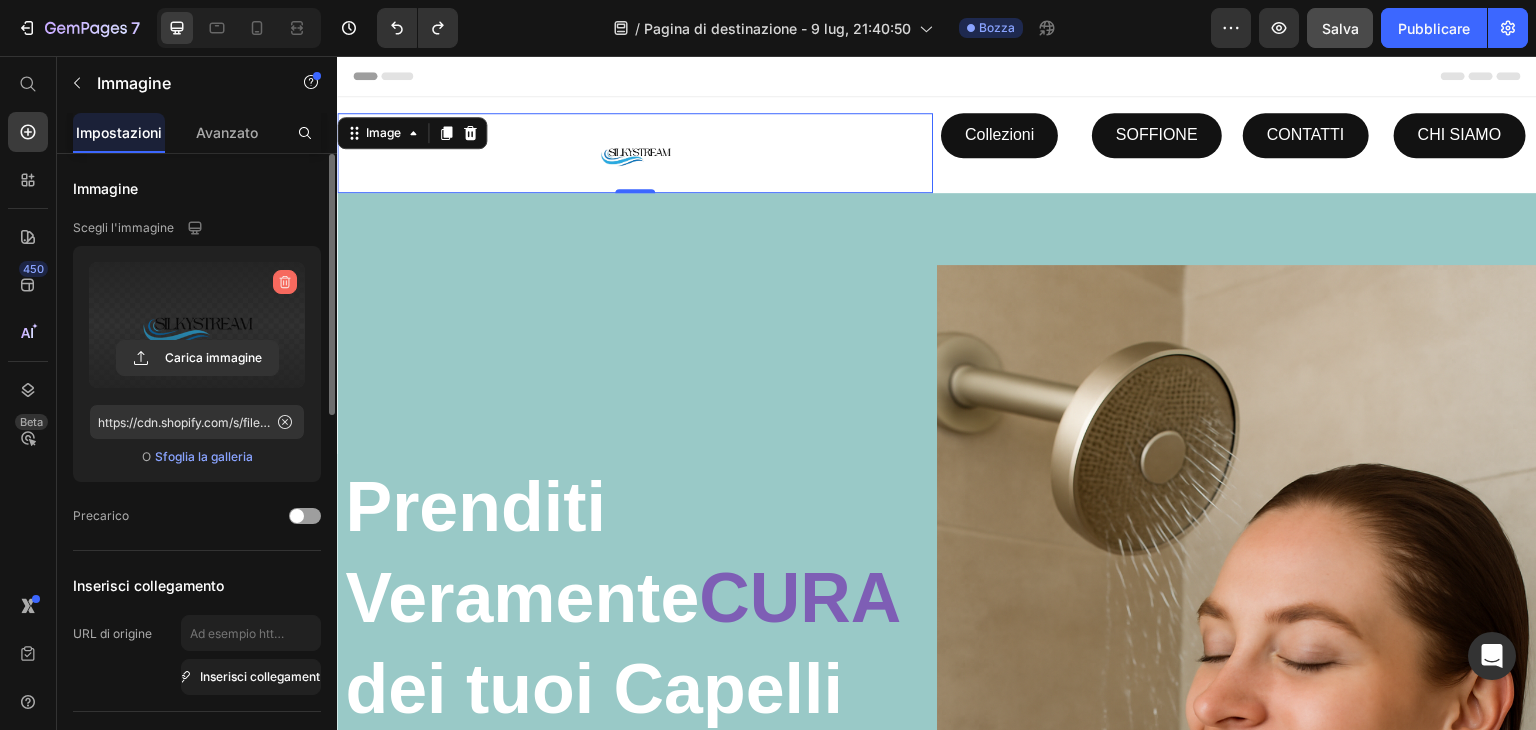 click 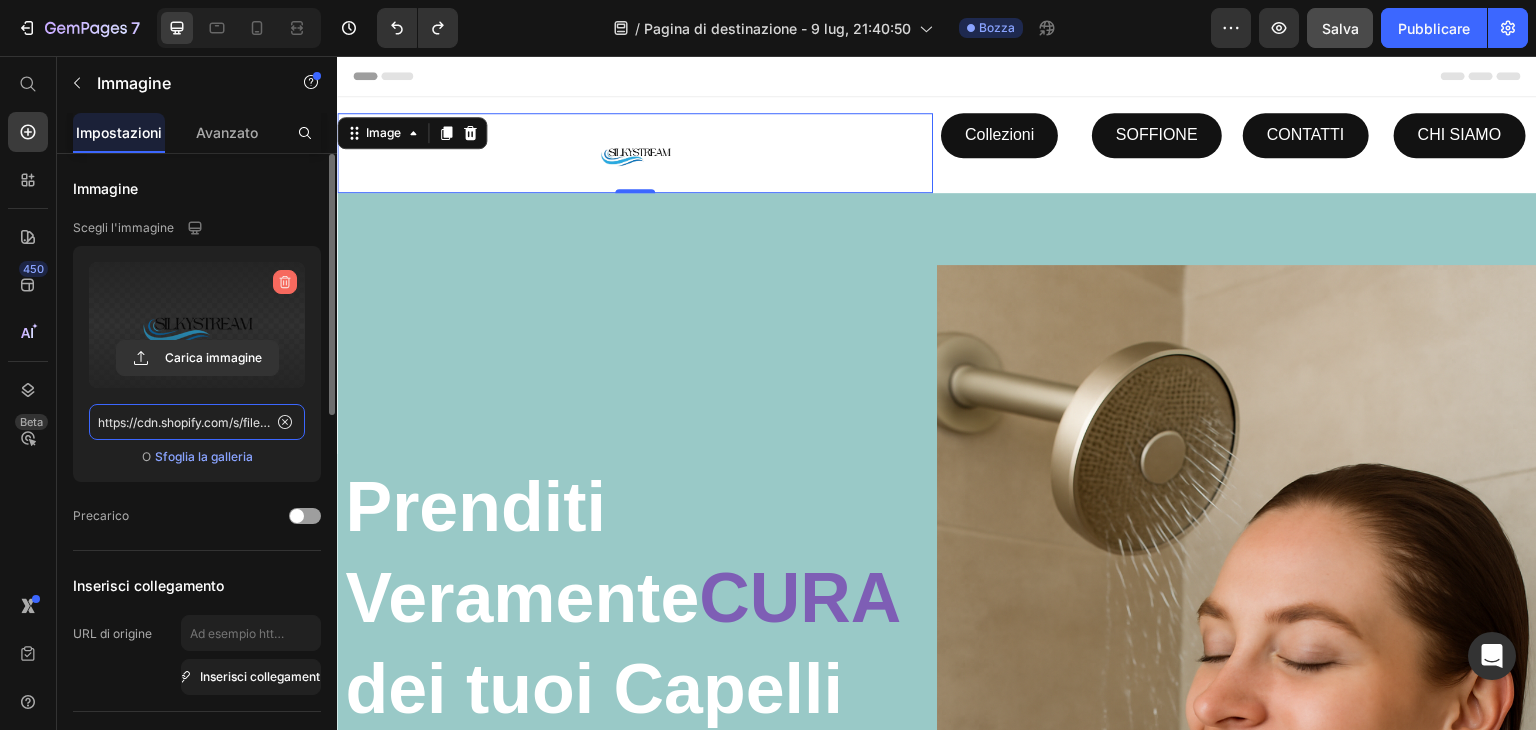 type 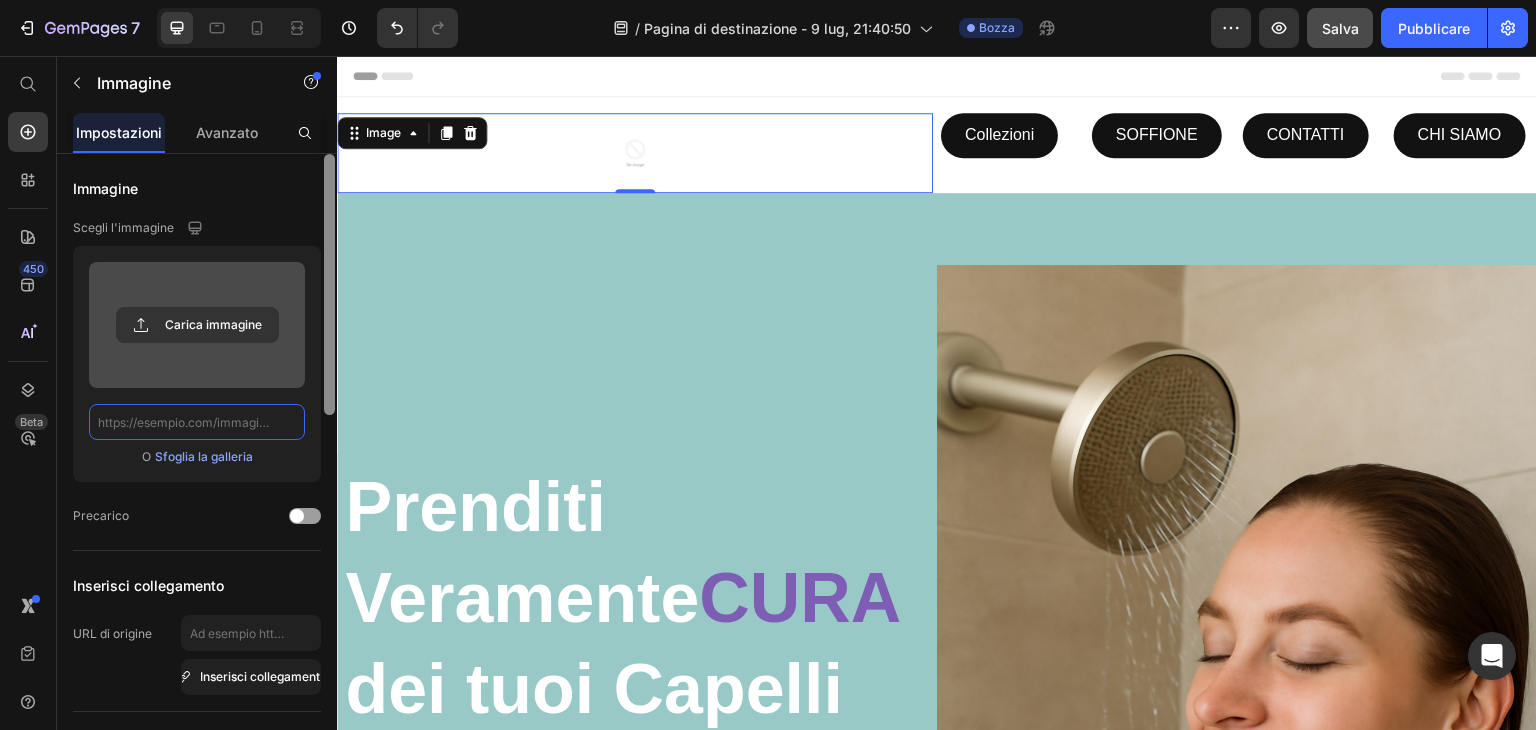 scroll, scrollTop: 0, scrollLeft: 0, axis: both 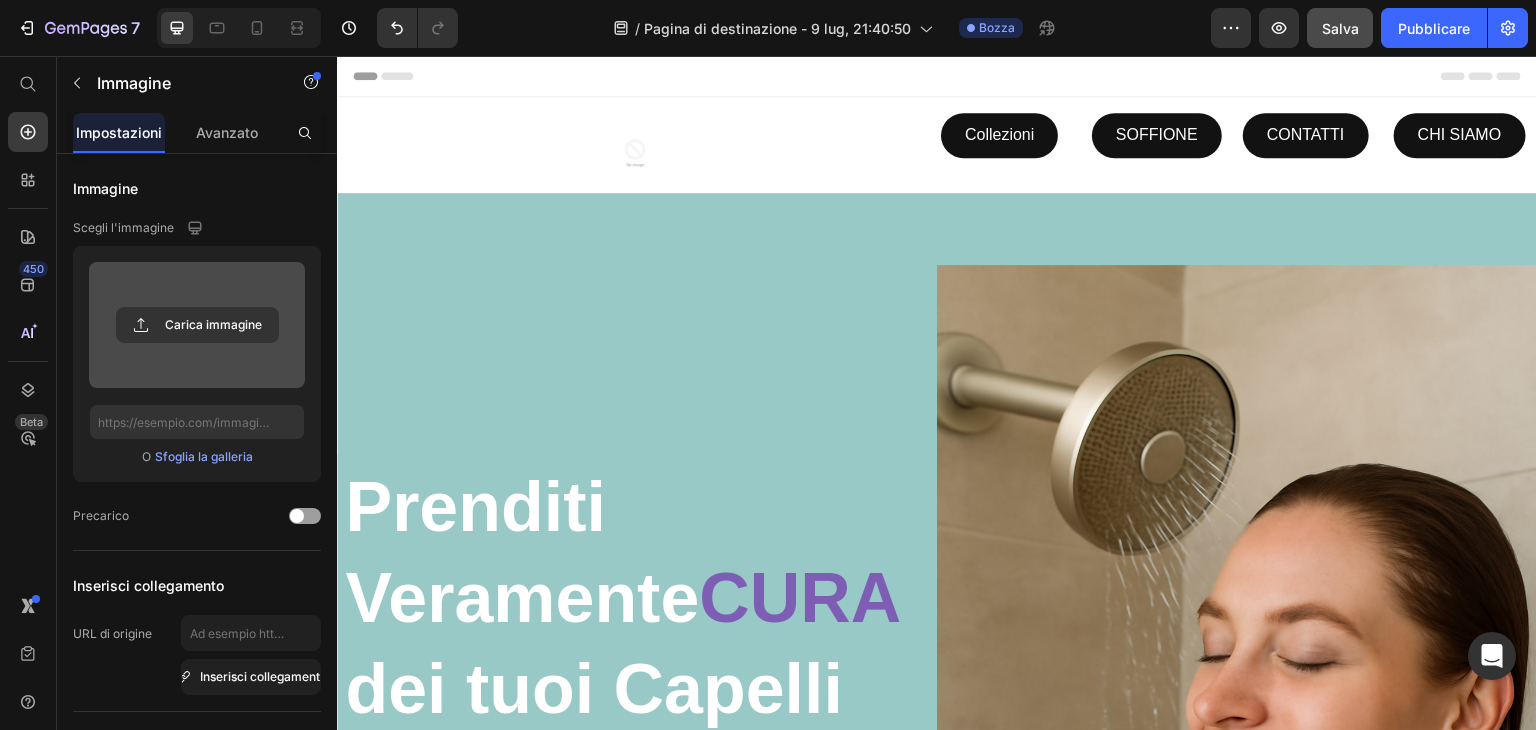 click on "Header" at bounding box center (937, 76) 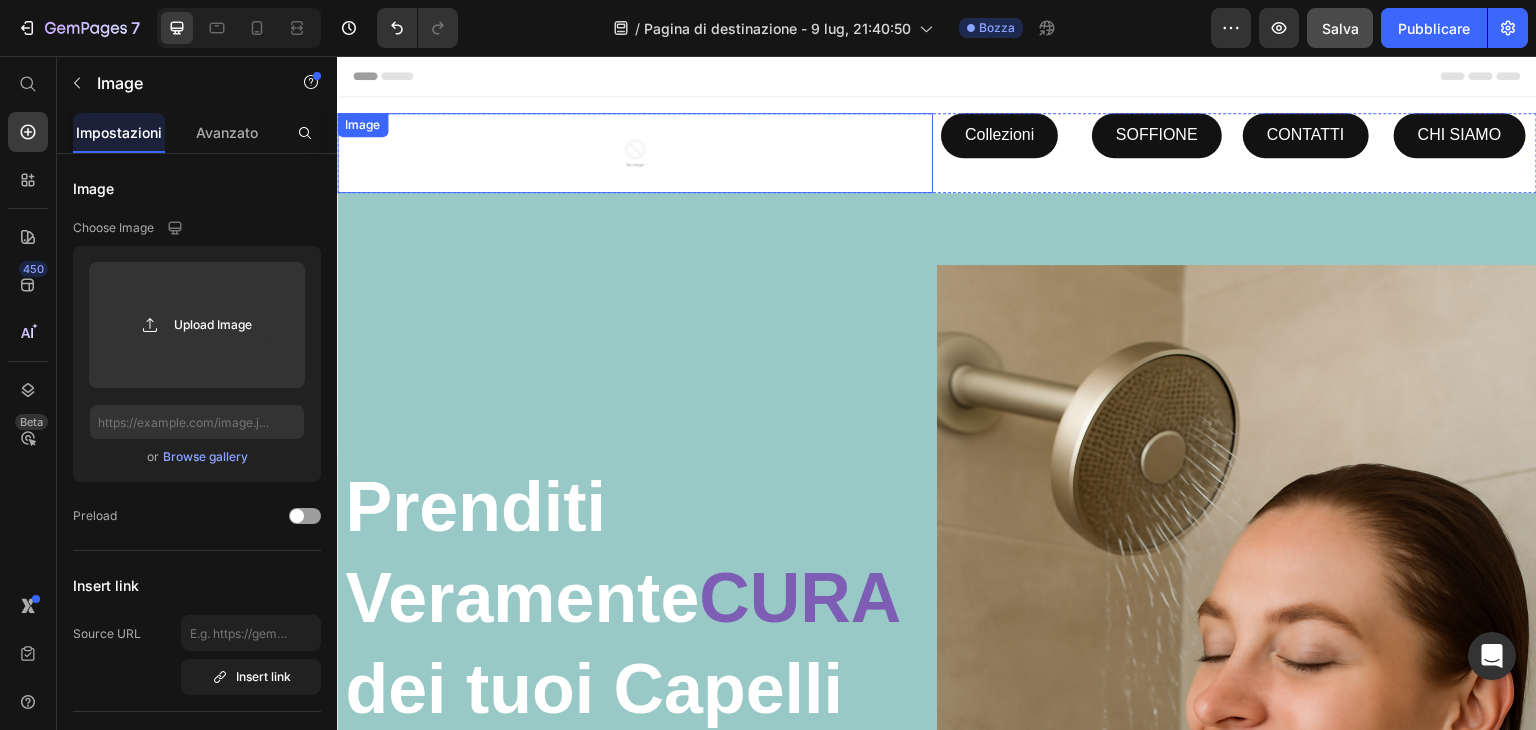 click at bounding box center (635, 153) 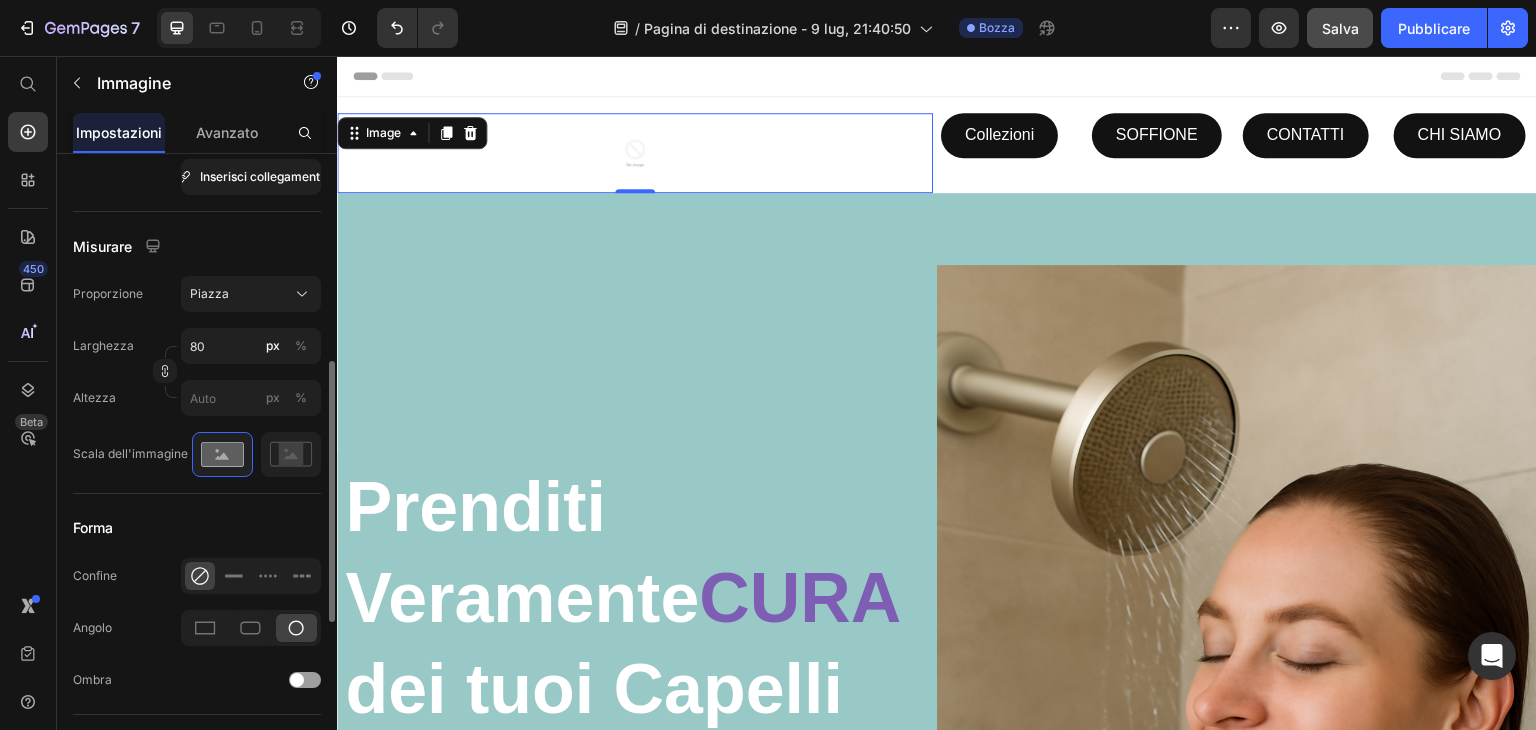 scroll, scrollTop: 300, scrollLeft: 0, axis: vertical 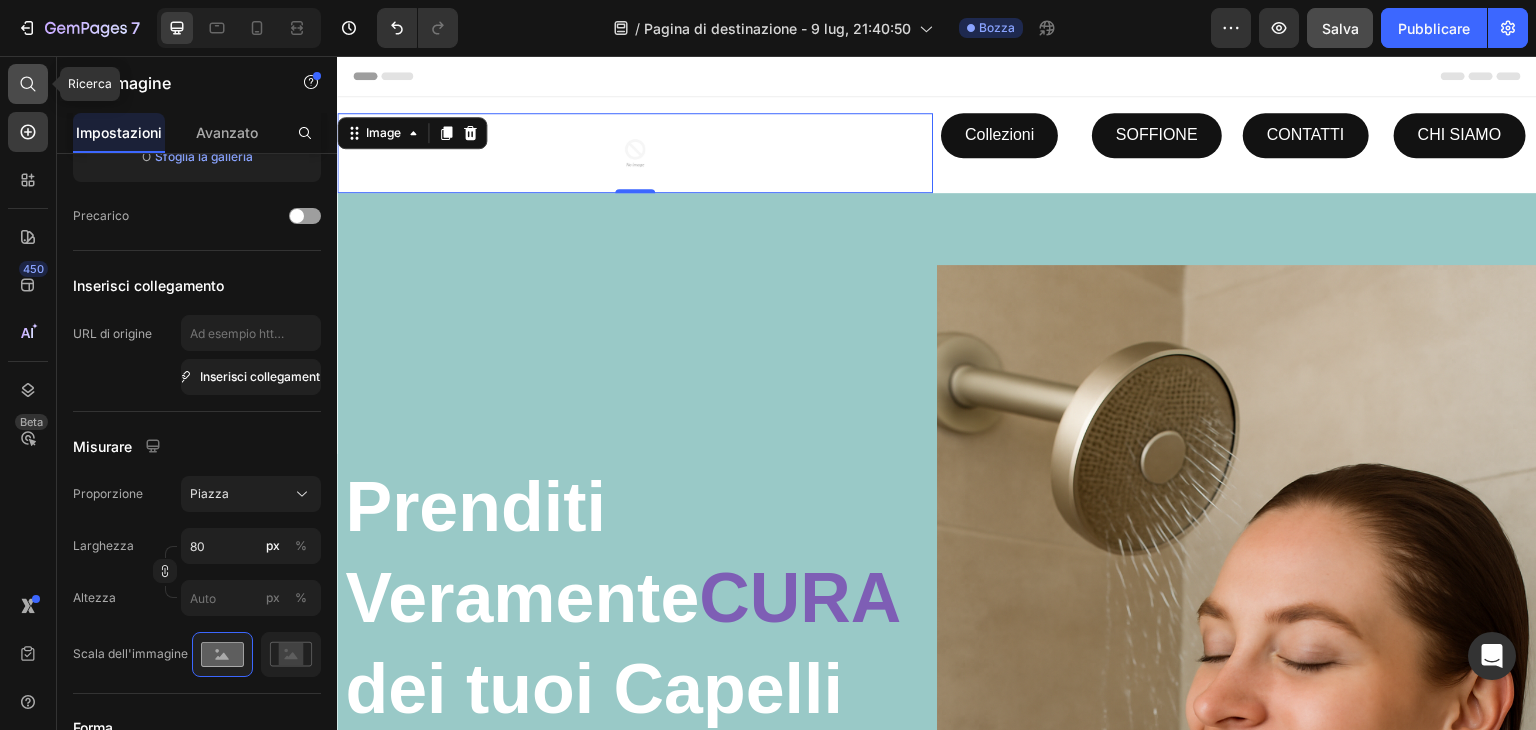 click 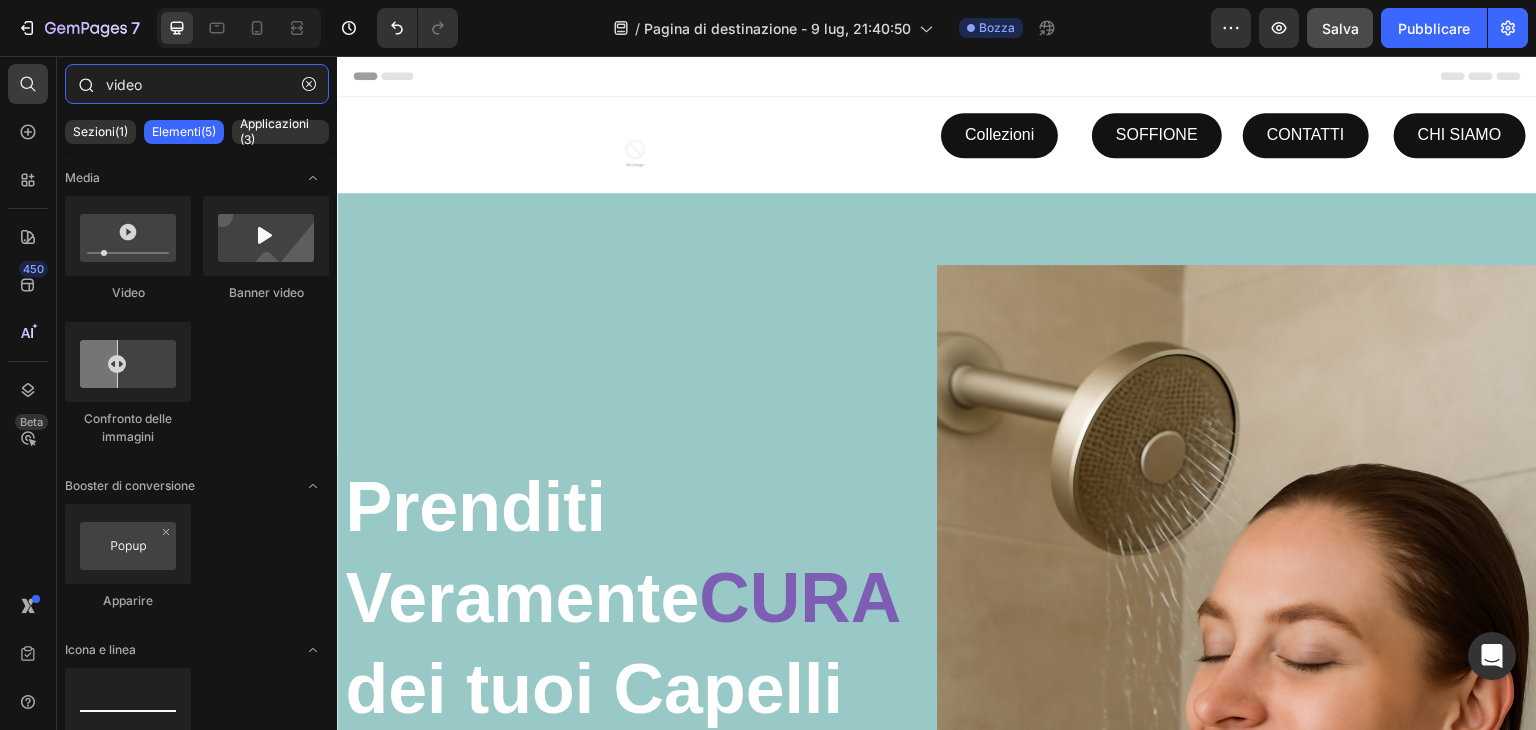click on "video" at bounding box center [197, 84] 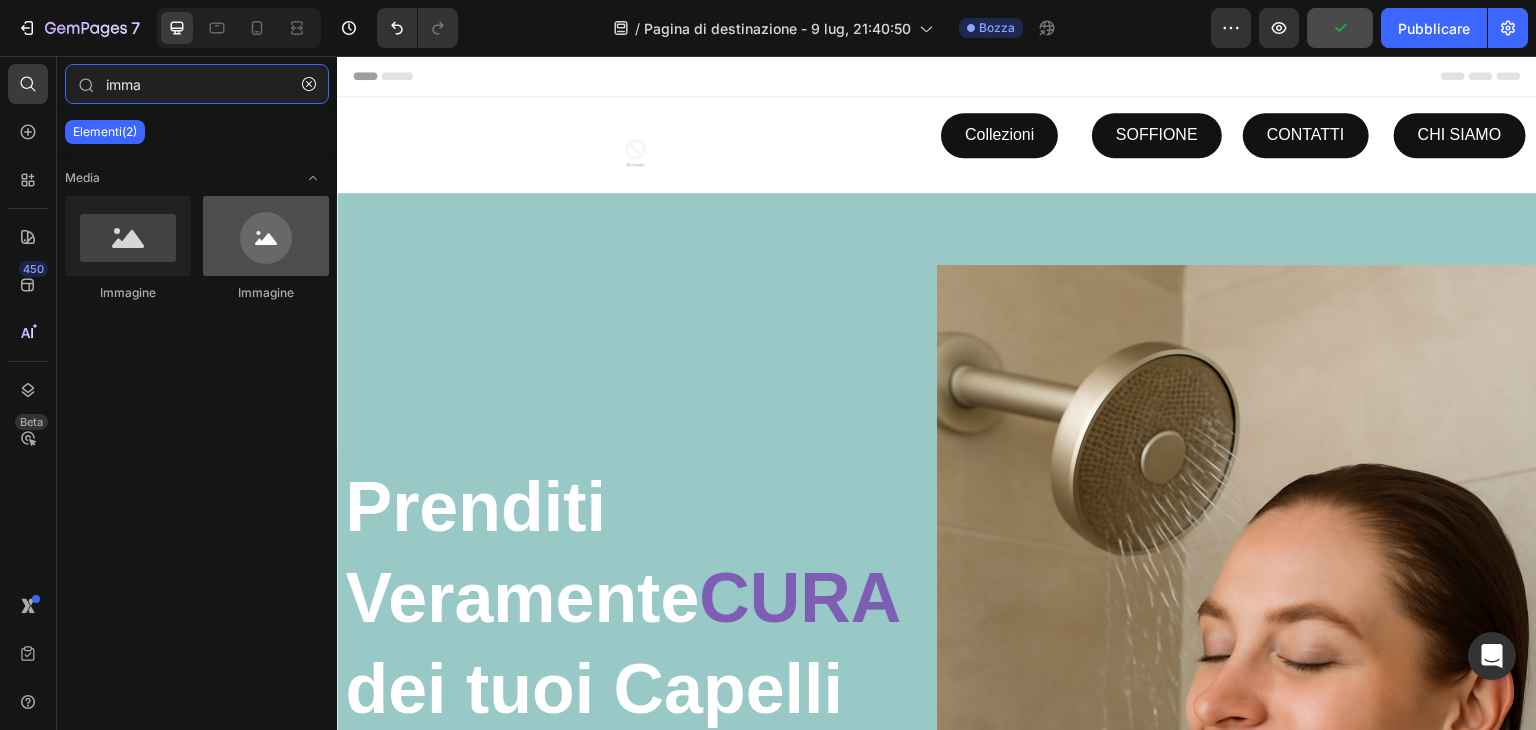 type on "imma" 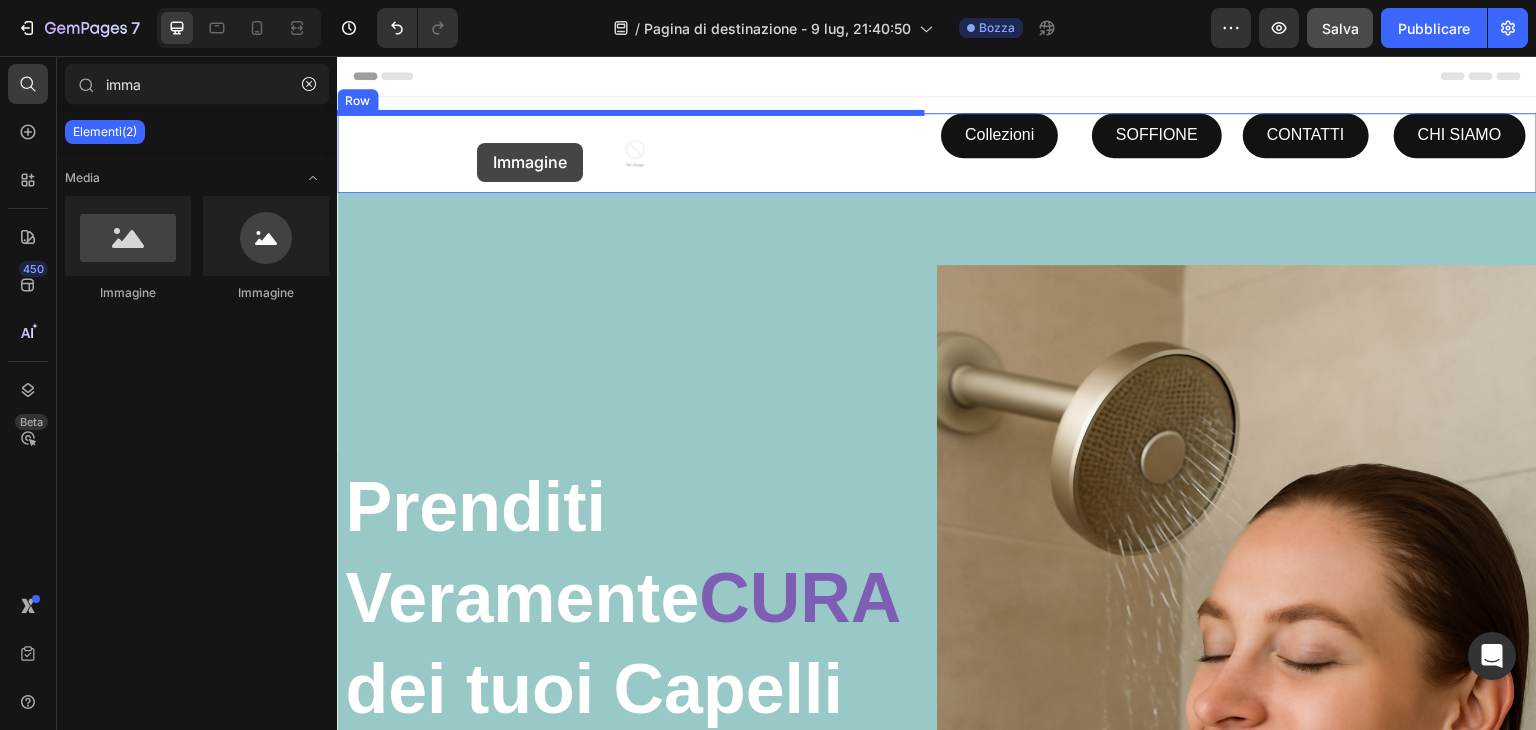 drag, startPoint x: 589, startPoint y: 297, endPoint x: 477, endPoint y: 143, distance: 190.4206 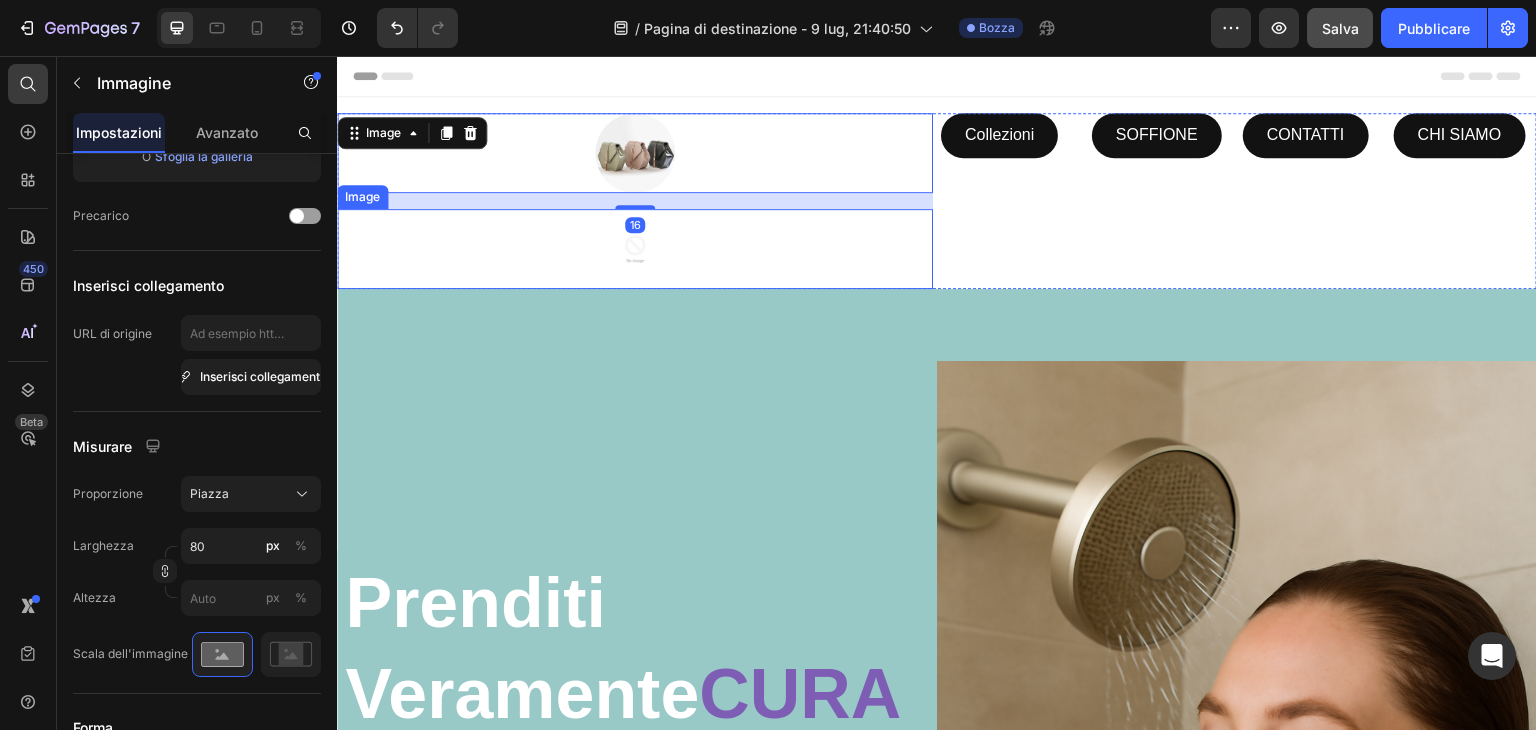 click at bounding box center (635, 249) 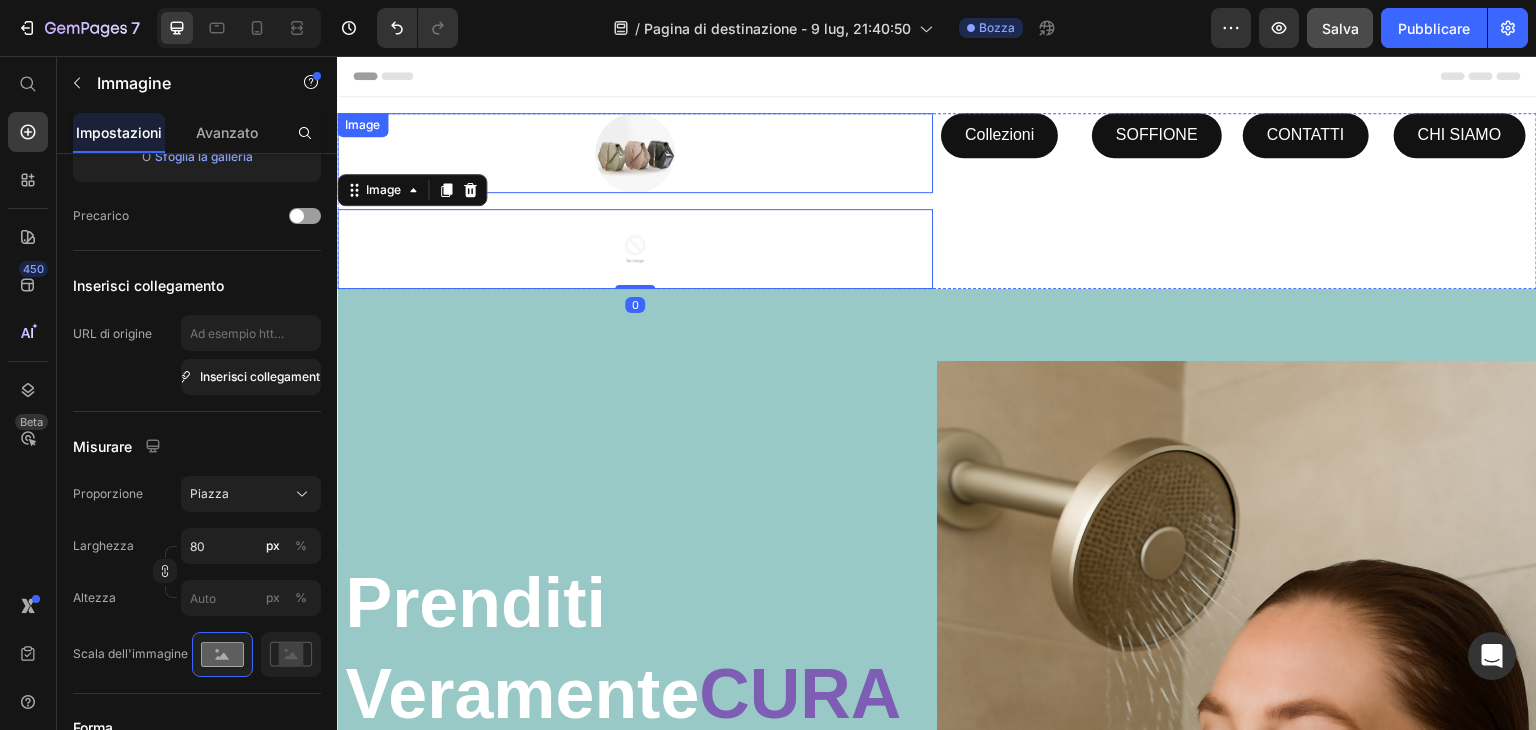click at bounding box center [635, 153] 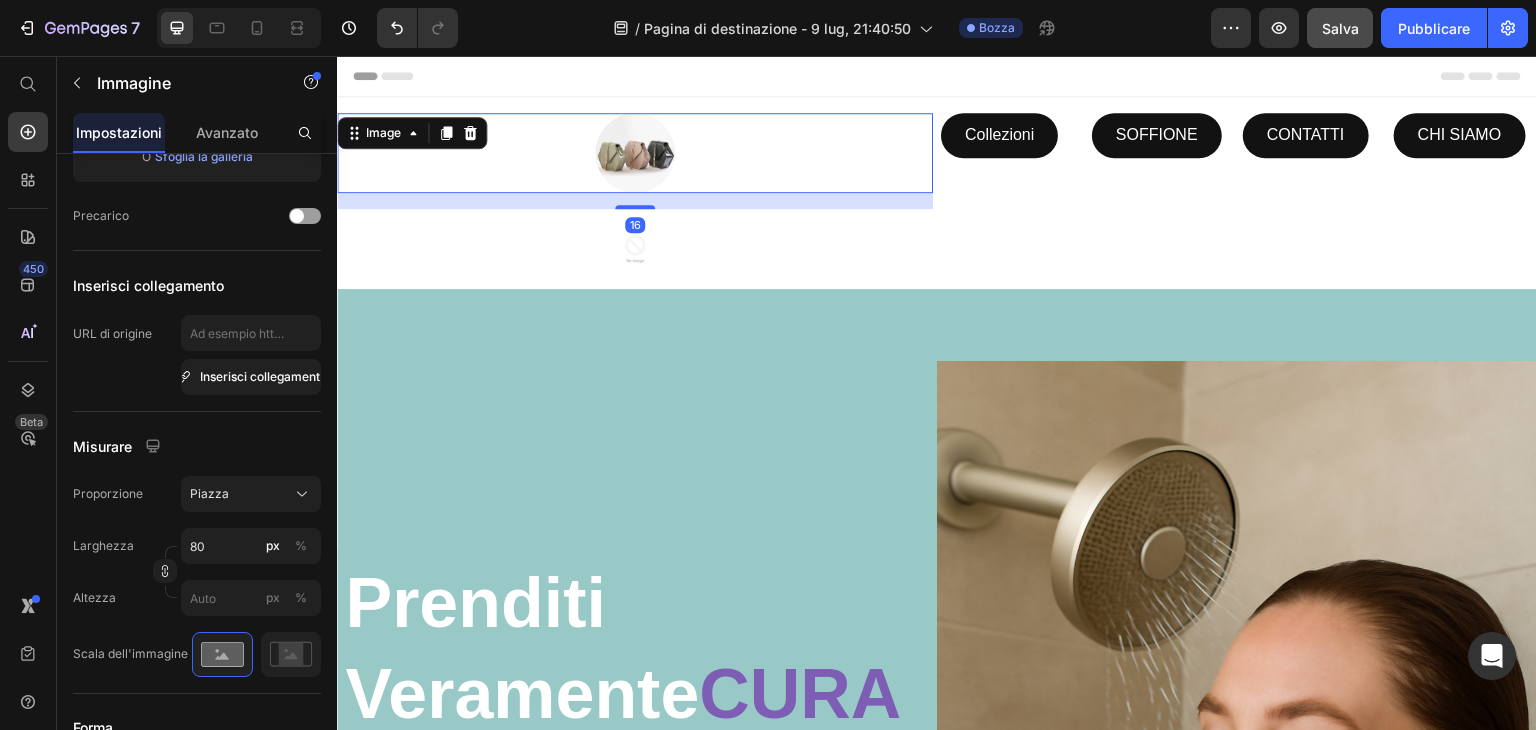 click at bounding box center (635, 153) 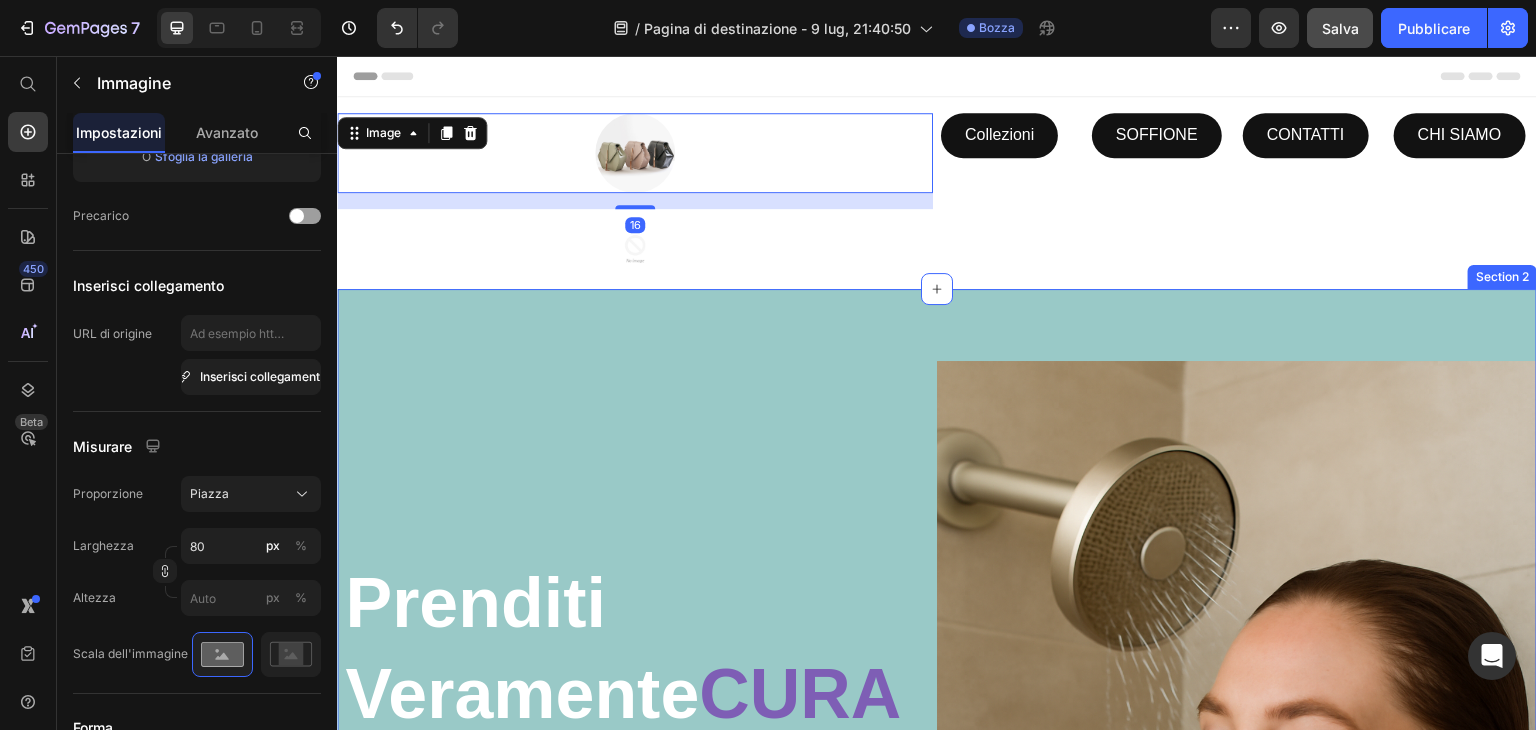 click on "Prenditi Veramente  CURA  dei tuoi Capelli Heading Scopri il comfort di una pelle più sana con i nostri prodotti progettati per purificare l’acqua, godendoti un'esperienza di doccia rigenerante, migliorando l’idratazione della pelle e la salute dei capelli. Il tuo corpo ti ringrazierà! Text block Scopri di più Button" at bounding box center (637, 811) 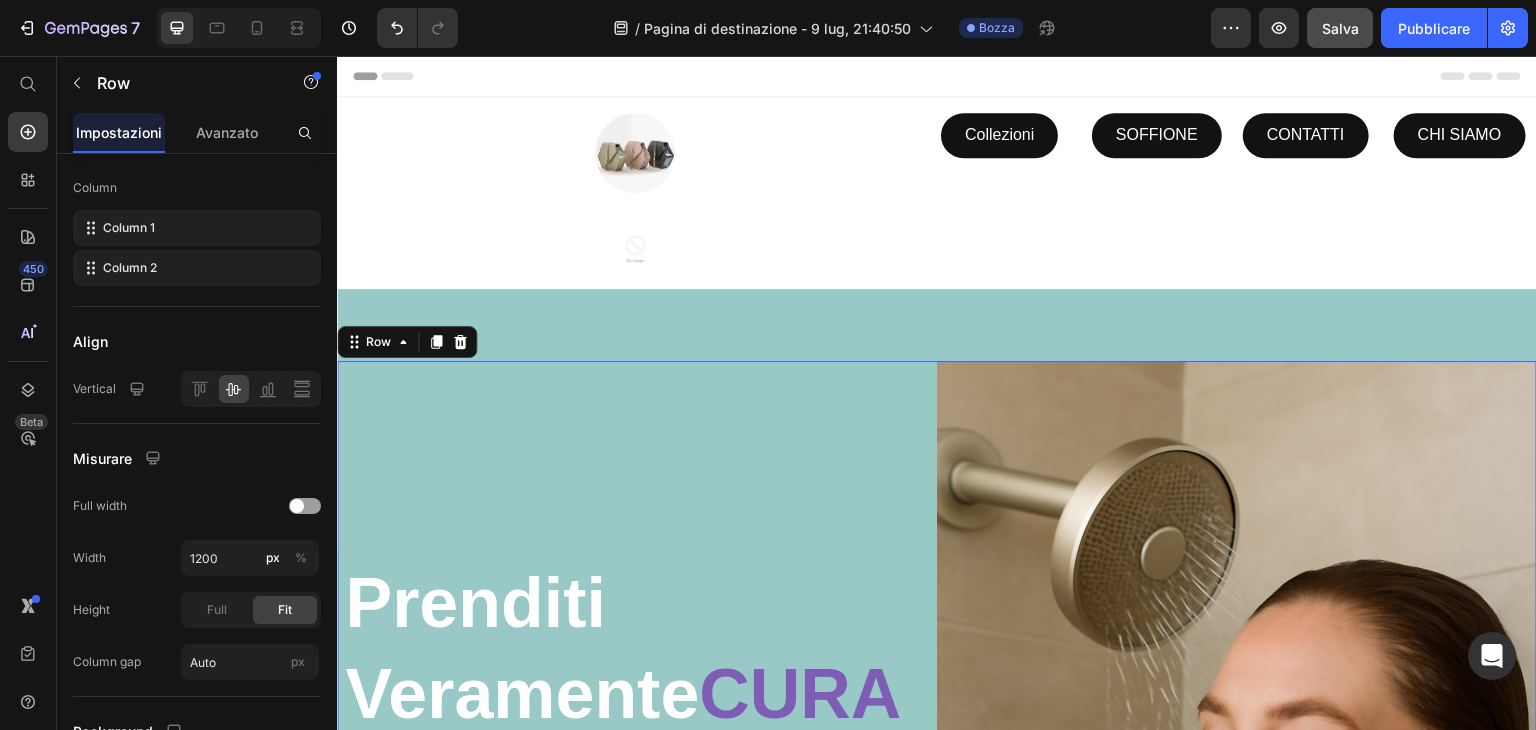 scroll, scrollTop: 0, scrollLeft: 0, axis: both 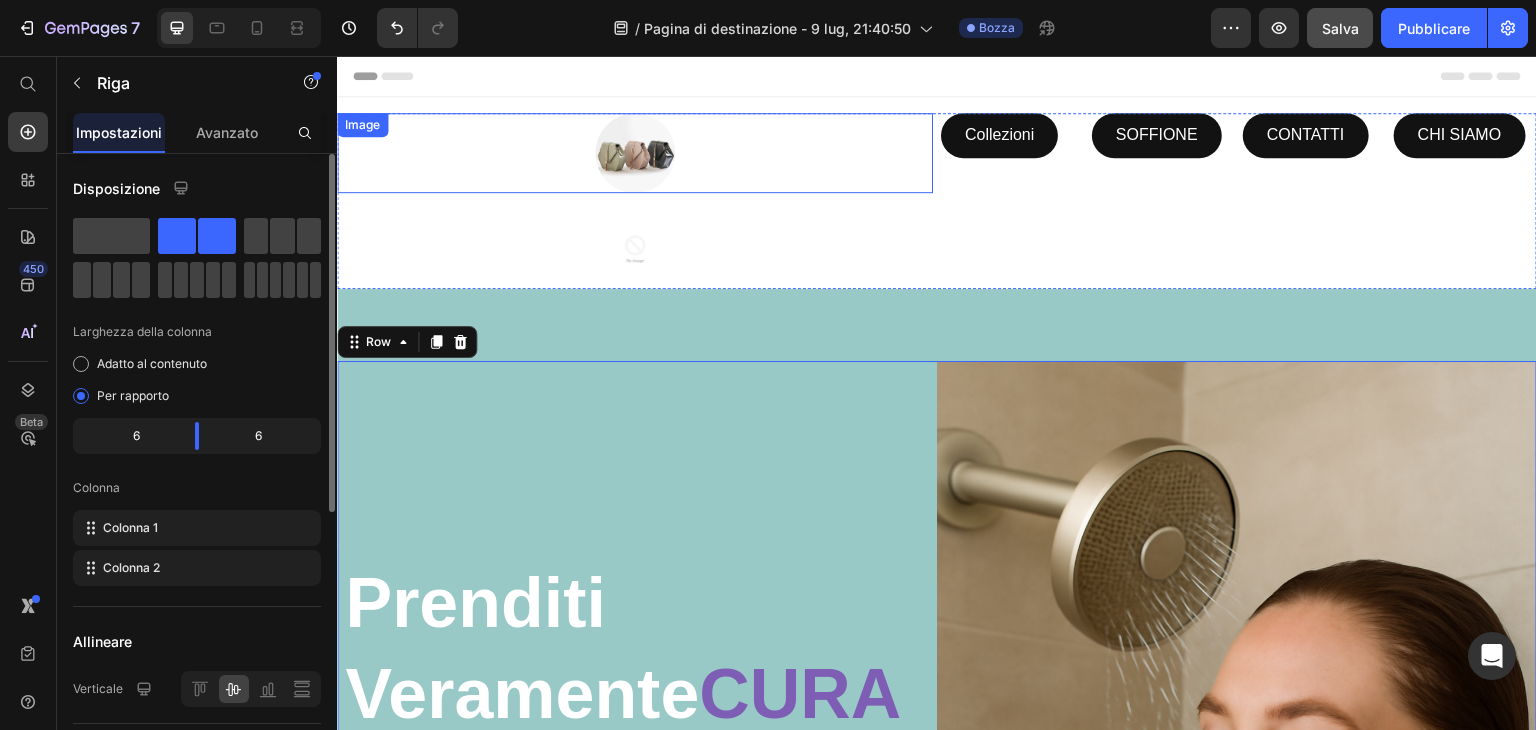click at bounding box center (635, 153) 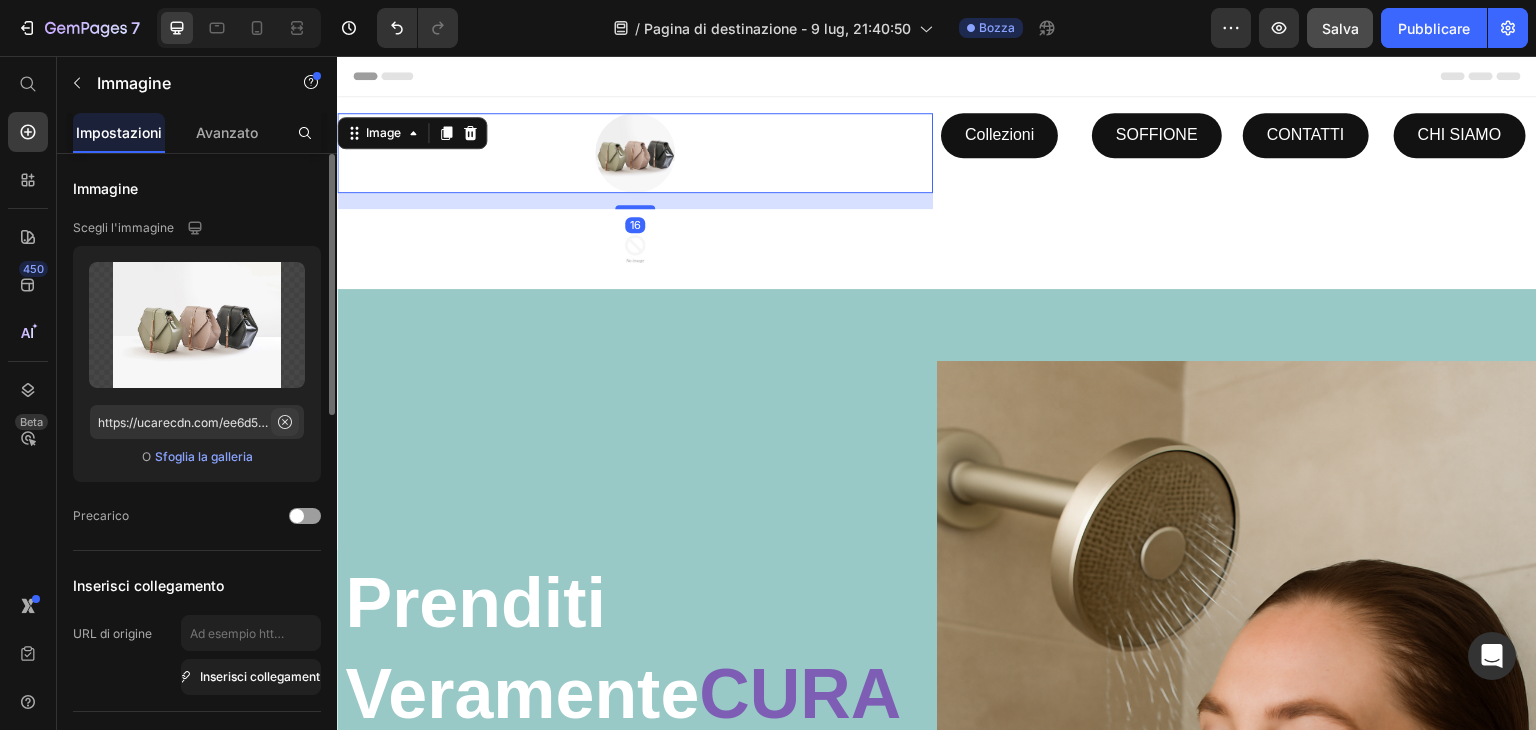 click 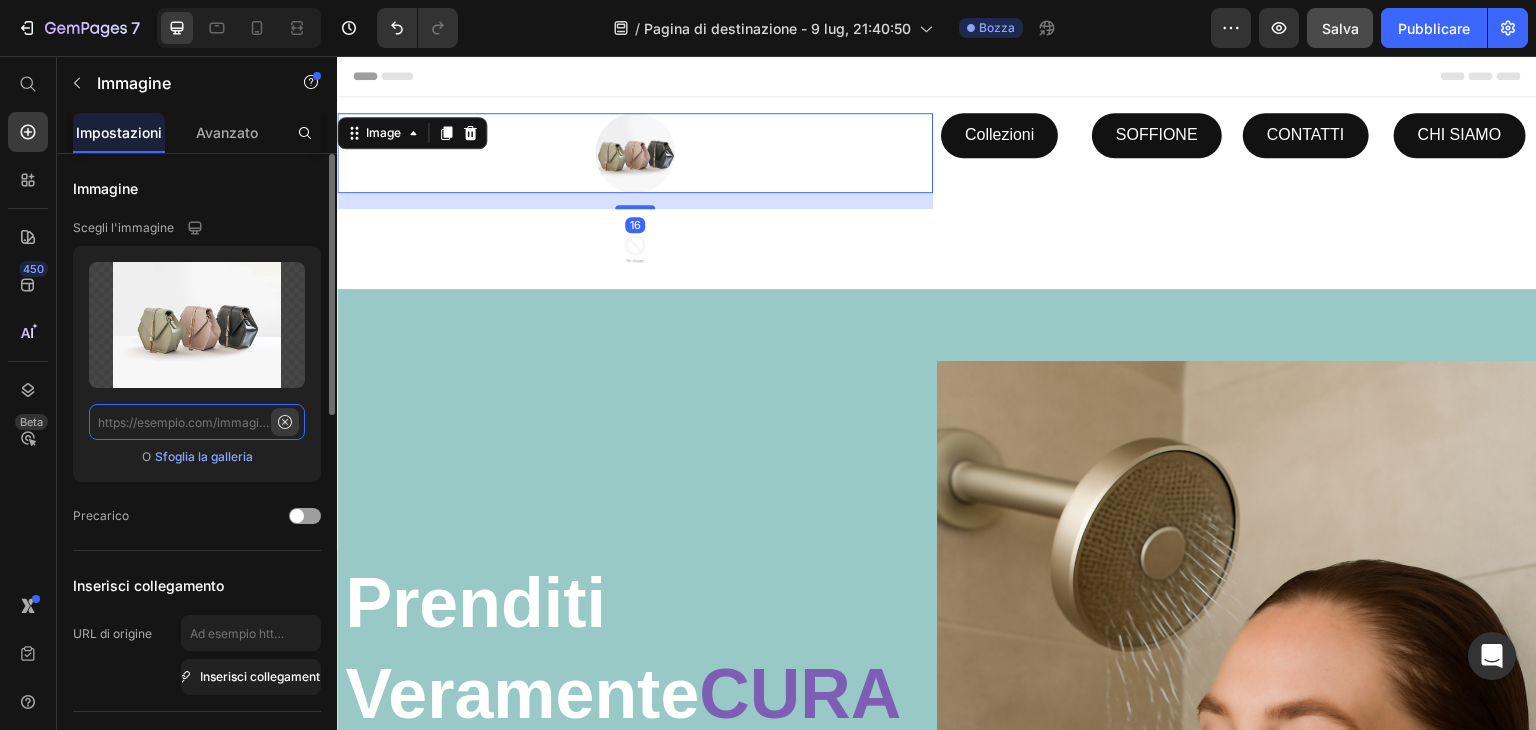 scroll, scrollTop: 0, scrollLeft: 0, axis: both 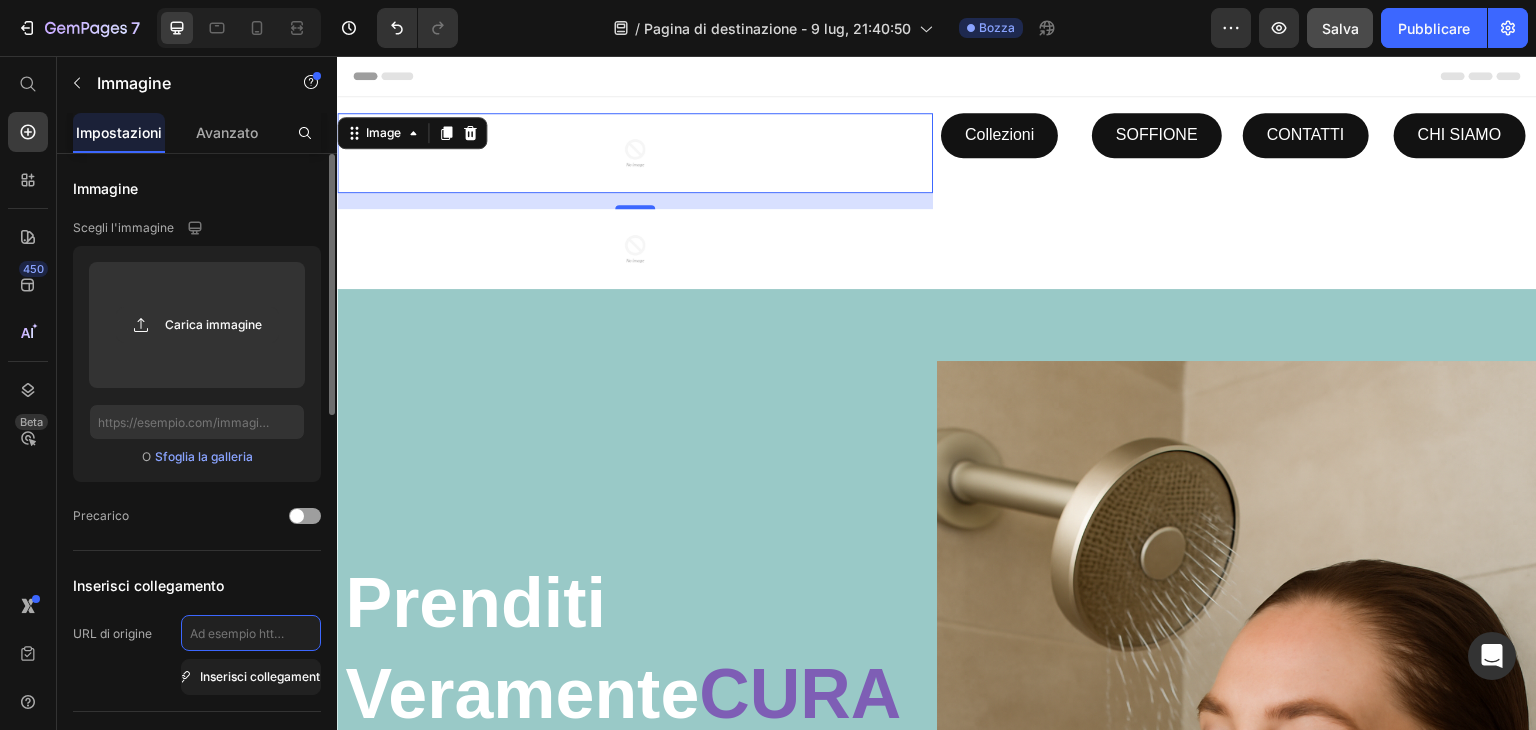 click 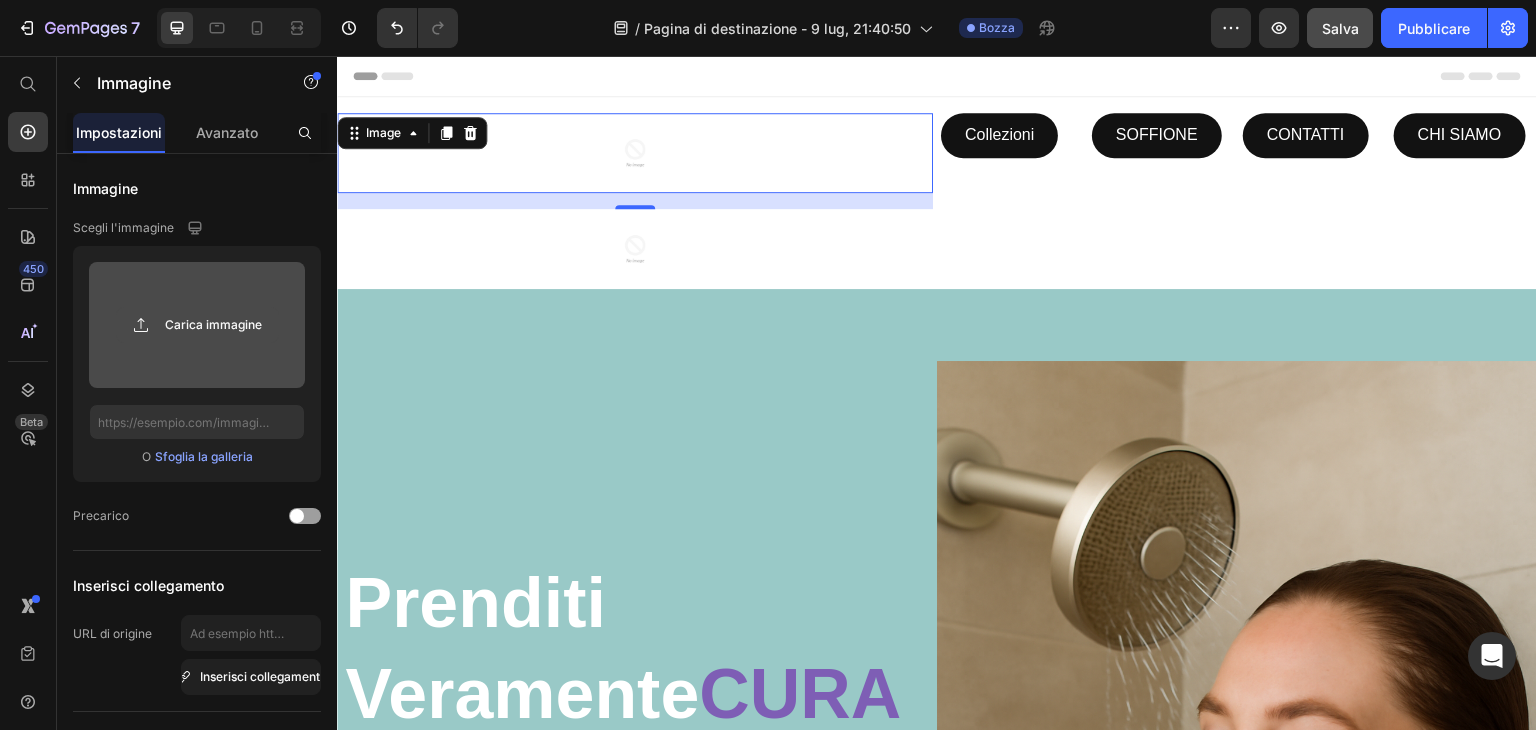 click 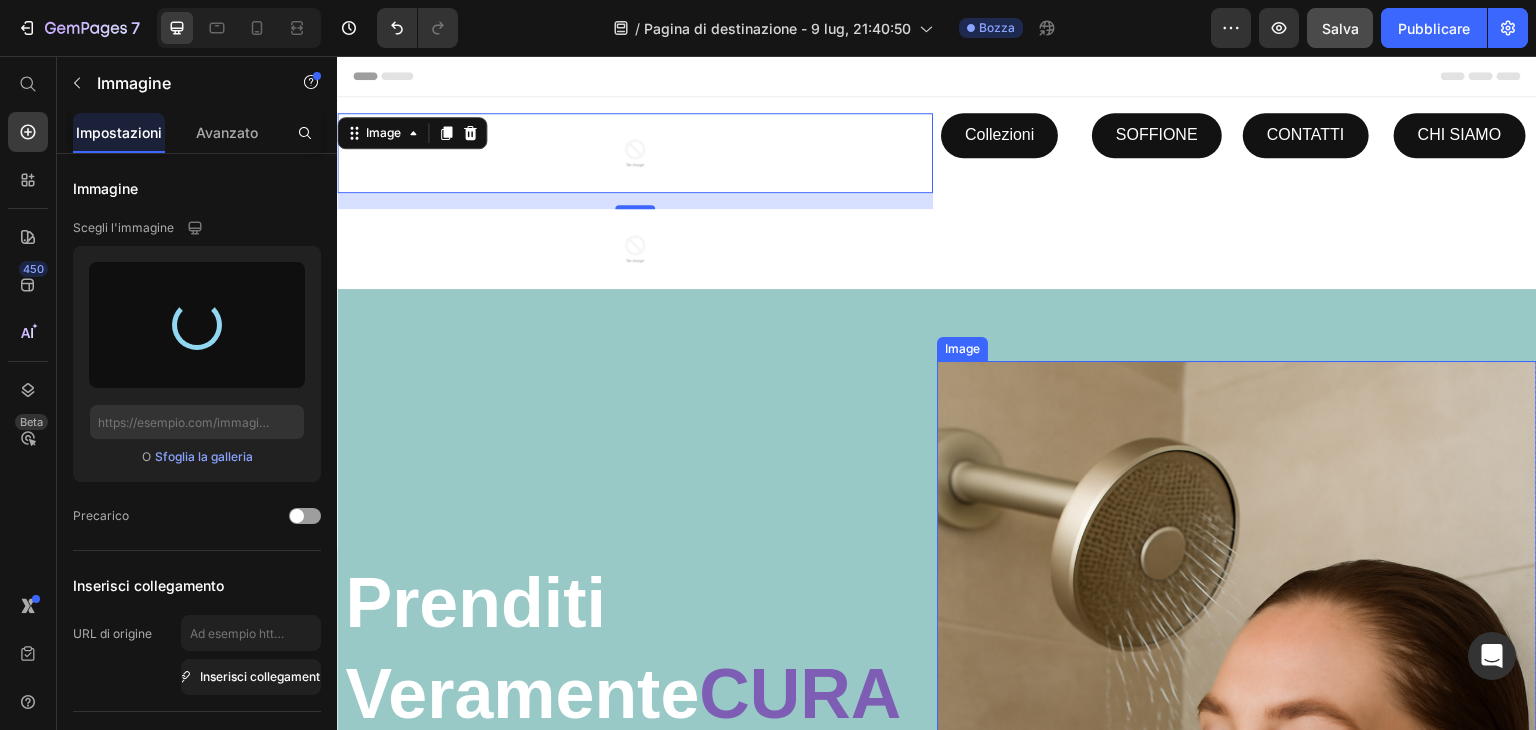 type on "https://cdn.shopify.com/s/files/1/0924/7224/6647/files/gempages_574365449991488575-117533b3-f650-4b01-abf4-bcf5b7fb5167.png" 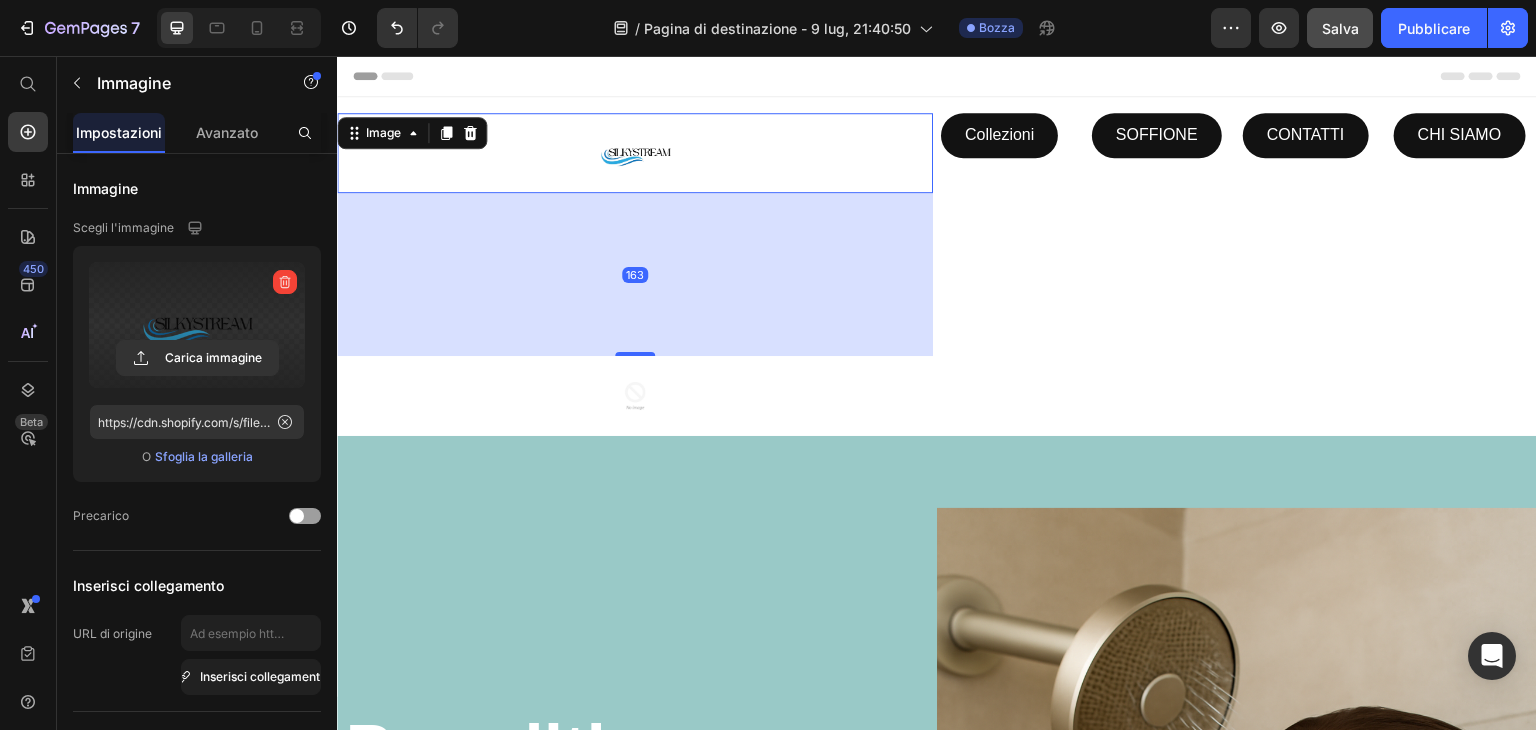 drag, startPoint x: 643, startPoint y: 233, endPoint x: 653, endPoint y: 360, distance: 127.39309 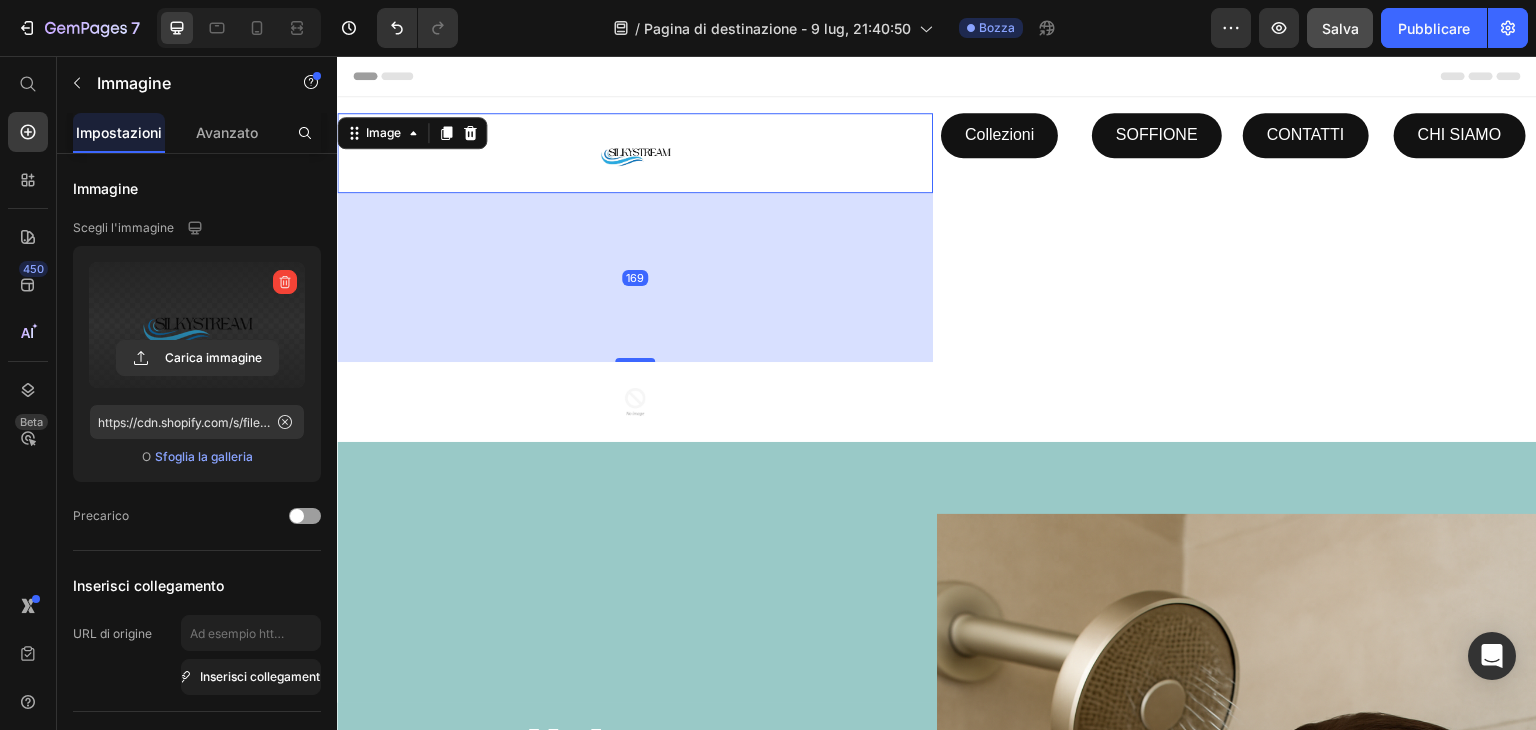 click at bounding box center (635, 153) 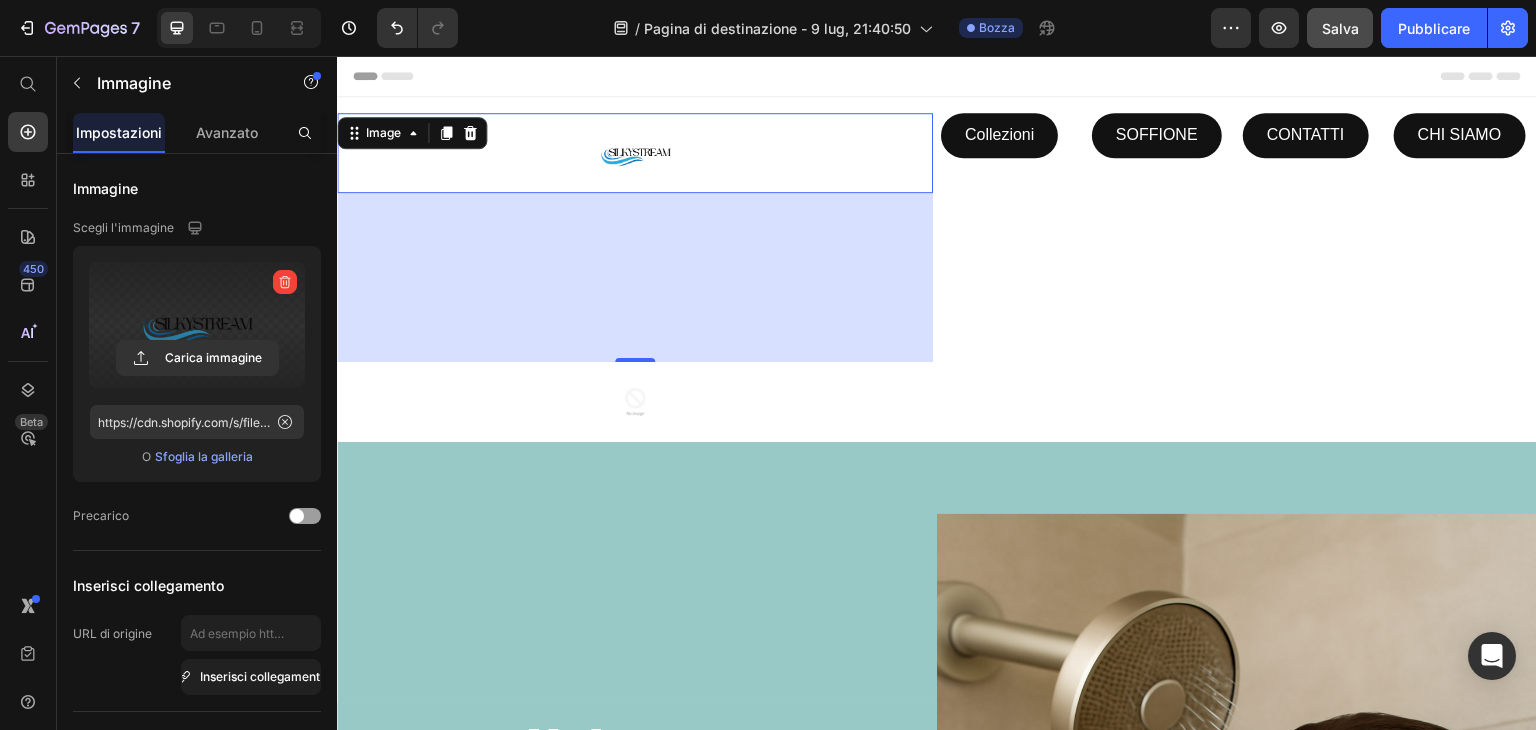 click on "Collezioni Button SOFFIONE  Button CONTATTI Button CHI SIAMO Button Row" at bounding box center [1239, 277] 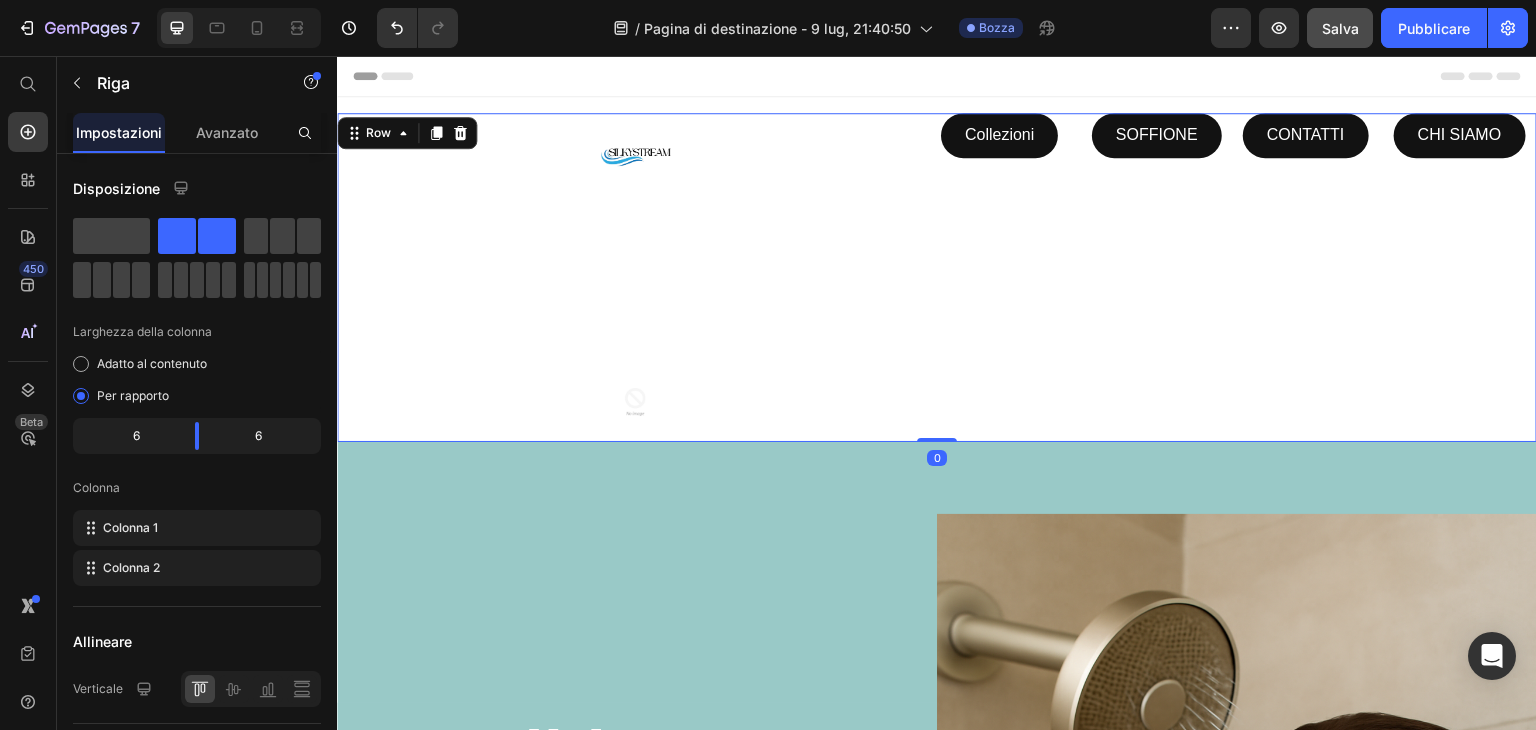 click on "Image Image" at bounding box center (635, 277) 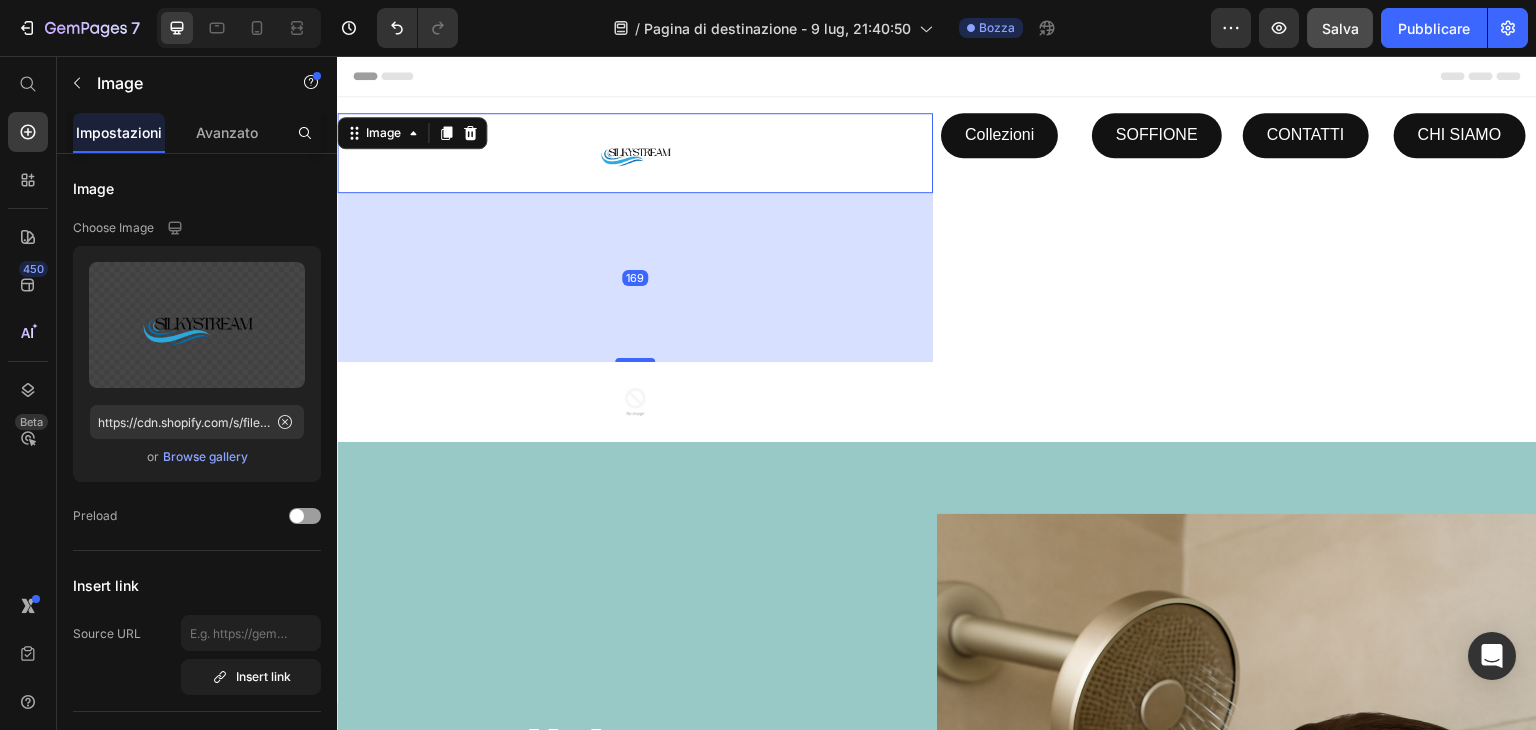 click at bounding box center (635, 153) 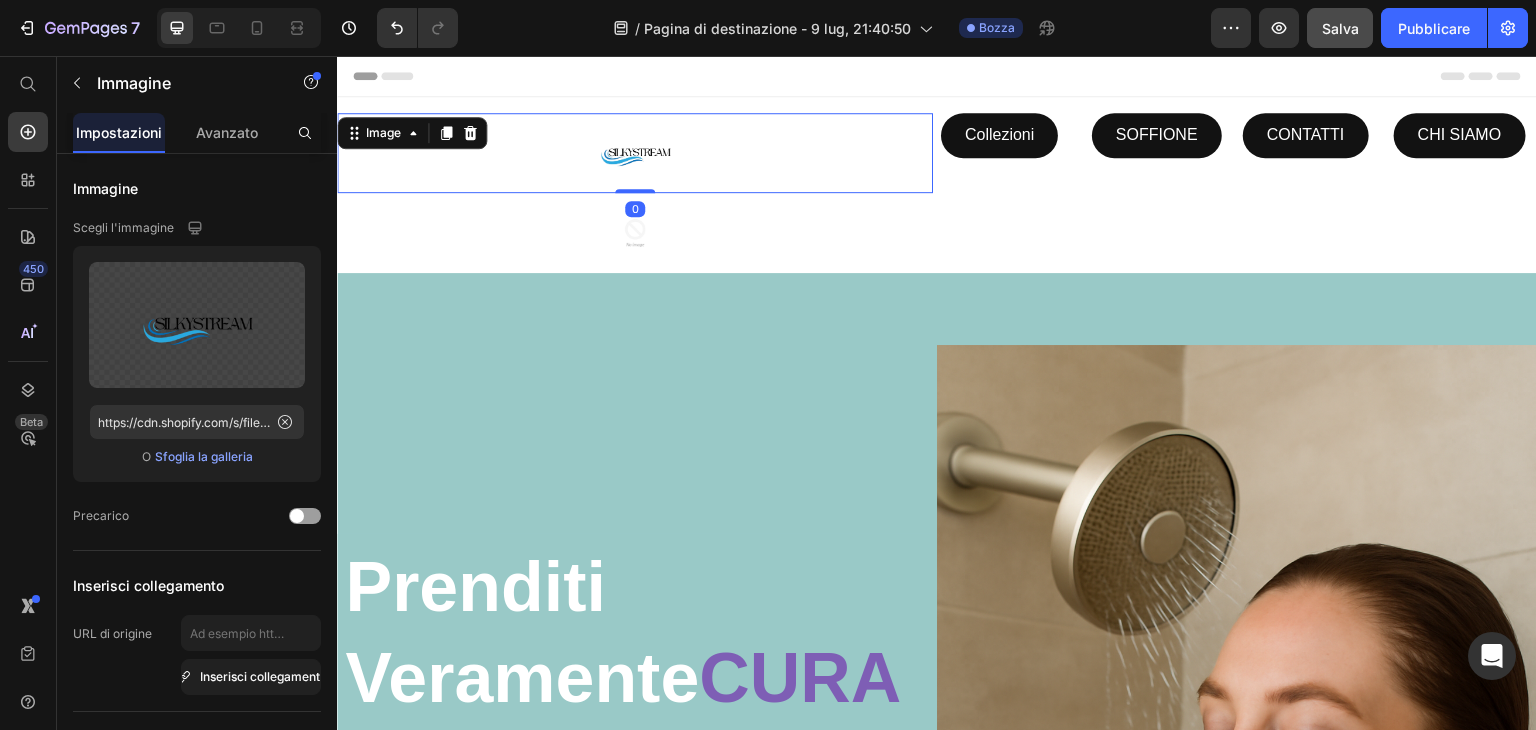 drag, startPoint x: 633, startPoint y: 358, endPoint x: 709, endPoint y: 125, distance: 245.08162 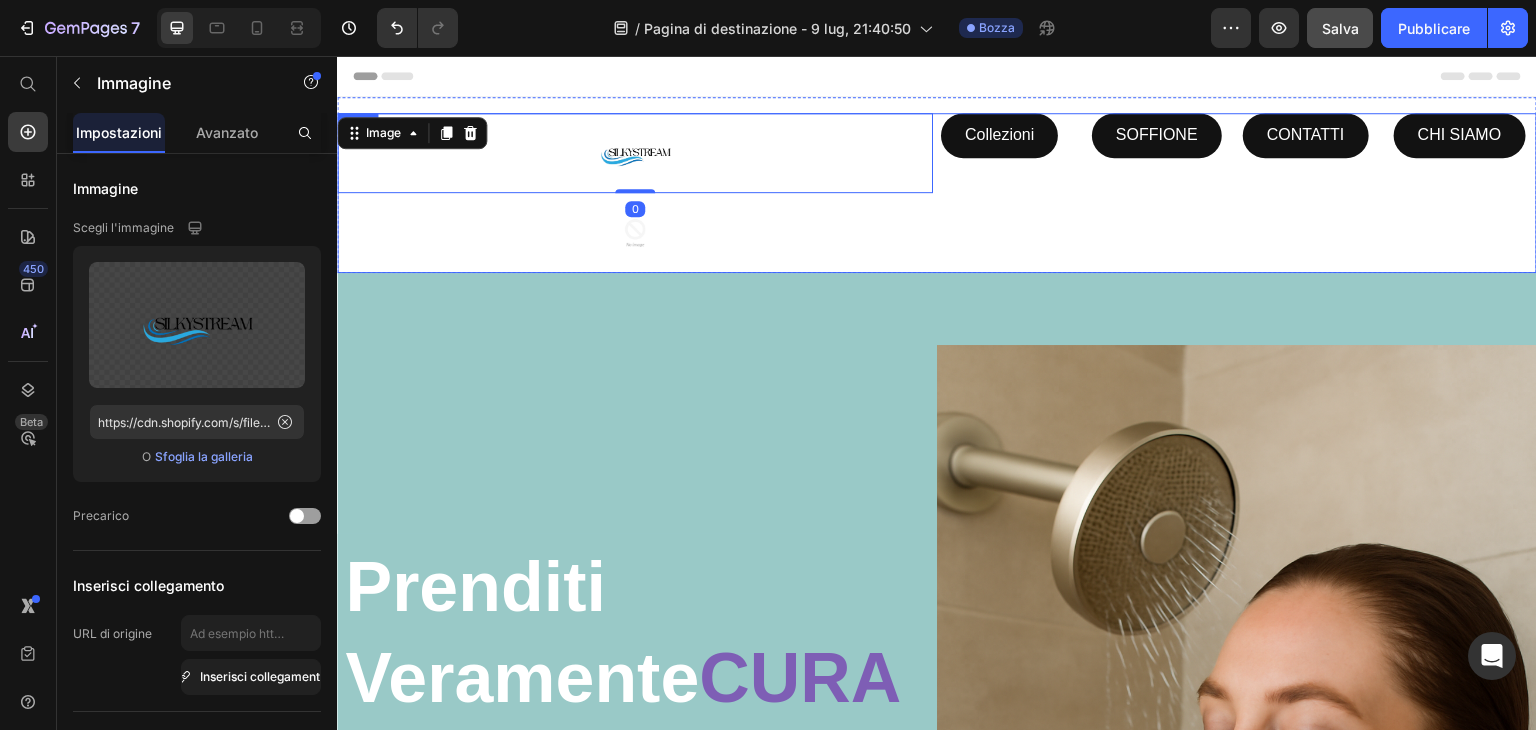 click on "Collezioni Button SOFFIONE  Button CONTATTI Button CHI SIAMO Button Row" at bounding box center [1239, 193] 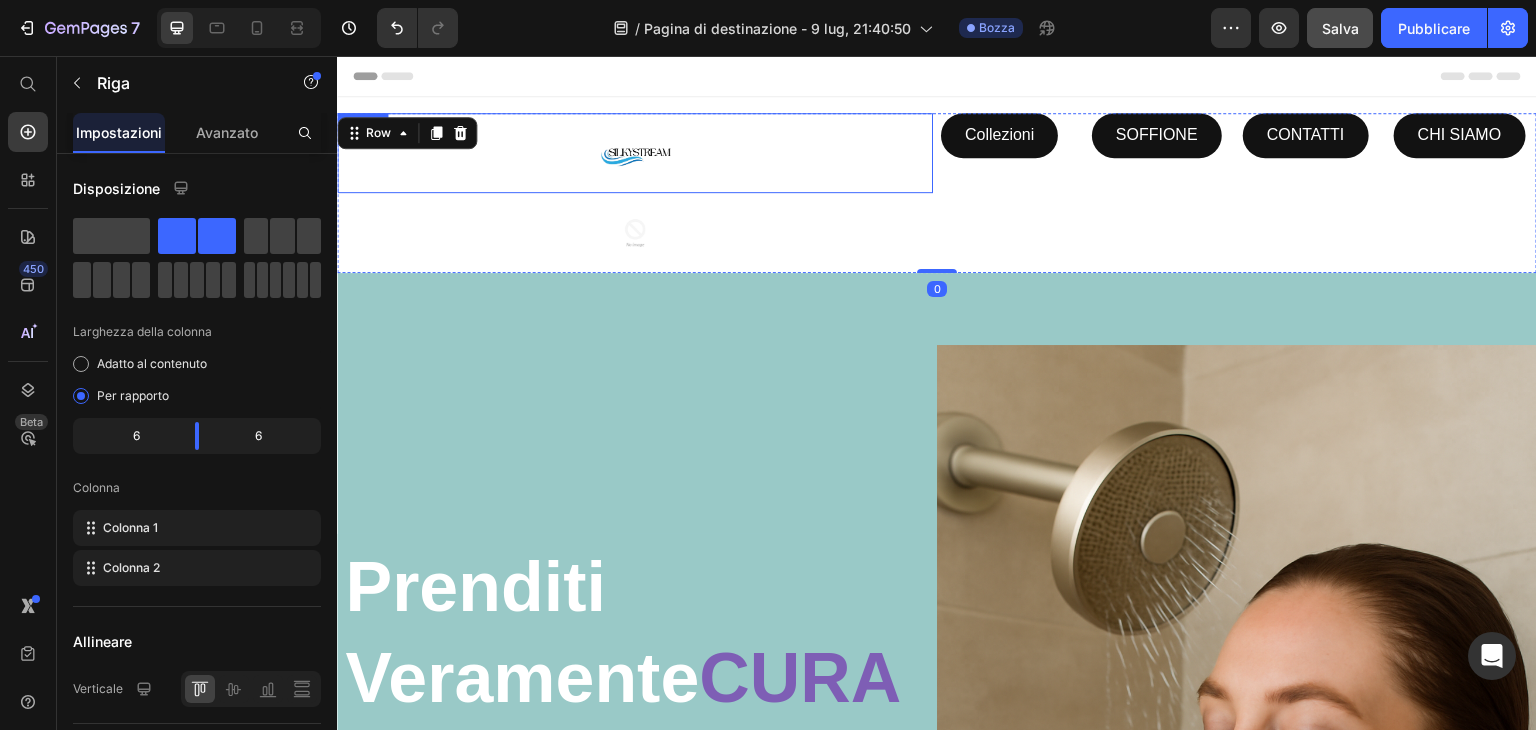 click at bounding box center (635, 153) 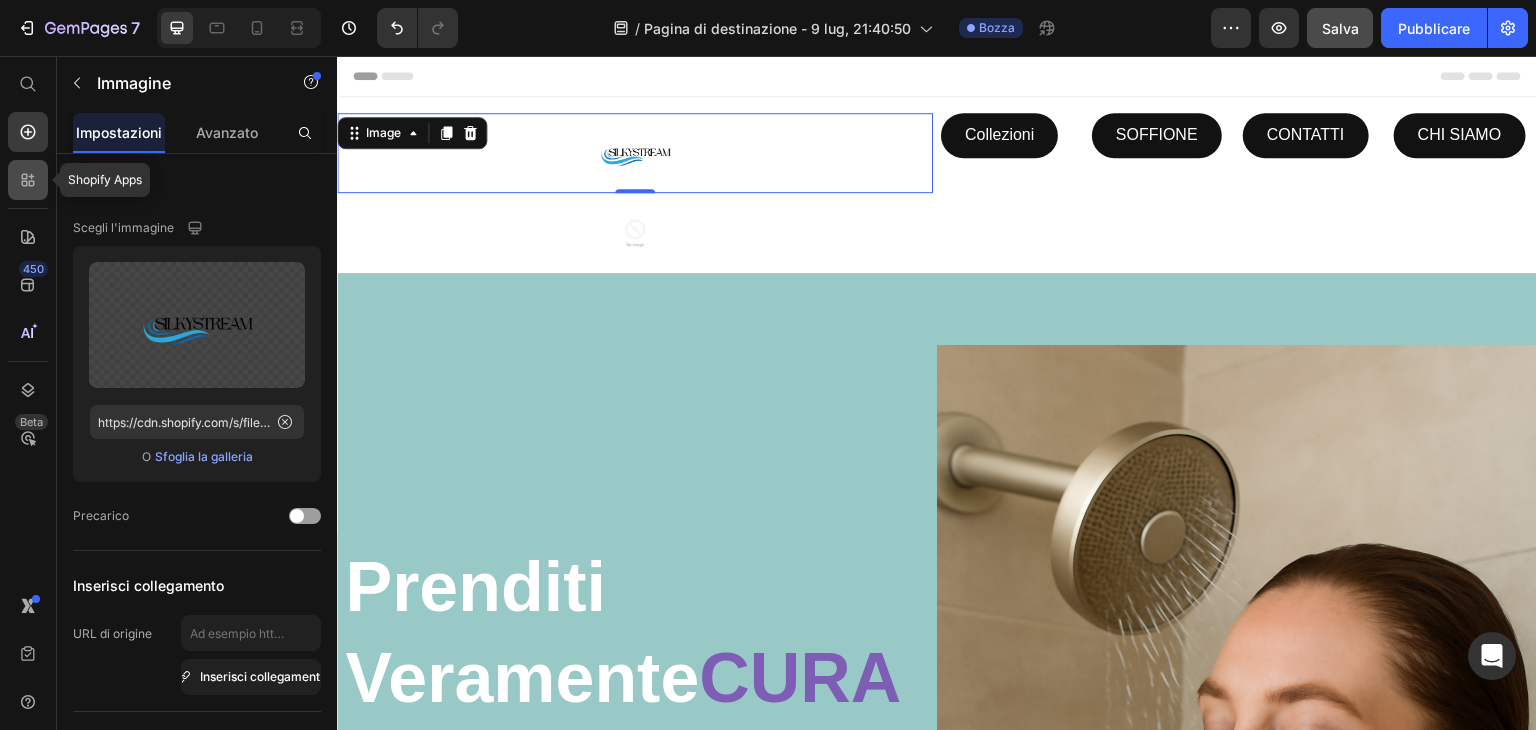 click 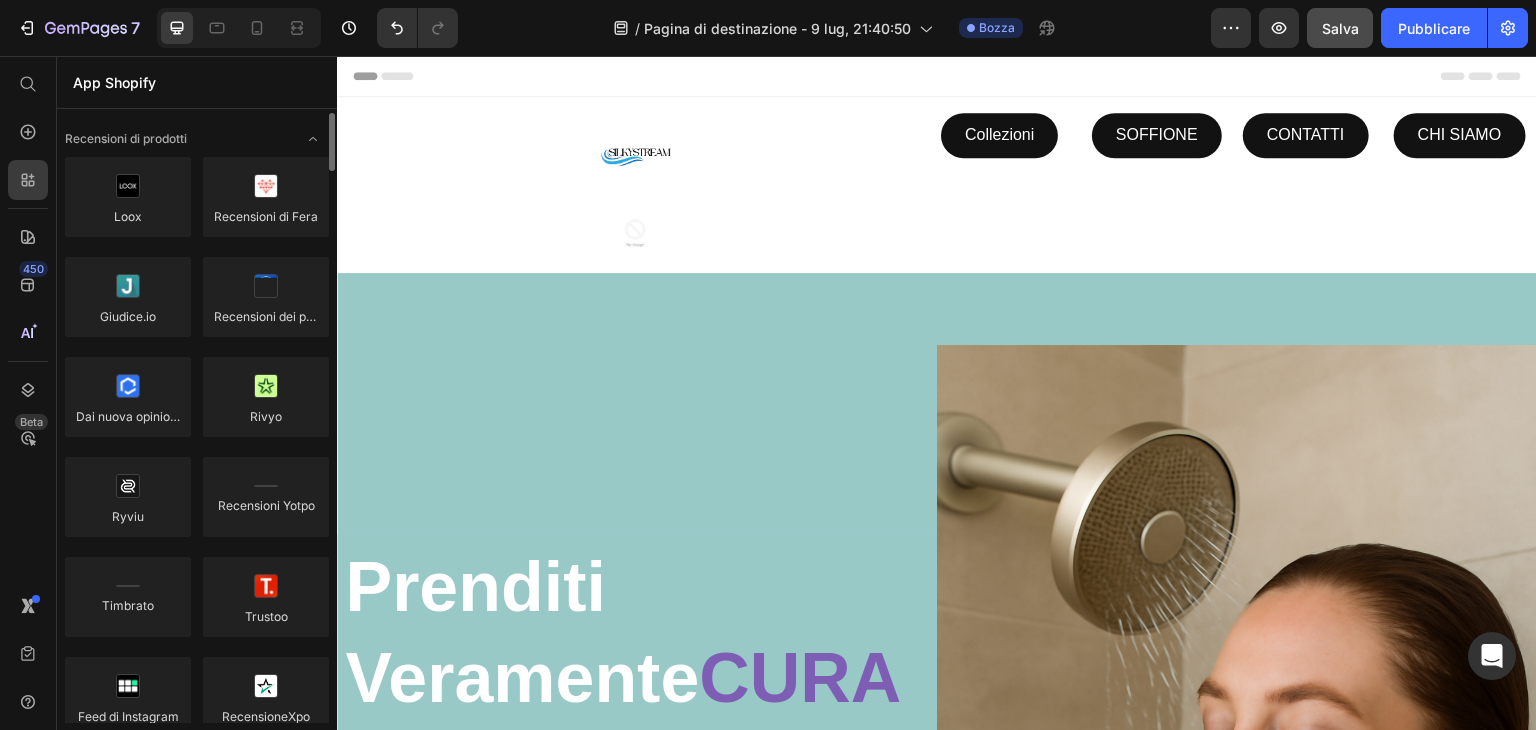 scroll, scrollTop: 200, scrollLeft: 0, axis: vertical 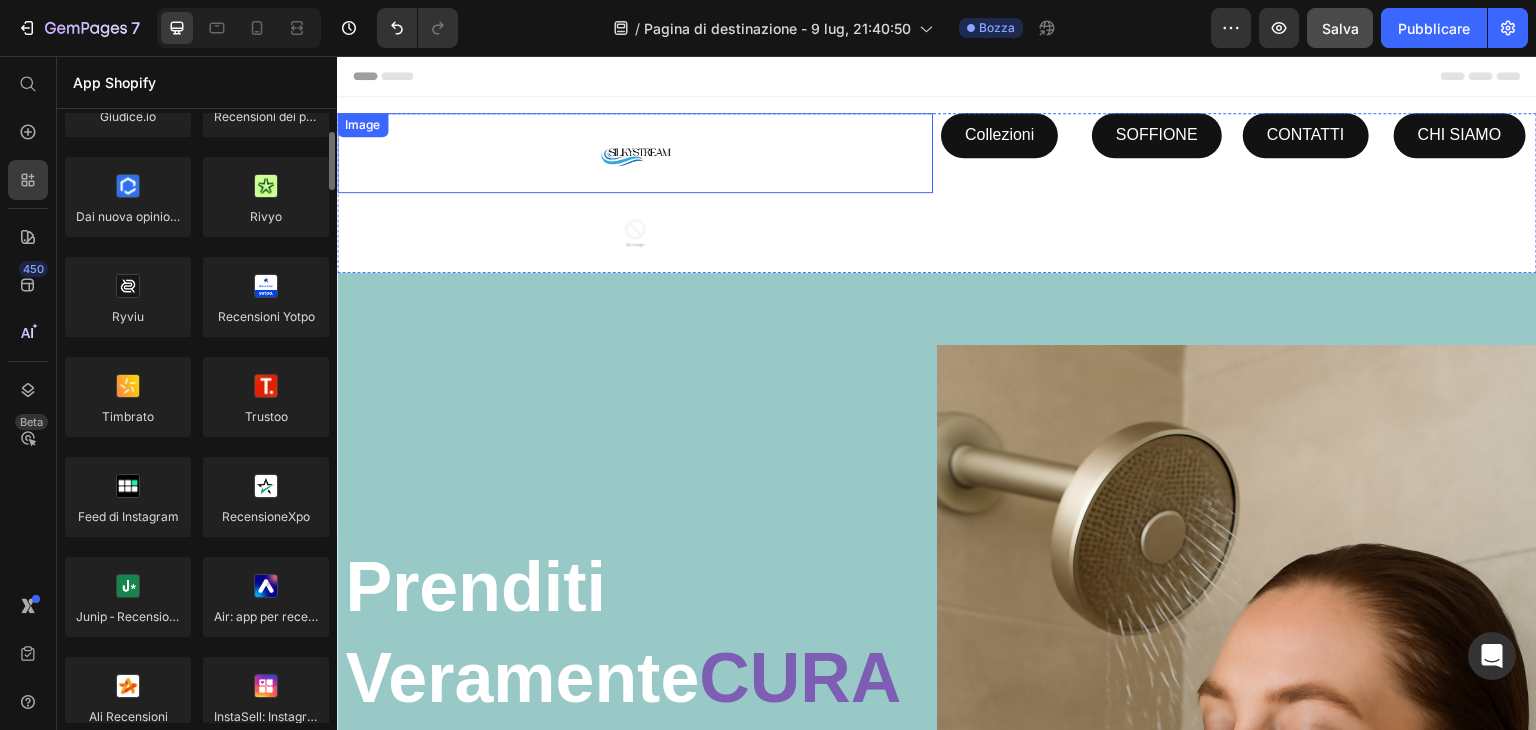 click at bounding box center [635, 153] 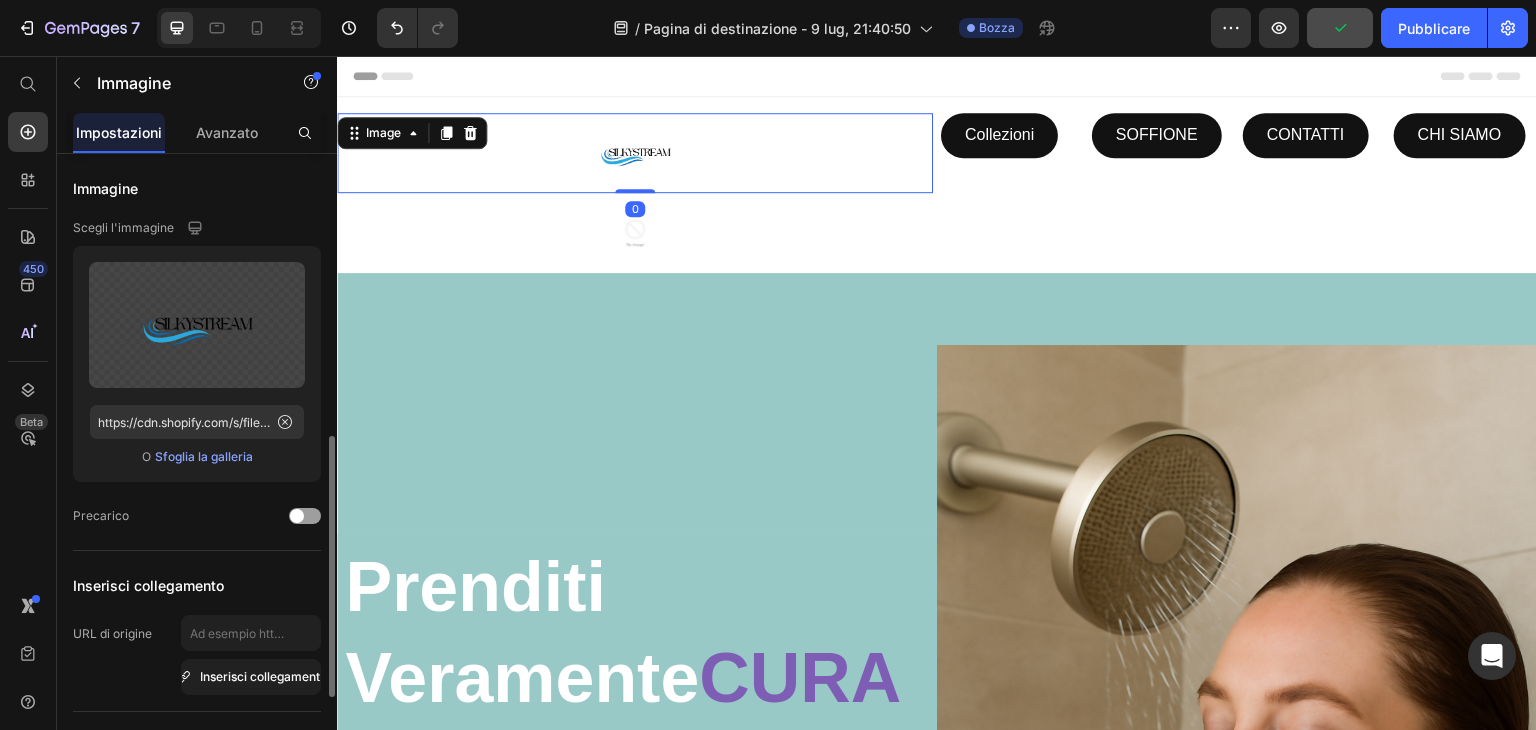 scroll, scrollTop: 200, scrollLeft: 0, axis: vertical 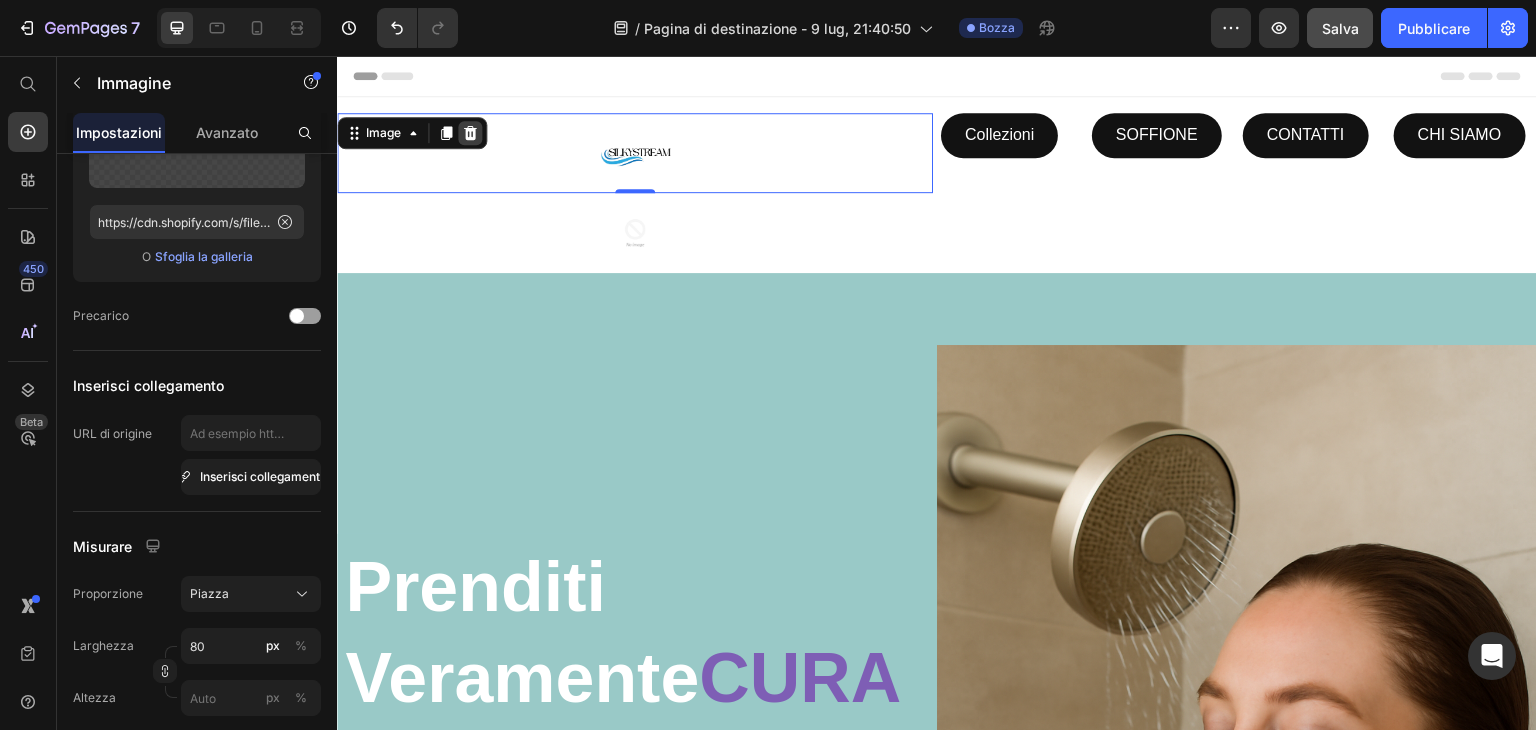 click 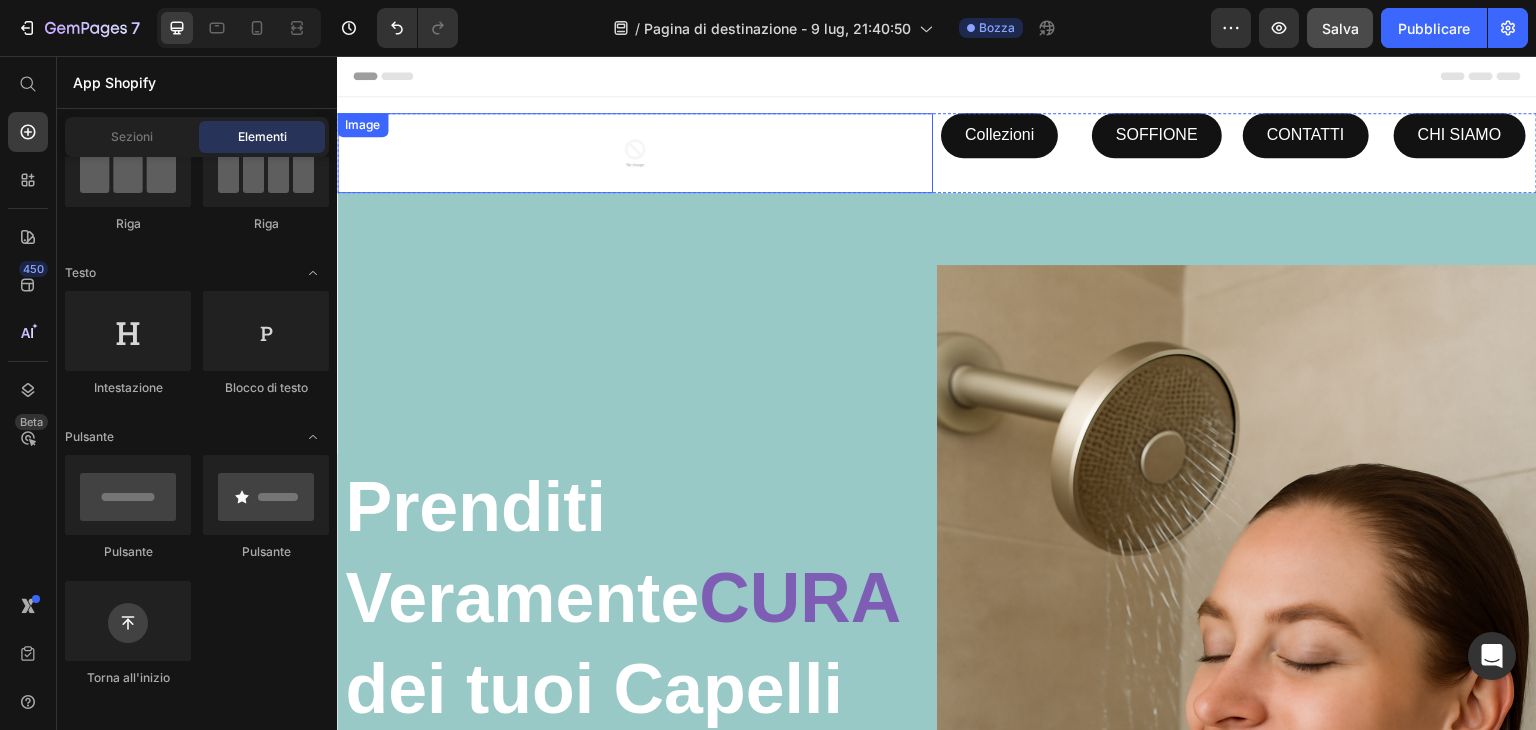 click at bounding box center [635, 153] 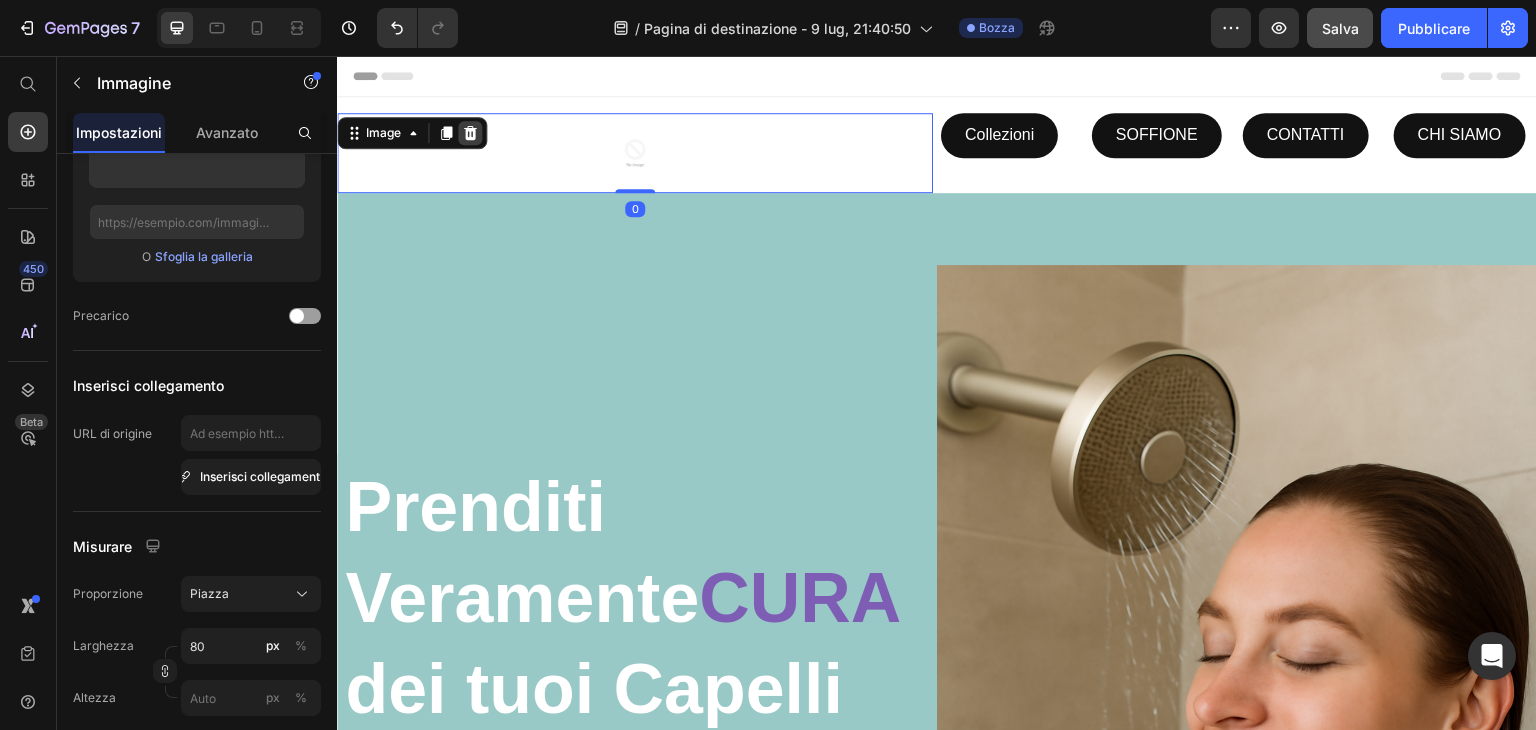 click 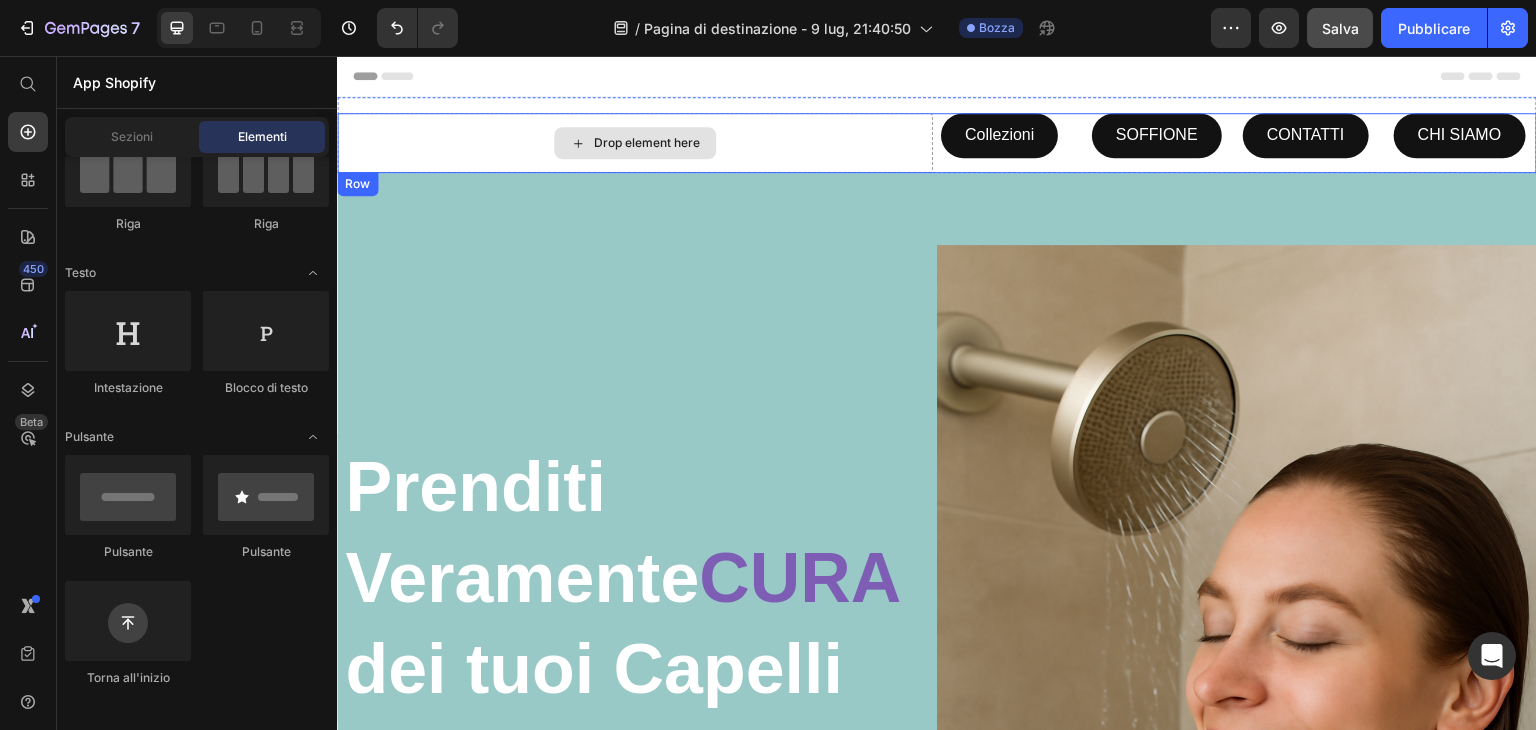 click on "Drop element here" at bounding box center (647, 143) 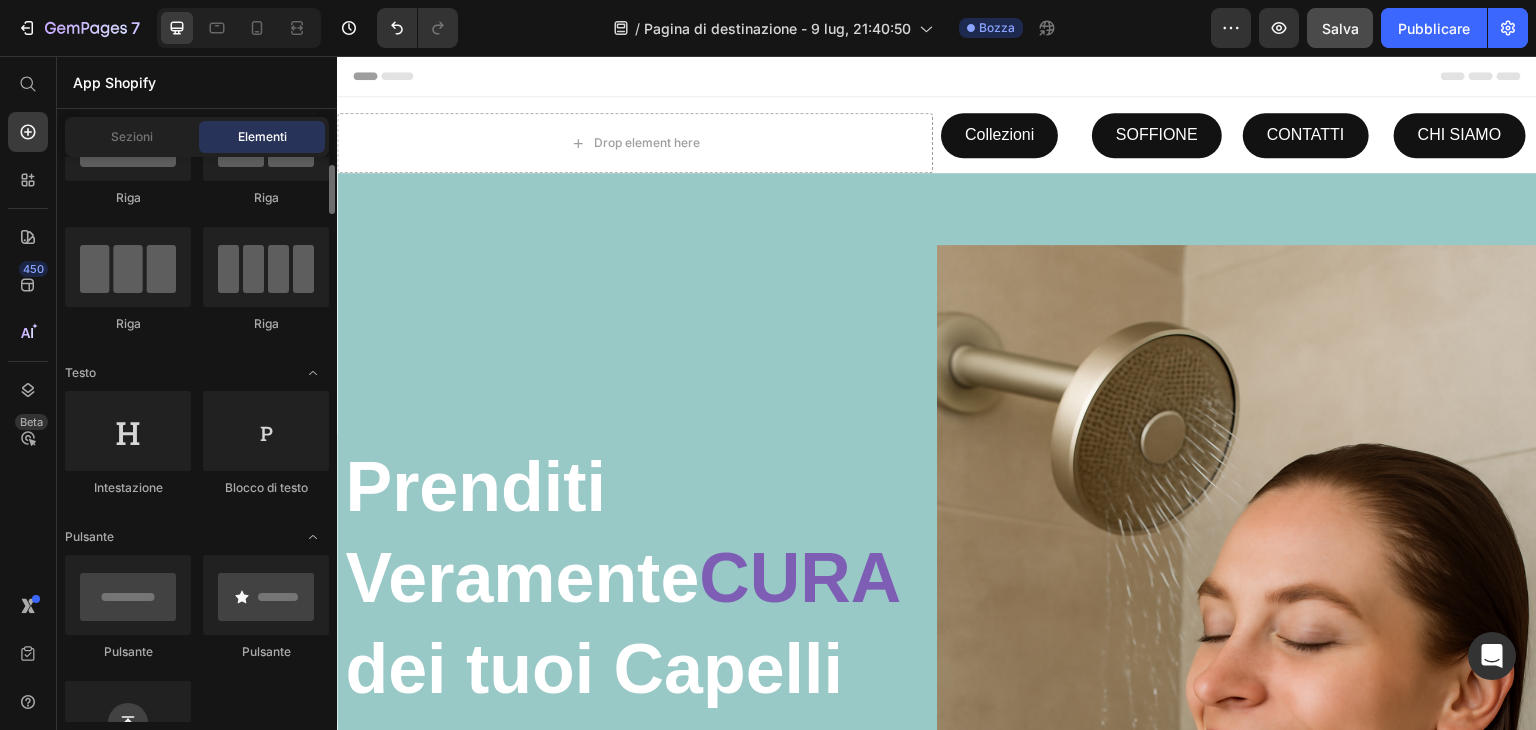 scroll, scrollTop: 0, scrollLeft: 0, axis: both 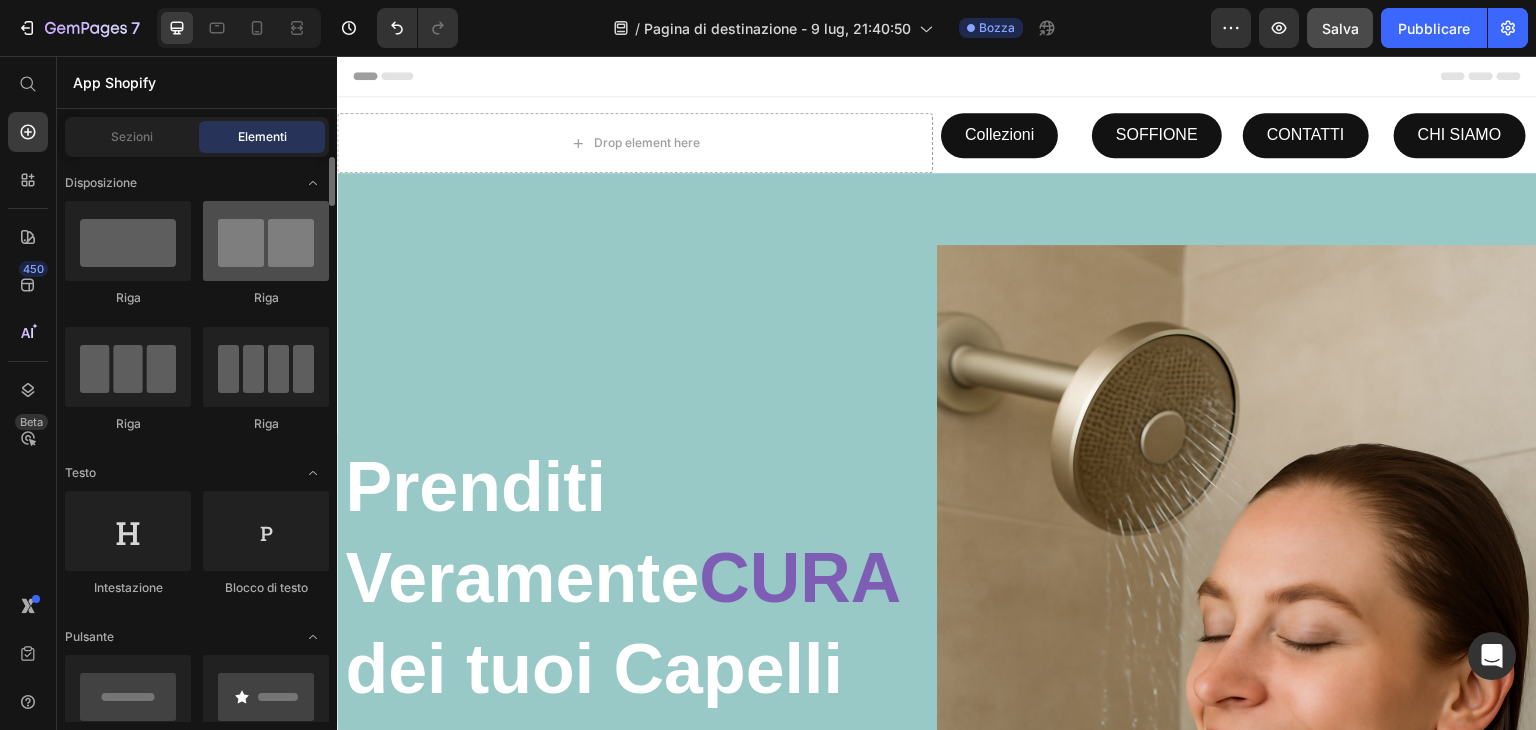 click at bounding box center [266, 241] 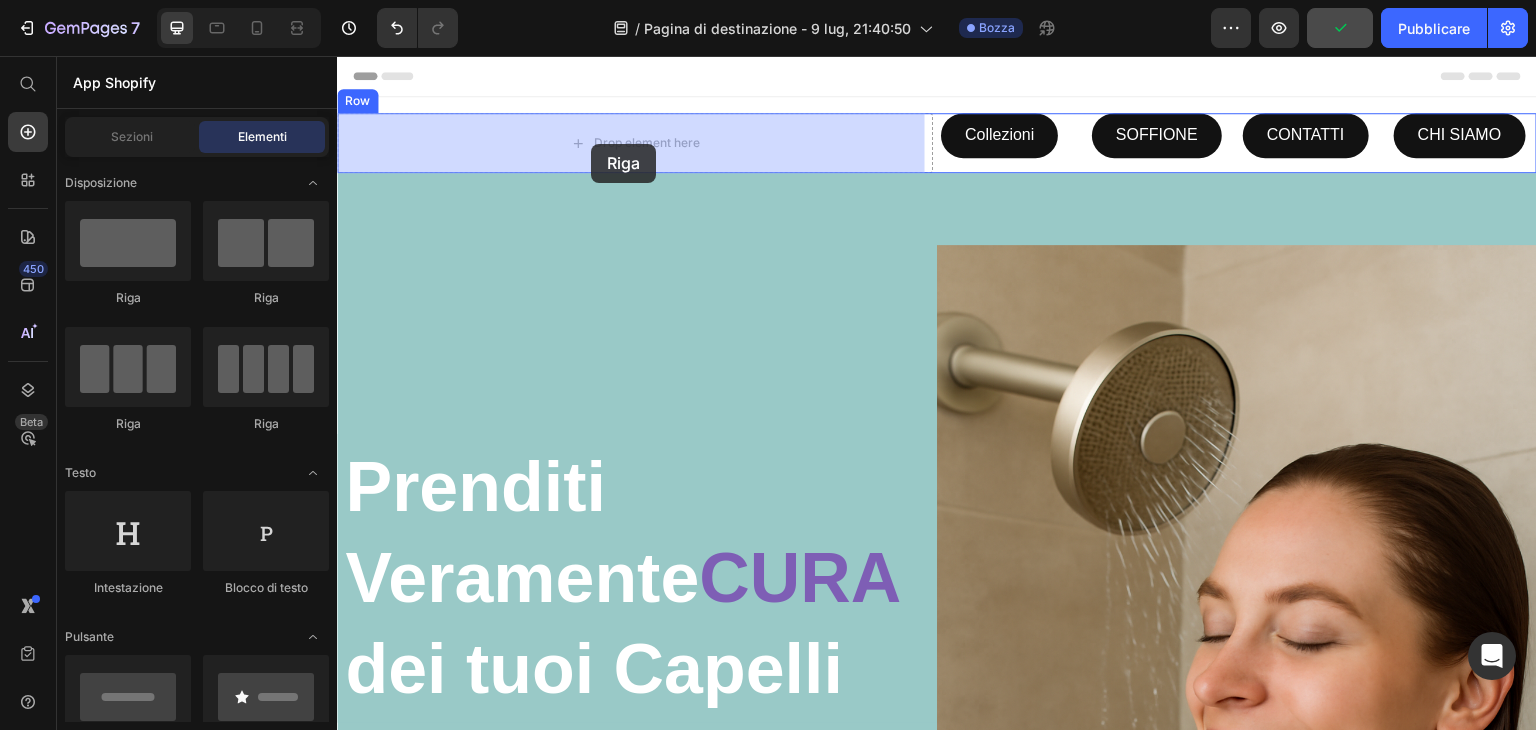 drag, startPoint x: 663, startPoint y: 299, endPoint x: 589, endPoint y: 145, distance: 170.85666 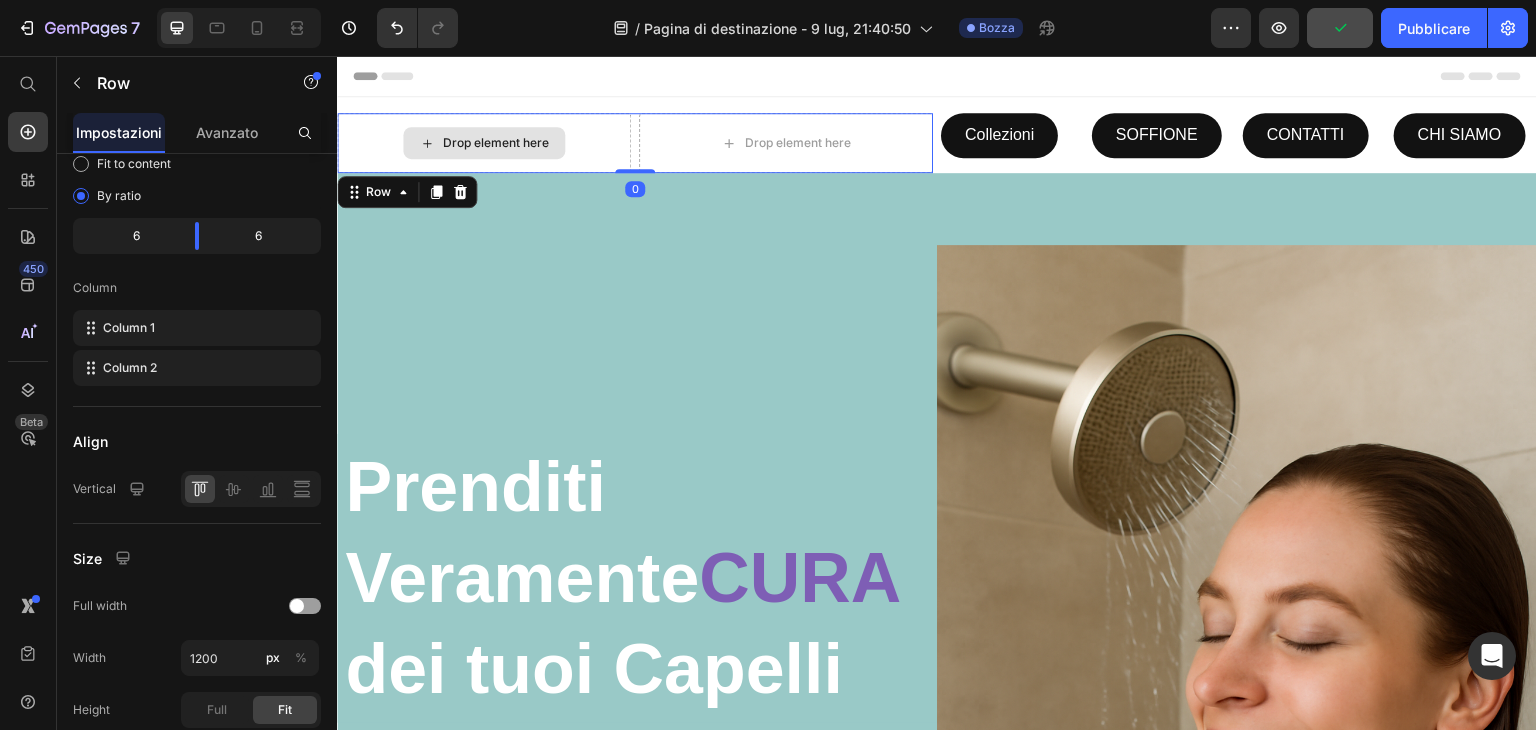 scroll, scrollTop: 0, scrollLeft: 0, axis: both 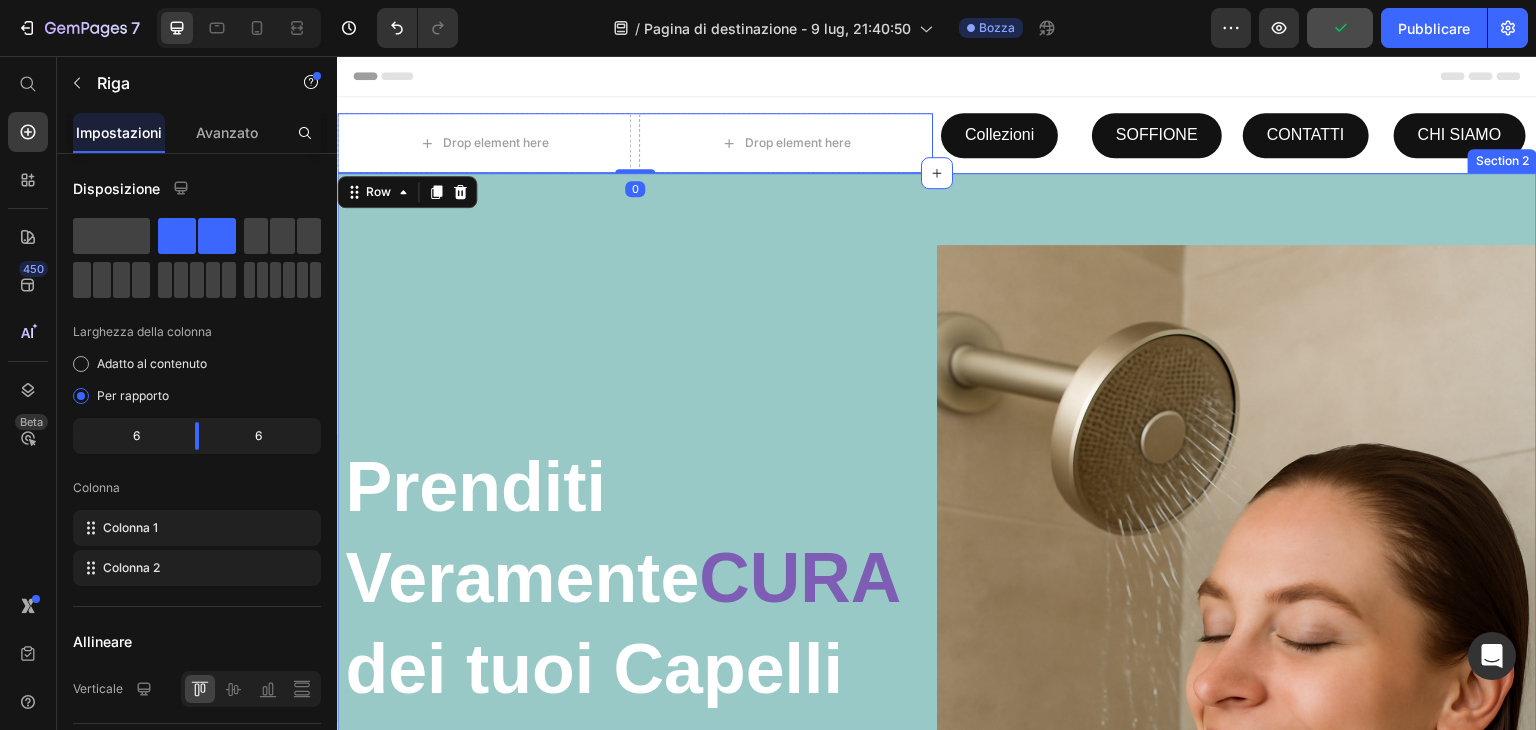 click on "Prenditi Veramente  CURA  dei tuoi Capelli Heading Scopri il comfort di una pelle più sana con i nostri prodotti progettati per purificare l’acqua, godendoti un'esperienza di doccia rigenerante, migliorando l’idratazione della pelle e la salute dei capelli. Il tuo corpo ti ringrazierà! Text block Scopri di più Button Image Row Row Section 2" at bounding box center (937, 695) 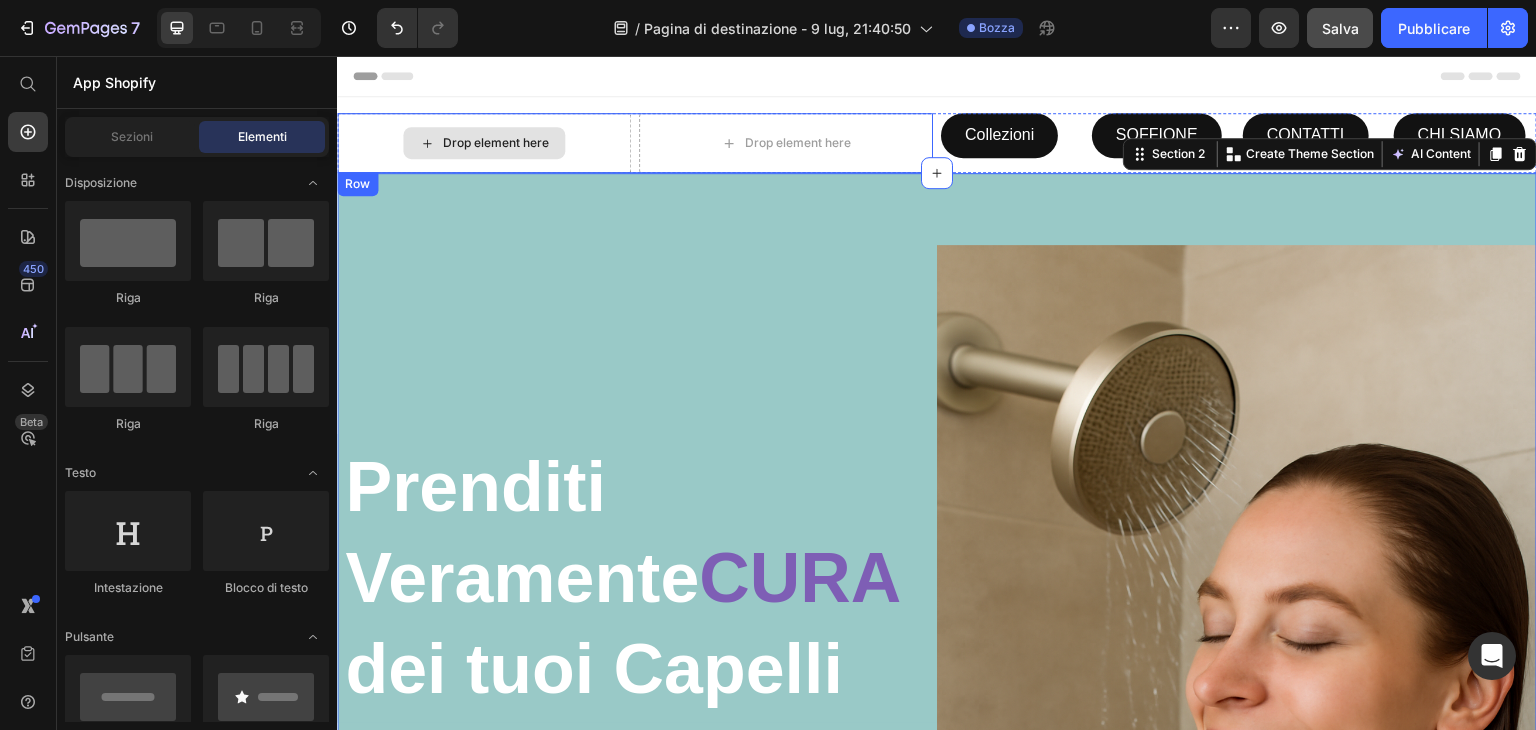 click on "Drop element here" at bounding box center (496, 143) 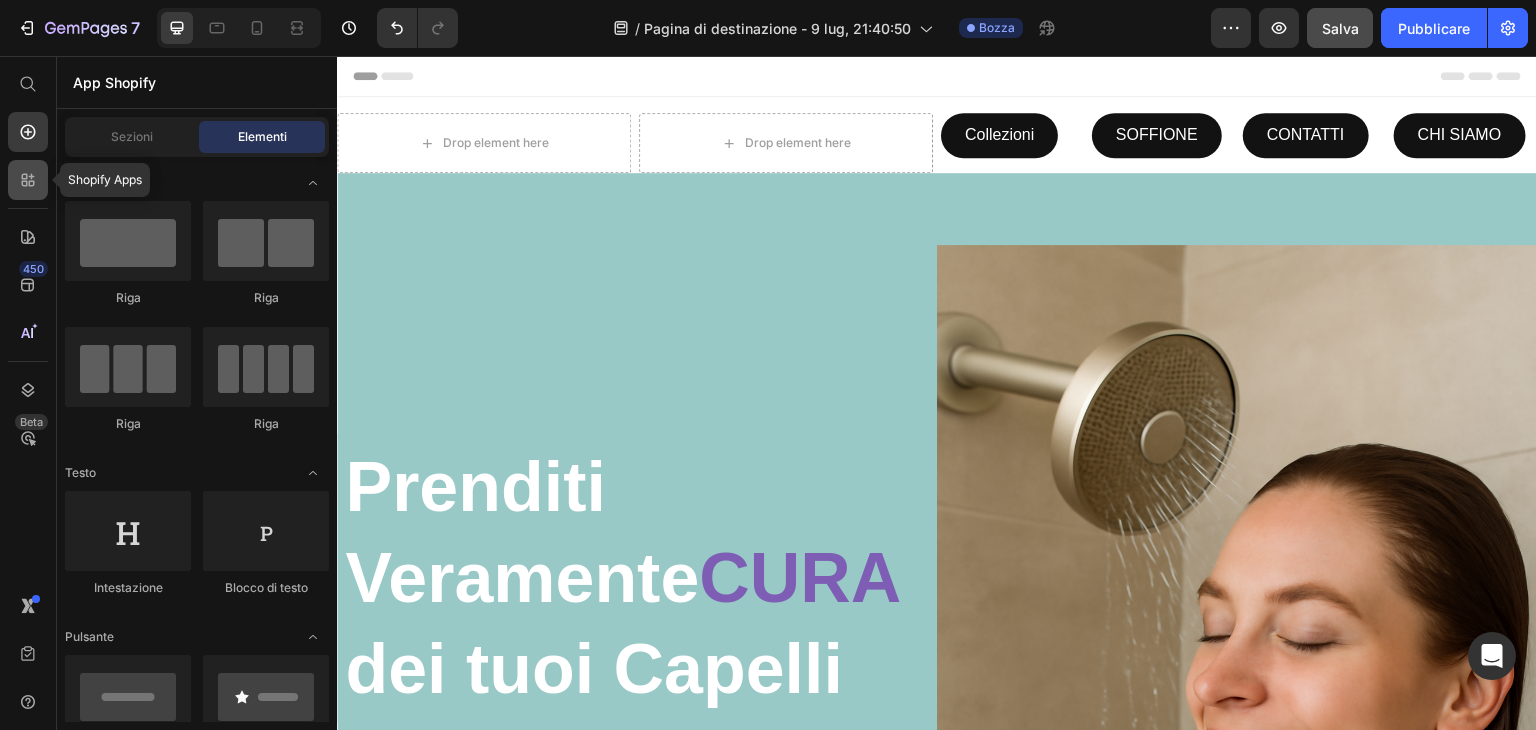 click 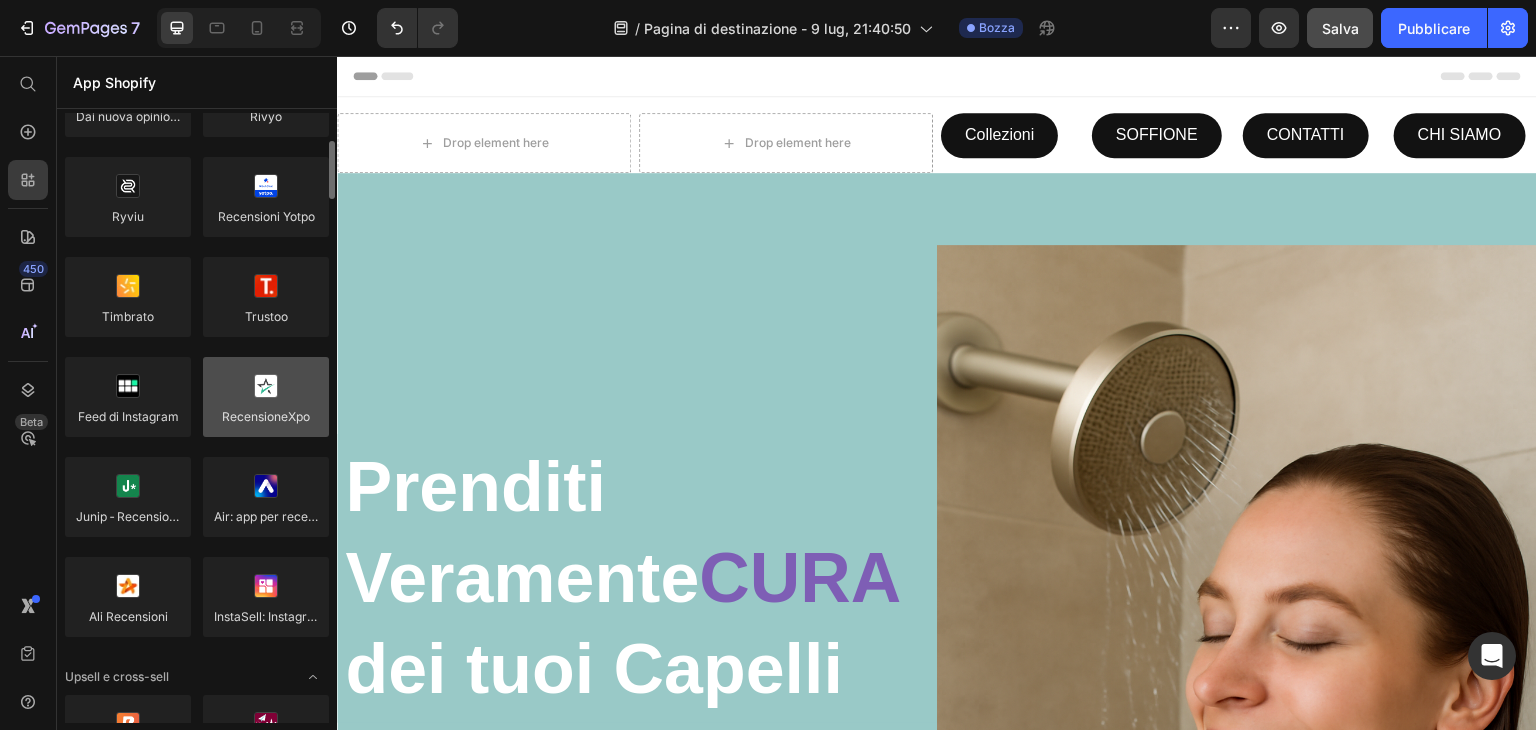 scroll, scrollTop: 0, scrollLeft: 0, axis: both 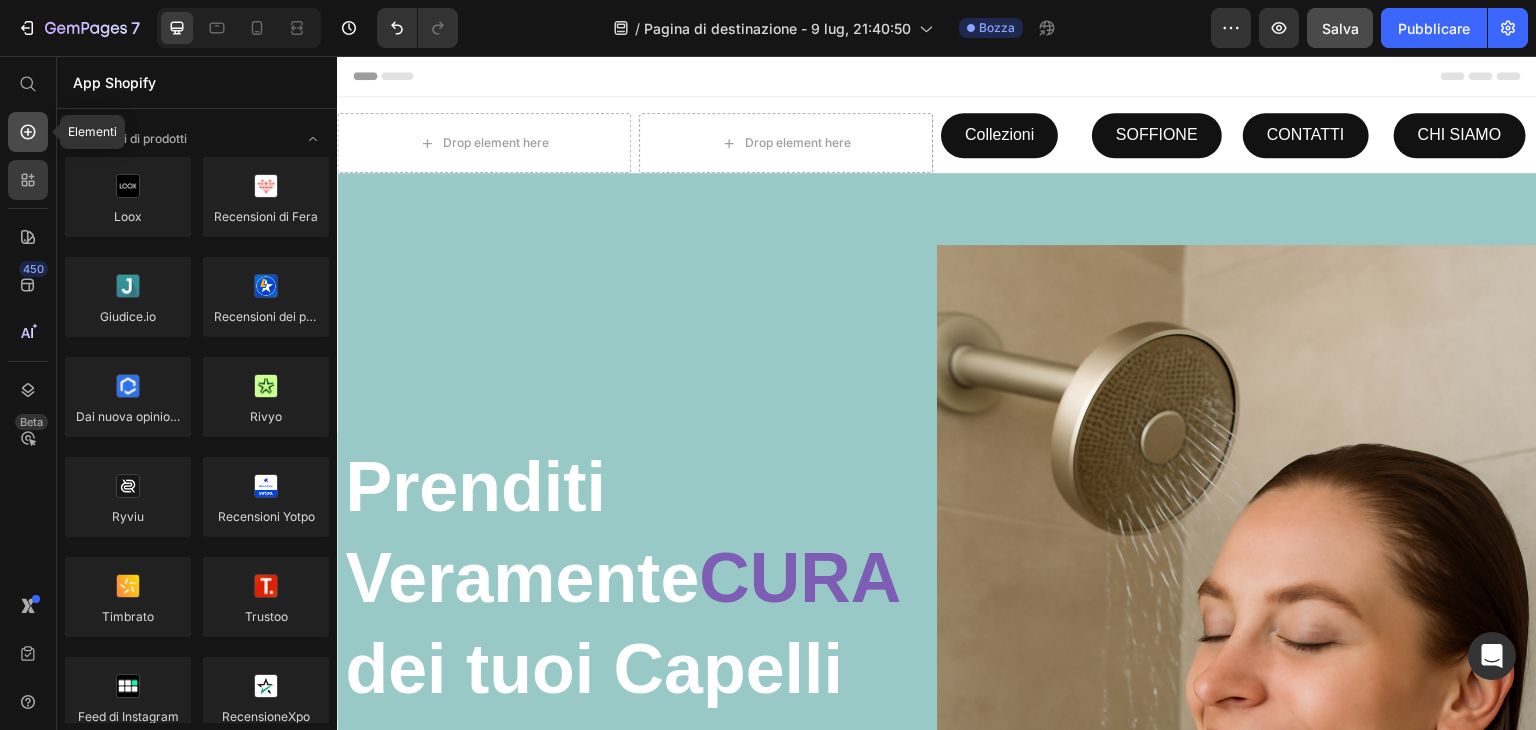 click 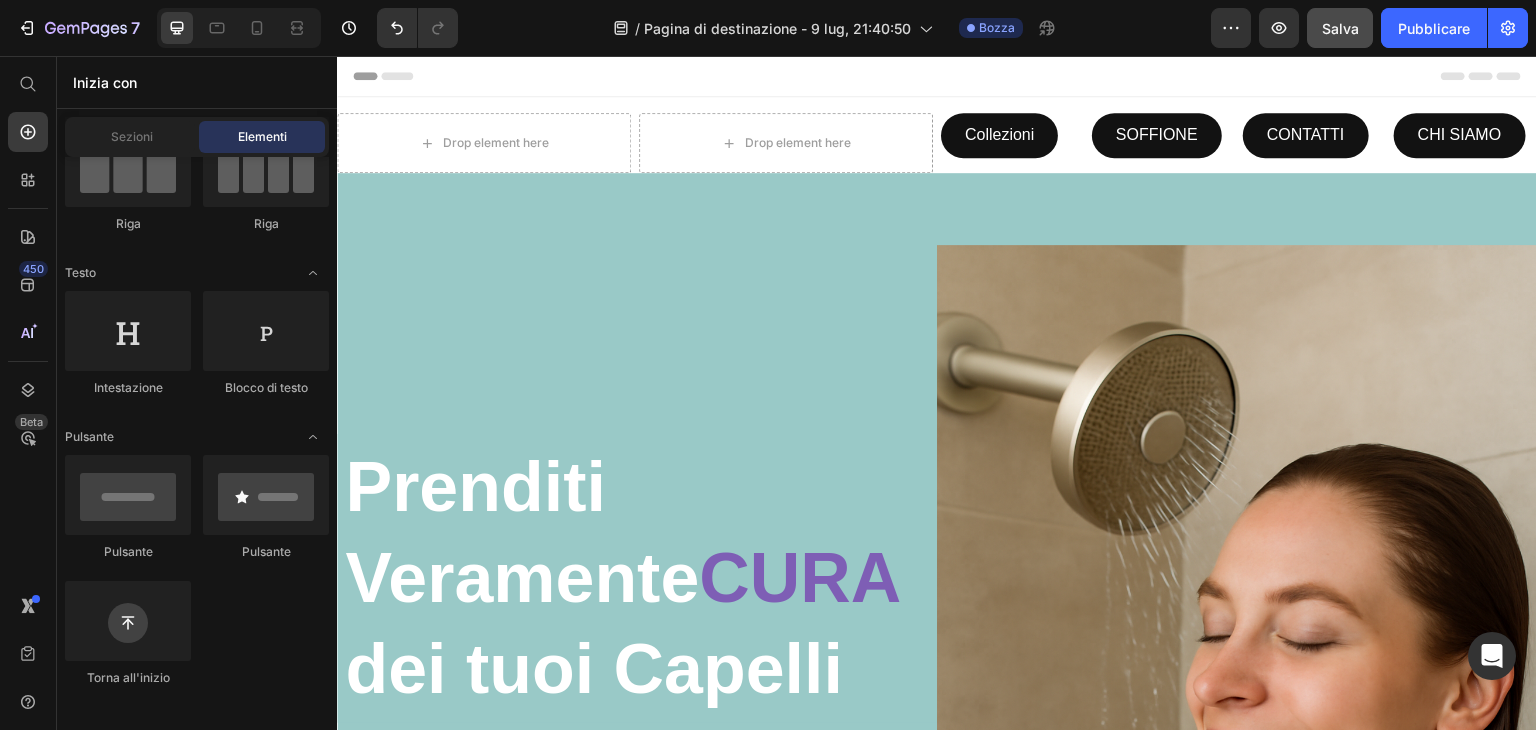 scroll, scrollTop: 0, scrollLeft: 0, axis: both 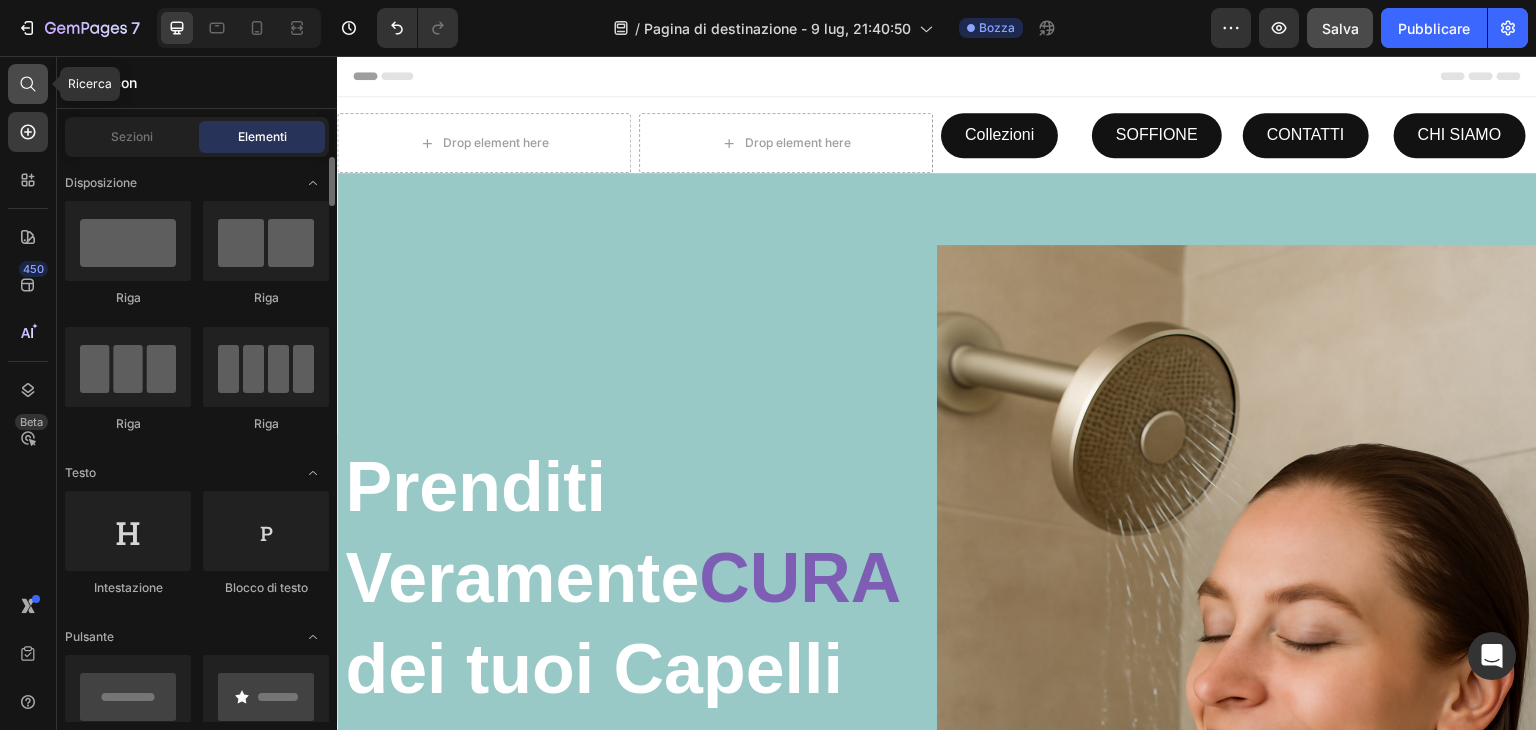 click 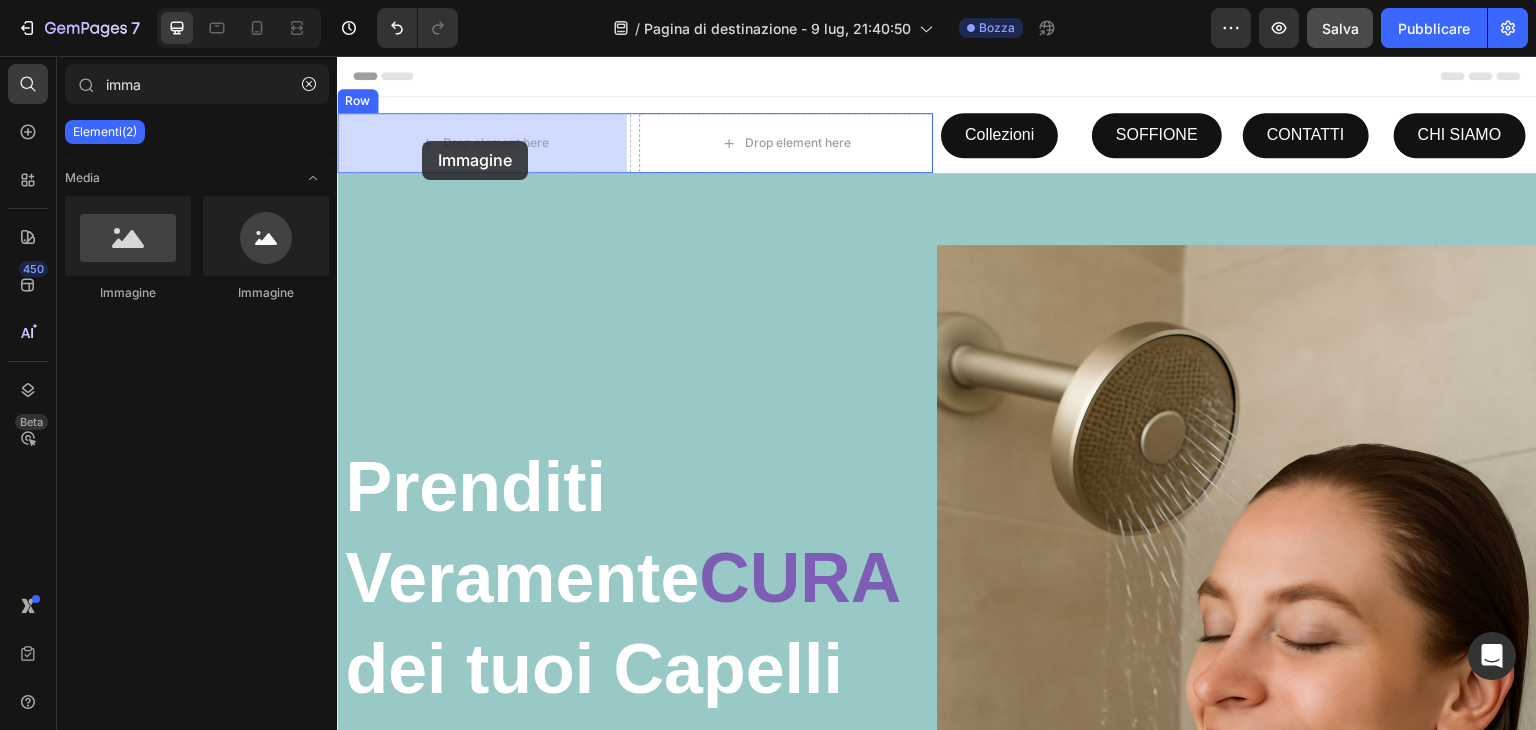 drag, startPoint x: 602, startPoint y: 305, endPoint x: 422, endPoint y: 141, distance: 243.5077 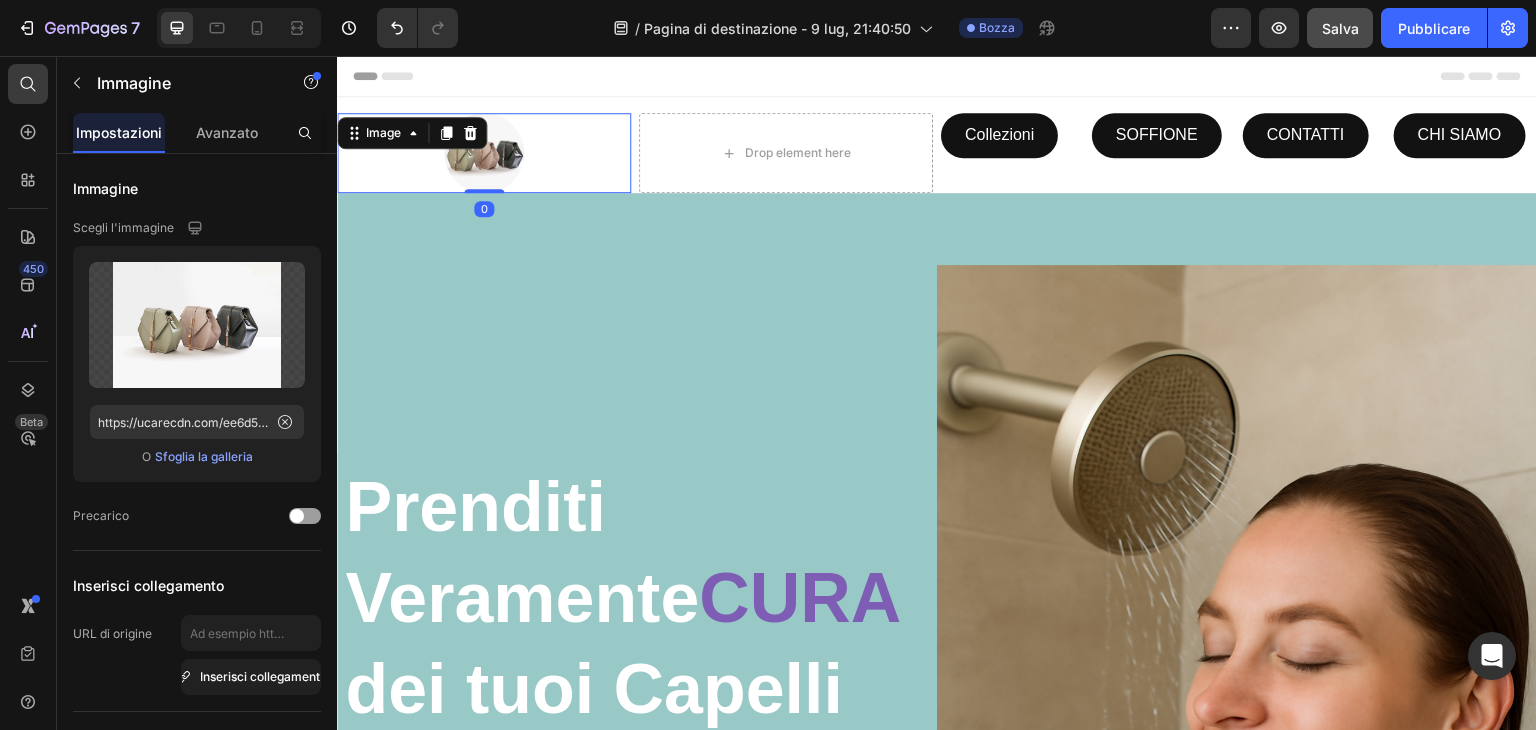 click at bounding box center [484, 153] 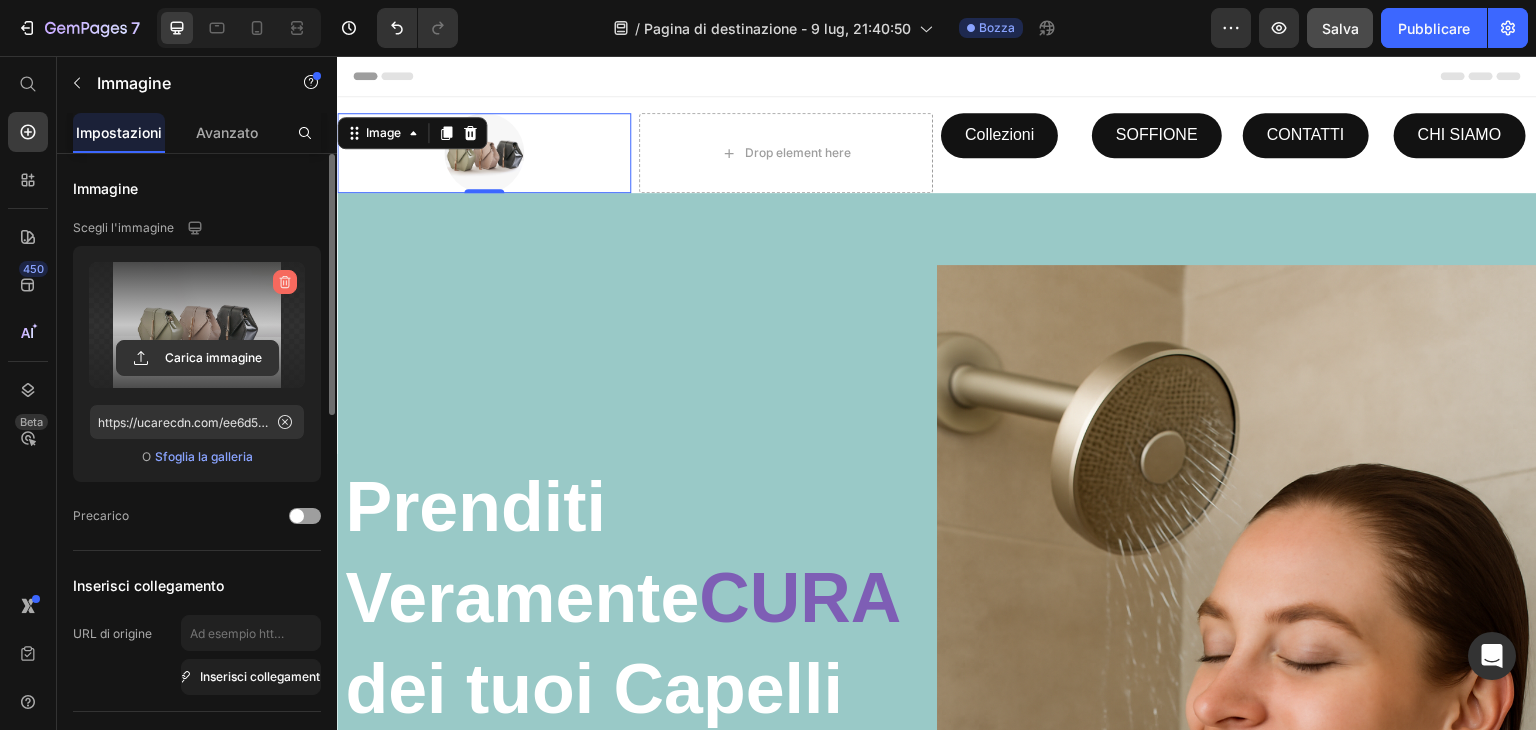 click 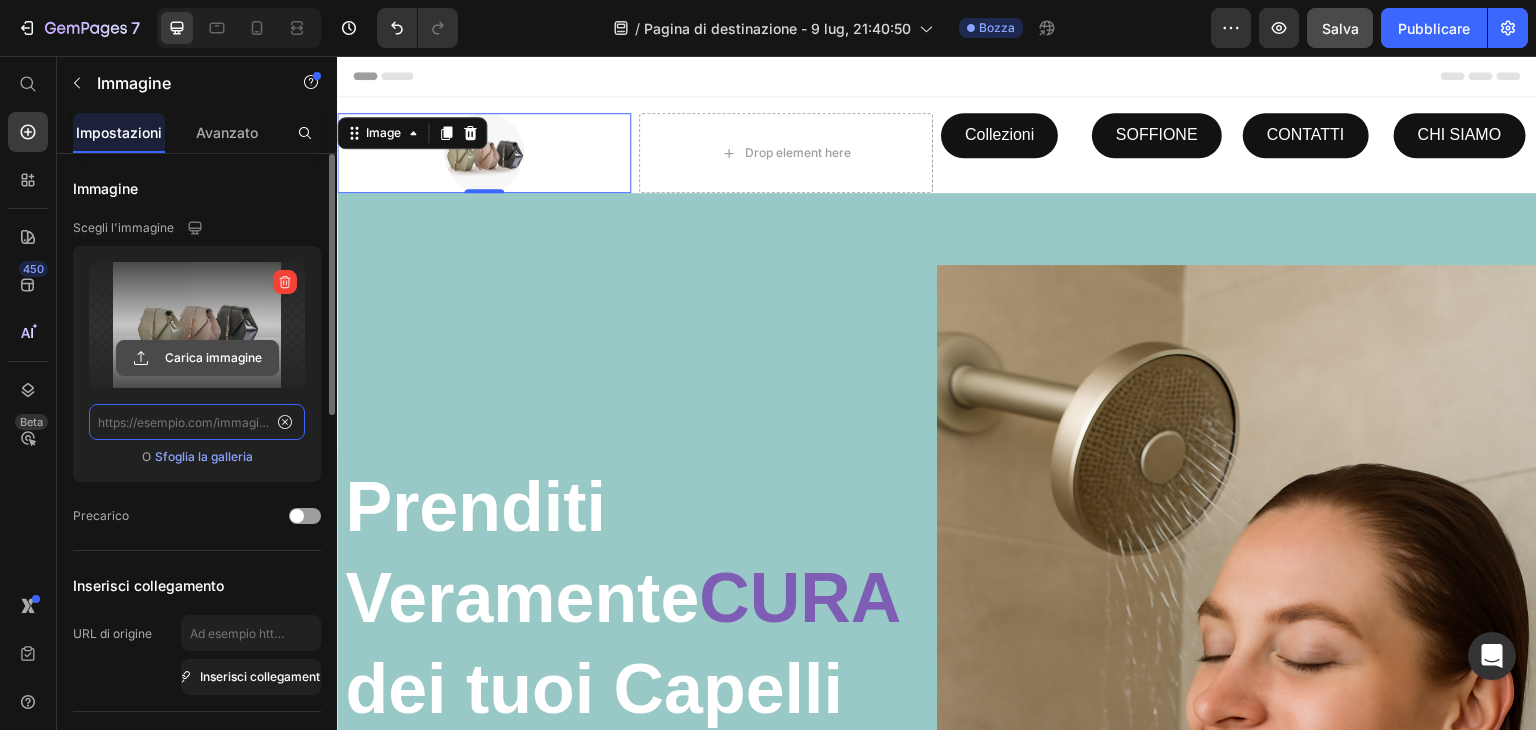 scroll, scrollTop: 0, scrollLeft: 0, axis: both 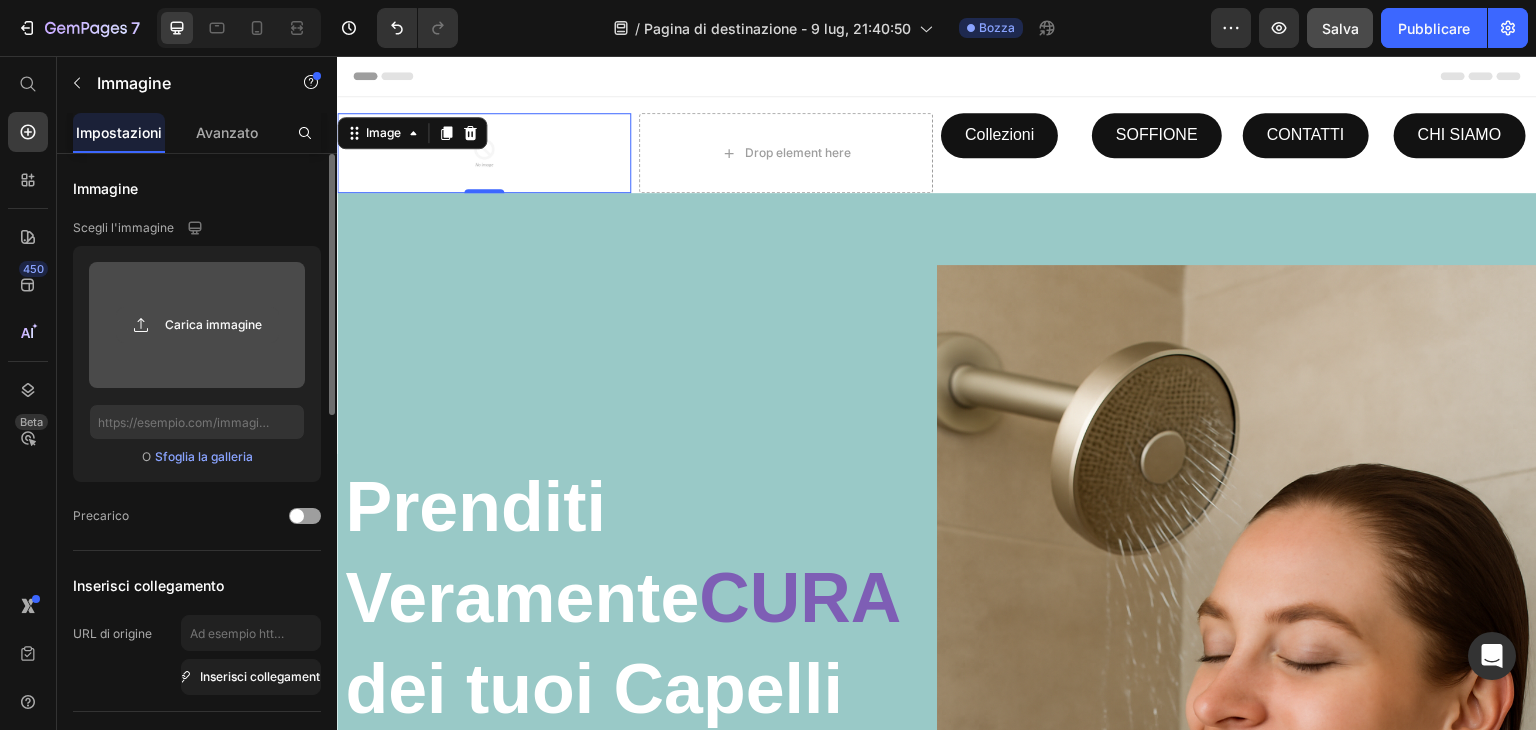 click 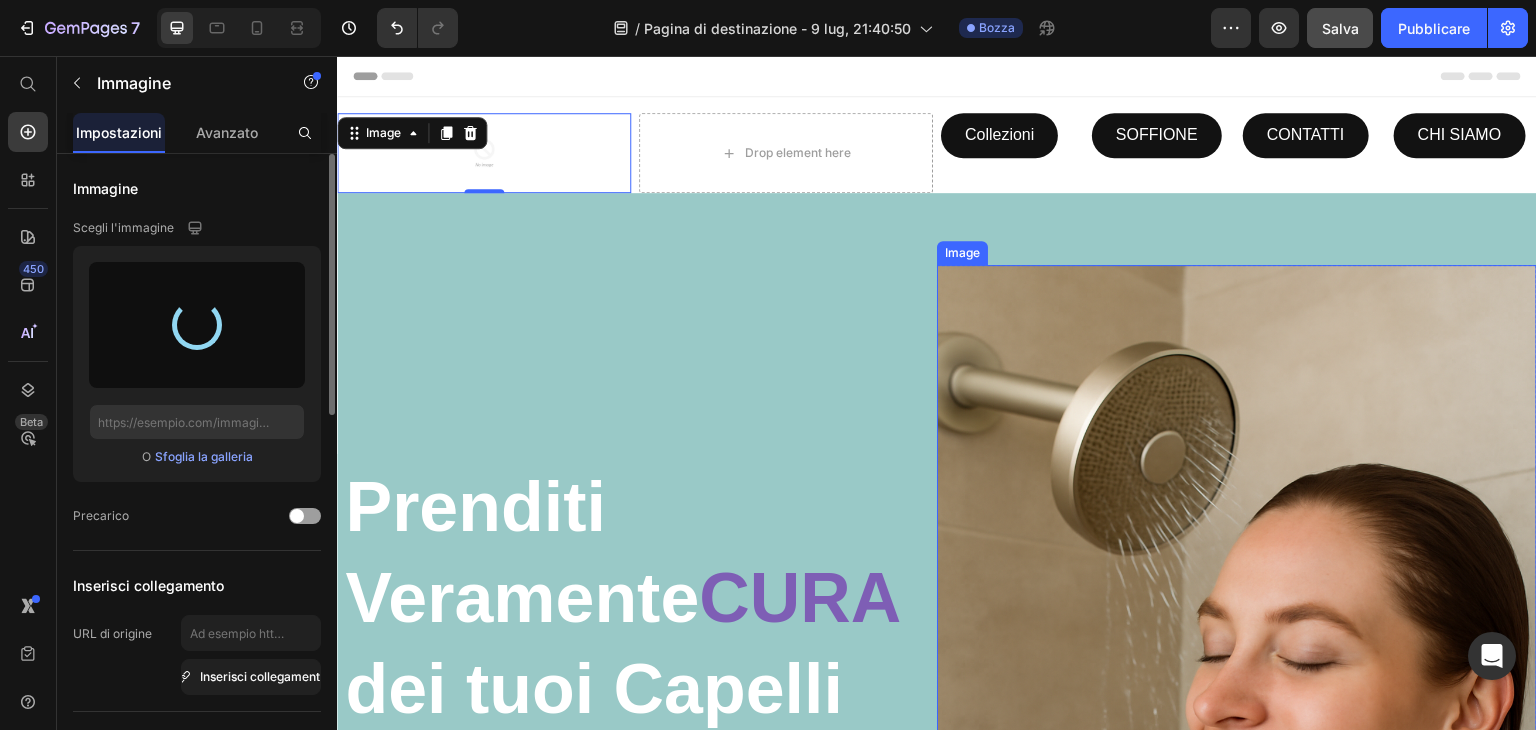 type on "https://cdn.shopify.com/s/files/1/0924/7224/6647/files/gempages_574365449991488575-117533b3-f650-4b01-abf4-bcf5b7fb5167.png" 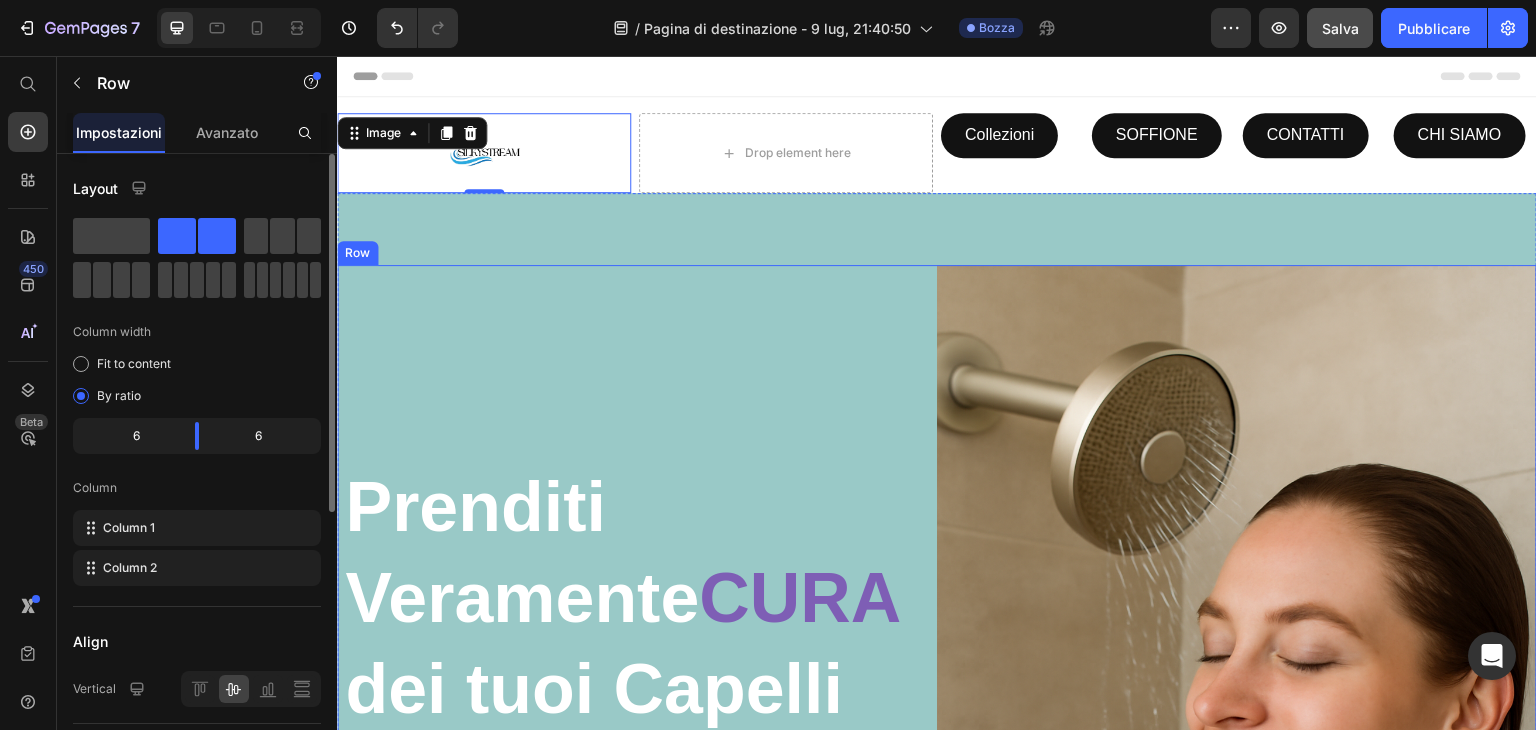 click on "Prenditi Veramente  CURA  dei tuoi Capelli Heading Scopri il comfort di una pelle più sana con i nostri prodotti progettati per purificare l’acqua, godendoti un'esperienza di doccia rigenerante, migliorando l’idratazione della pelle e la salute dei capelli. Il tuo corpo ti ringrazierà! Text block Scopri di più Button" at bounding box center (637, 715) 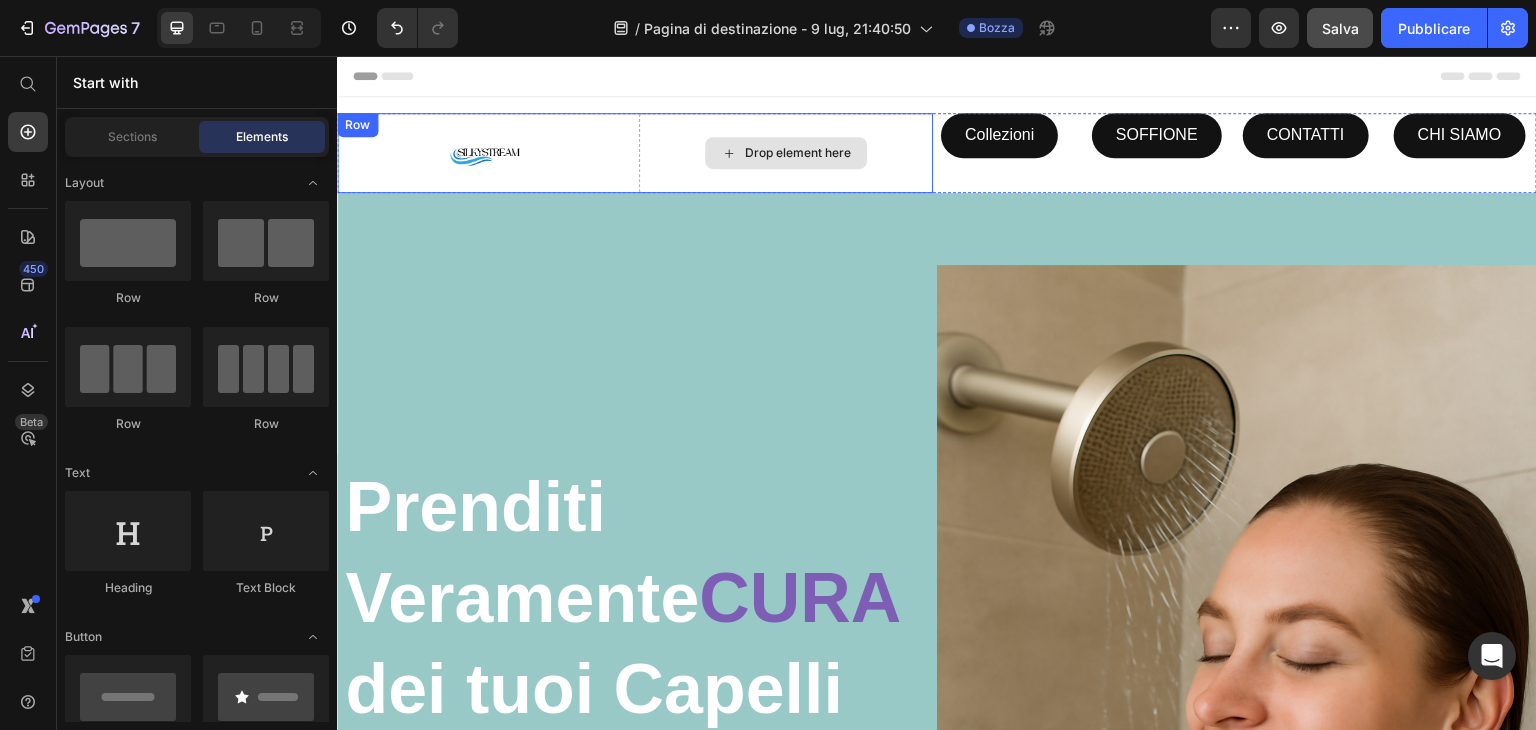 click on "Drop element here" at bounding box center [798, 153] 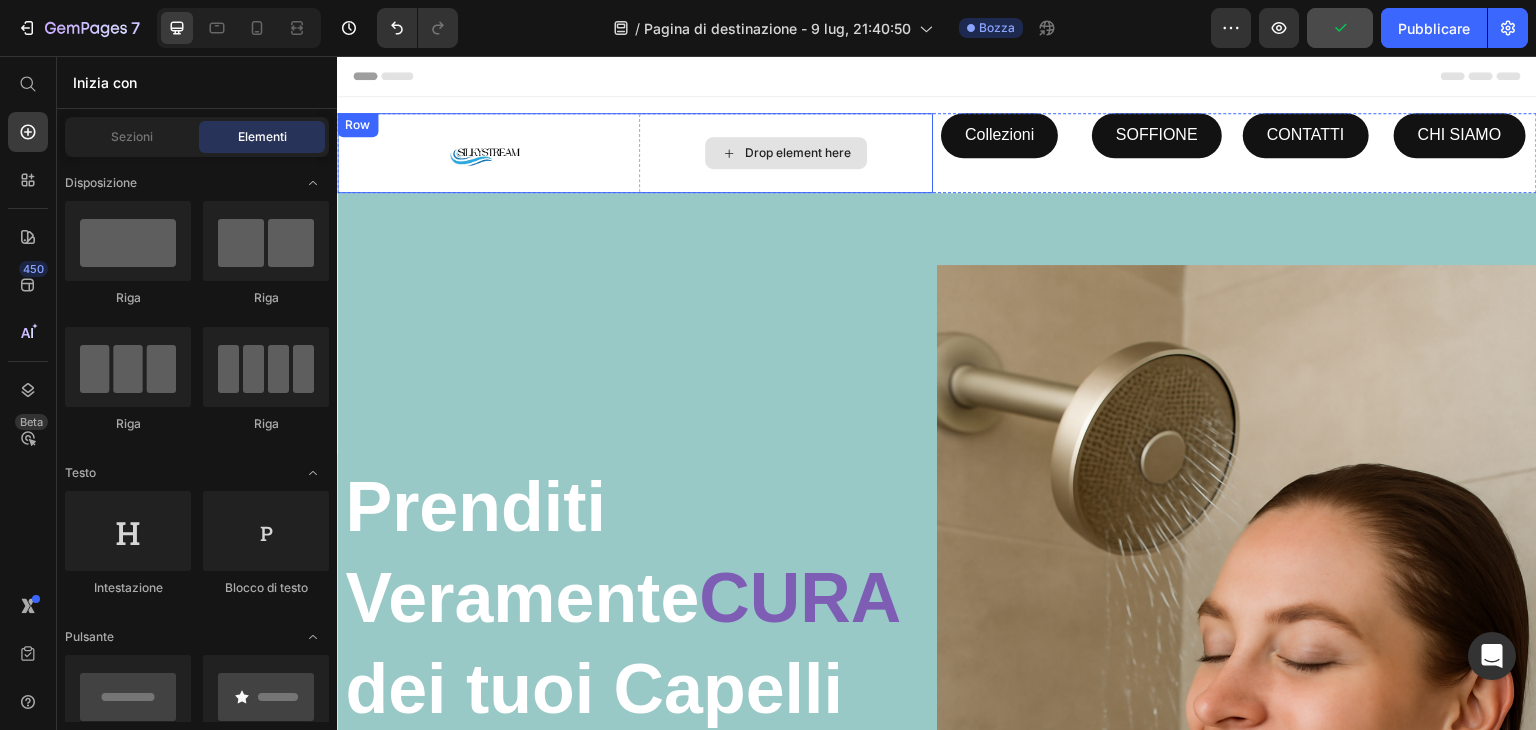 click on "Drop element here" at bounding box center [798, 153] 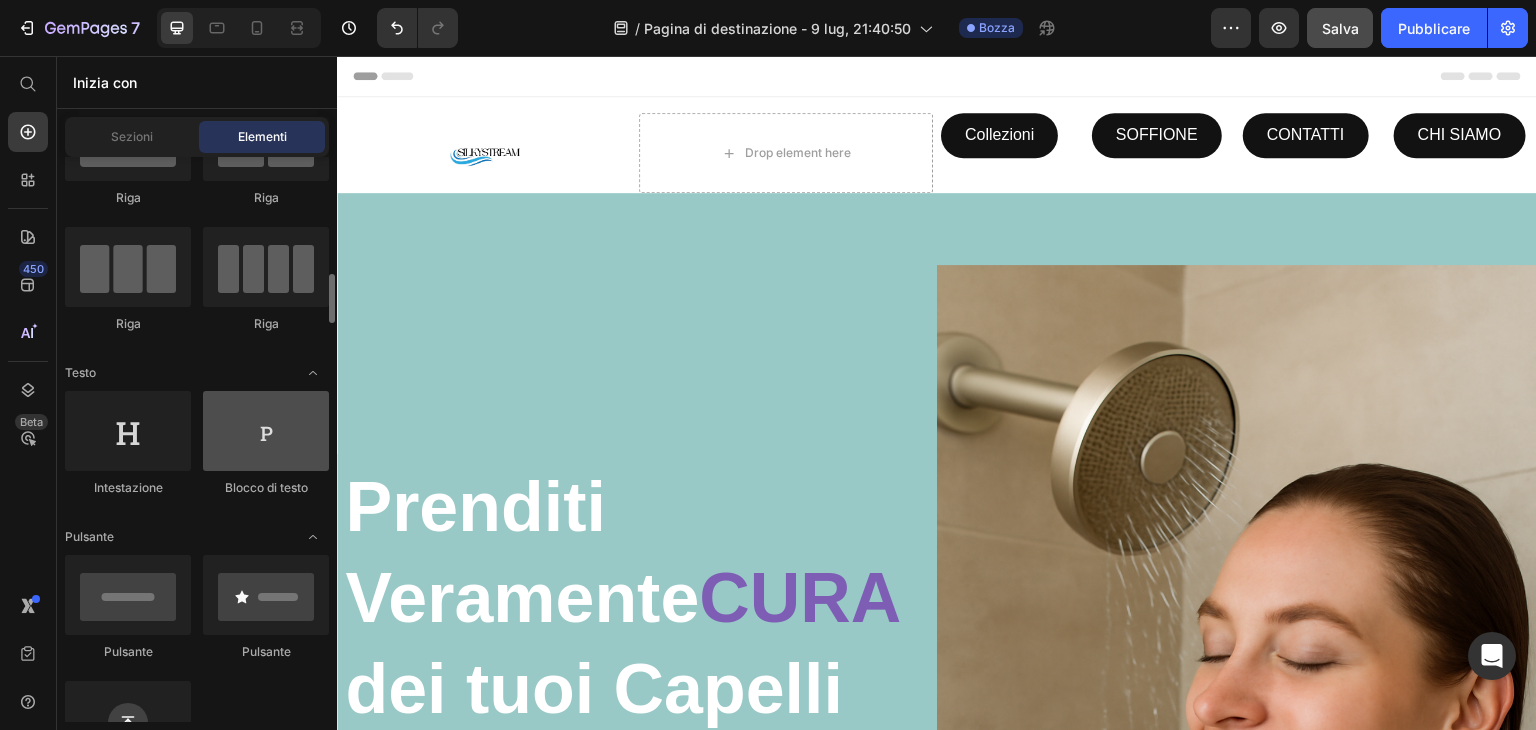 scroll, scrollTop: 200, scrollLeft: 0, axis: vertical 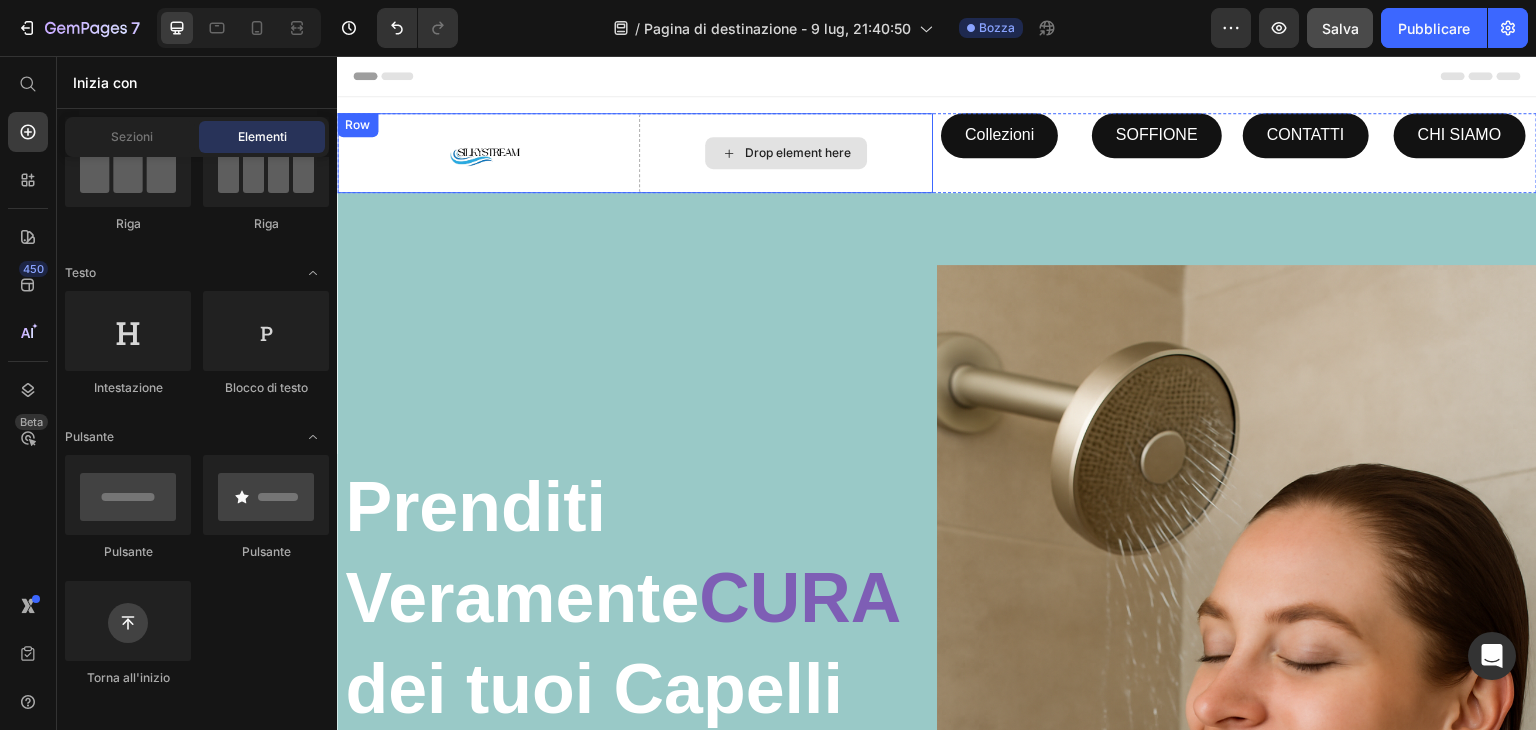click on "Drop element here" at bounding box center [798, 153] 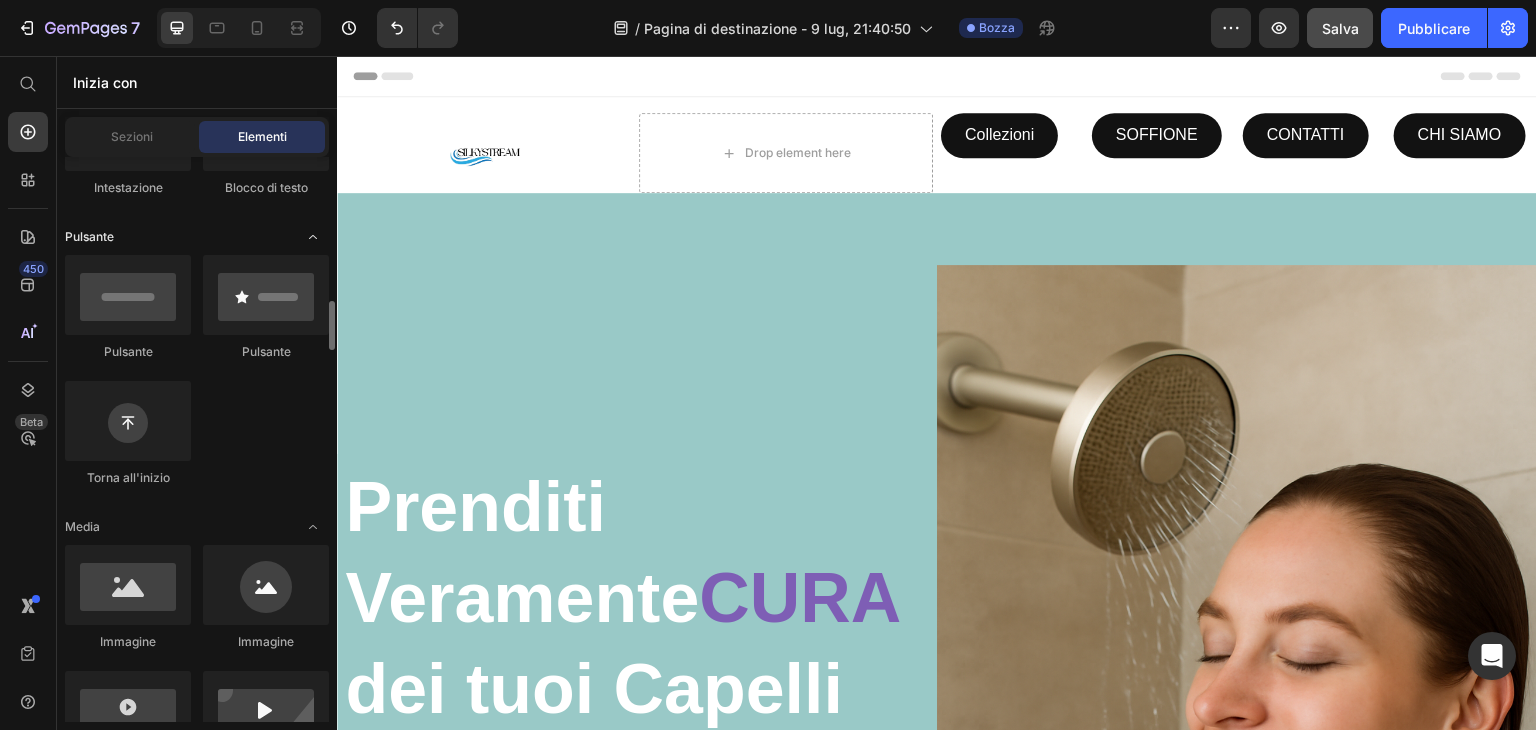 scroll, scrollTop: 500, scrollLeft: 0, axis: vertical 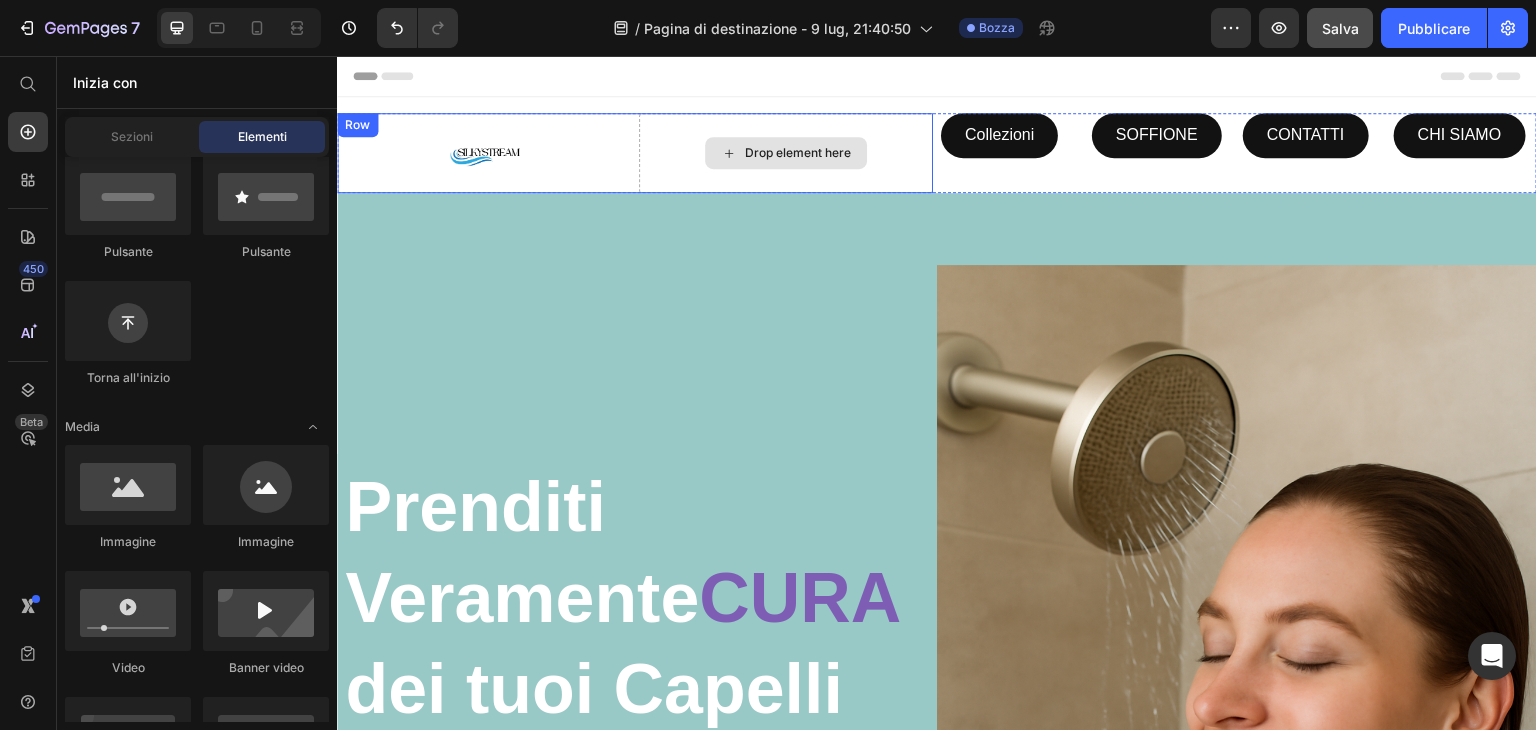 click on "Drop element here" at bounding box center (786, 153) 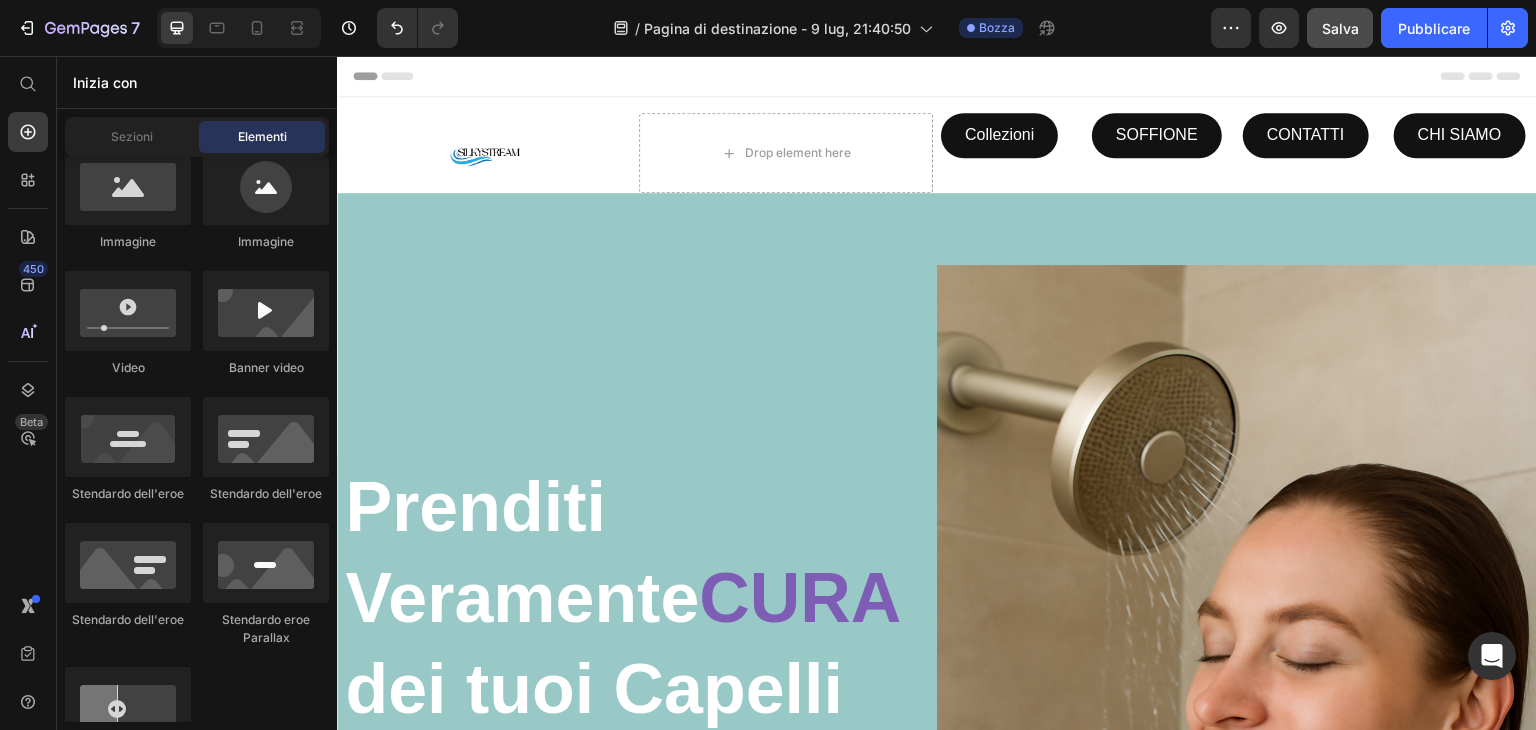 scroll, scrollTop: 200, scrollLeft: 0, axis: vertical 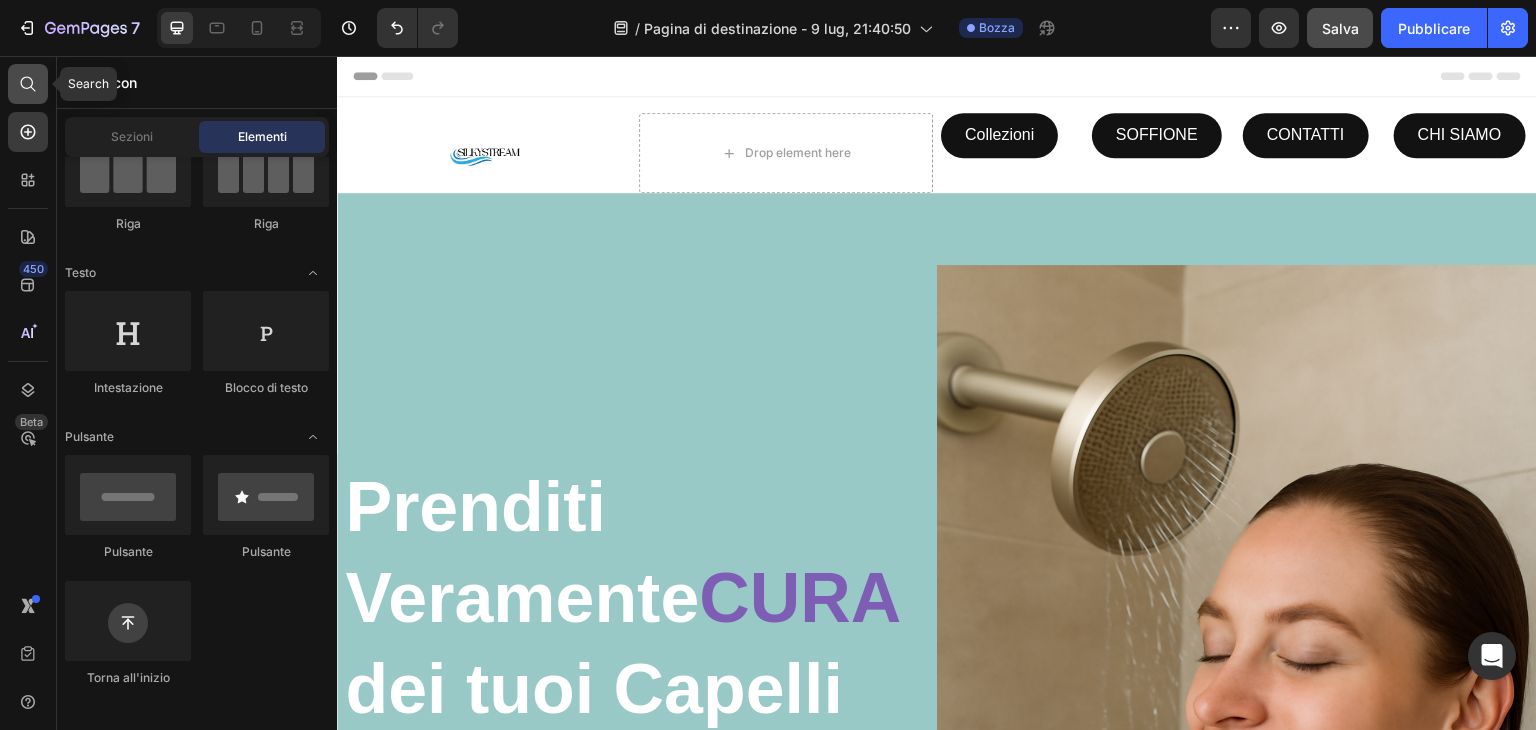 click 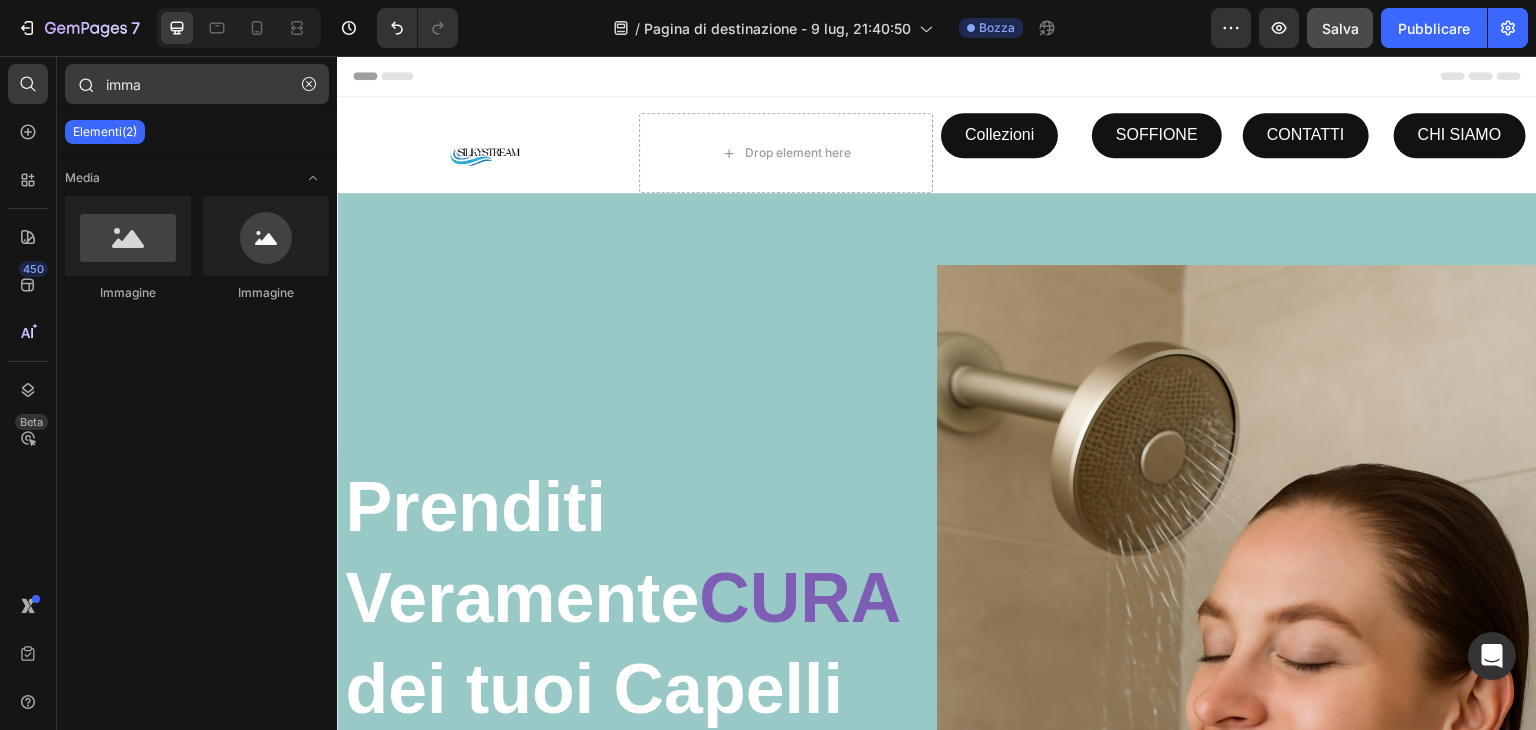 click on "imma" at bounding box center [197, 84] 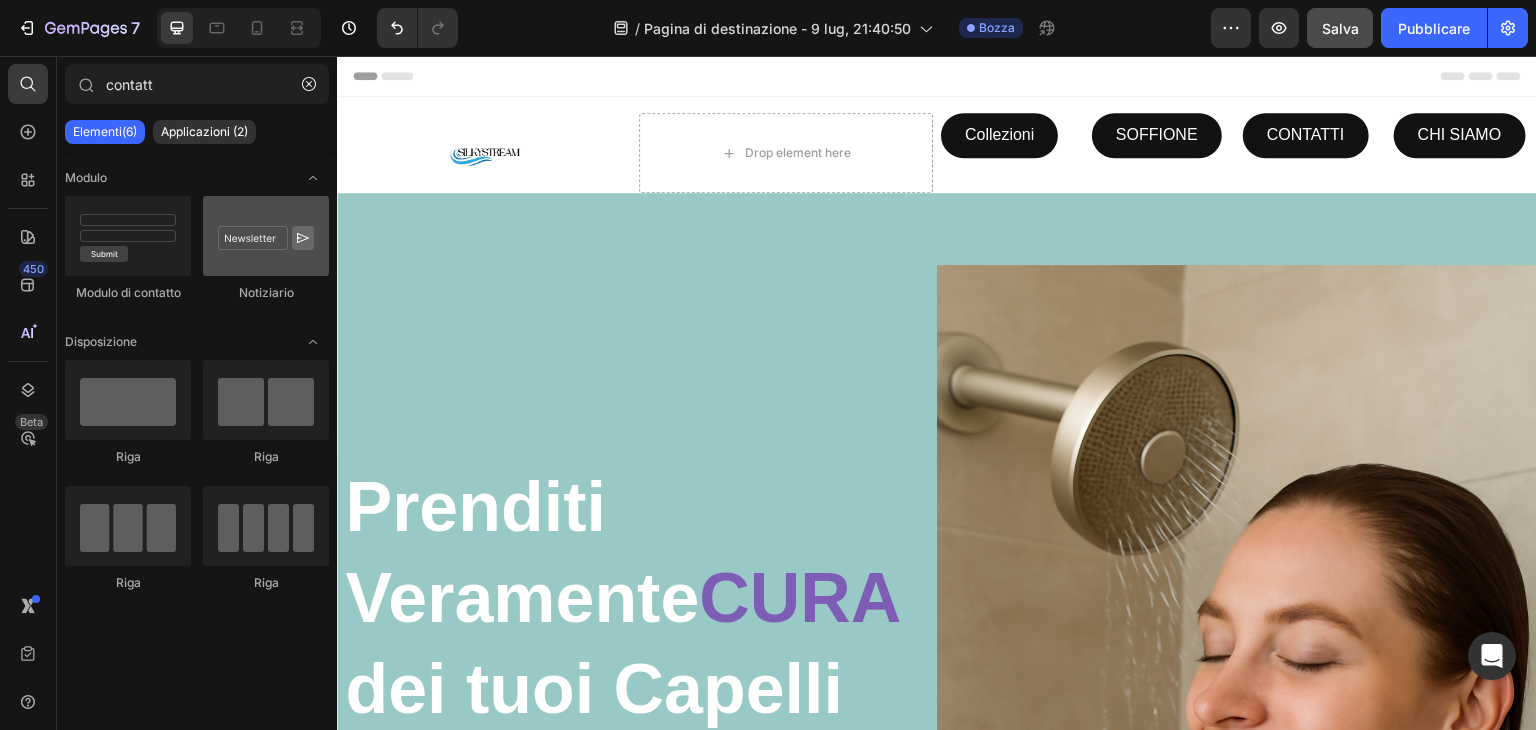 type on "contatti" 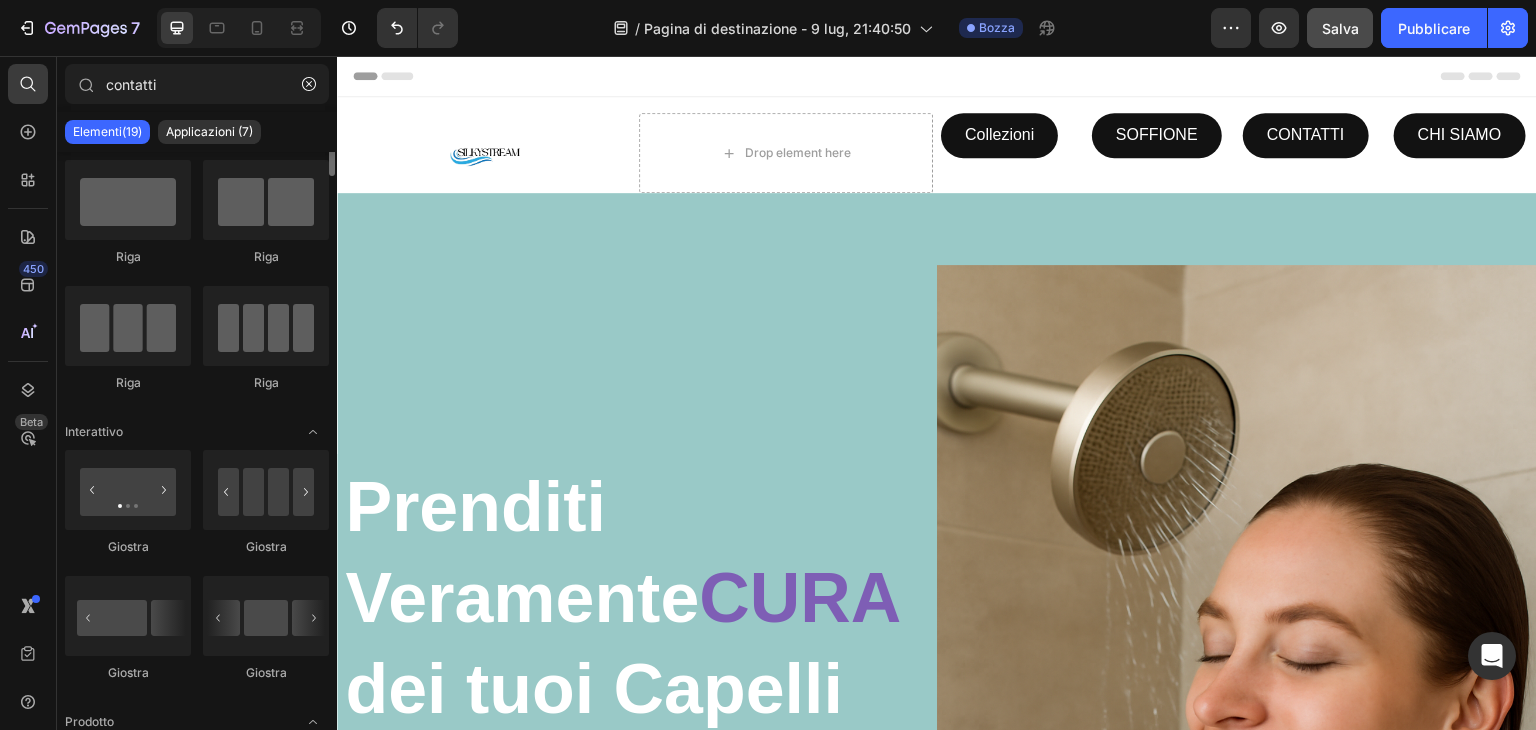 scroll, scrollTop: 0, scrollLeft: 0, axis: both 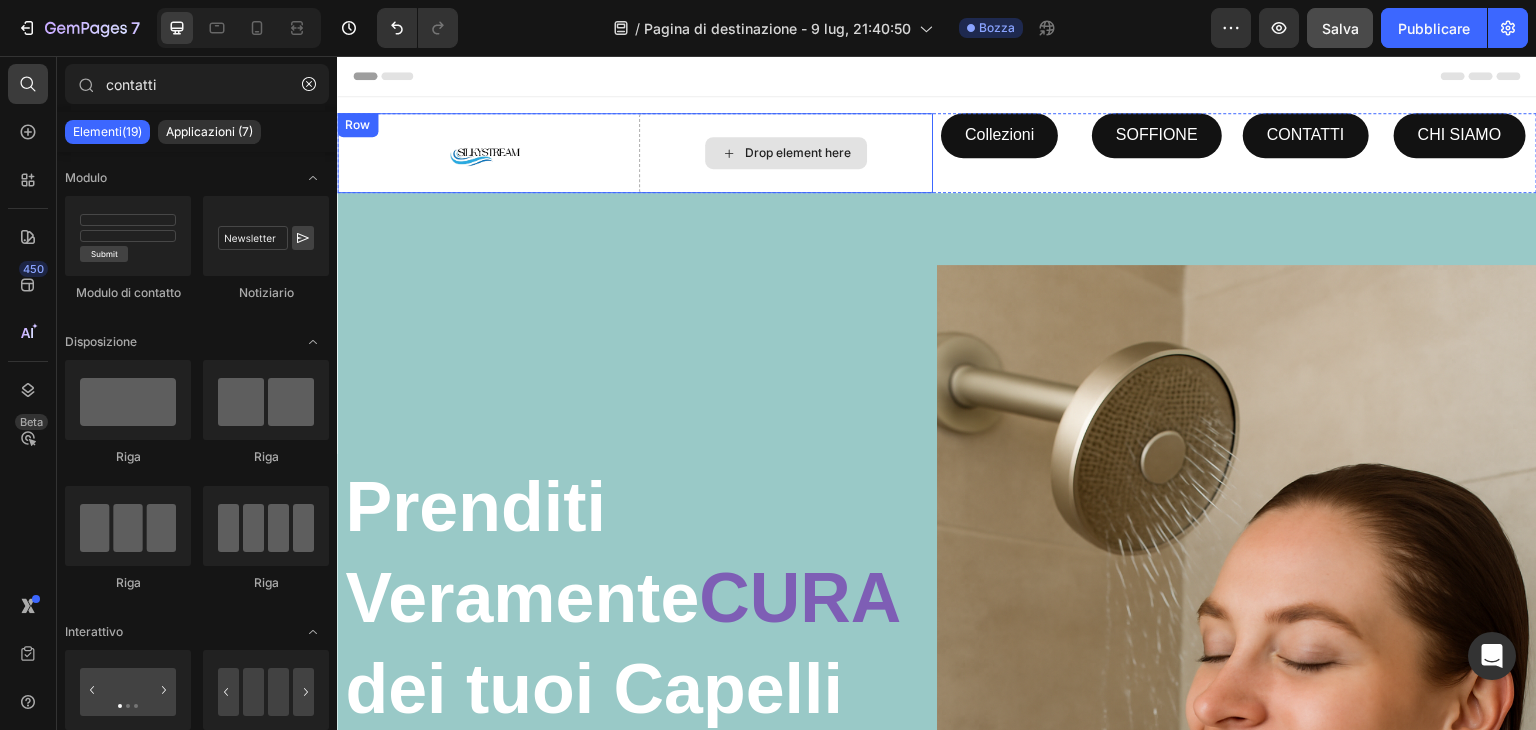 click on "Drop element here" at bounding box center [798, 153] 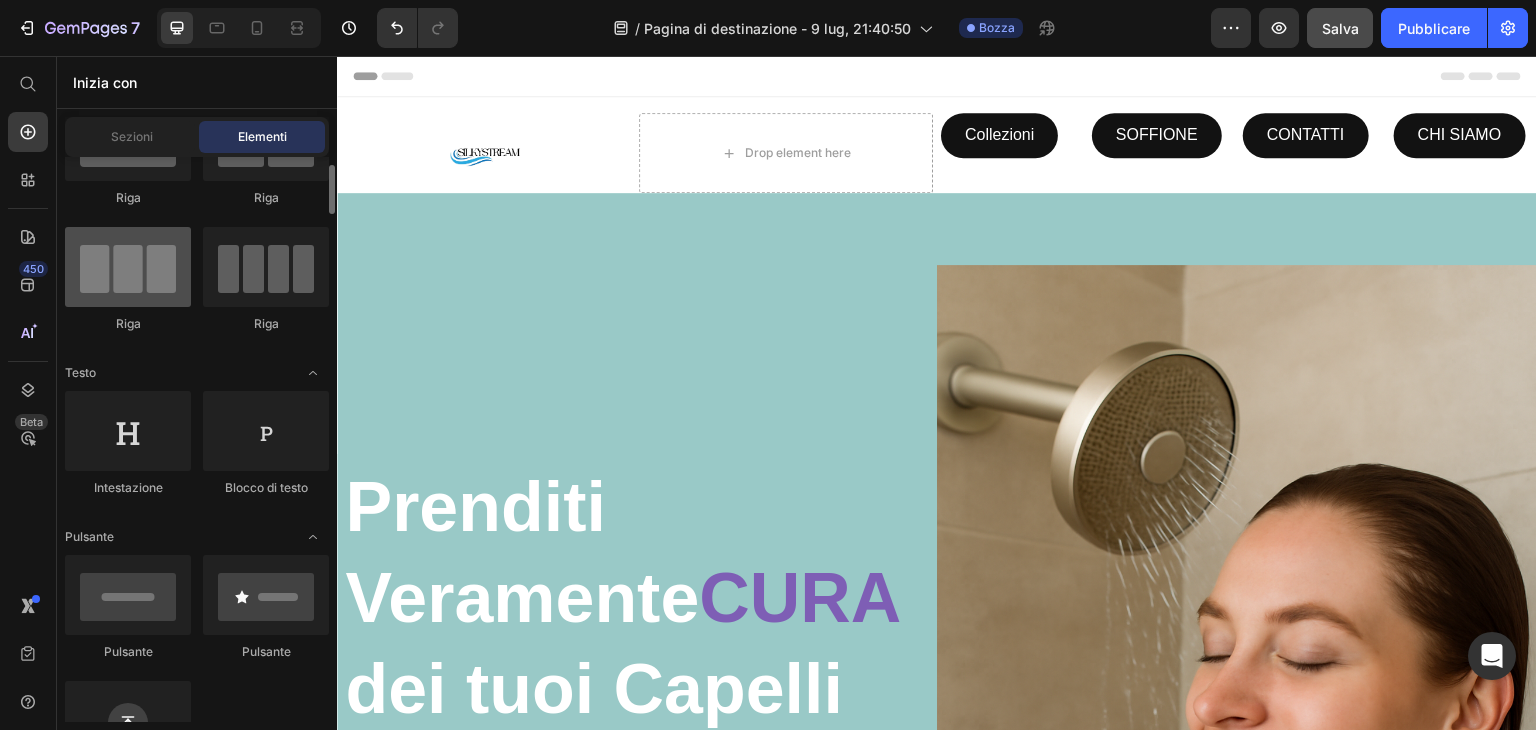 scroll, scrollTop: 300, scrollLeft: 0, axis: vertical 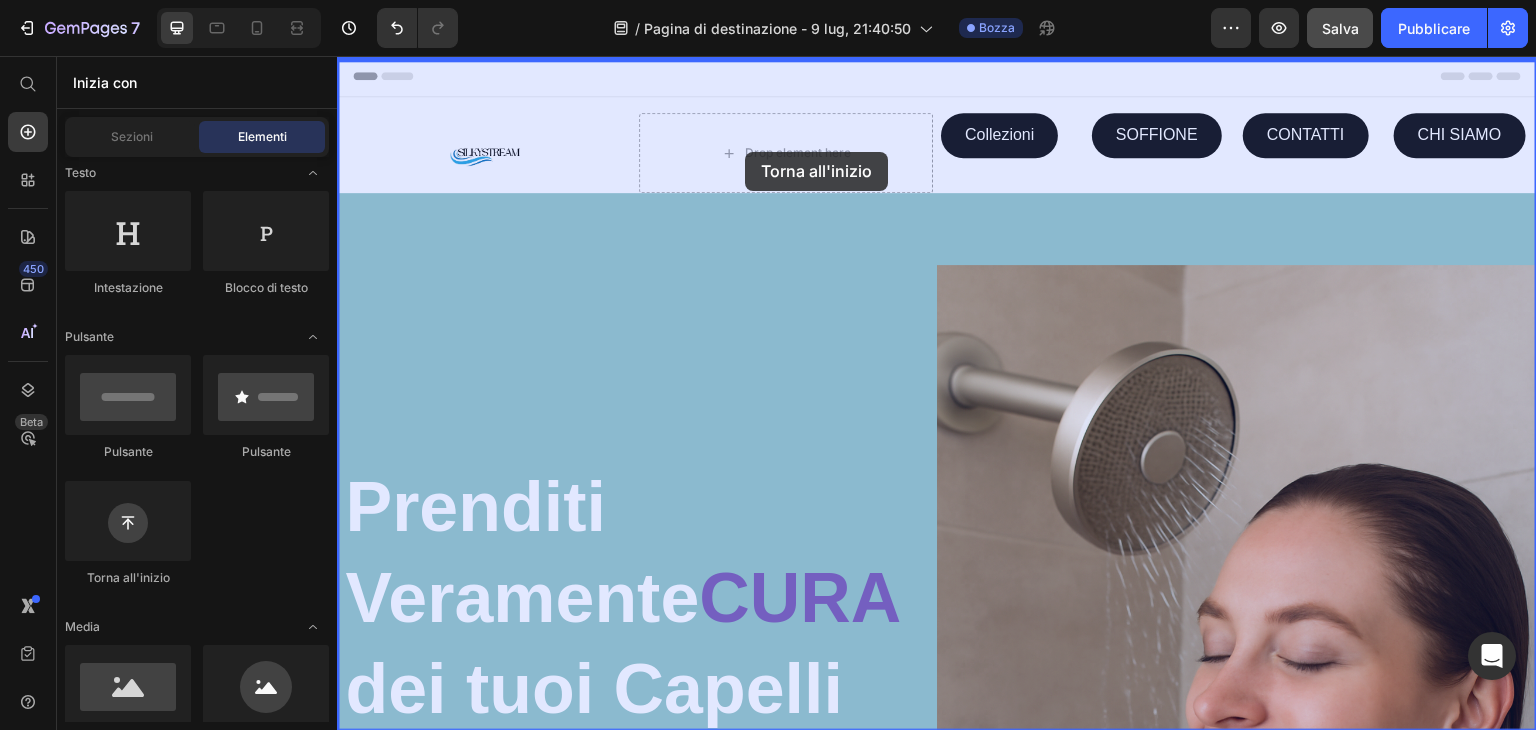 drag, startPoint x: 473, startPoint y: 587, endPoint x: 745, endPoint y: 152, distance: 513.039 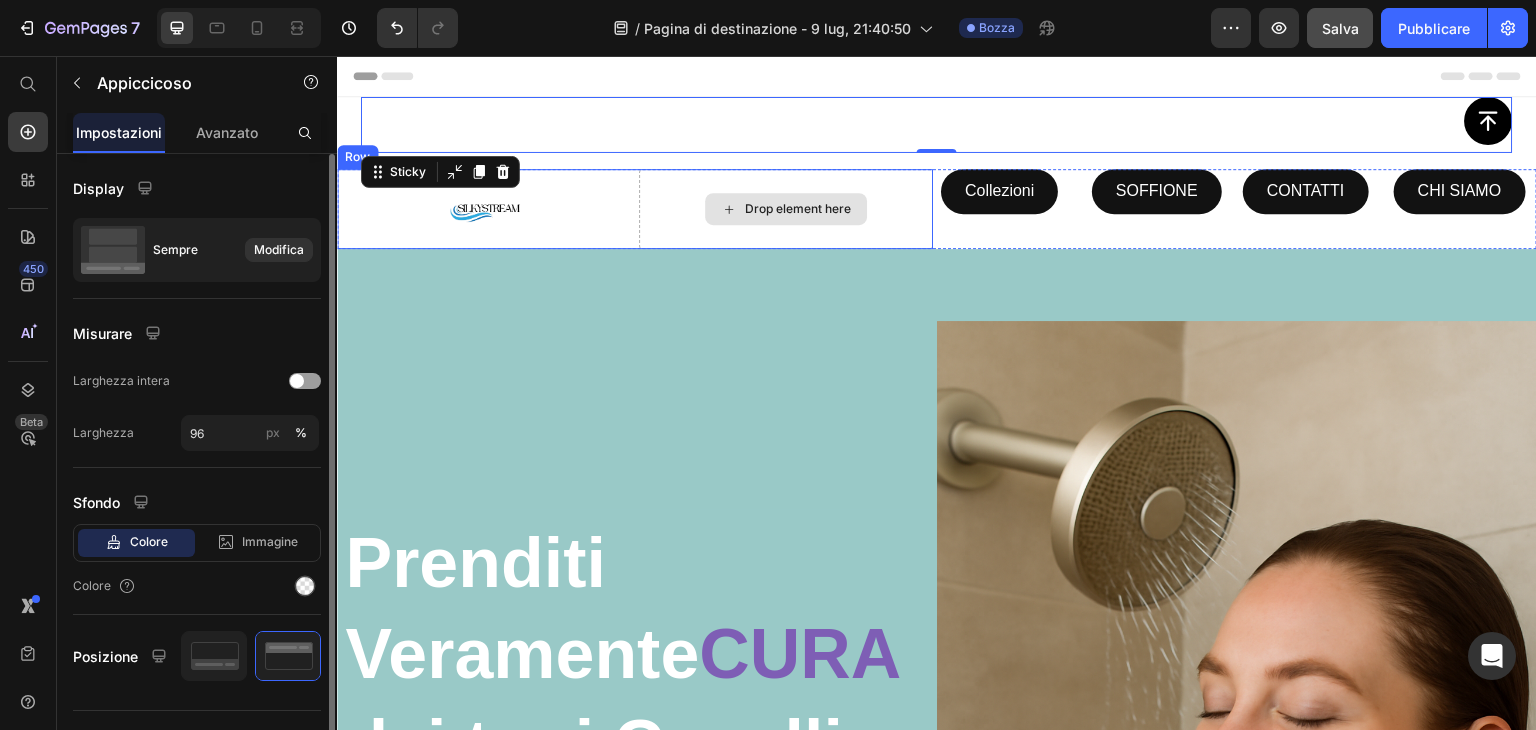 click on "Drop element here" at bounding box center [798, 209] 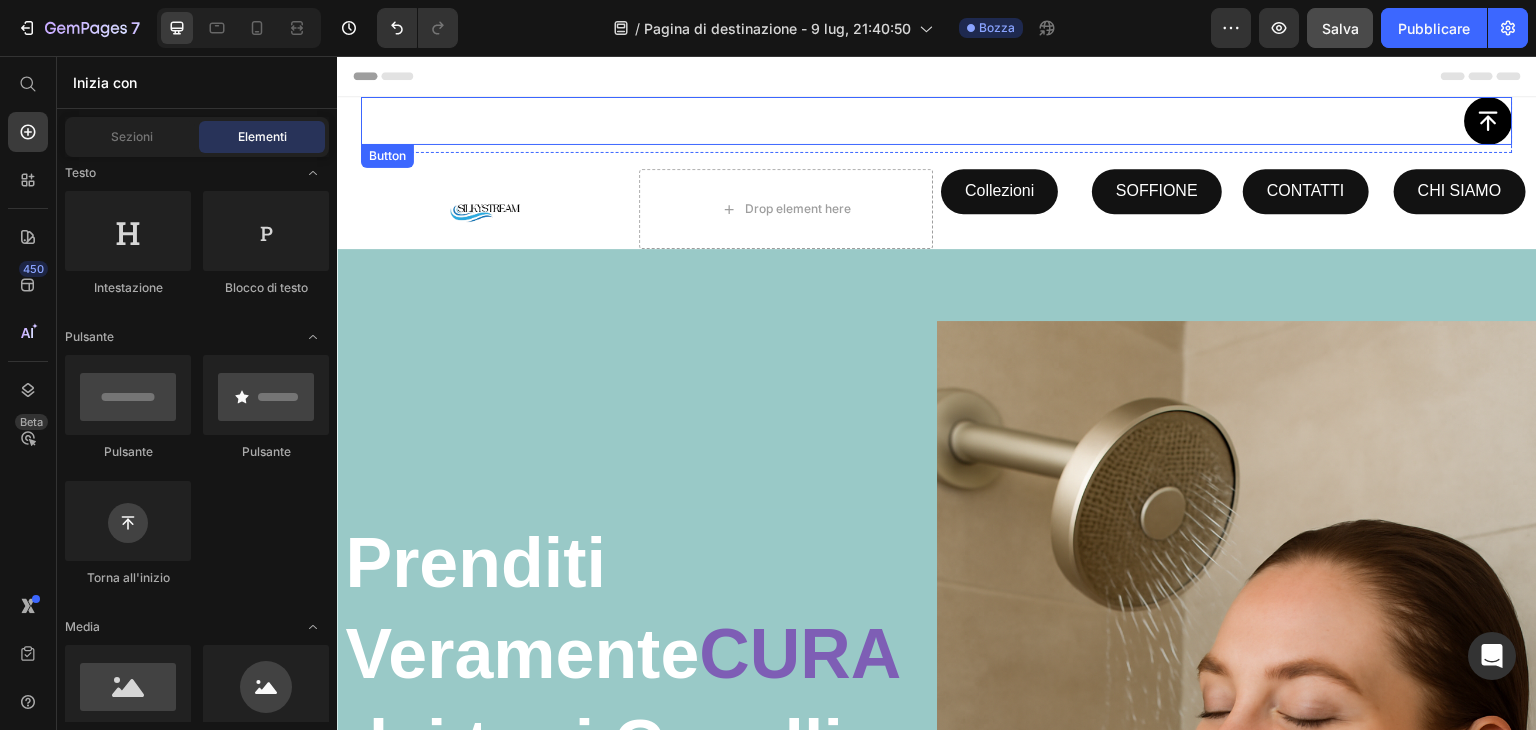 click on "Button" at bounding box center (937, 121) 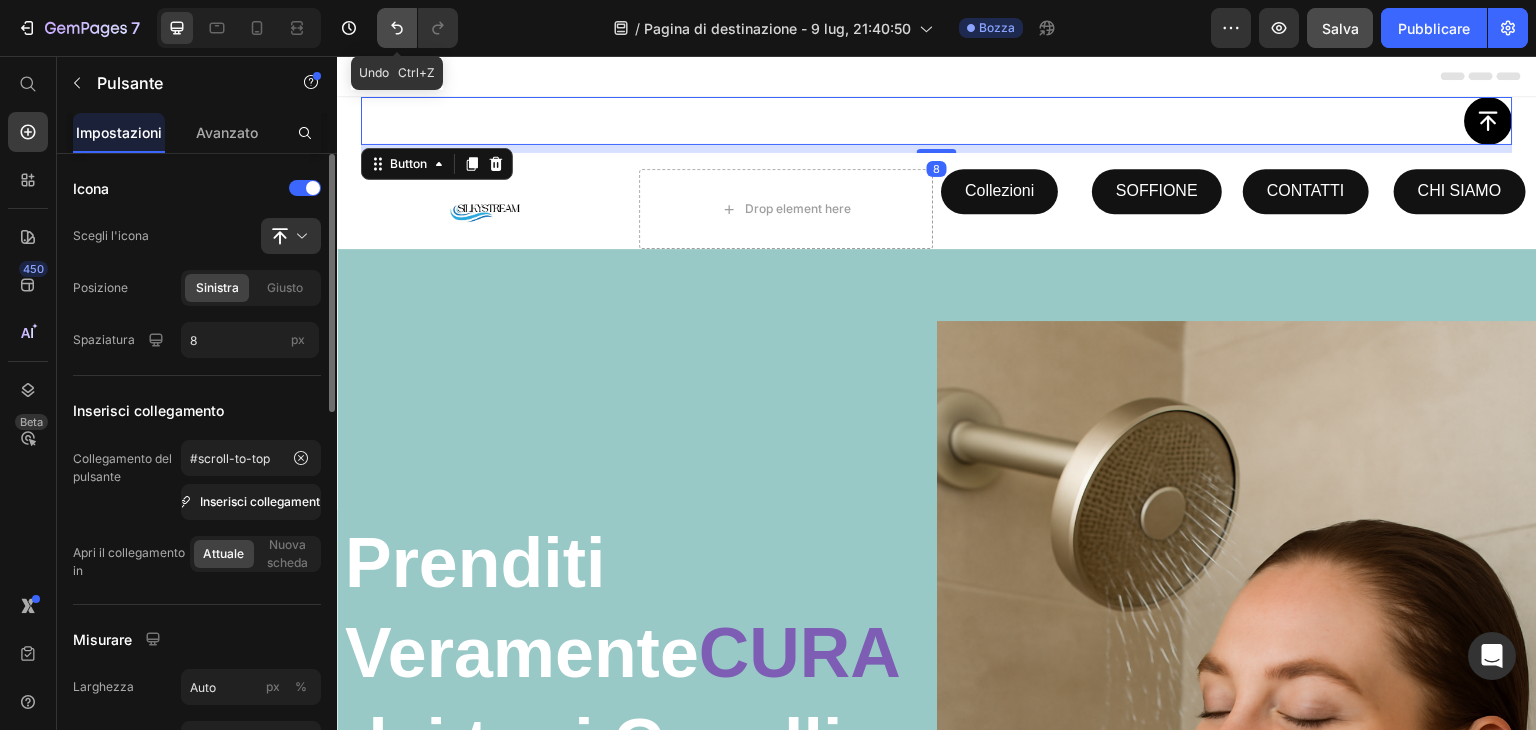 click 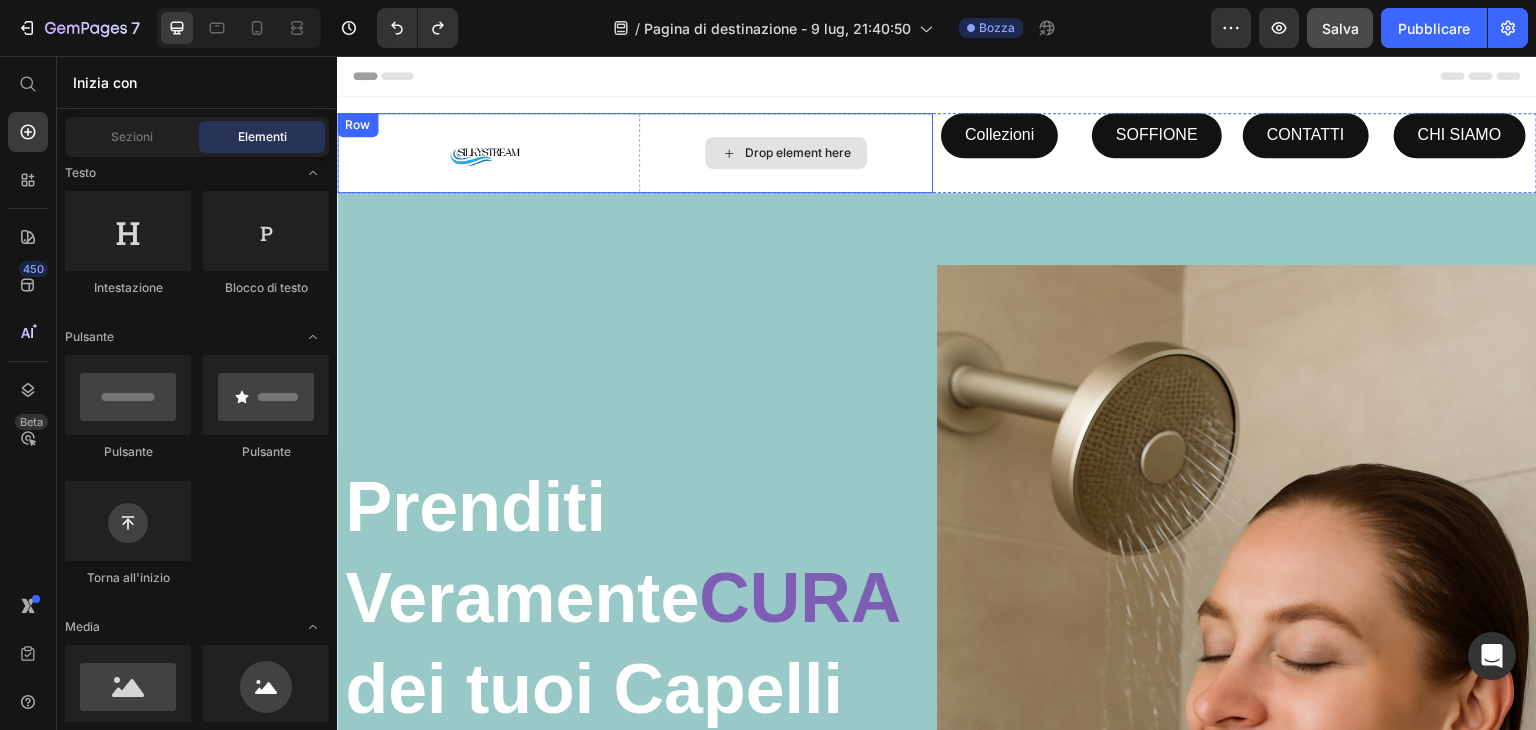 click on "Drop element here" at bounding box center [798, 153] 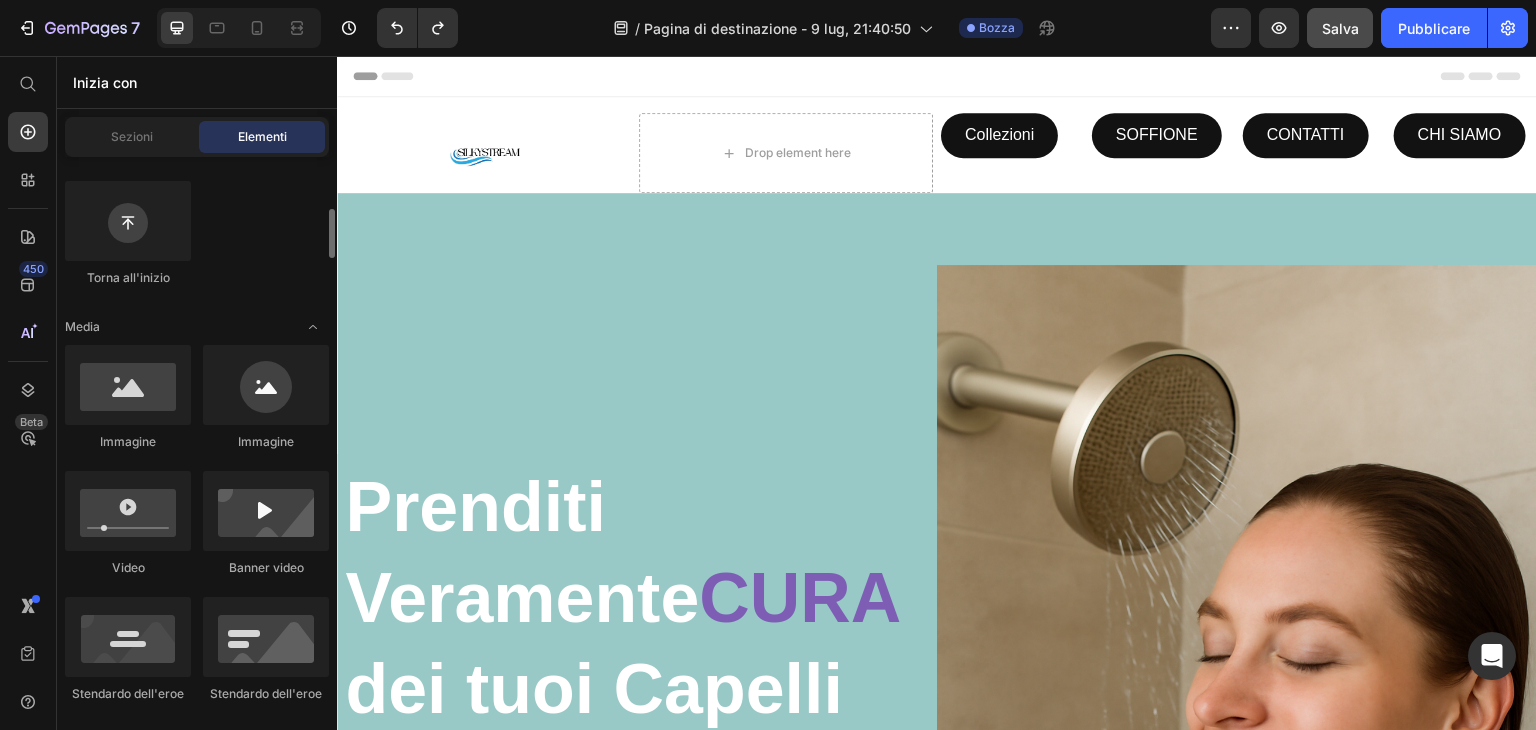 scroll, scrollTop: 200, scrollLeft: 0, axis: vertical 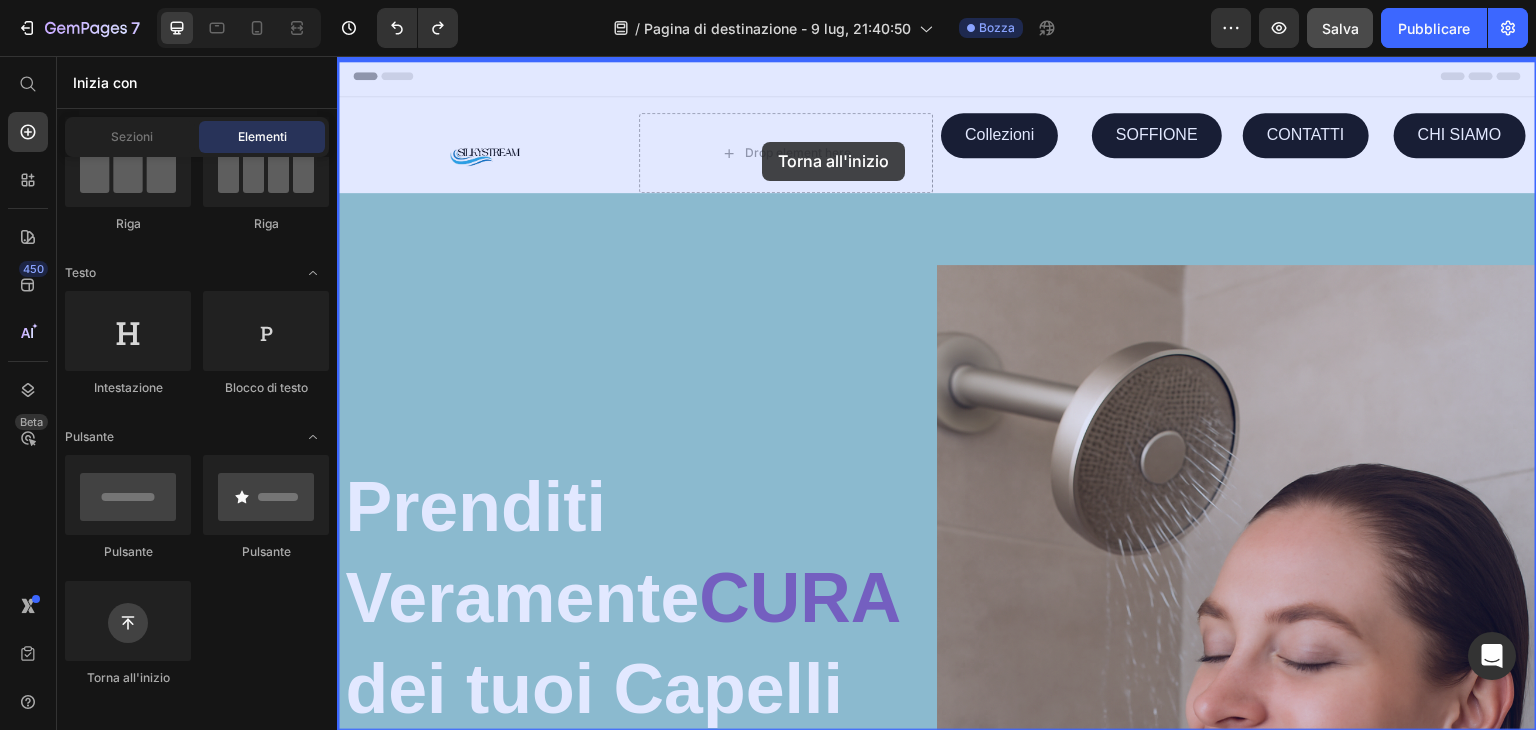 drag, startPoint x: 460, startPoint y: 697, endPoint x: 762, endPoint y: 142, distance: 631.8457 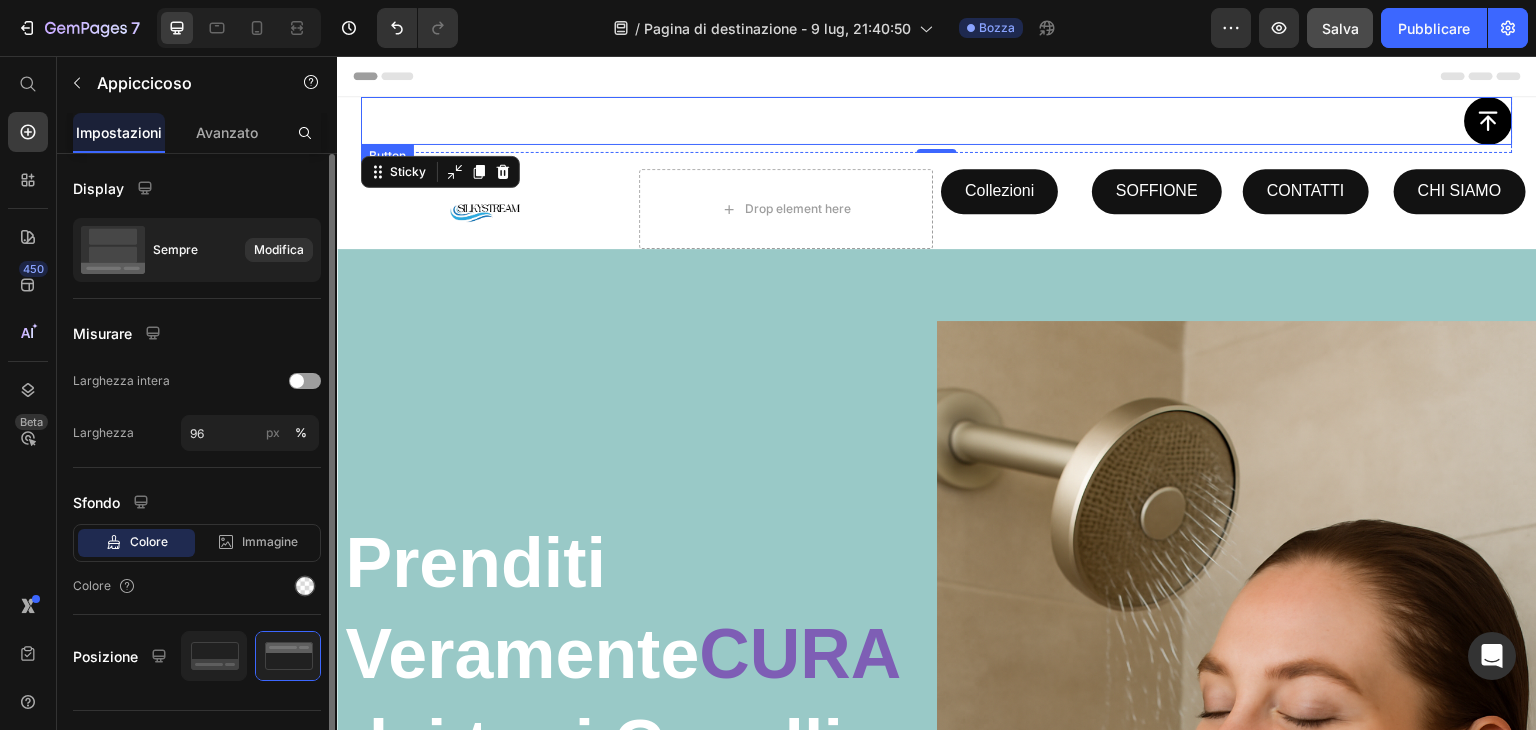 click at bounding box center (1489, 121) 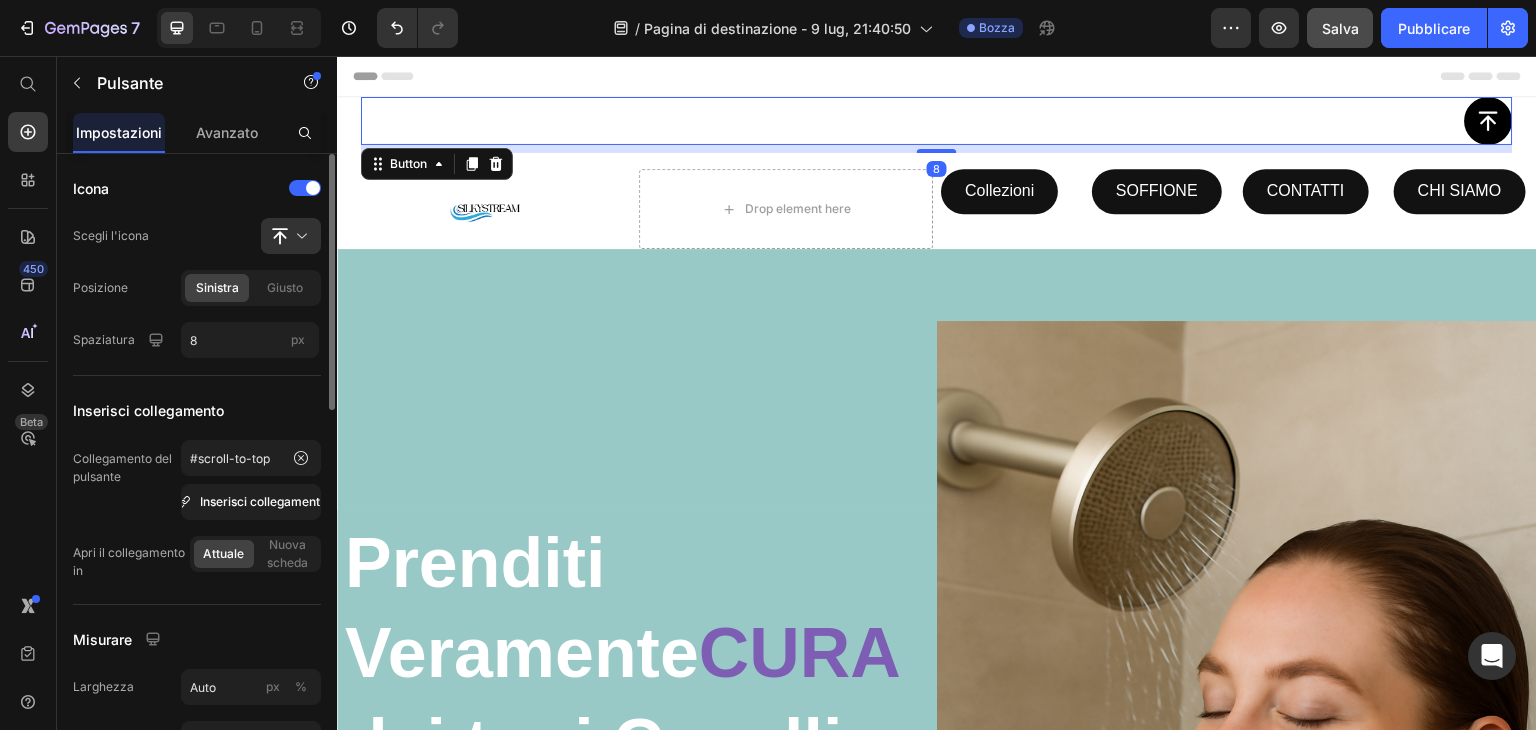 click at bounding box center [1489, 121] 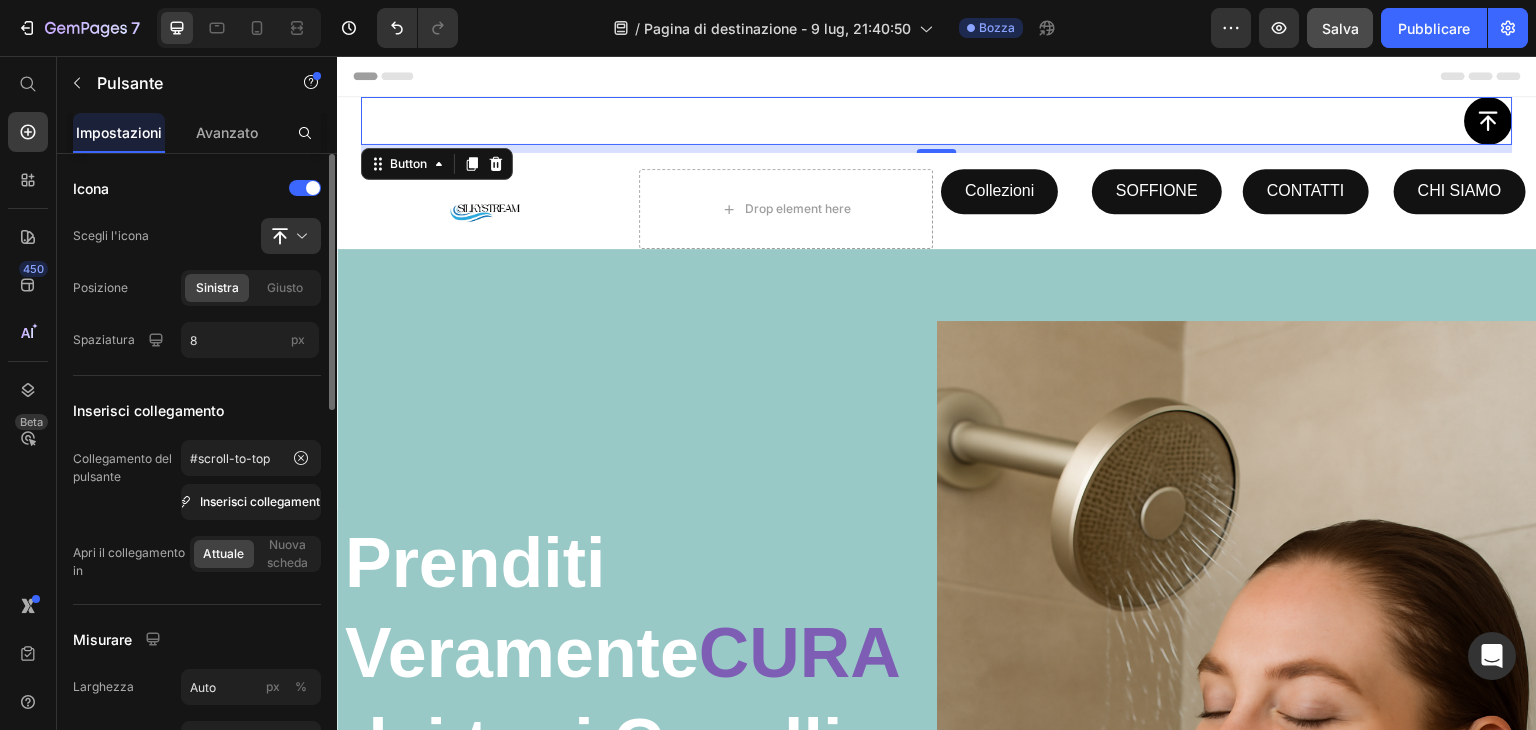 click on "Header" at bounding box center [937, 76] 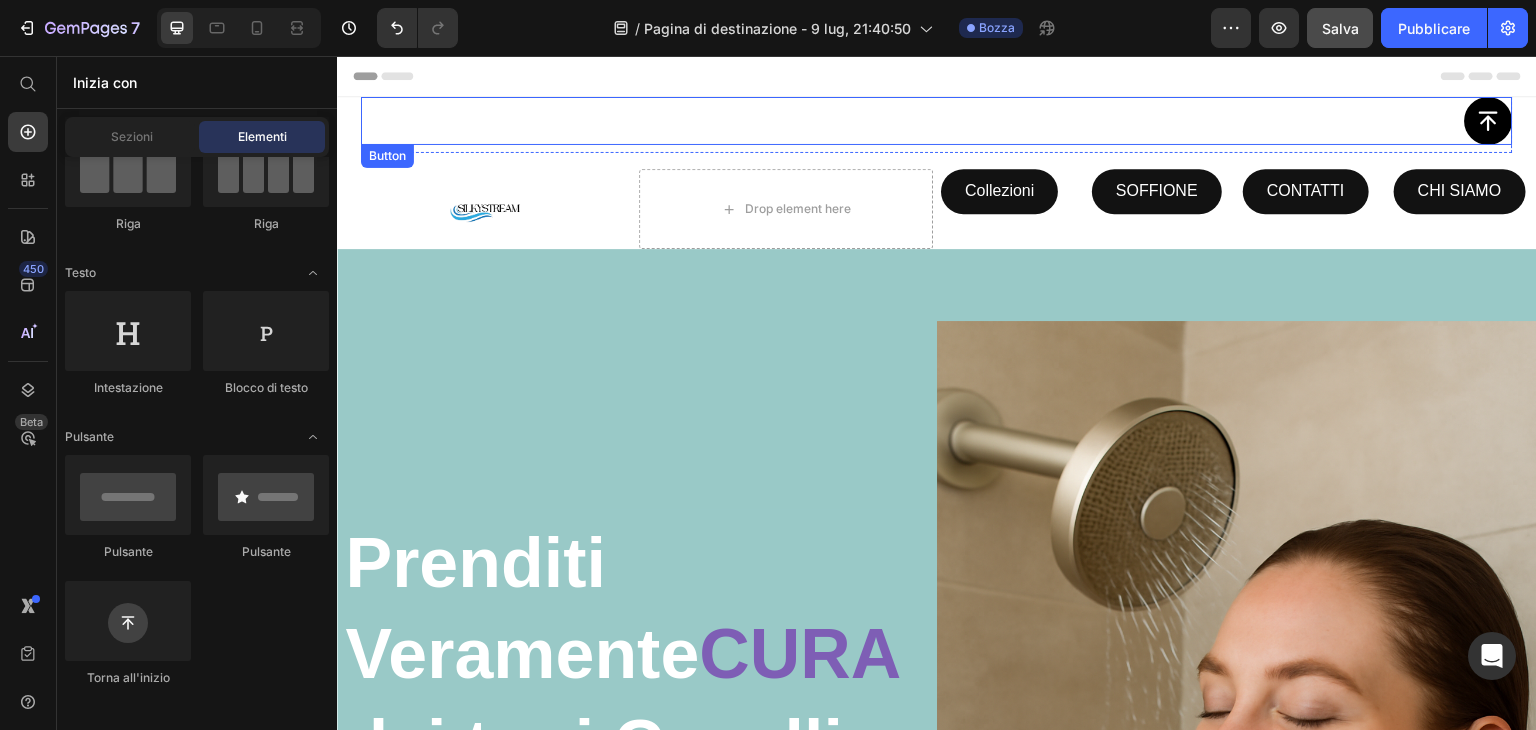 click on "Button" at bounding box center [937, 121] 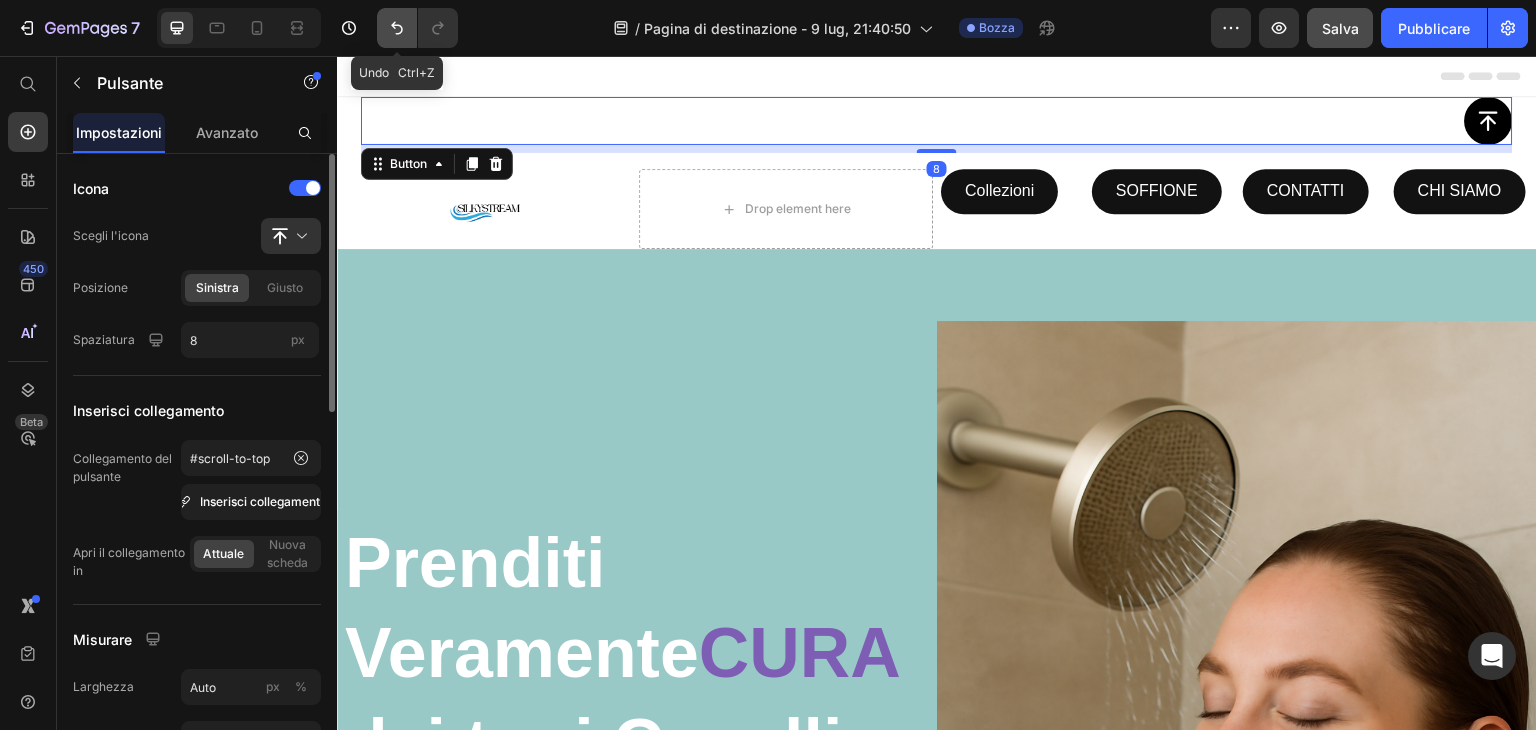 click 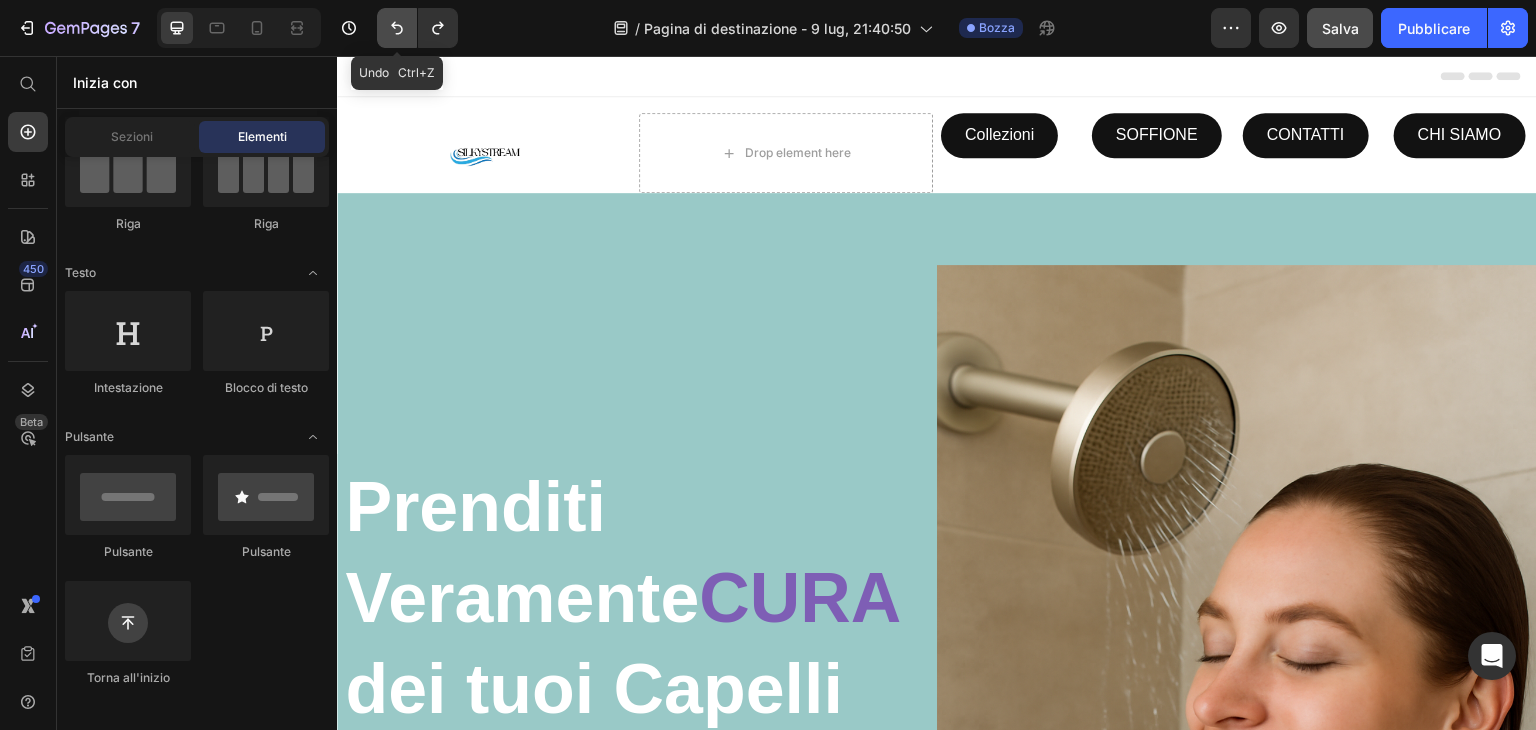 click 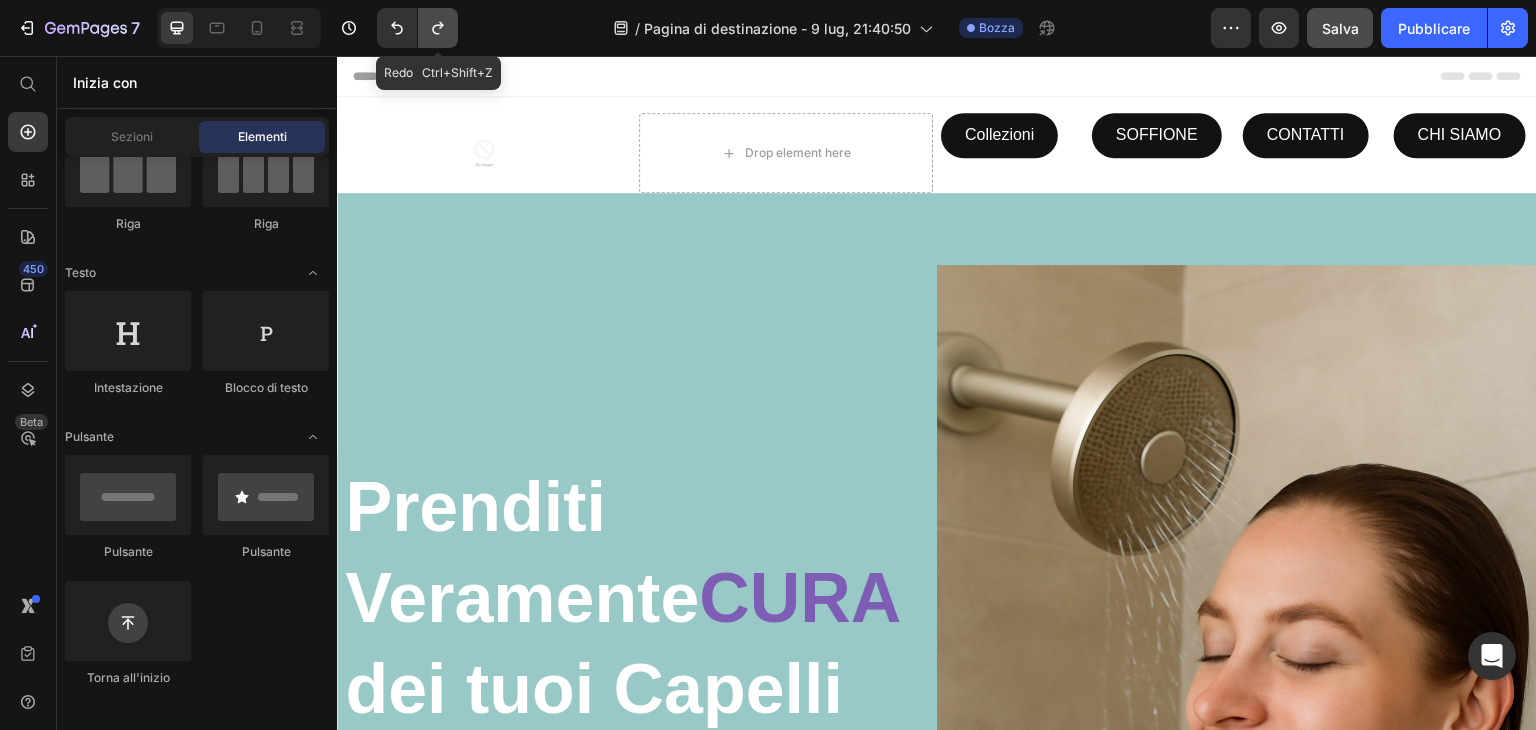 click 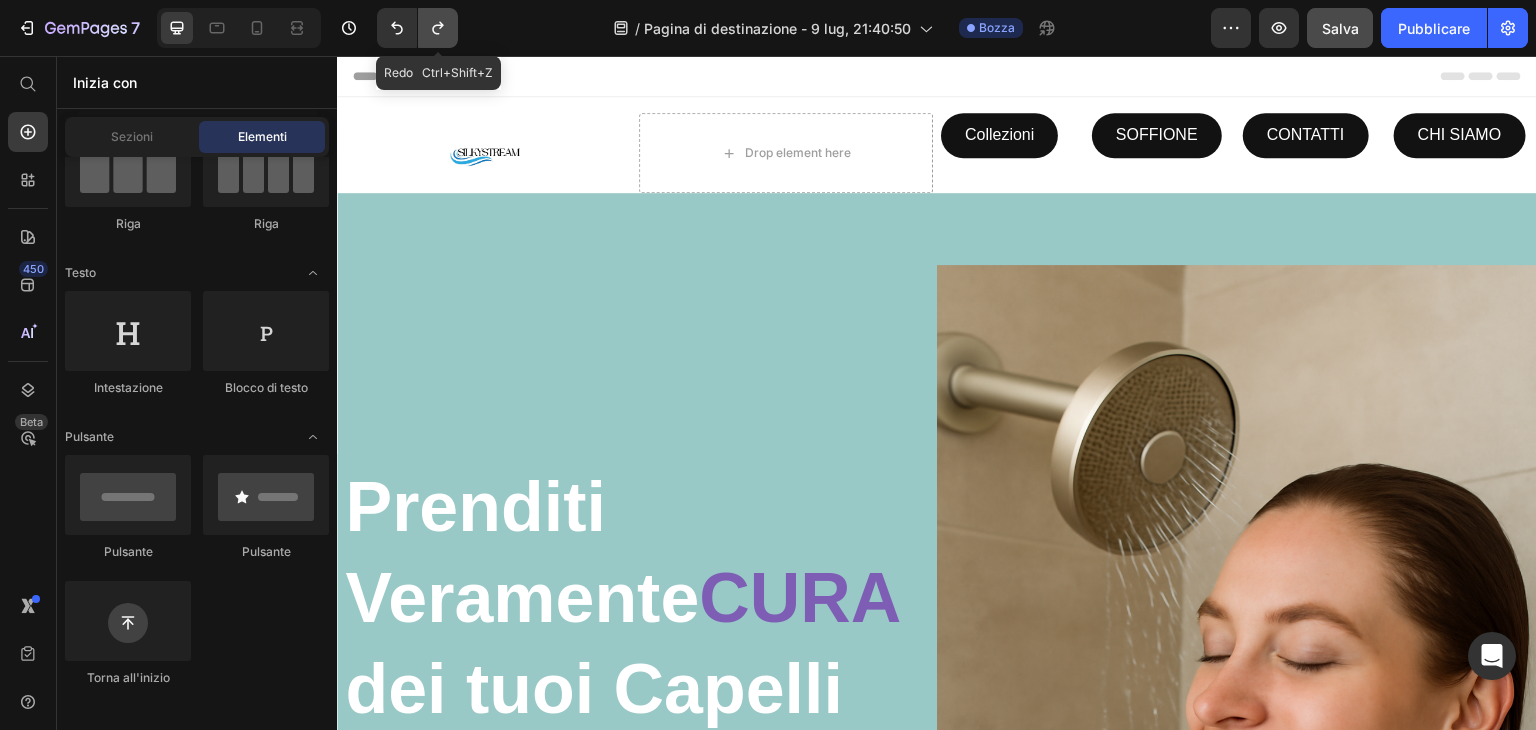 click 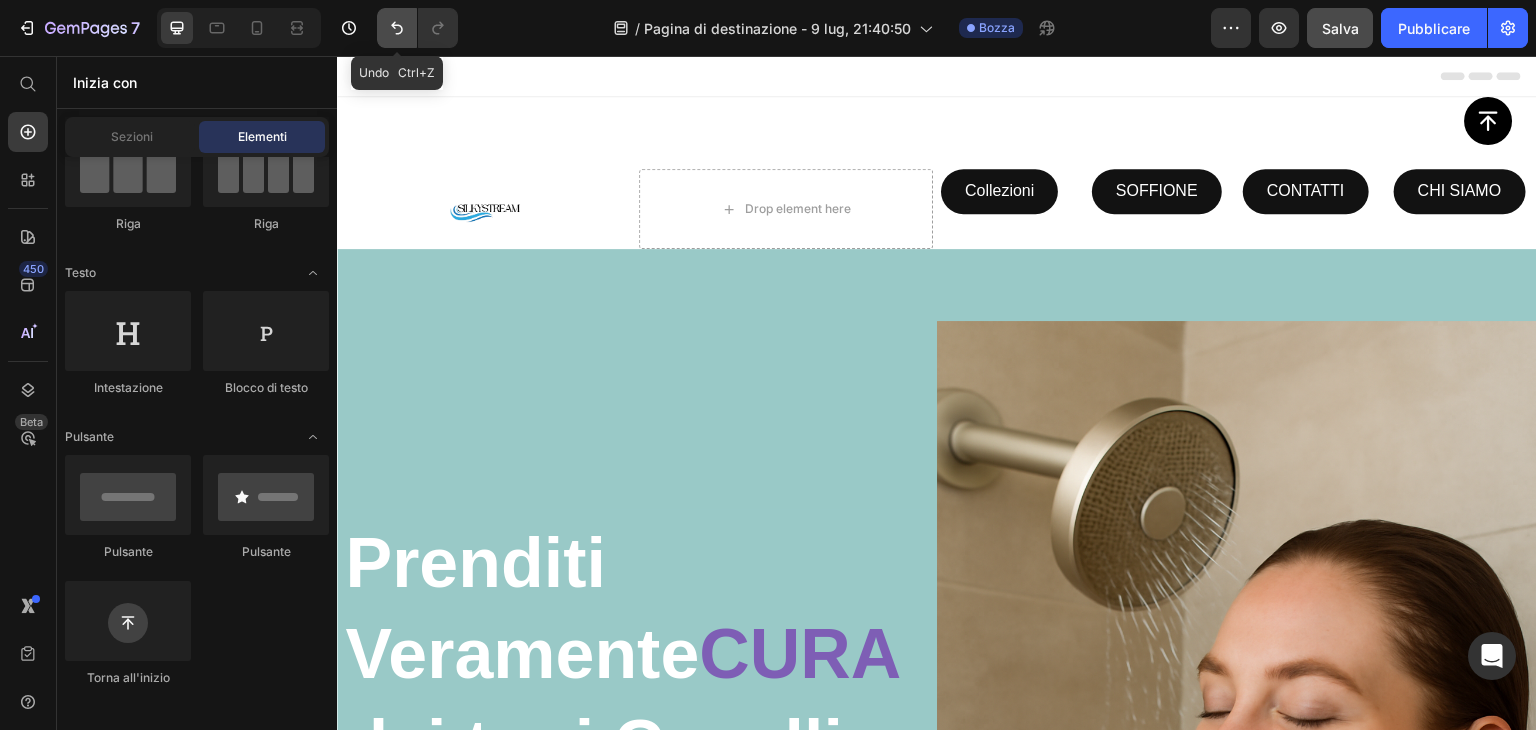 click 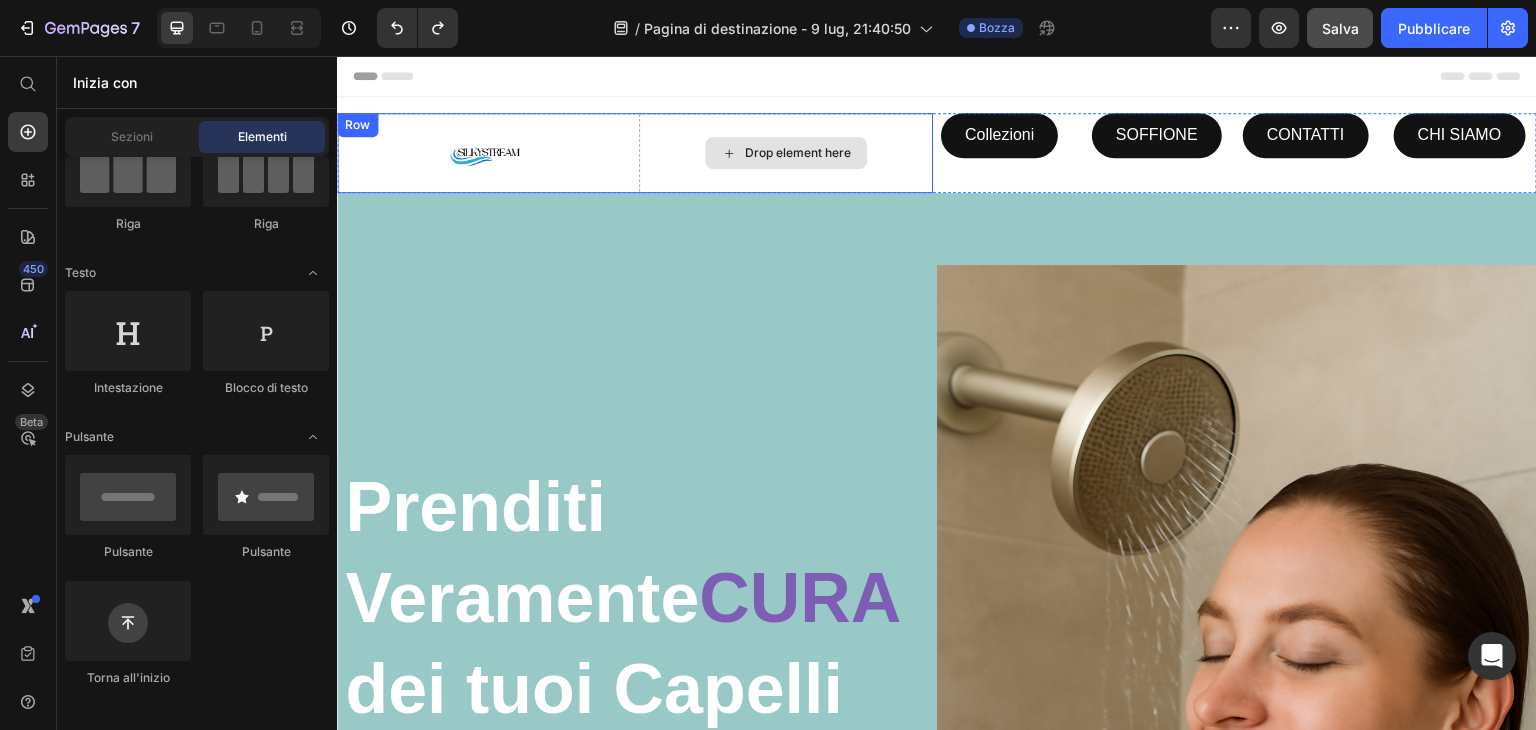 click on "Drop element here" at bounding box center [798, 153] 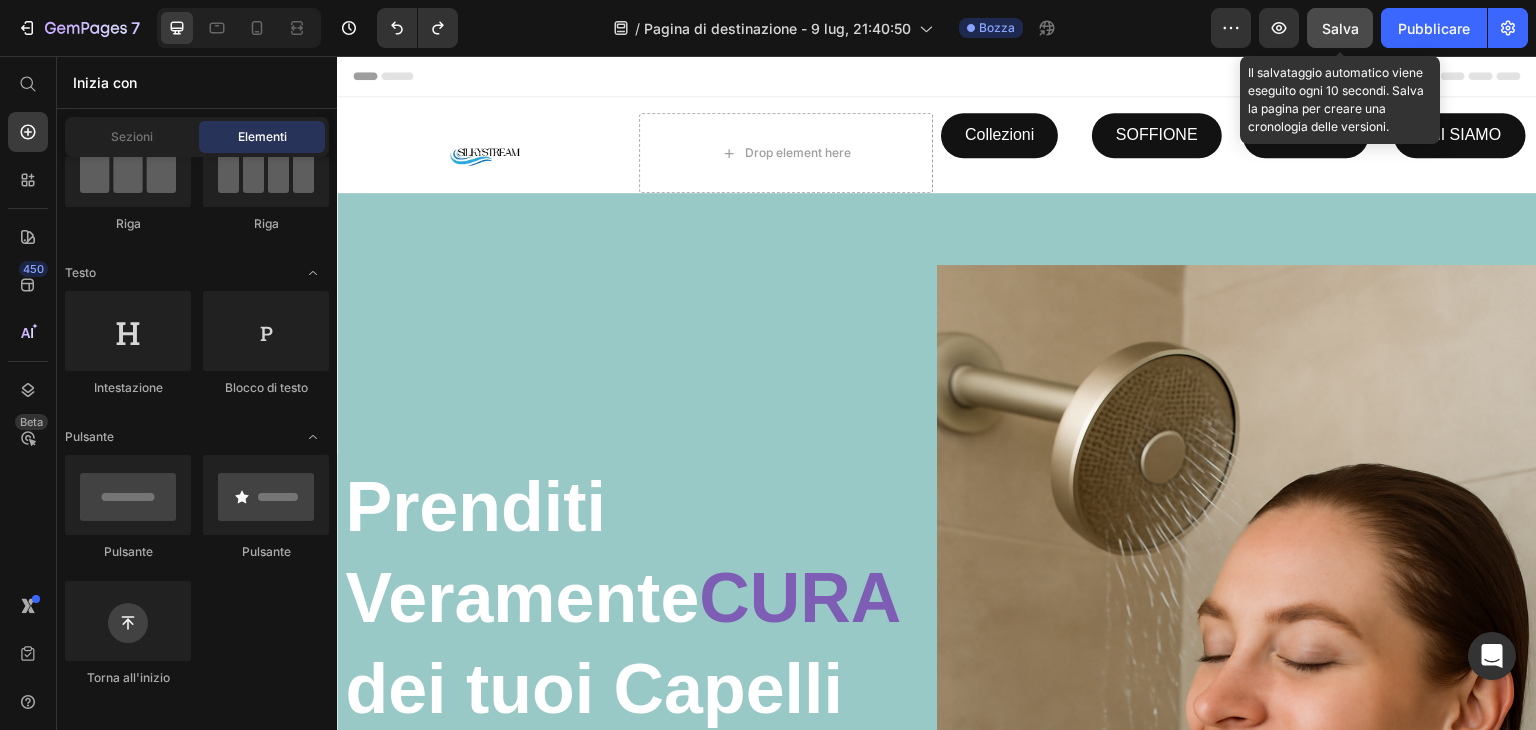 click on "Salva" 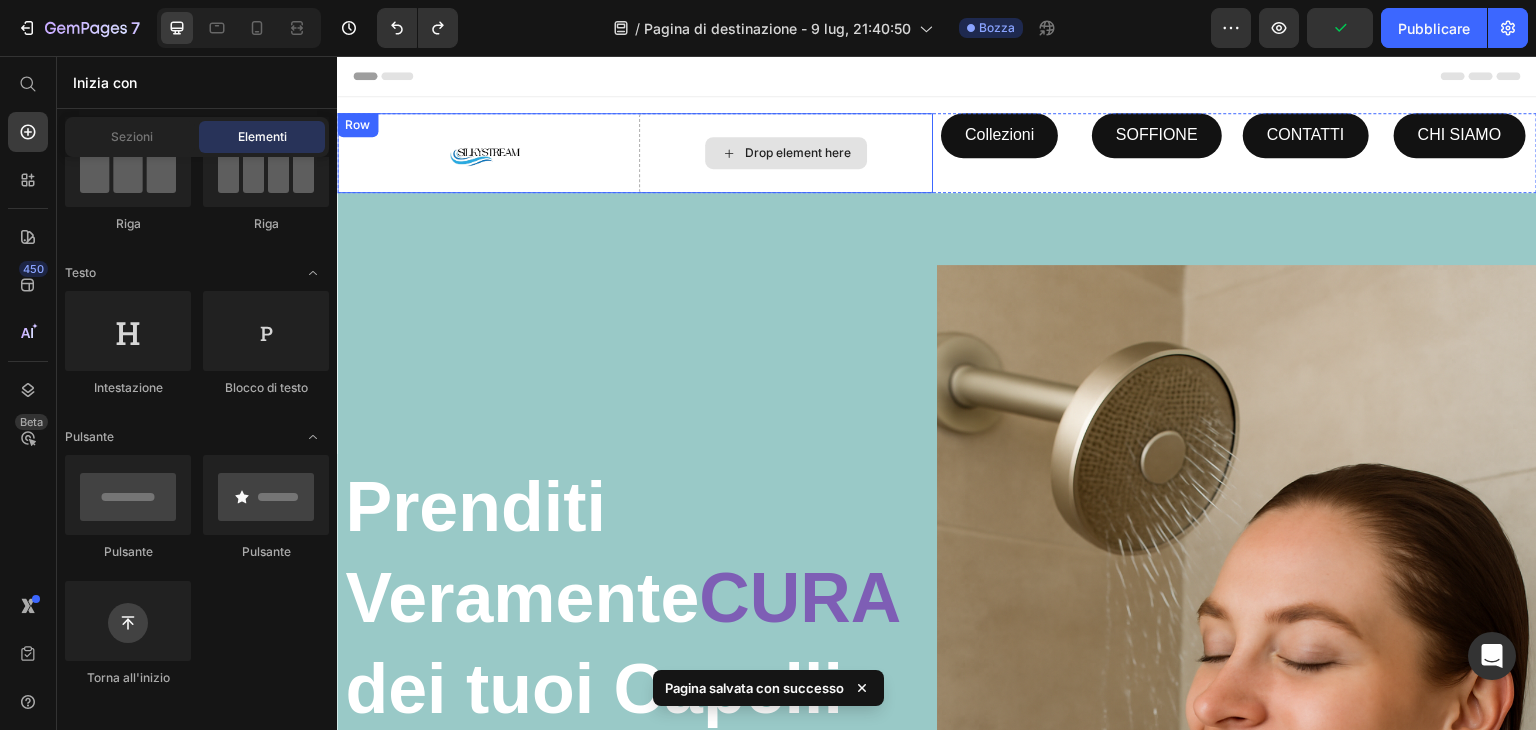click on "Drop element here" at bounding box center (798, 153) 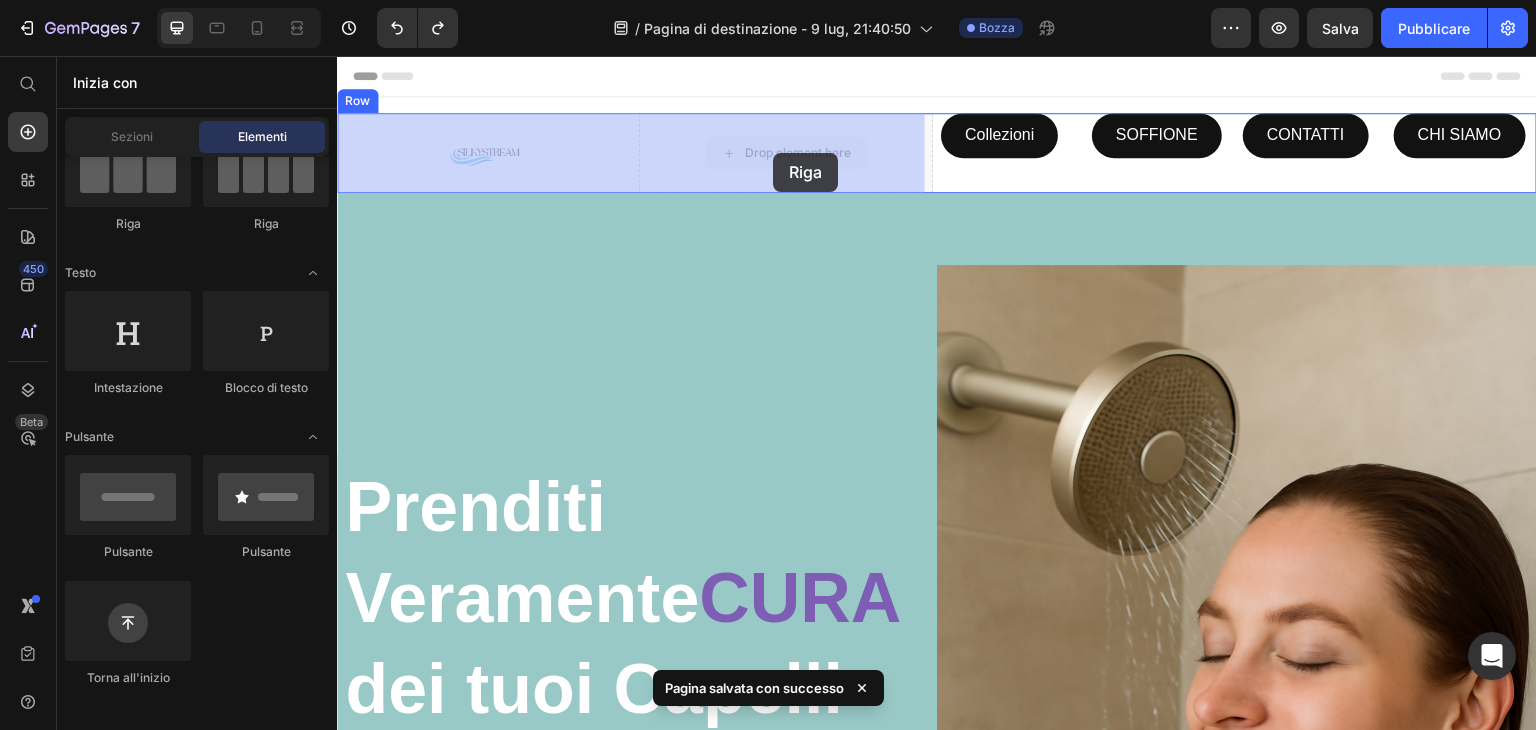 drag, startPoint x: 801, startPoint y: 156, endPoint x: 773, endPoint y: 153, distance: 28.160255 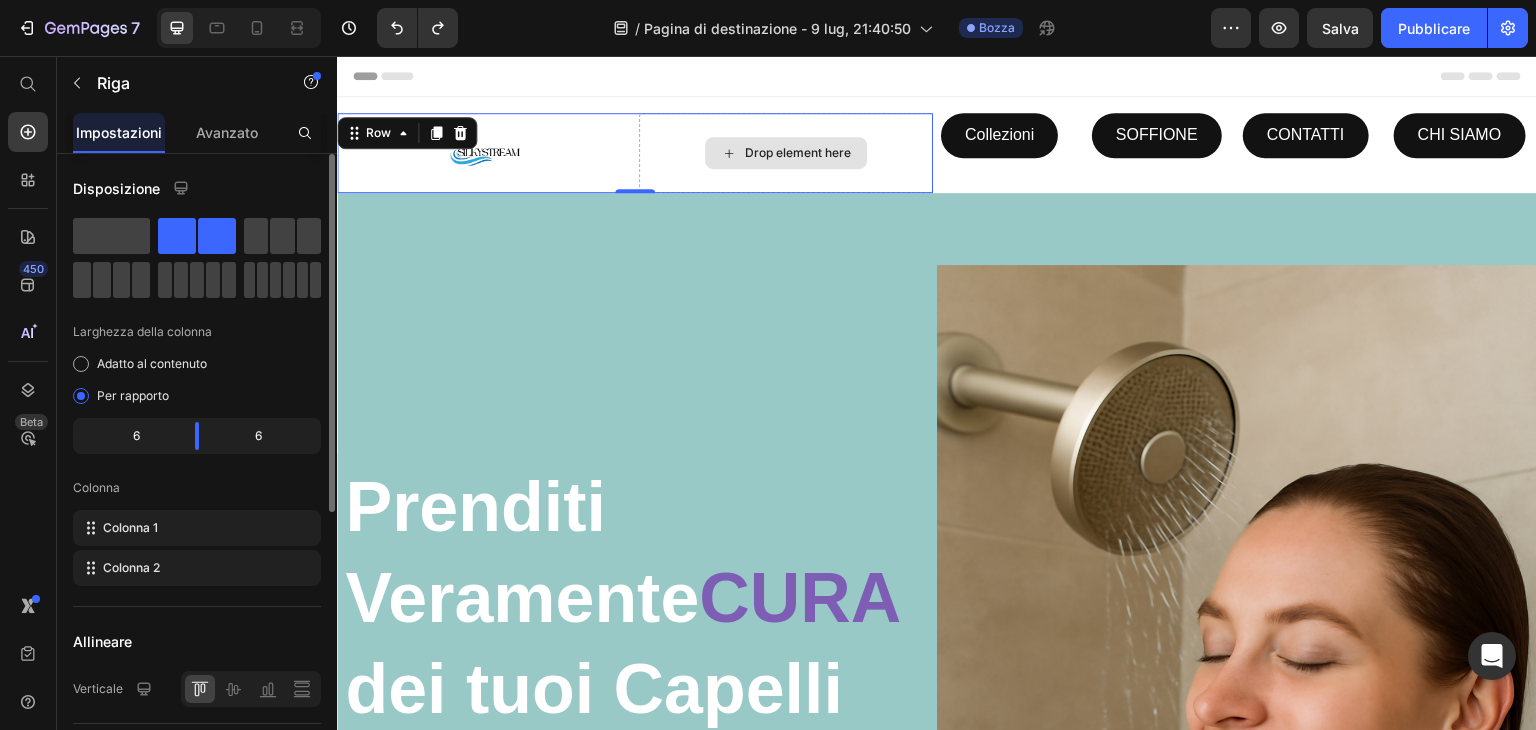 click on "Drop element here" at bounding box center [798, 153] 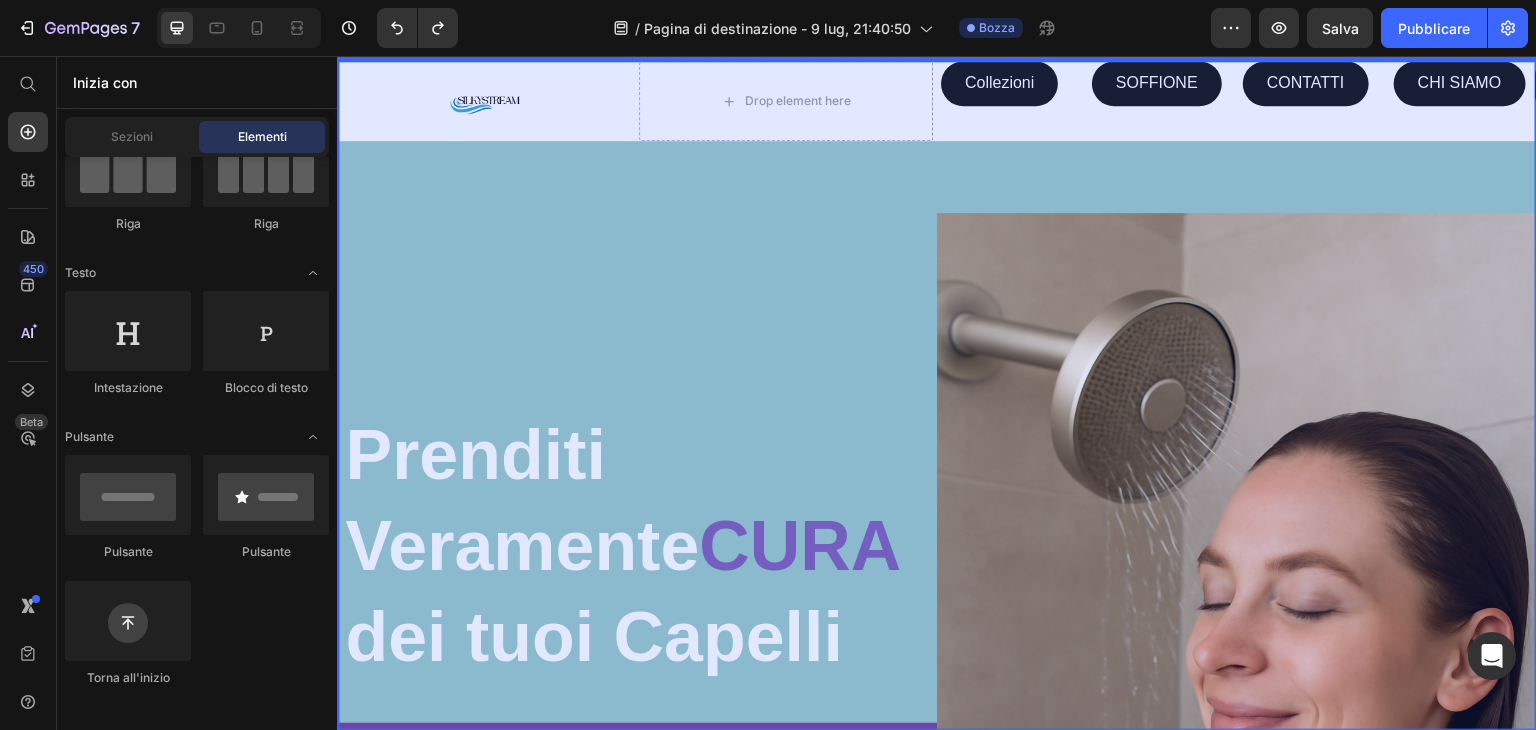 scroll, scrollTop: 0, scrollLeft: 0, axis: both 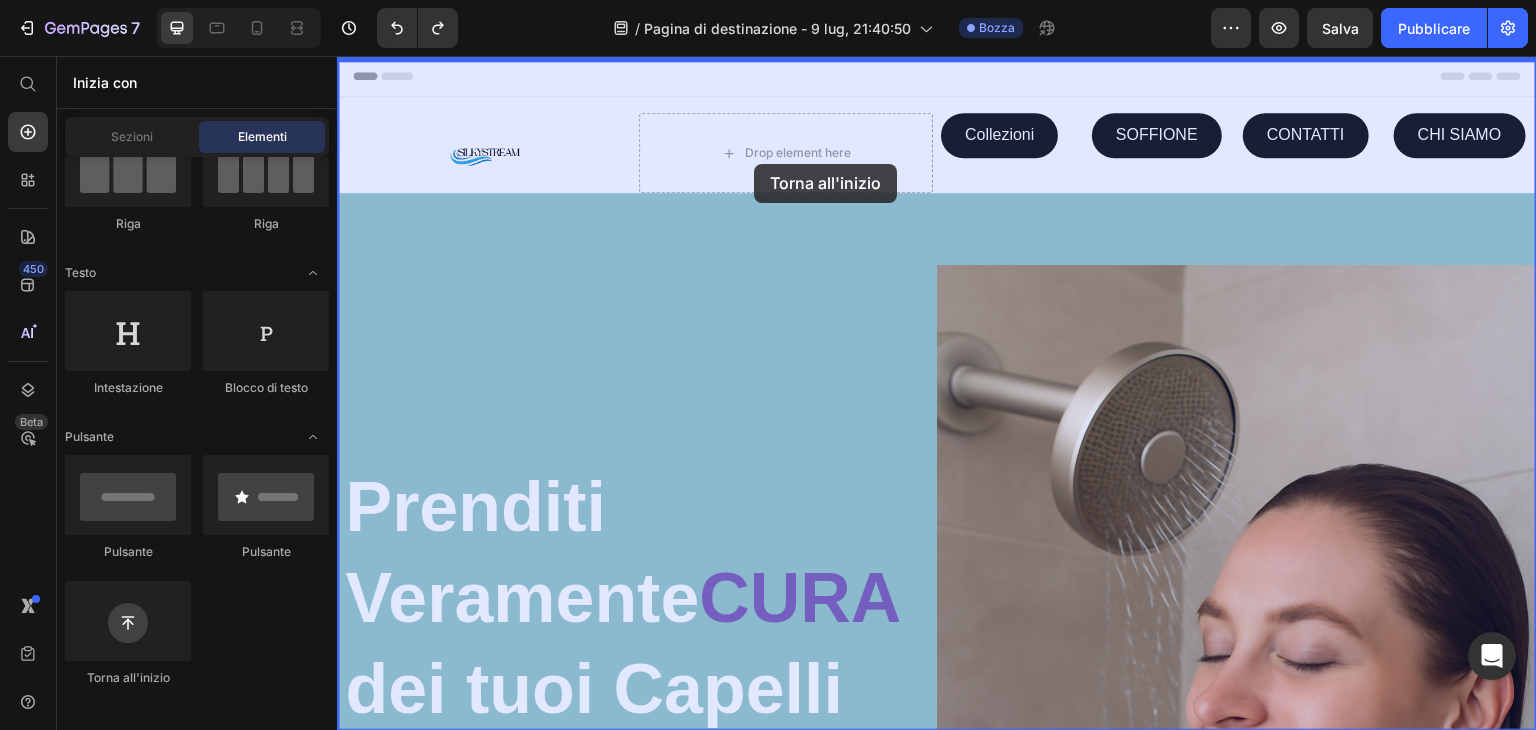 drag, startPoint x: 457, startPoint y: 698, endPoint x: 754, endPoint y: 164, distance: 611.036 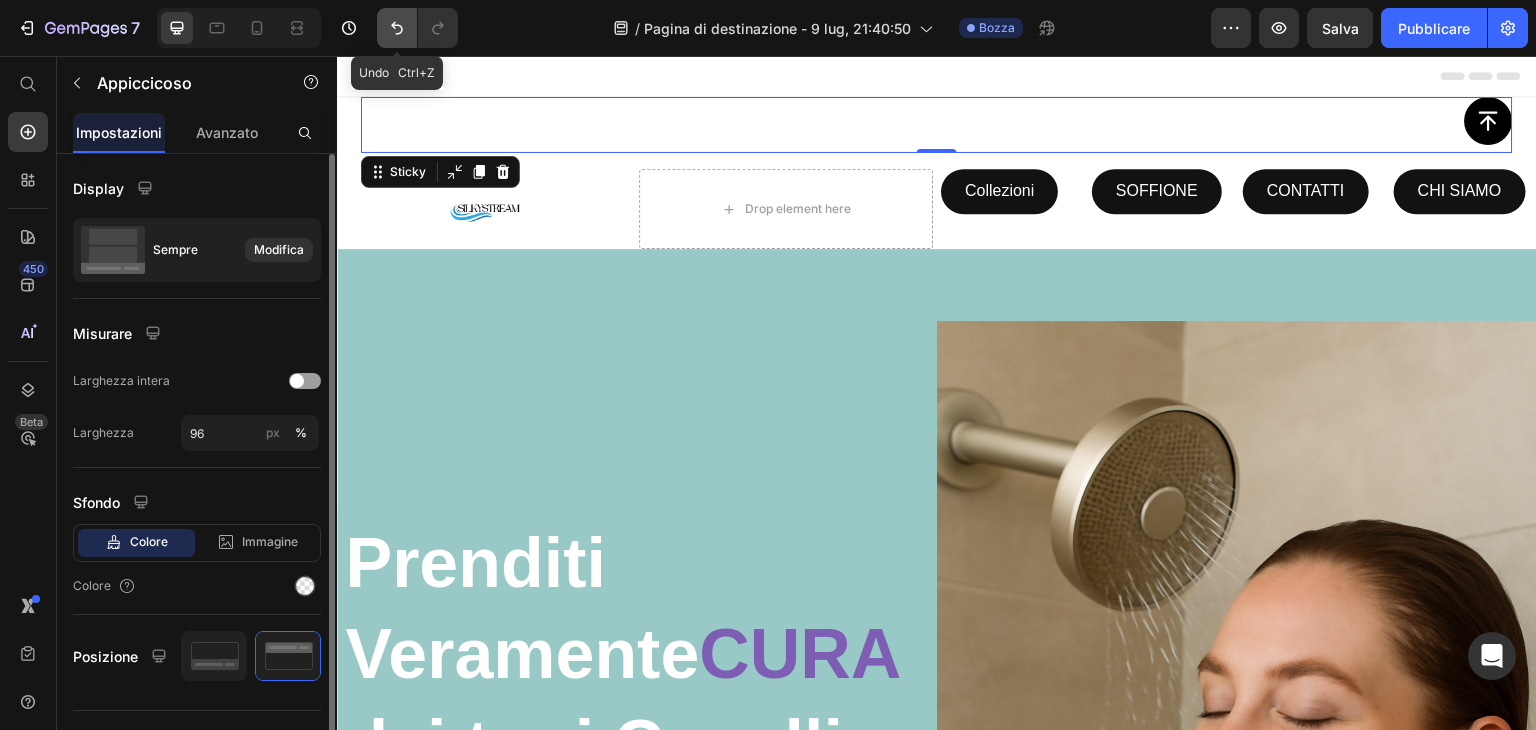 click 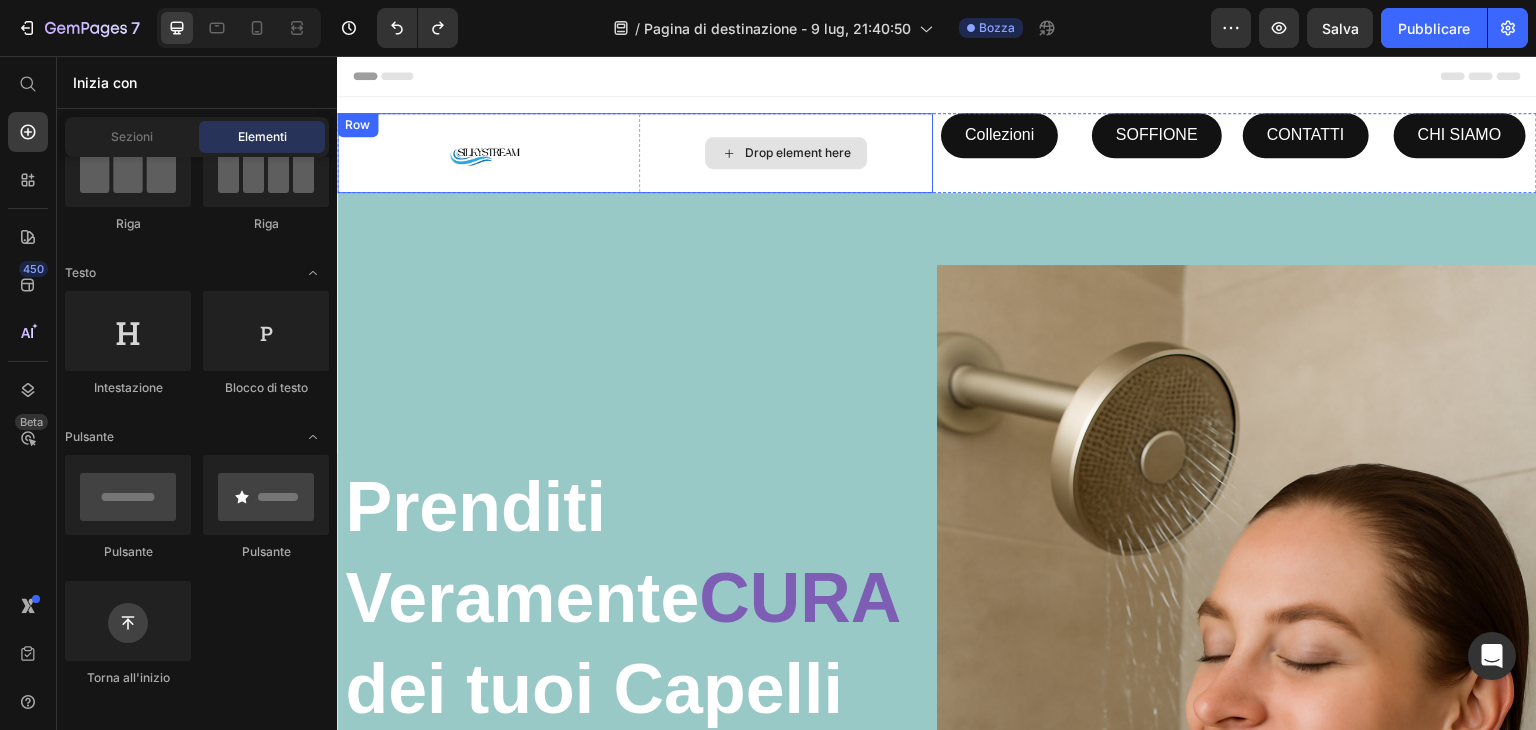 click on "Drop element here" at bounding box center (798, 153) 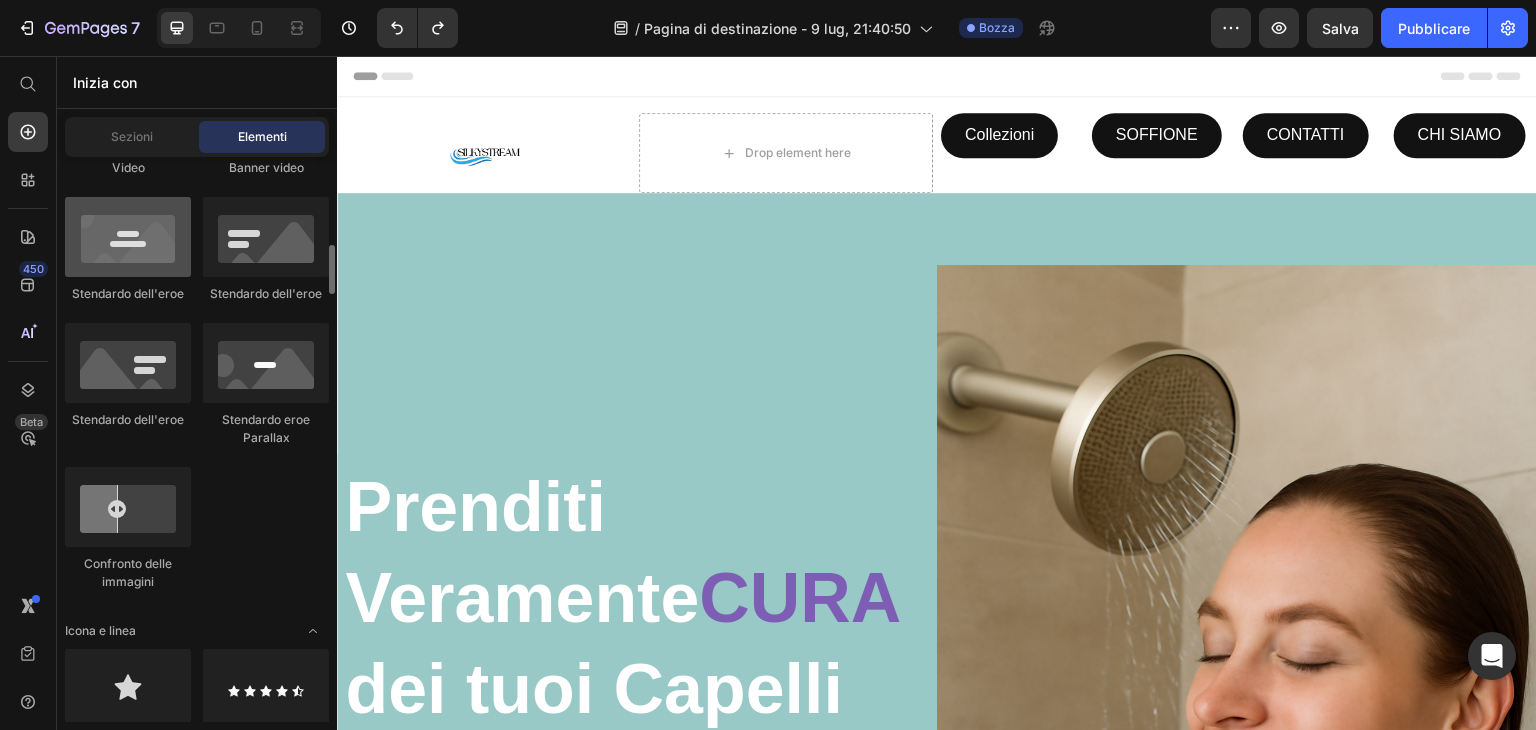 scroll, scrollTop: 1200, scrollLeft: 0, axis: vertical 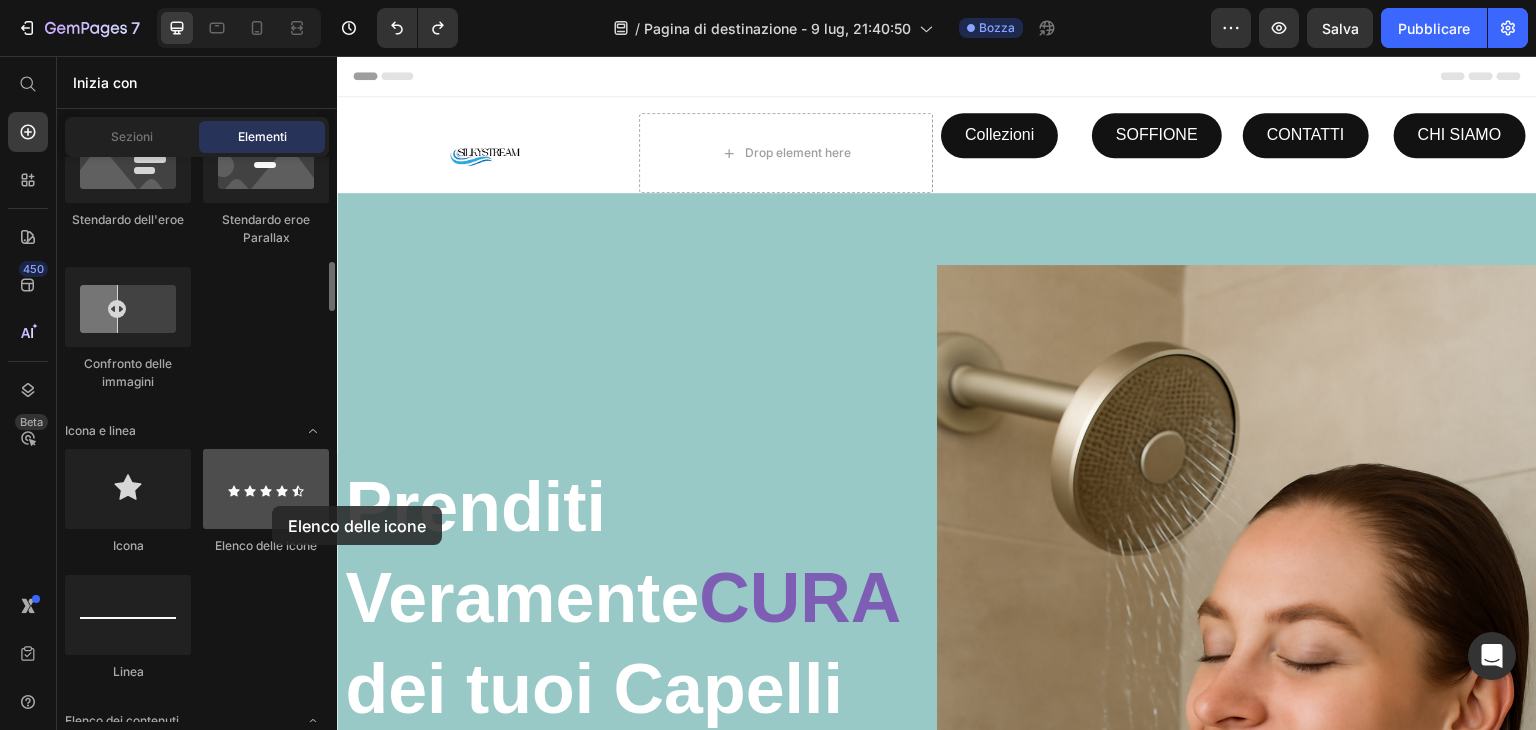 drag, startPoint x: 251, startPoint y: 502, endPoint x: 223, endPoint y: 482, distance: 34.4093 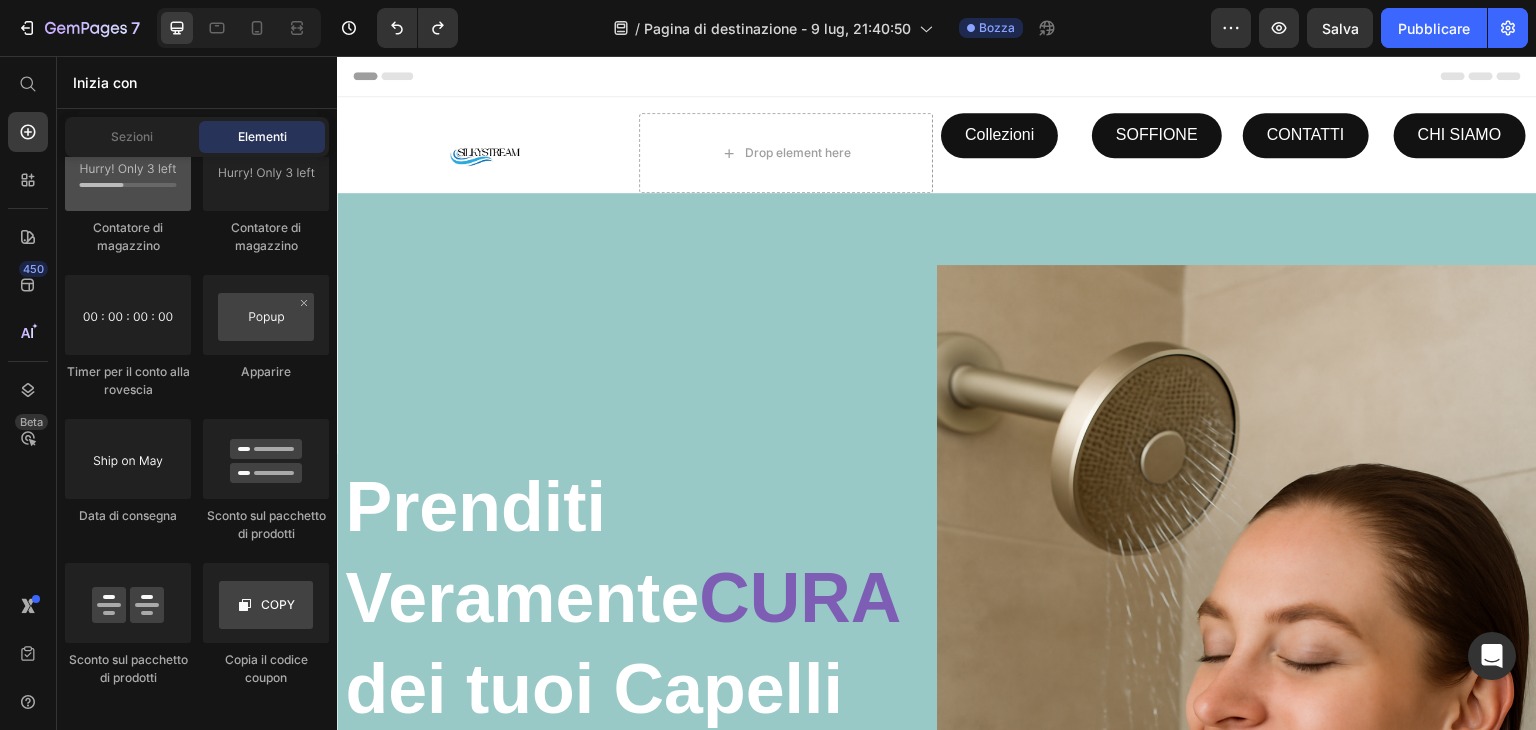 scroll, scrollTop: 4900, scrollLeft: 0, axis: vertical 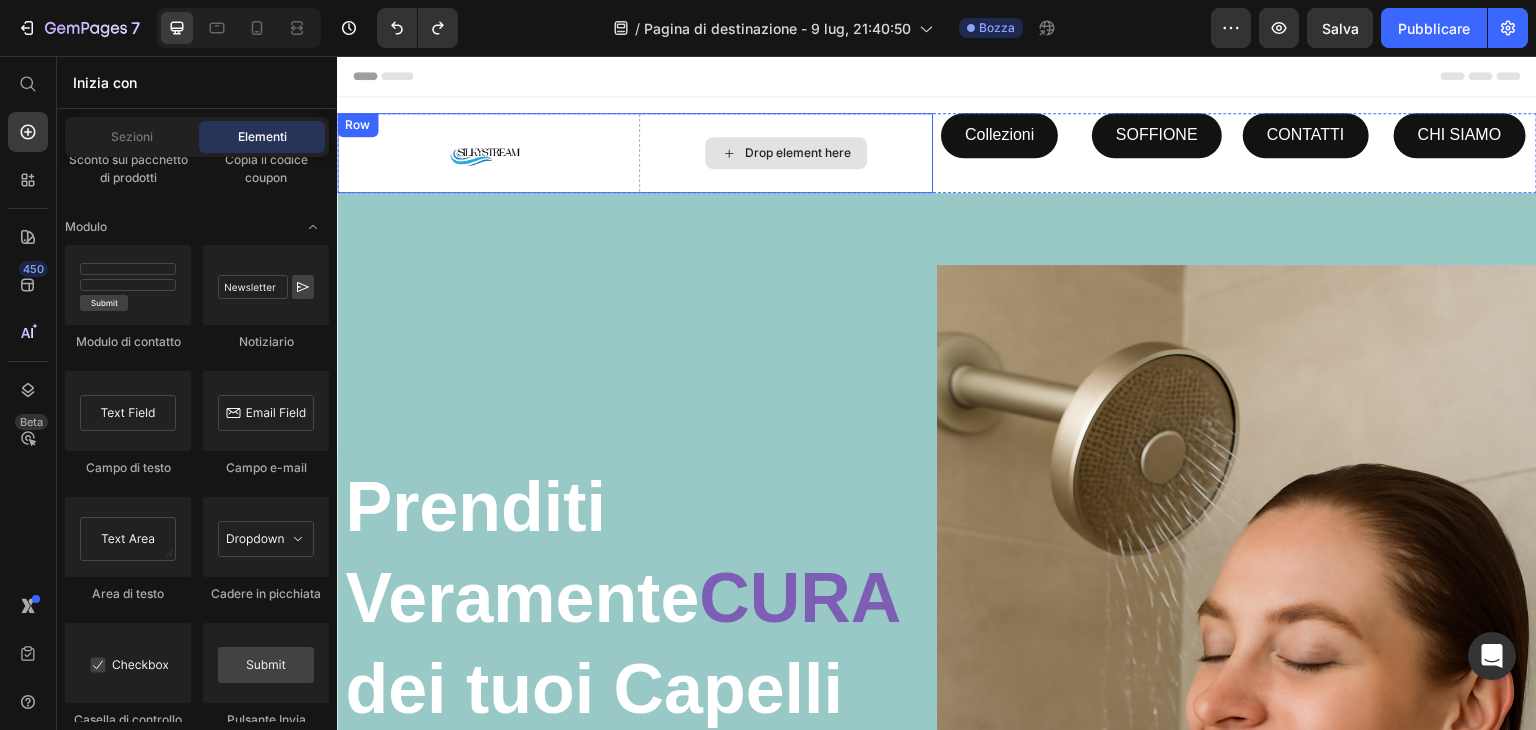 click on "Drop element here" at bounding box center [798, 153] 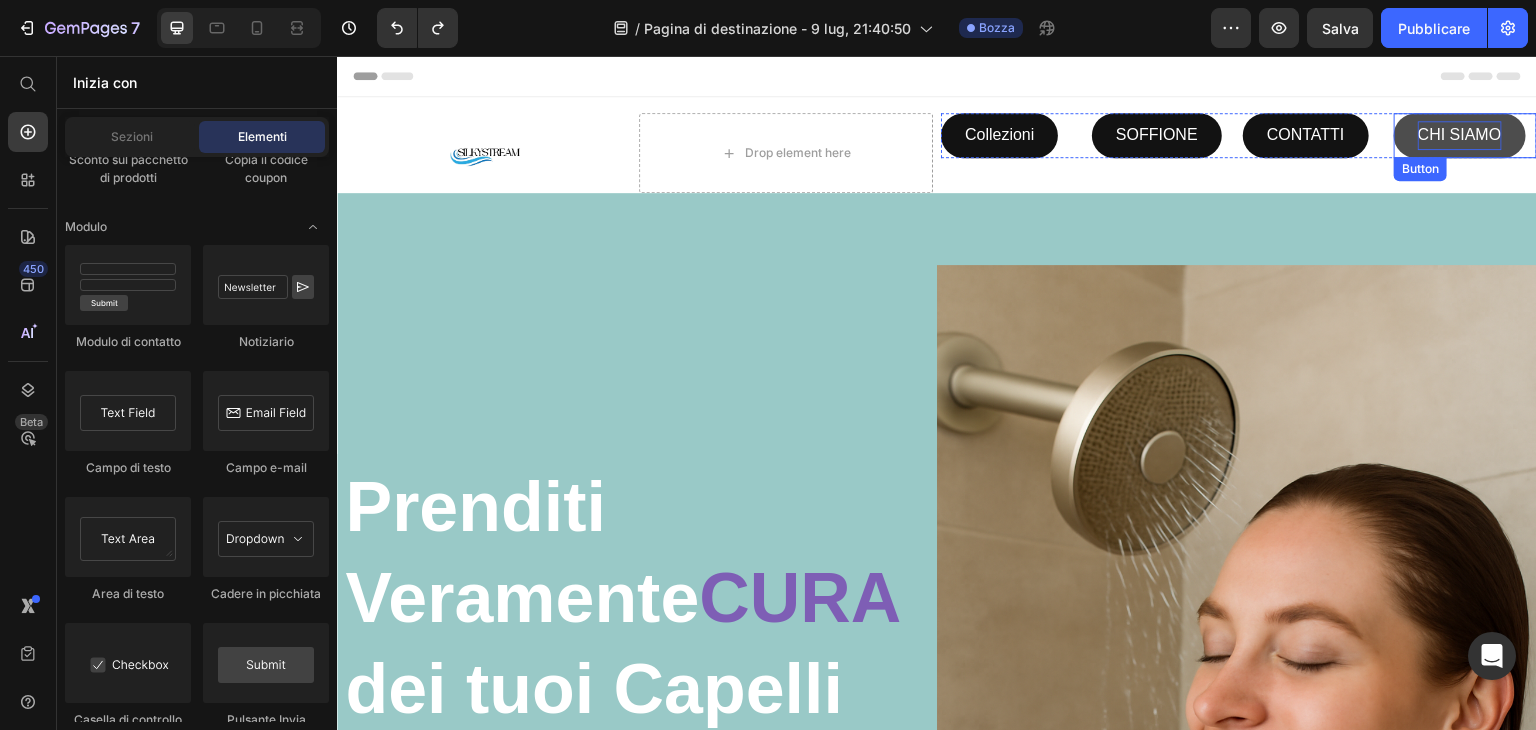 click on "CHI SIAMO" at bounding box center [1460, 135] 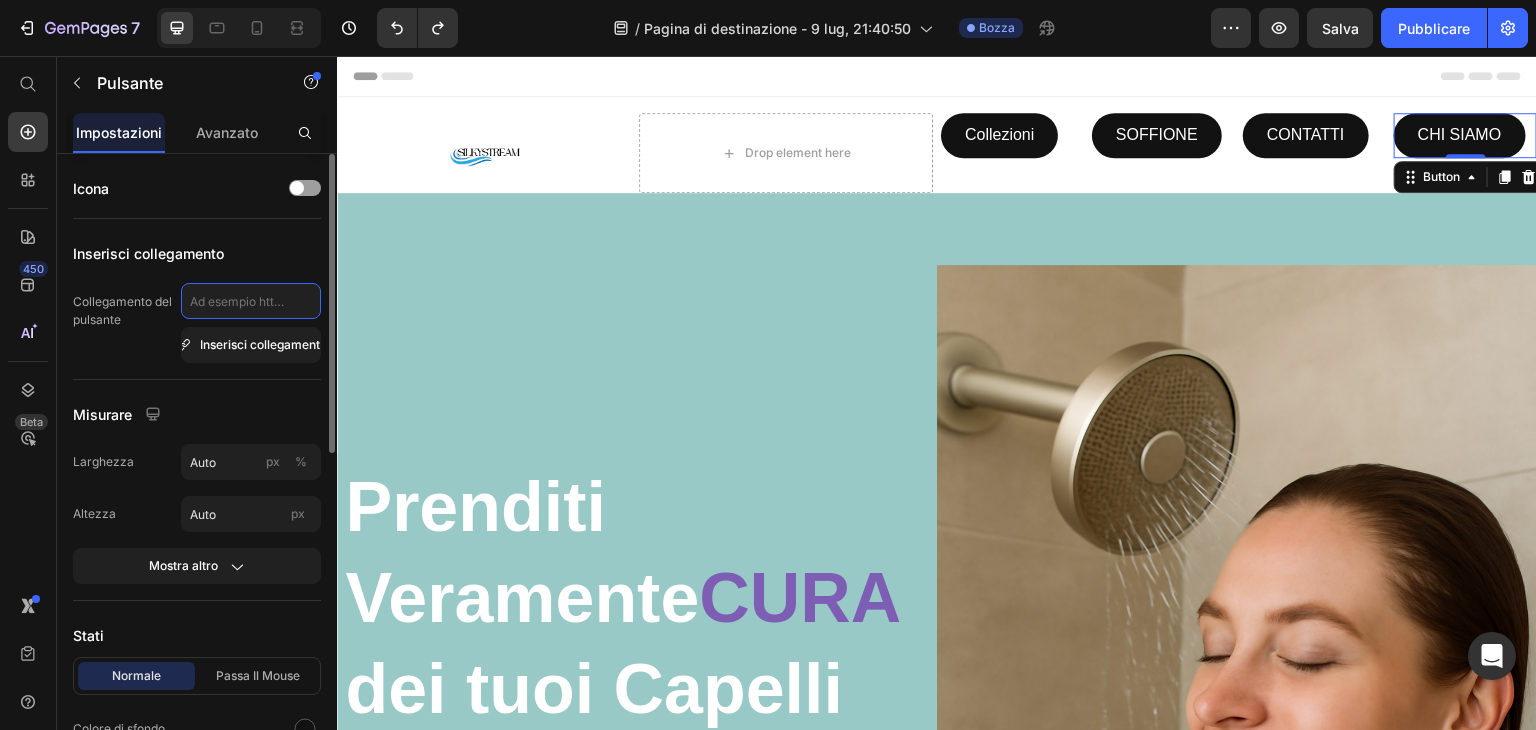 click 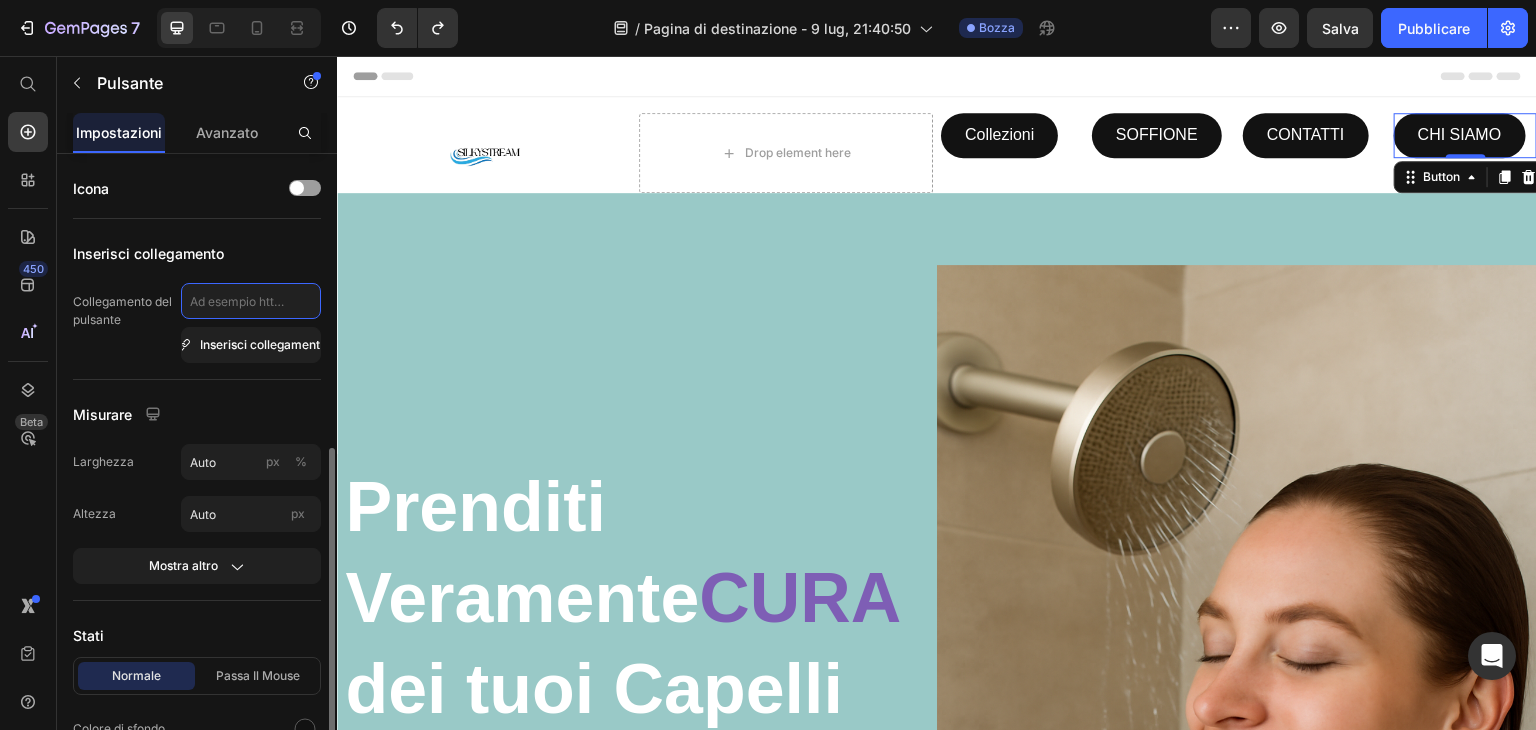 scroll, scrollTop: 300, scrollLeft: 0, axis: vertical 